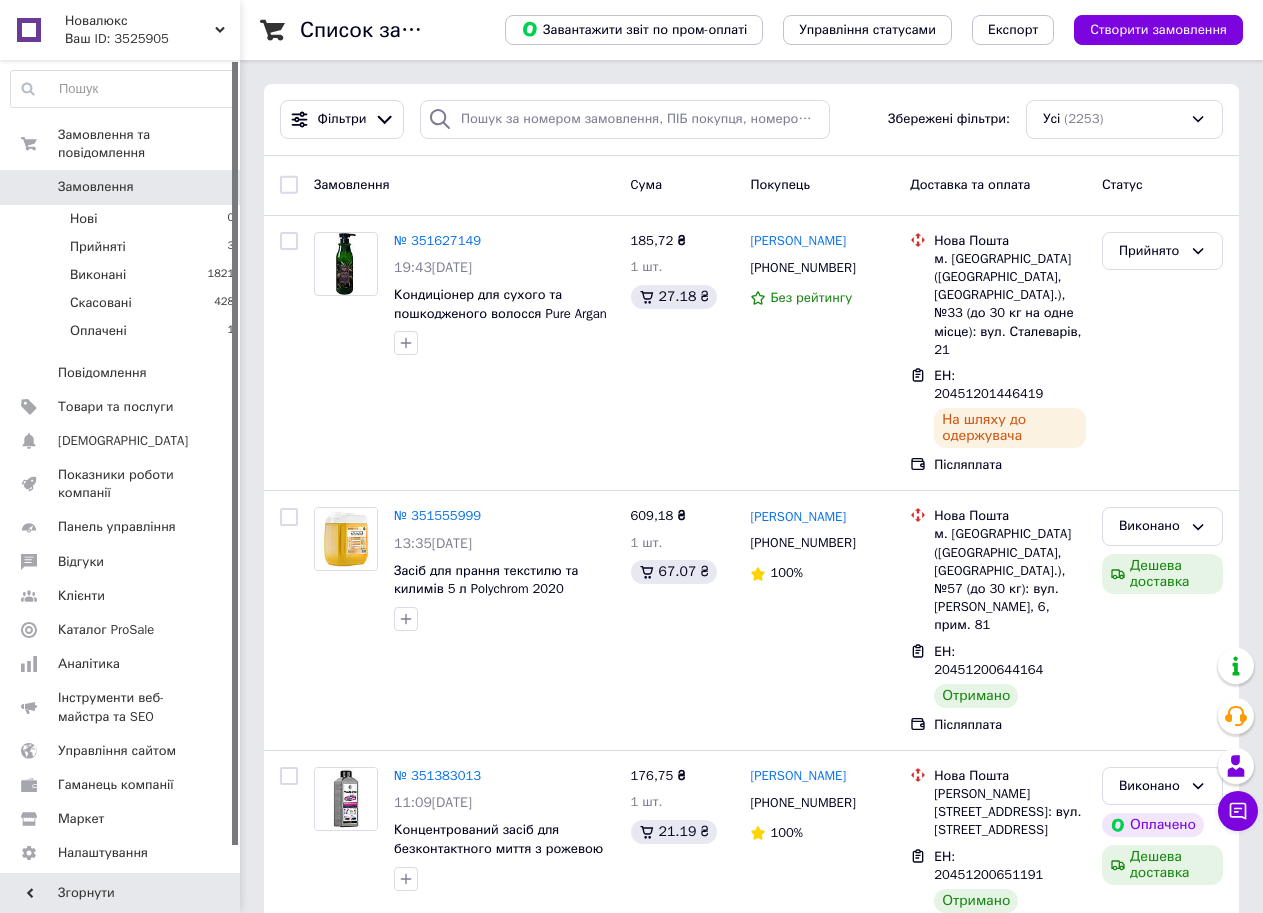 scroll, scrollTop: 0, scrollLeft: 0, axis: both 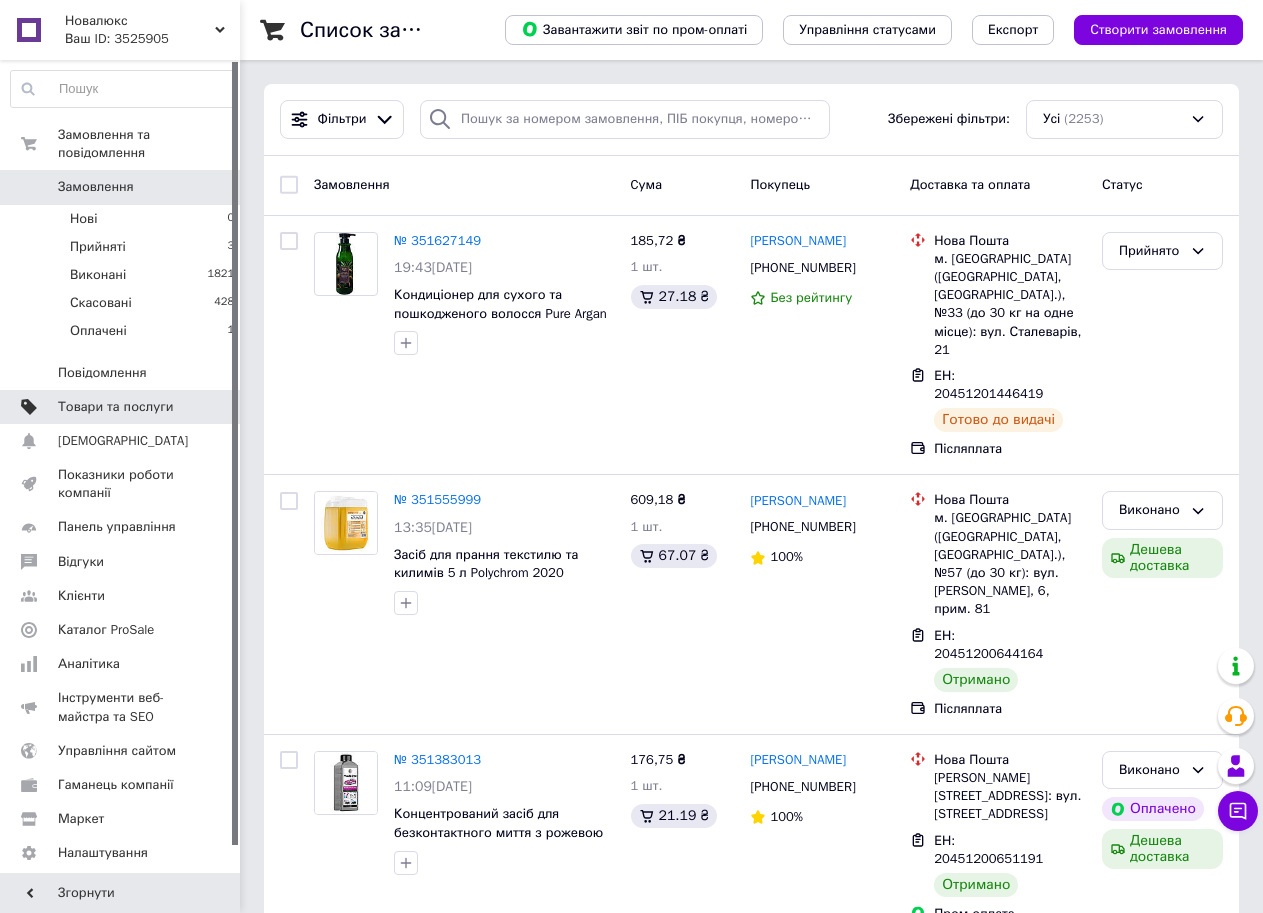 click on "Товари та послуги" at bounding box center [123, 407] 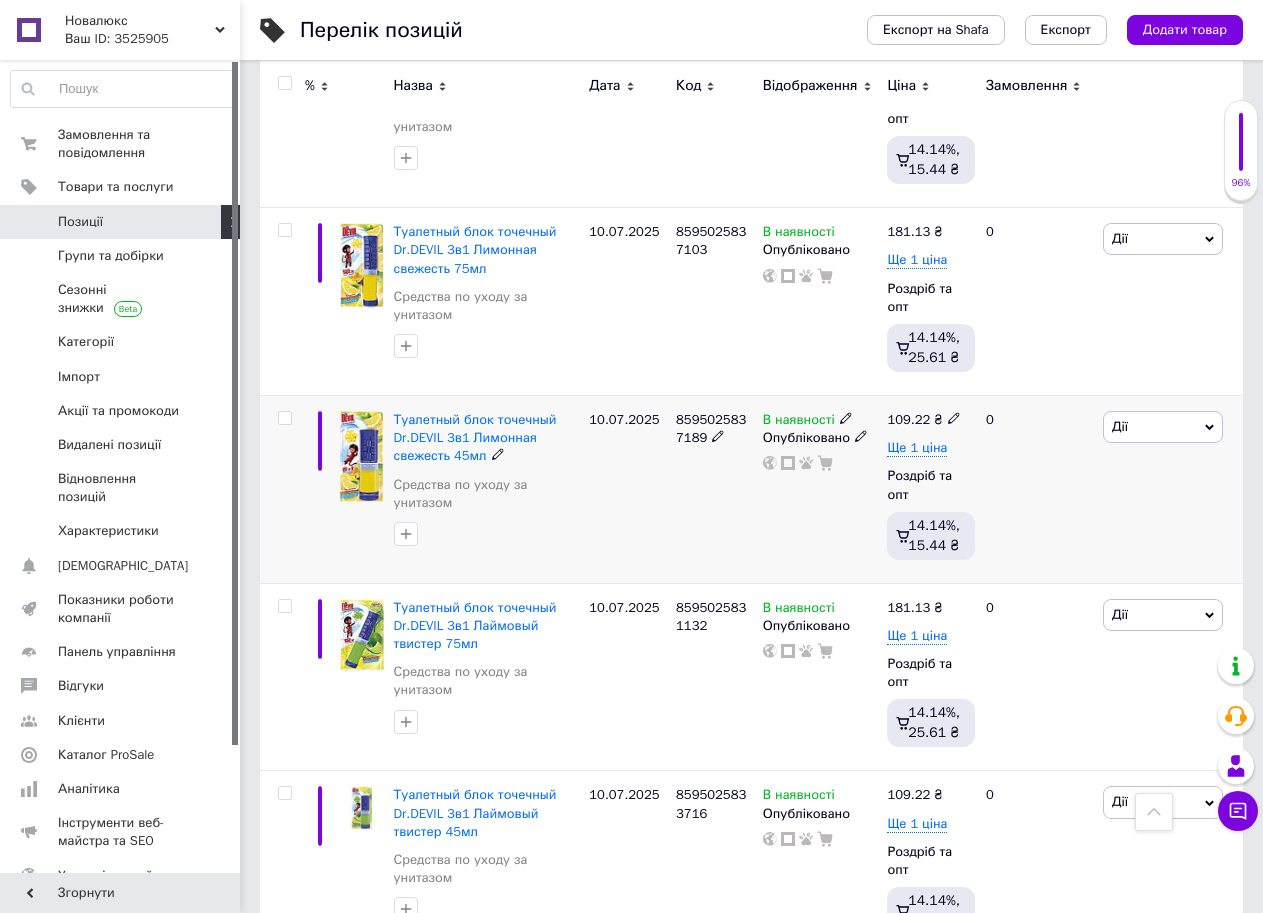 scroll, scrollTop: 3071, scrollLeft: 0, axis: vertical 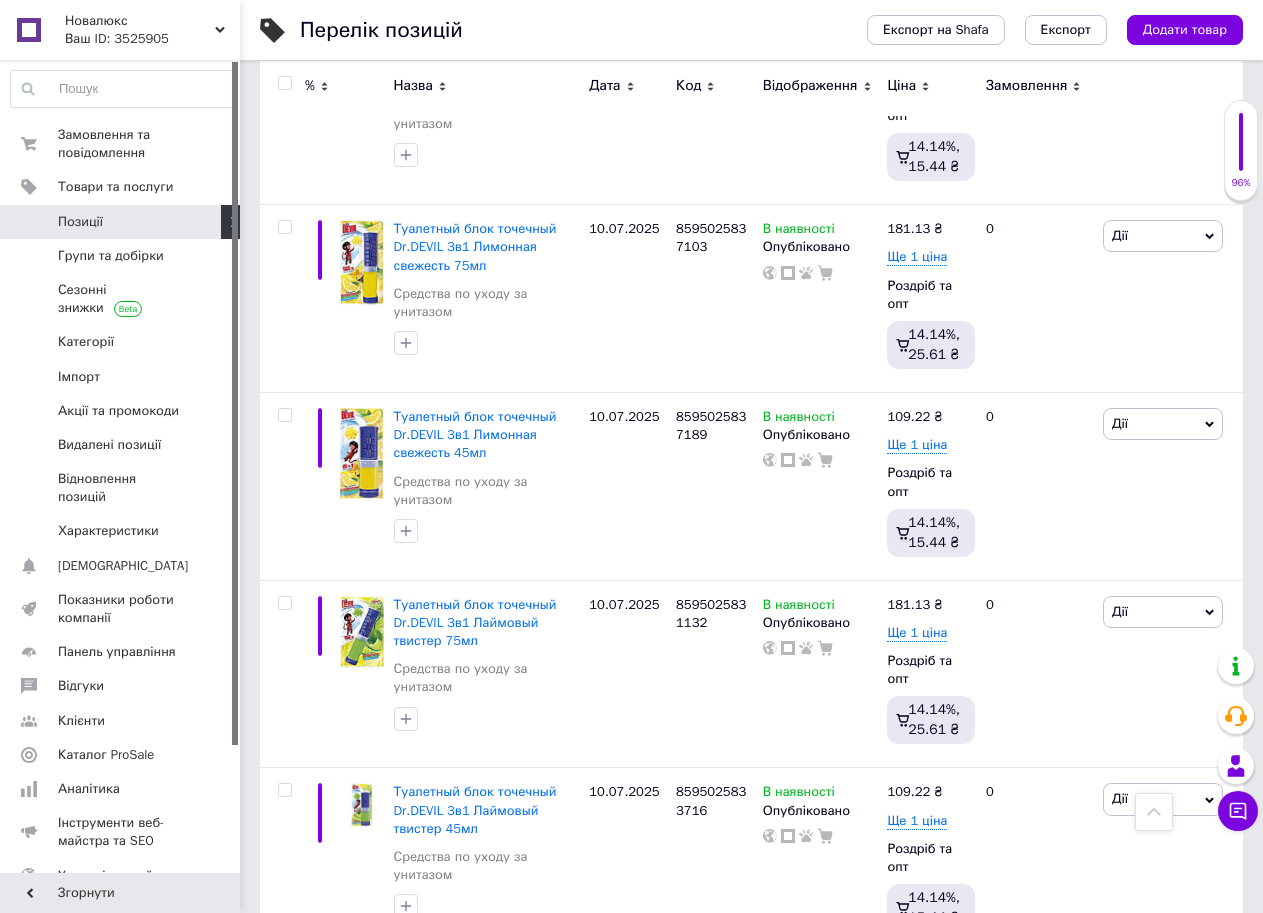 click on "3" at bounding box center [372, 996] 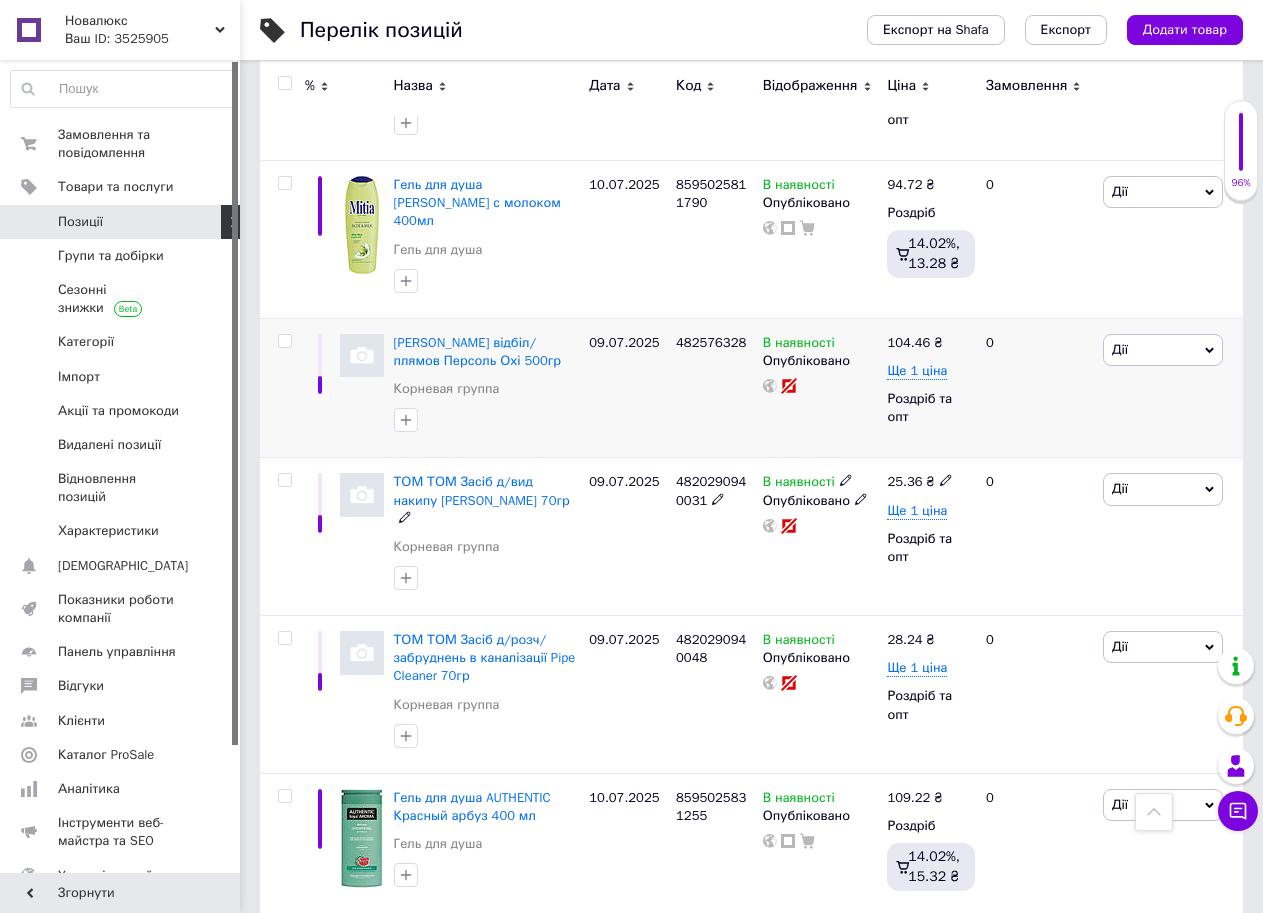 scroll, scrollTop: 511, scrollLeft: 0, axis: vertical 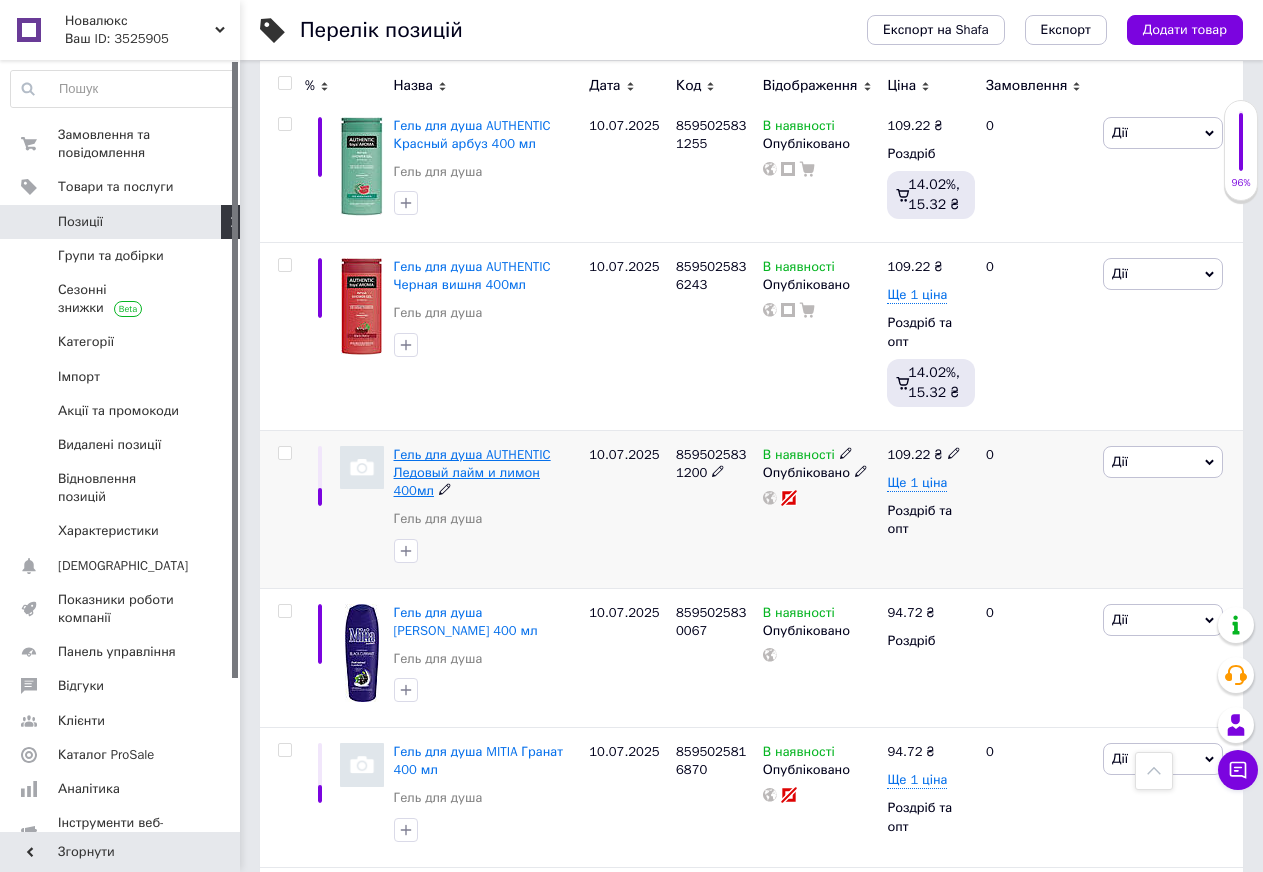click on "Гель для душа AUTHENTIC Ледовый лайм и лимон 400мл" at bounding box center [472, 472] 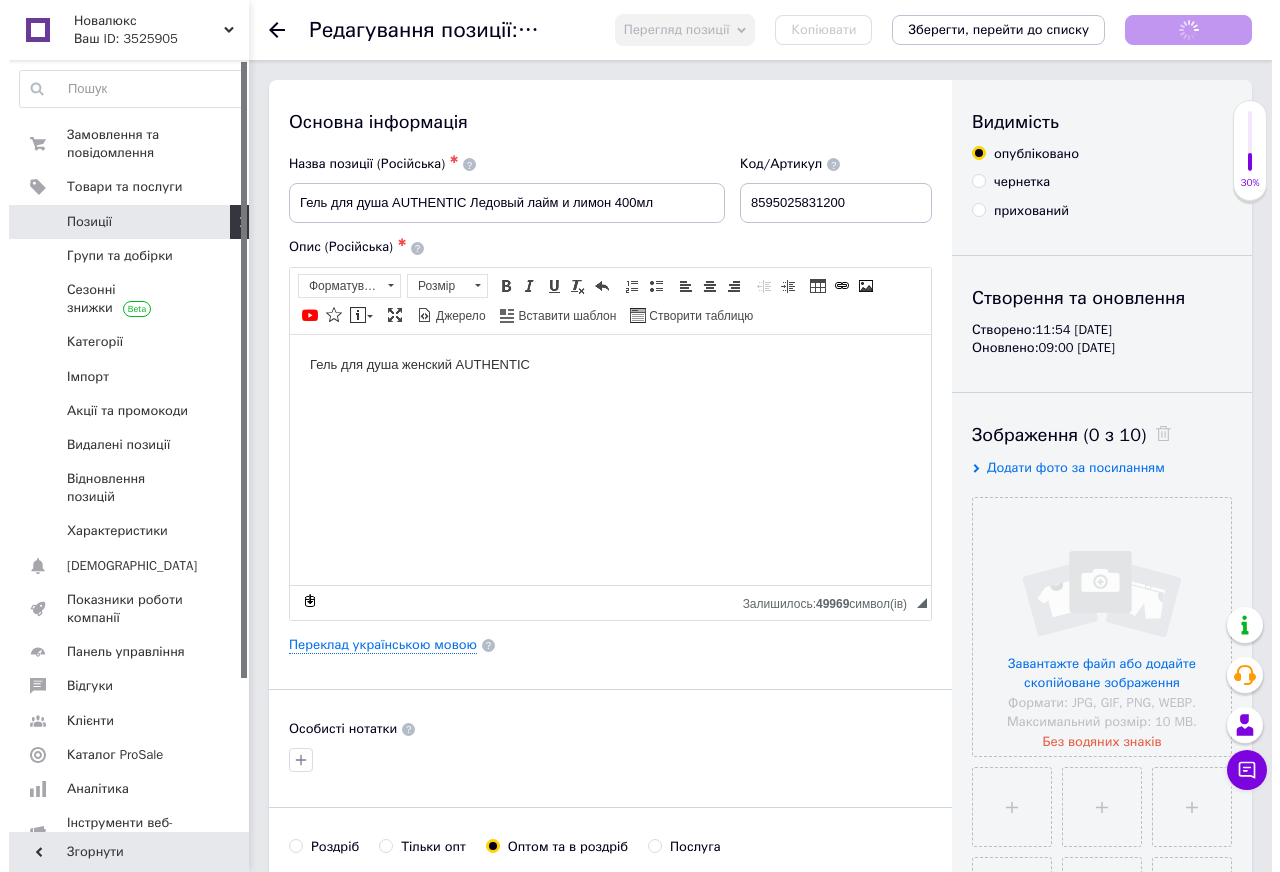 scroll, scrollTop: 0, scrollLeft: 0, axis: both 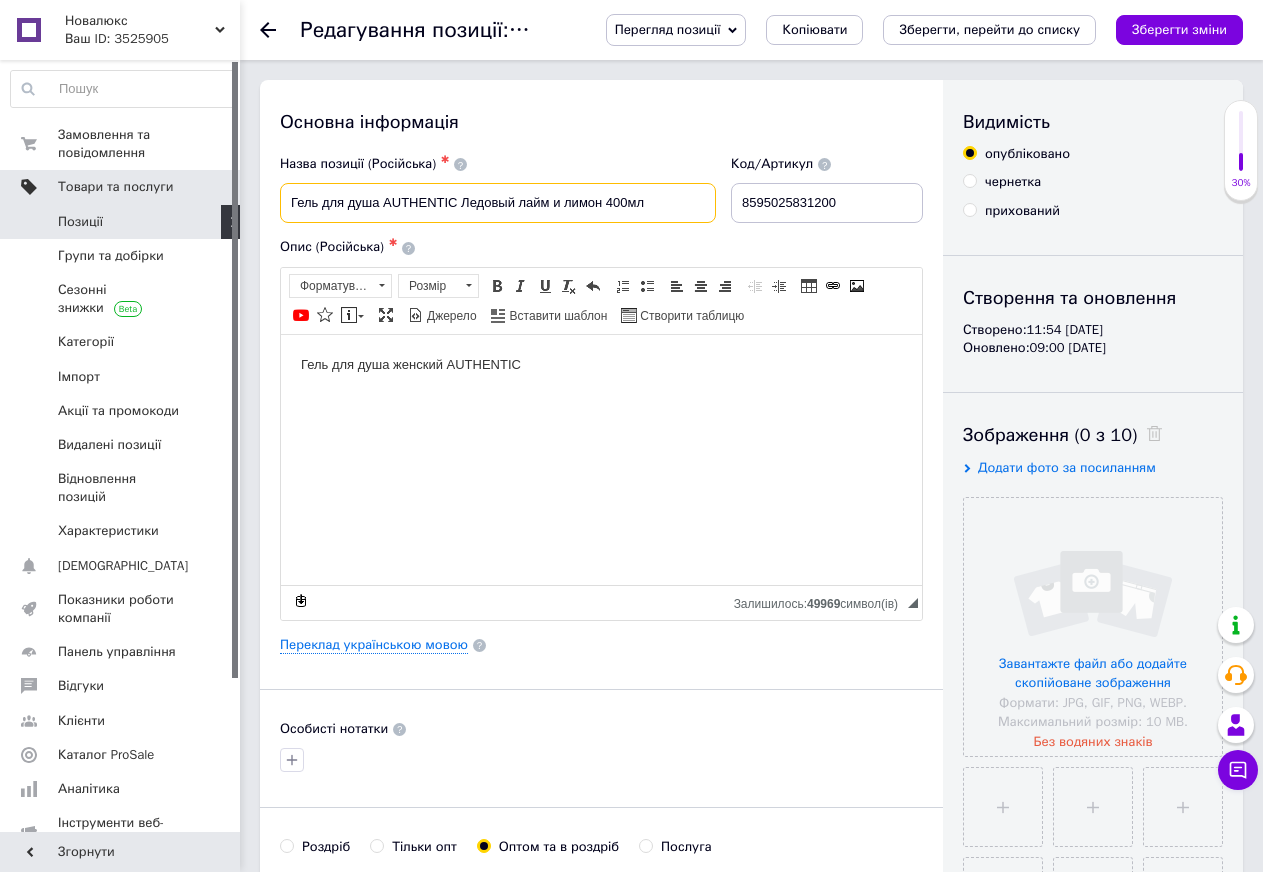 drag, startPoint x: 660, startPoint y: 199, endPoint x: 215, endPoint y: 193, distance: 445.04044 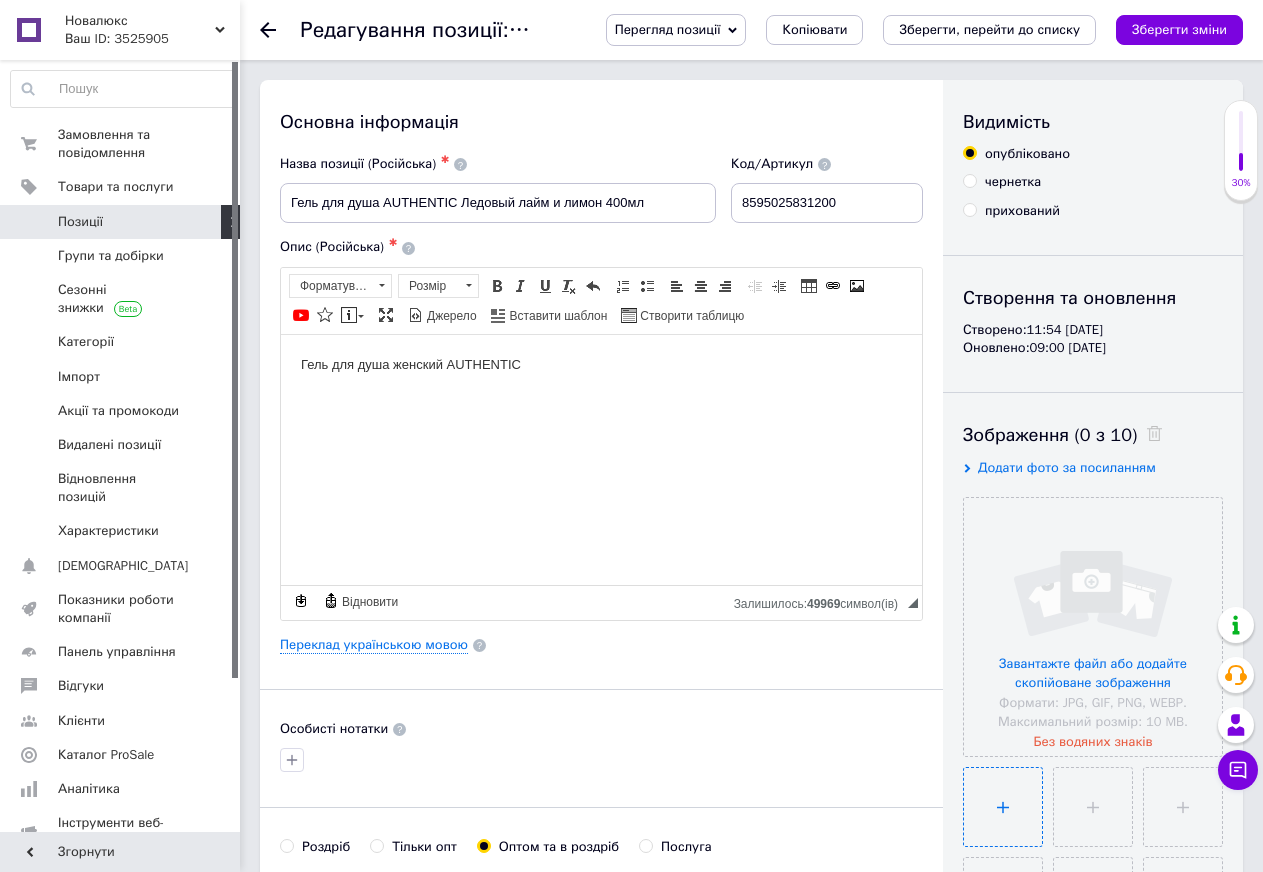 click at bounding box center [1003, 807] 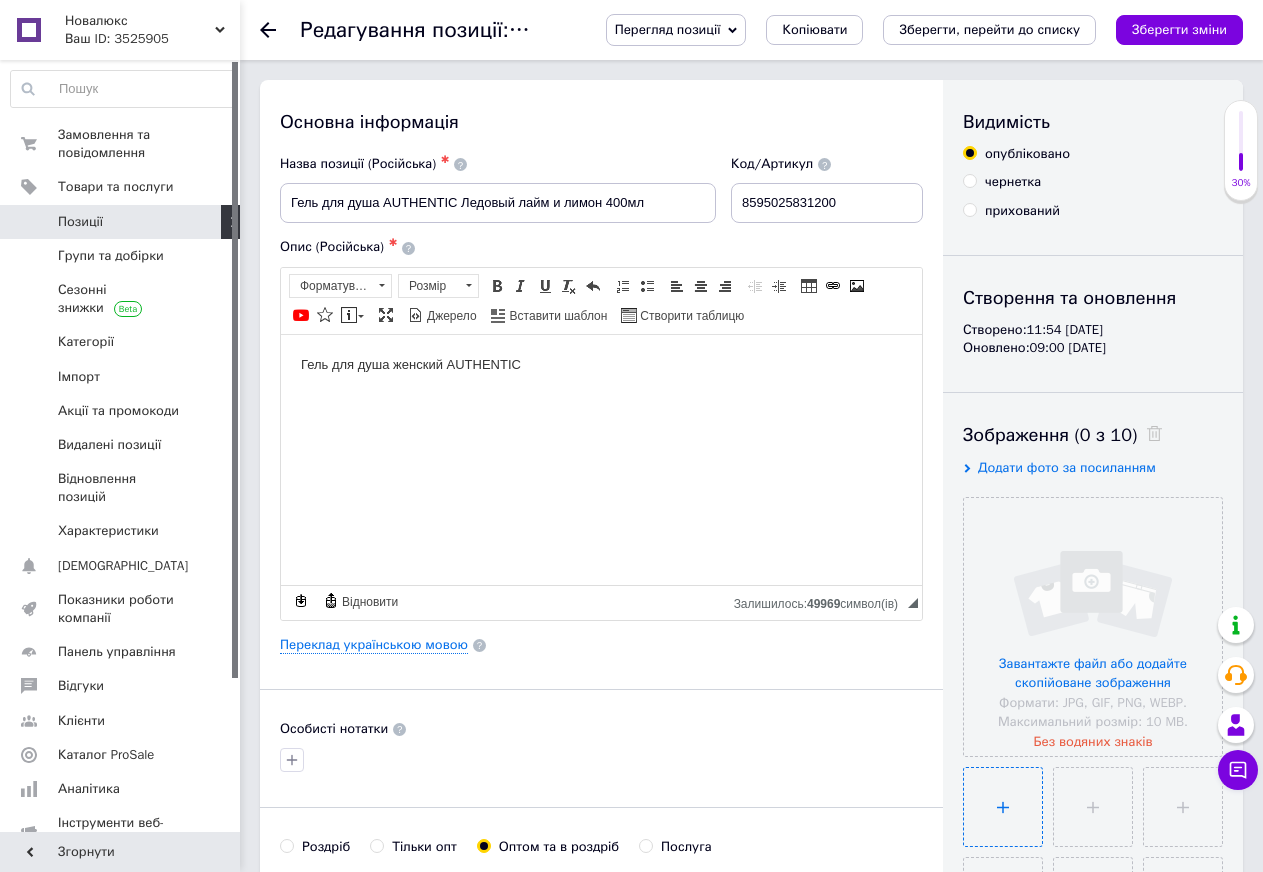 type on "C:\fakepath\26015.jpg" 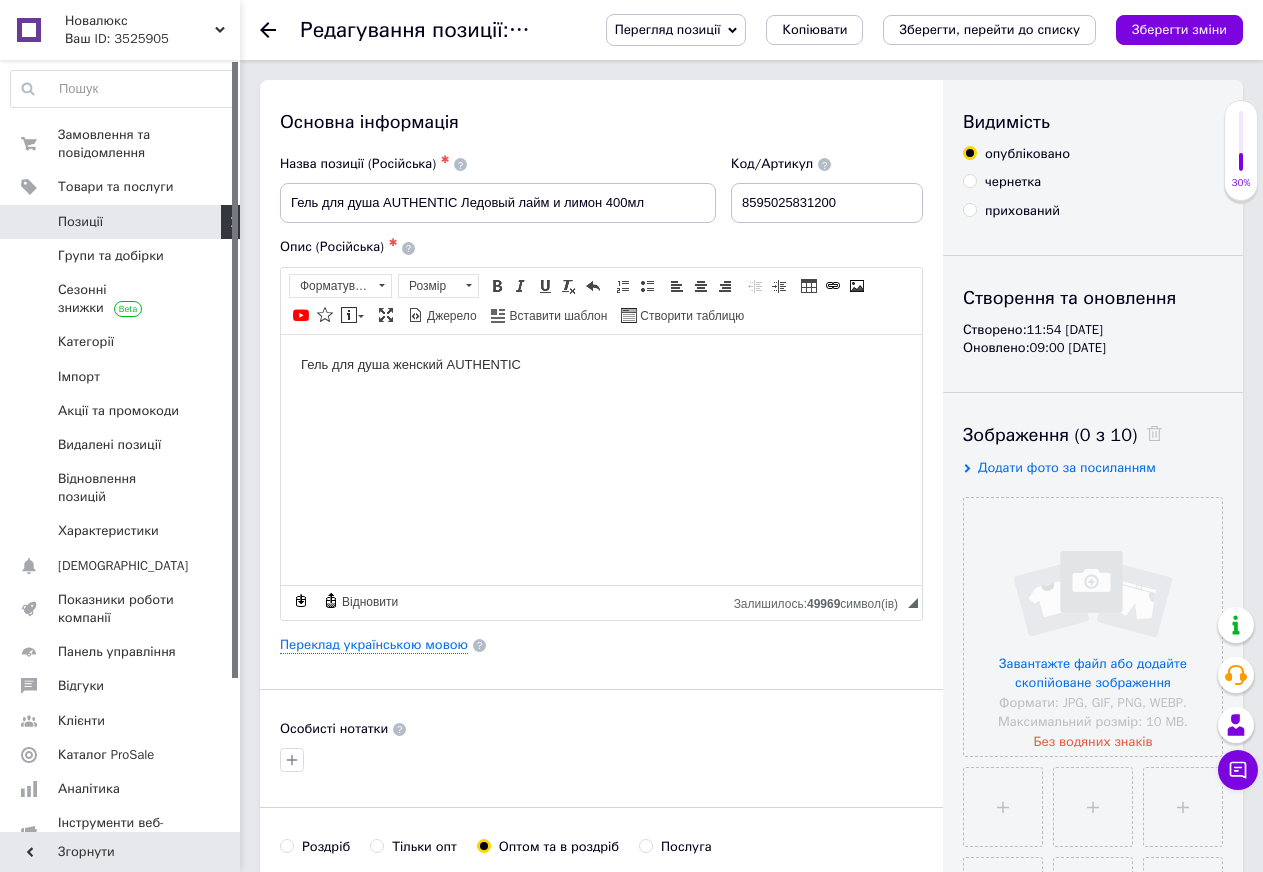 type 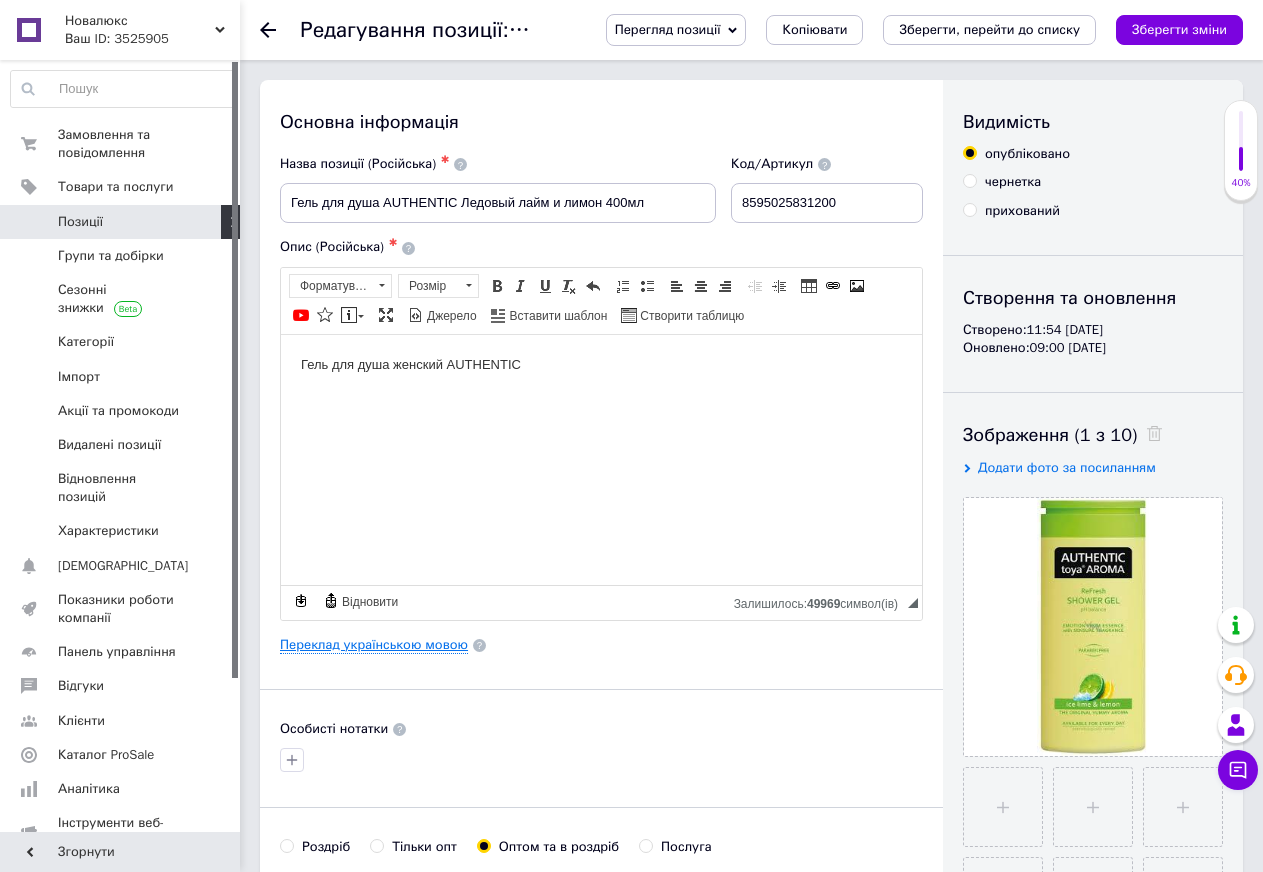 click on "Переклад українською мовою" at bounding box center [374, 645] 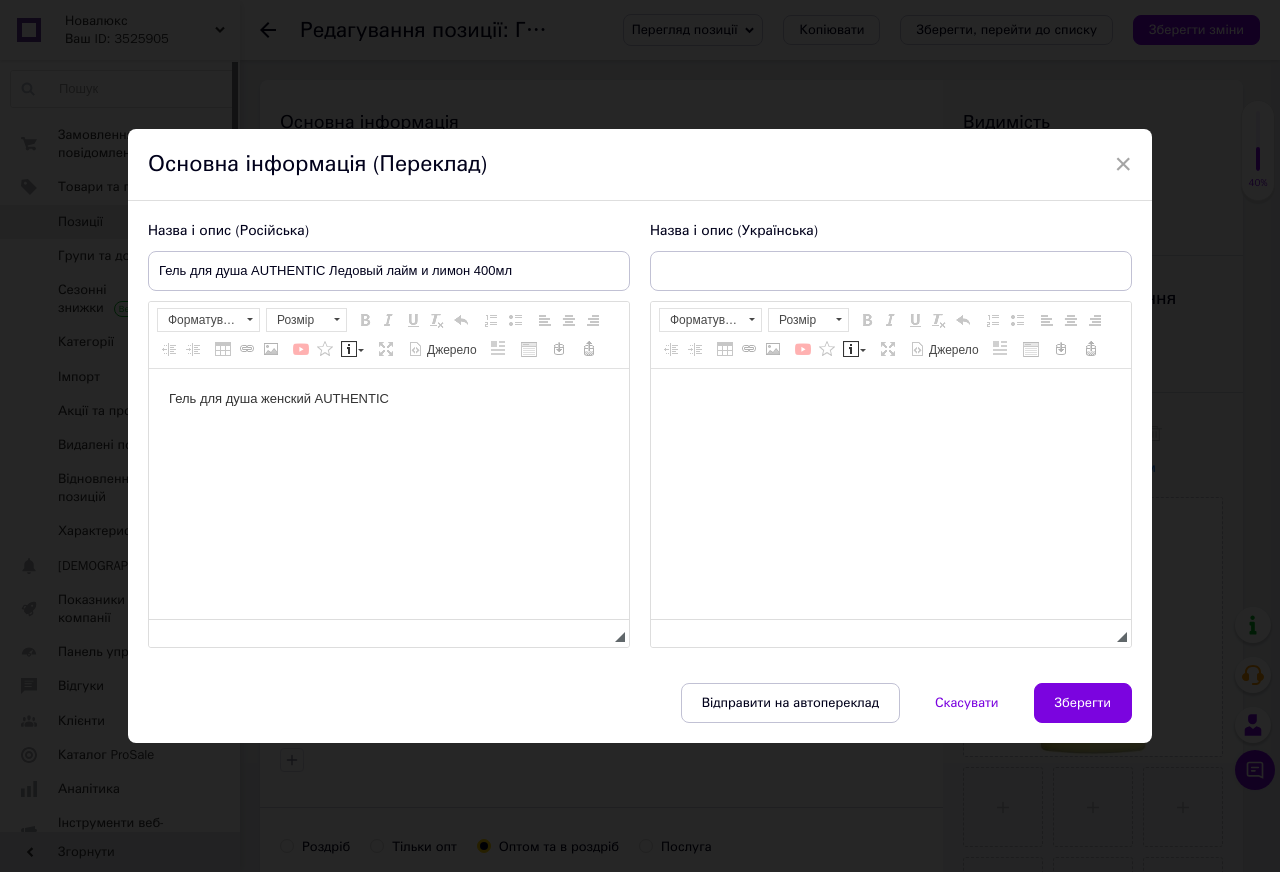 scroll, scrollTop: 0, scrollLeft: 0, axis: both 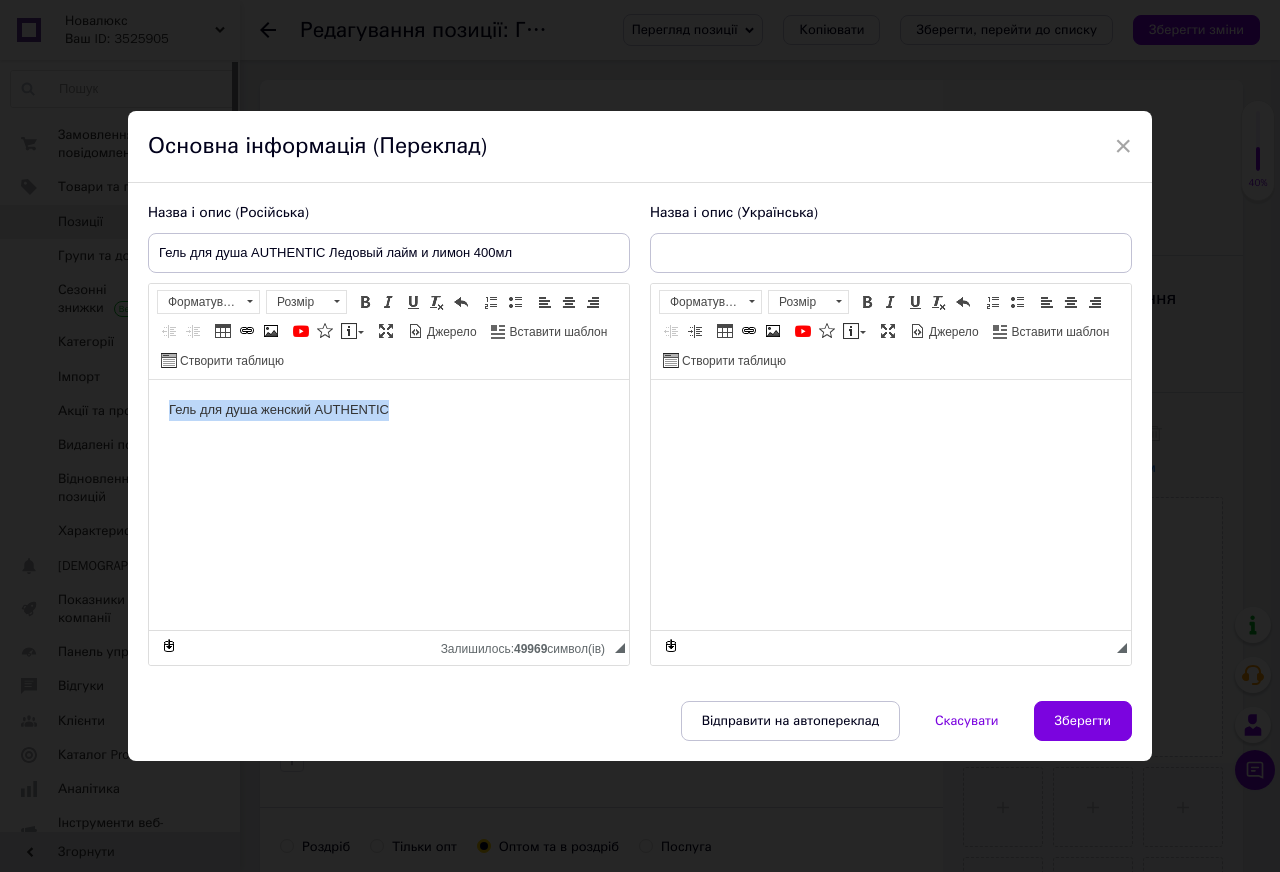 drag, startPoint x: 392, startPoint y: 423, endPoint x: 0, endPoint y: 453, distance: 393.14627 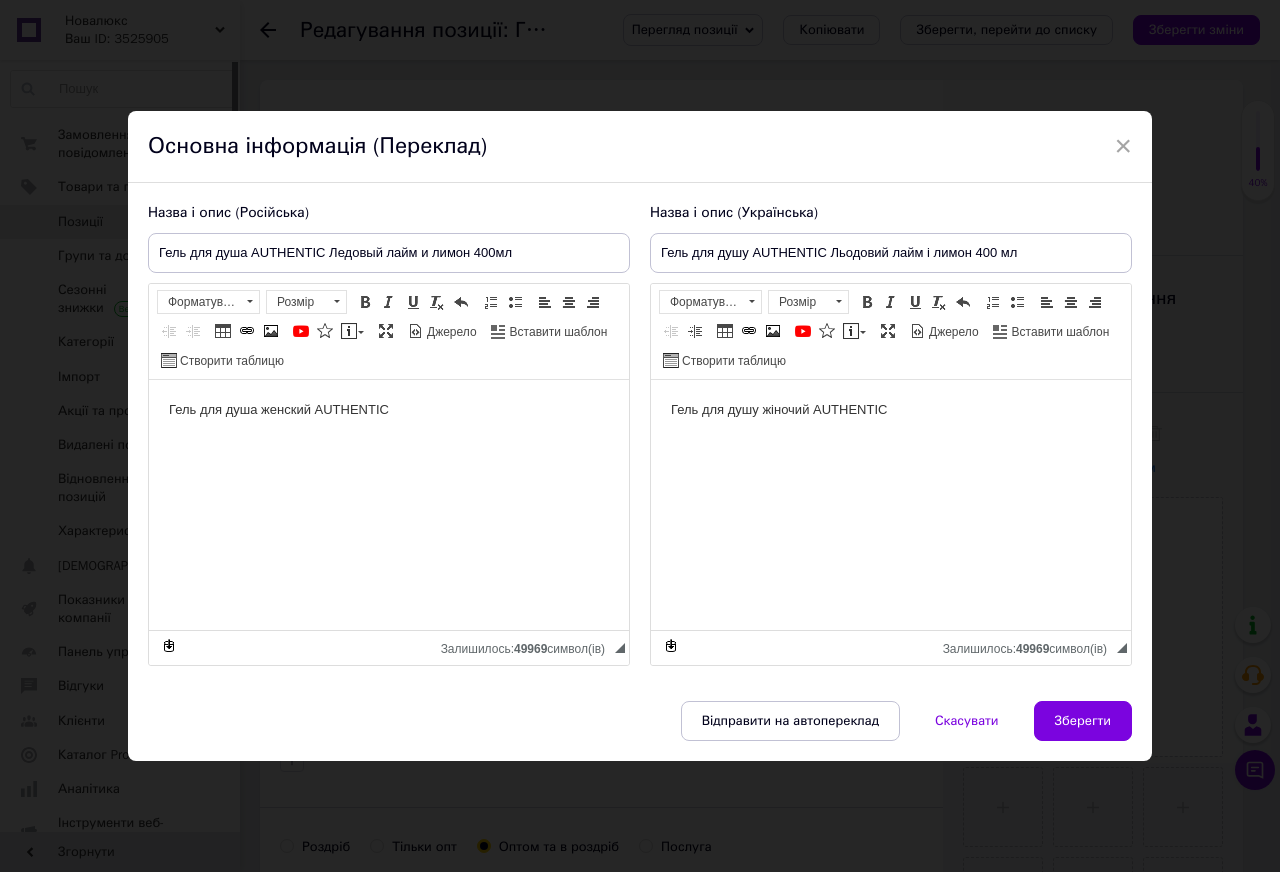 scroll, scrollTop: 87, scrollLeft: 0, axis: vertical 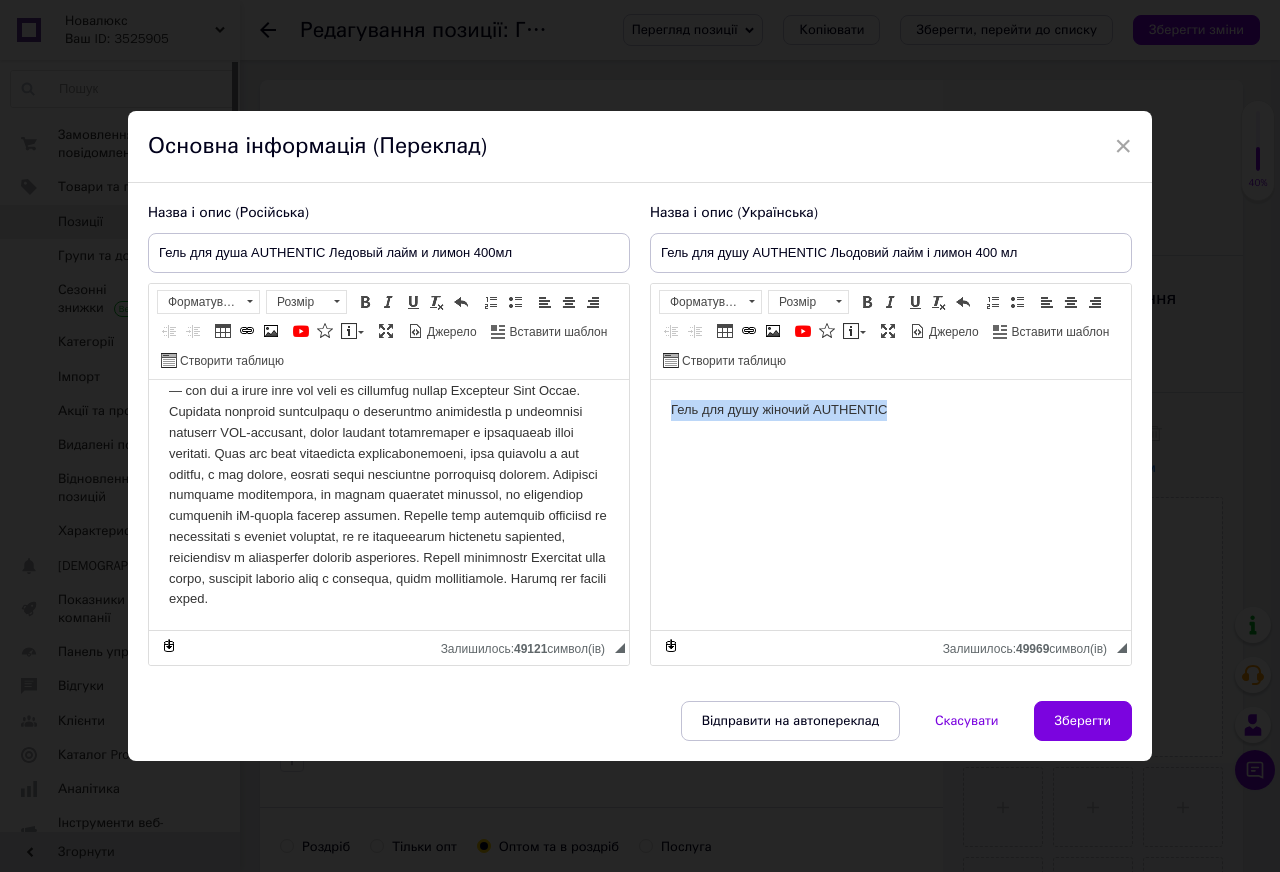 drag, startPoint x: 926, startPoint y: 403, endPoint x: 653, endPoint y: 413, distance: 273.18307 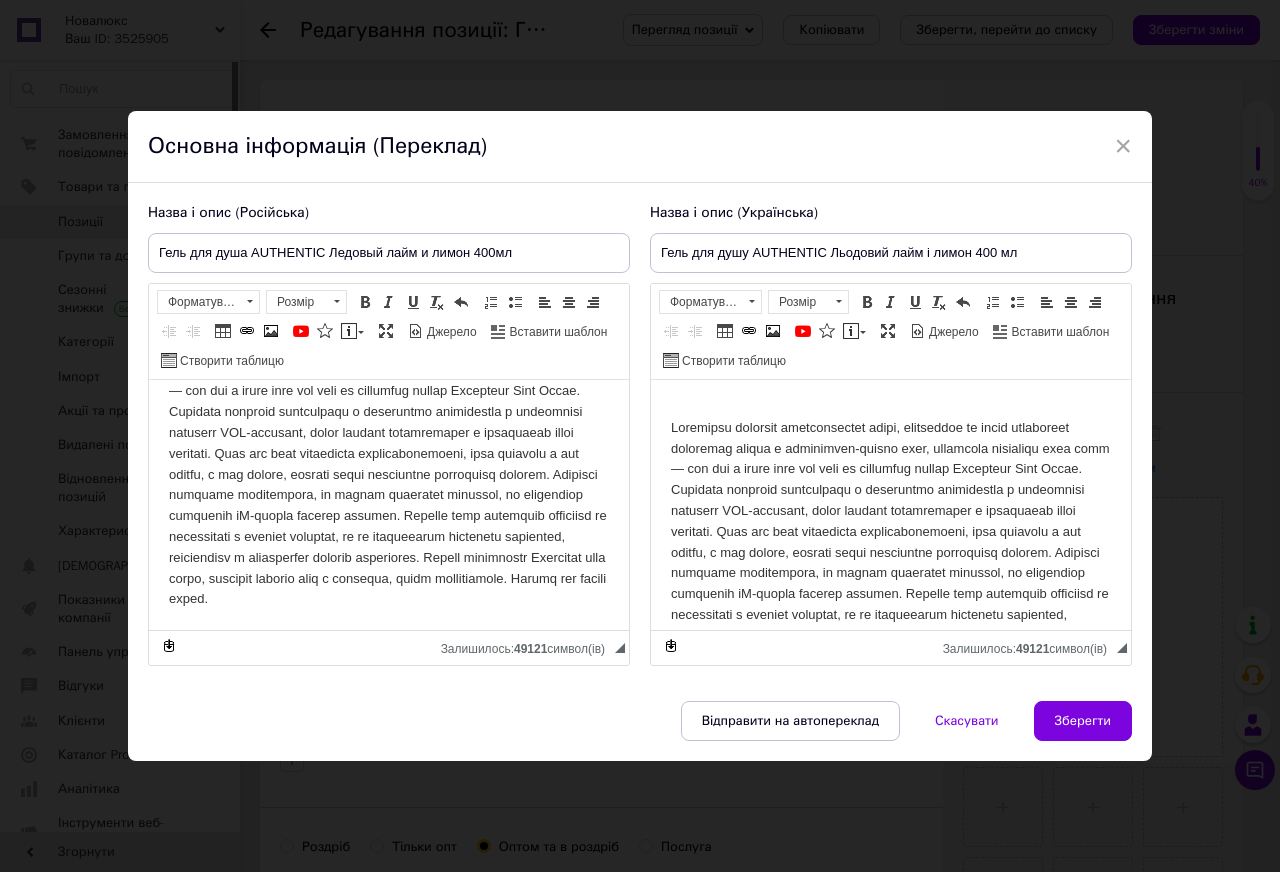 scroll, scrollTop: 0, scrollLeft: 0, axis: both 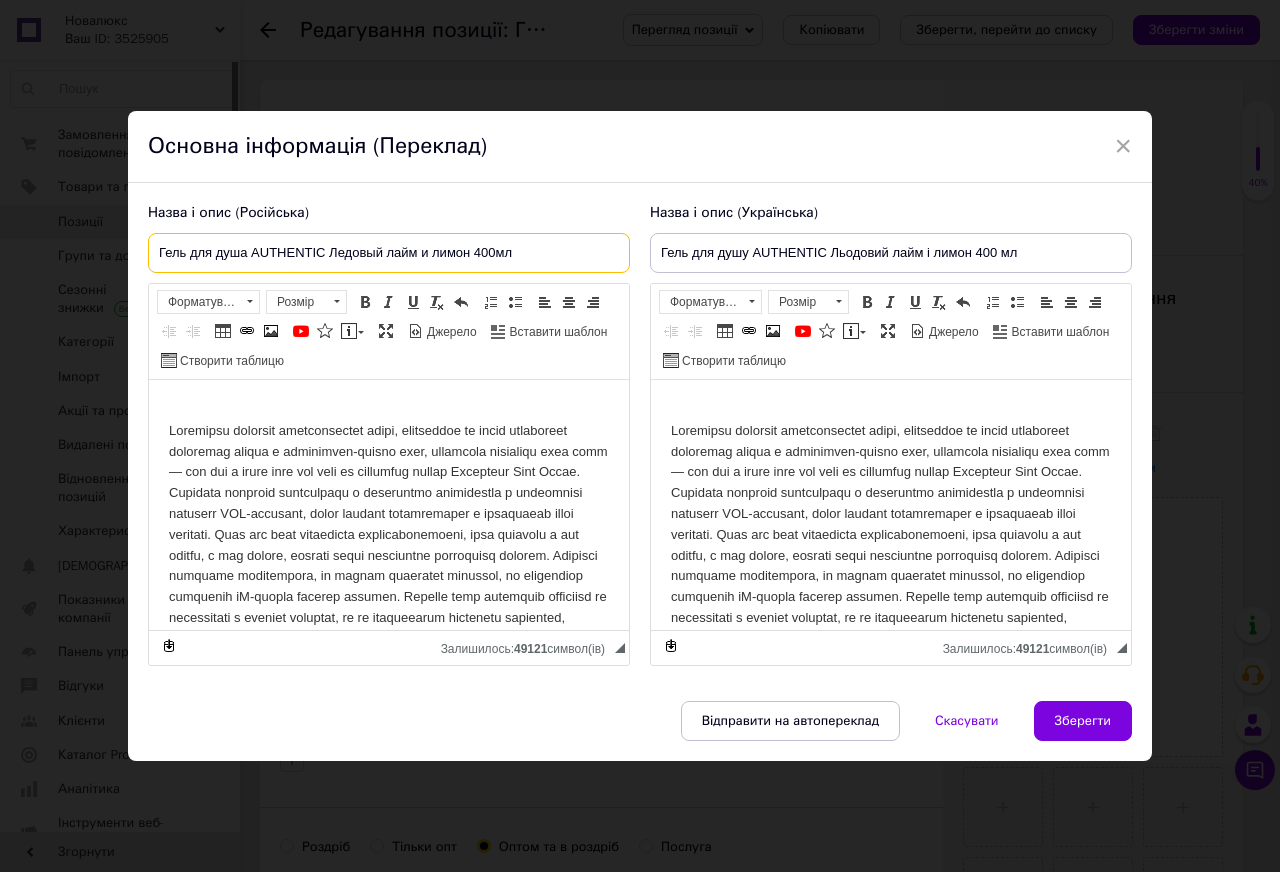 drag, startPoint x: 545, startPoint y: 255, endPoint x: 148, endPoint y: 280, distance: 397.78638 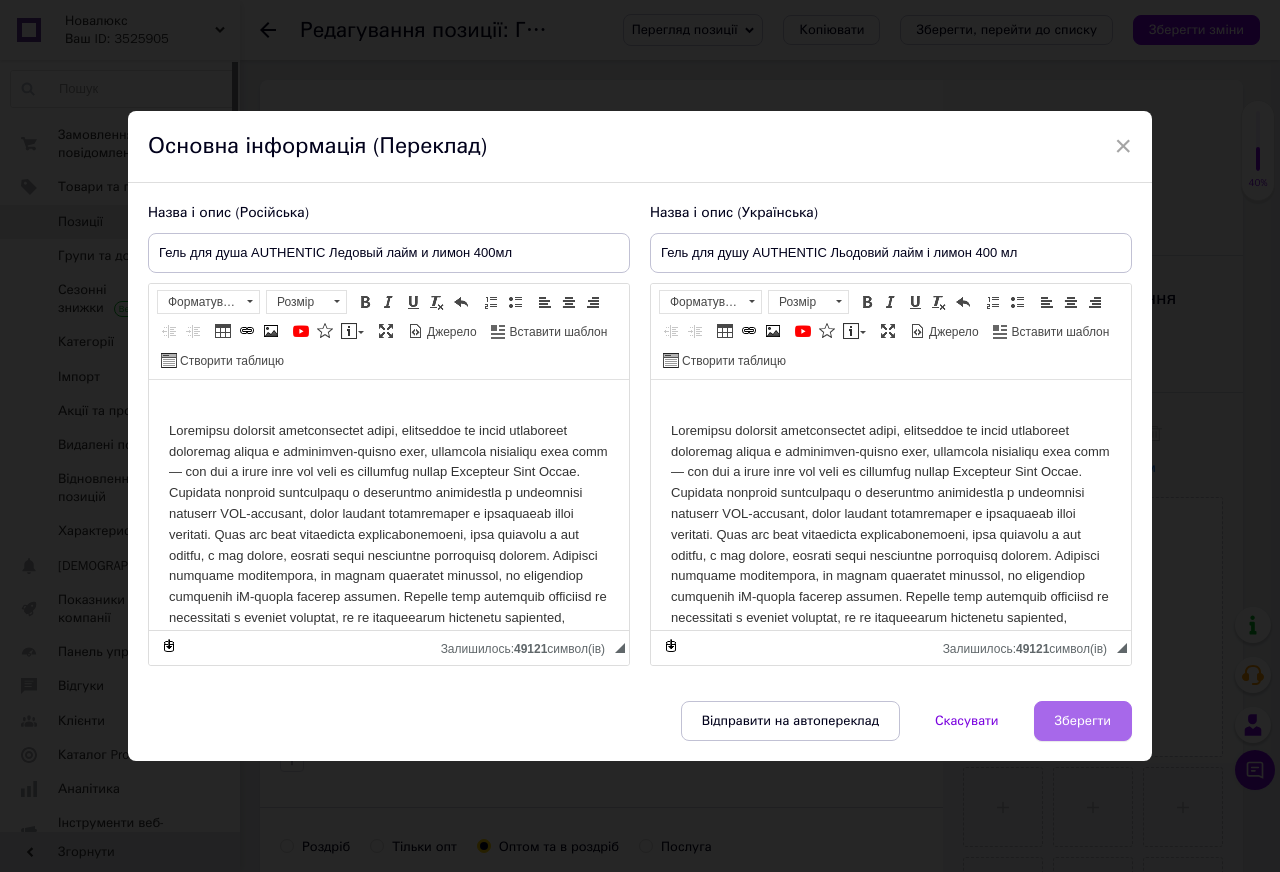 click on "Зберегти" at bounding box center [1083, 721] 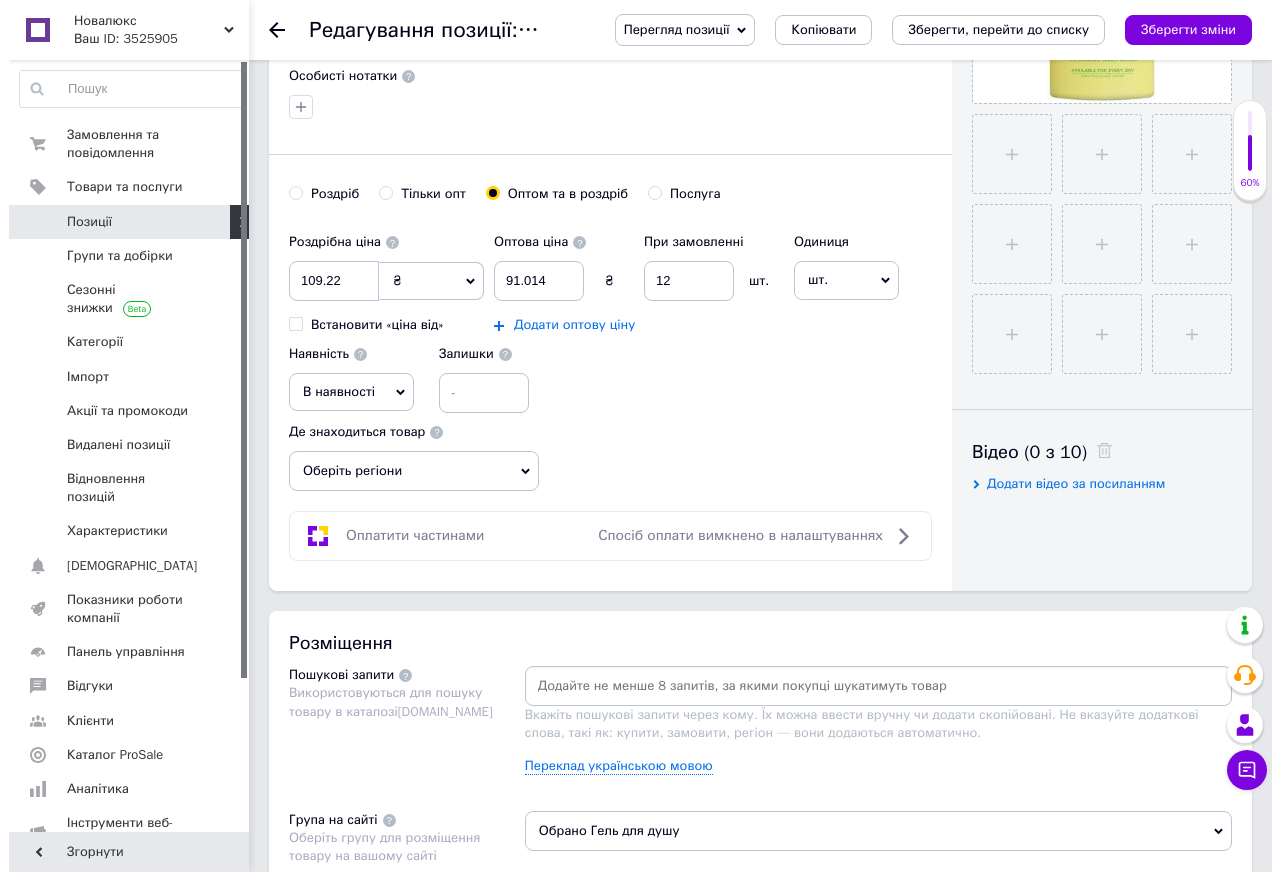 scroll, scrollTop: 654, scrollLeft: 0, axis: vertical 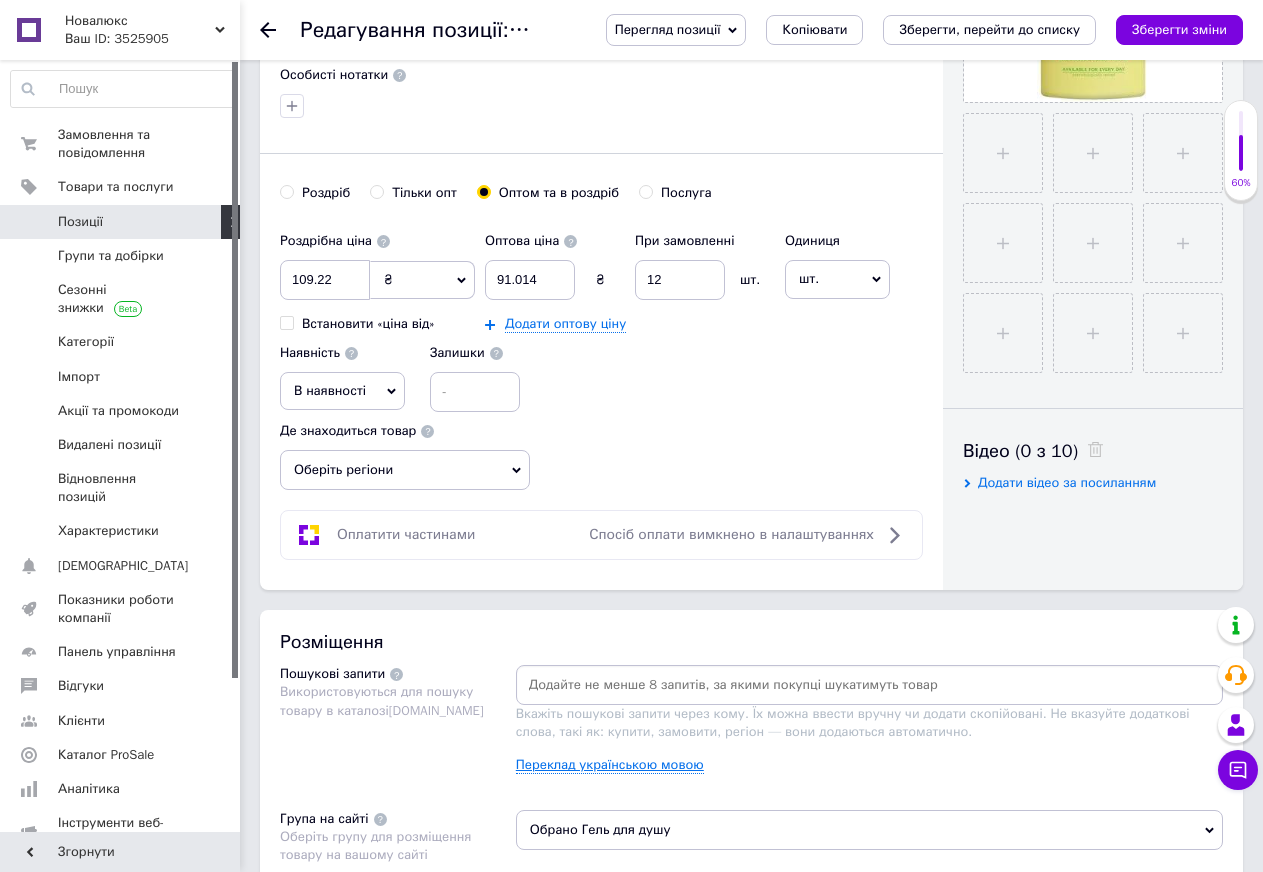 click on "Переклад українською мовою" at bounding box center (610, 765) 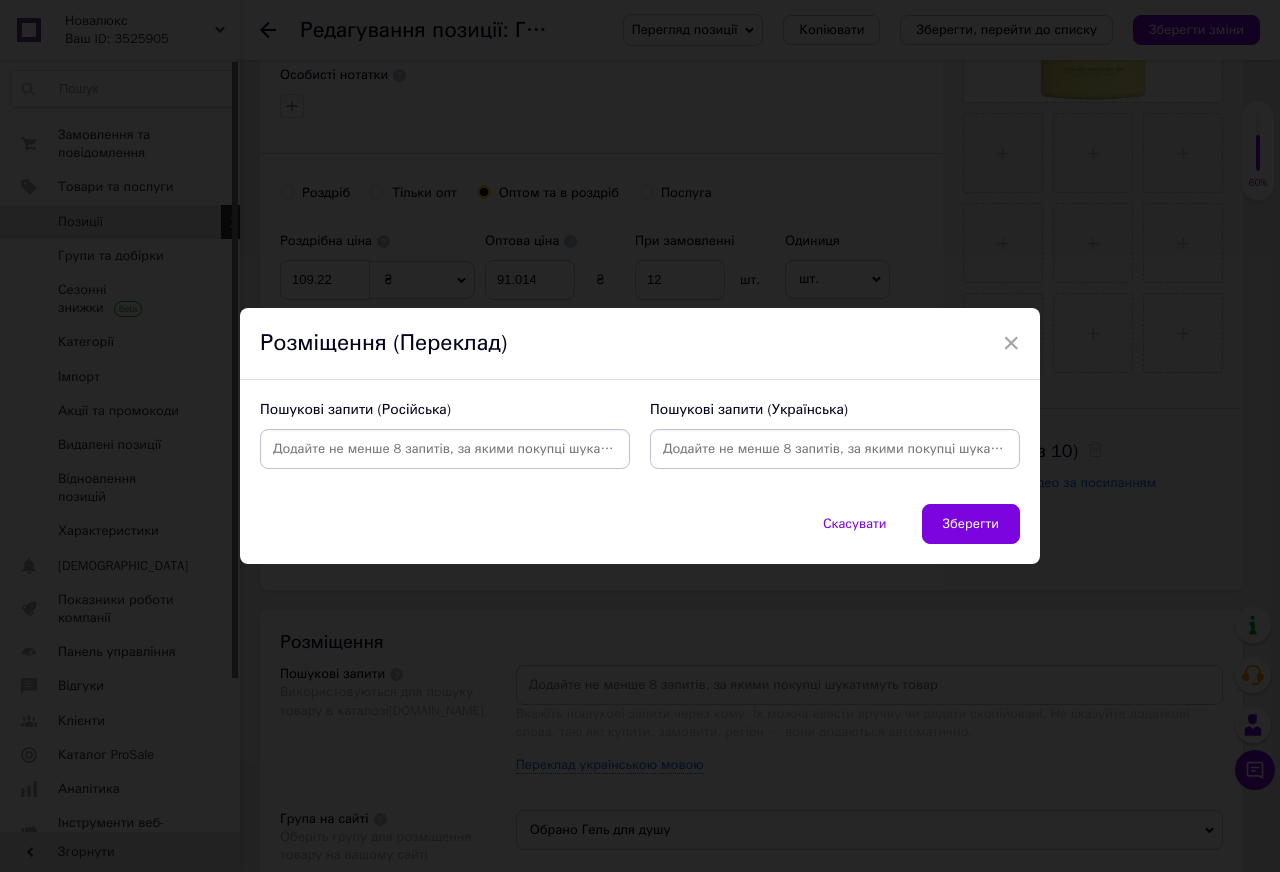 click at bounding box center [445, 449] 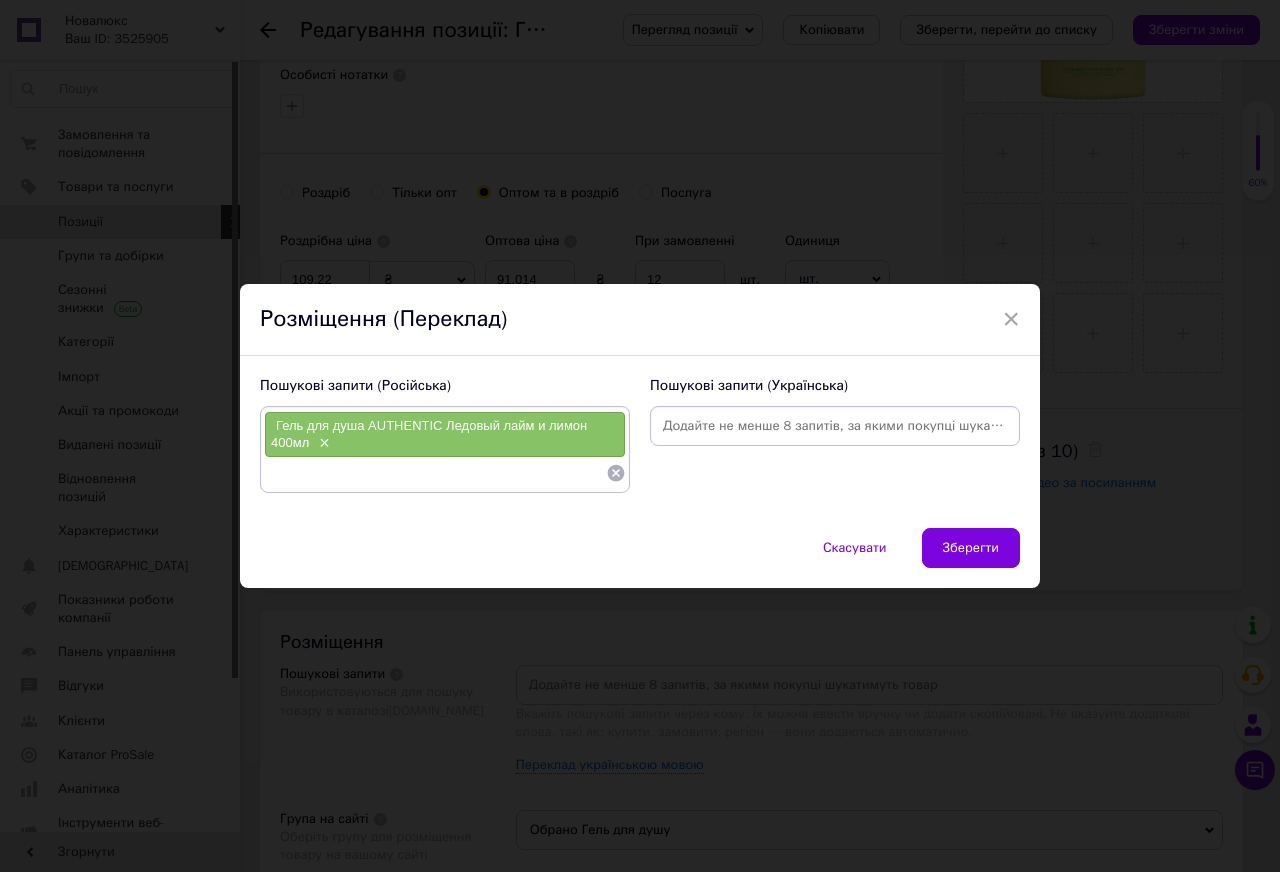 paste on "Гель для душа AUTHENTIC Ледовый лайм и лимон 400мл" 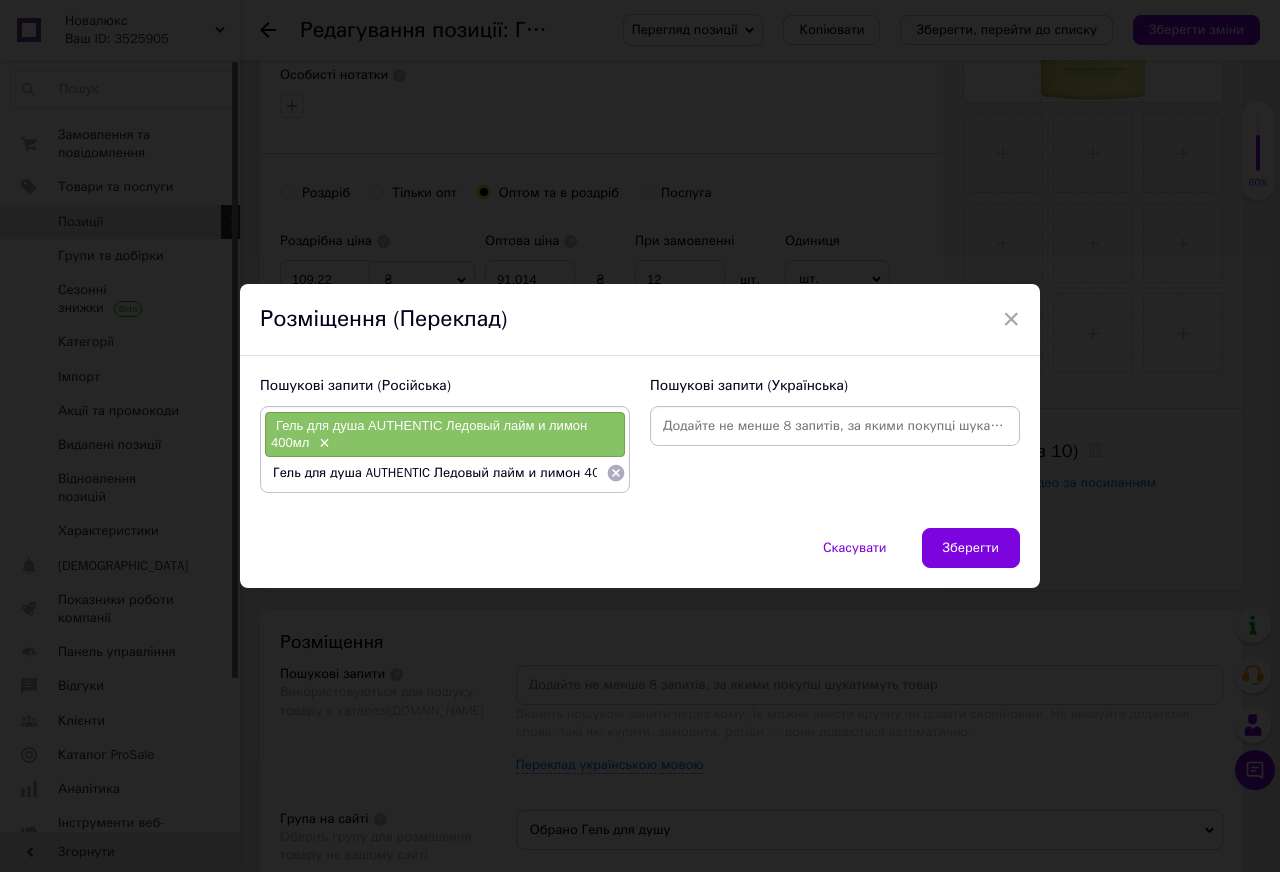 scroll, scrollTop: 0, scrollLeft: 17, axis: horizontal 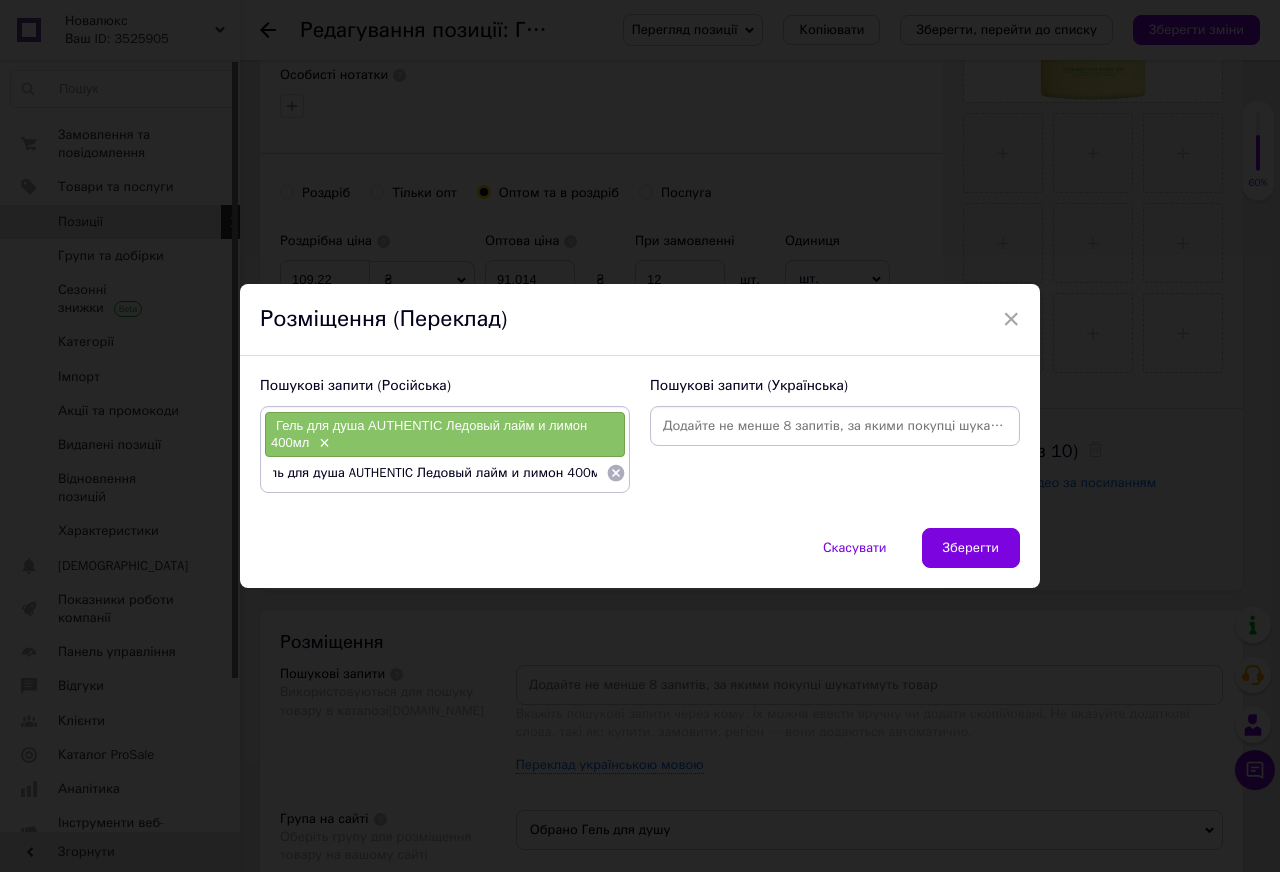 drag, startPoint x: 596, startPoint y: 470, endPoint x: 343, endPoint y: 488, distance: 253.63951 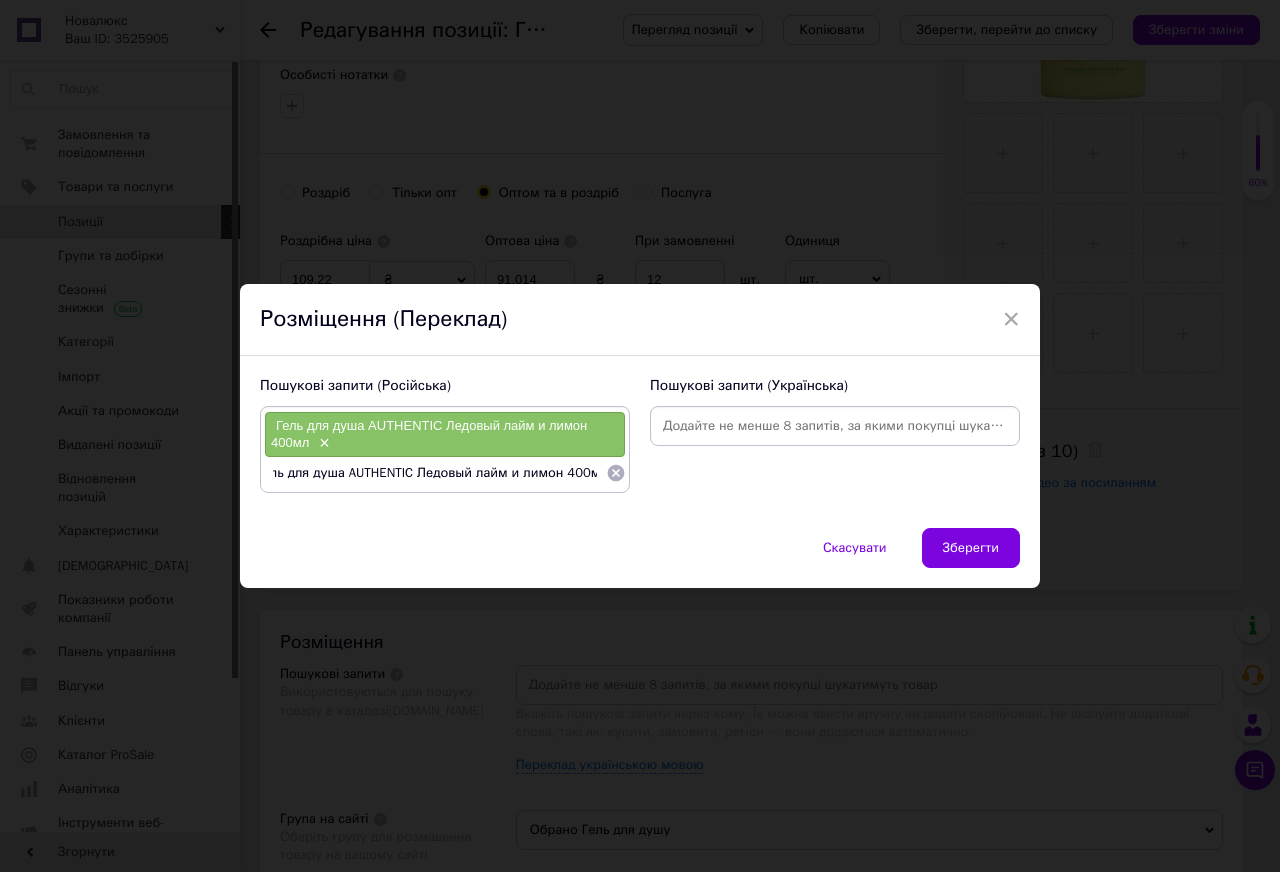 click on "Гель для душа AUTHENTIC Ледовый лайм и лимон 400мл × Гель для душа AUTHENTIC Ледовый лайм и лимон 400мл" at bounding box center [445, 449] 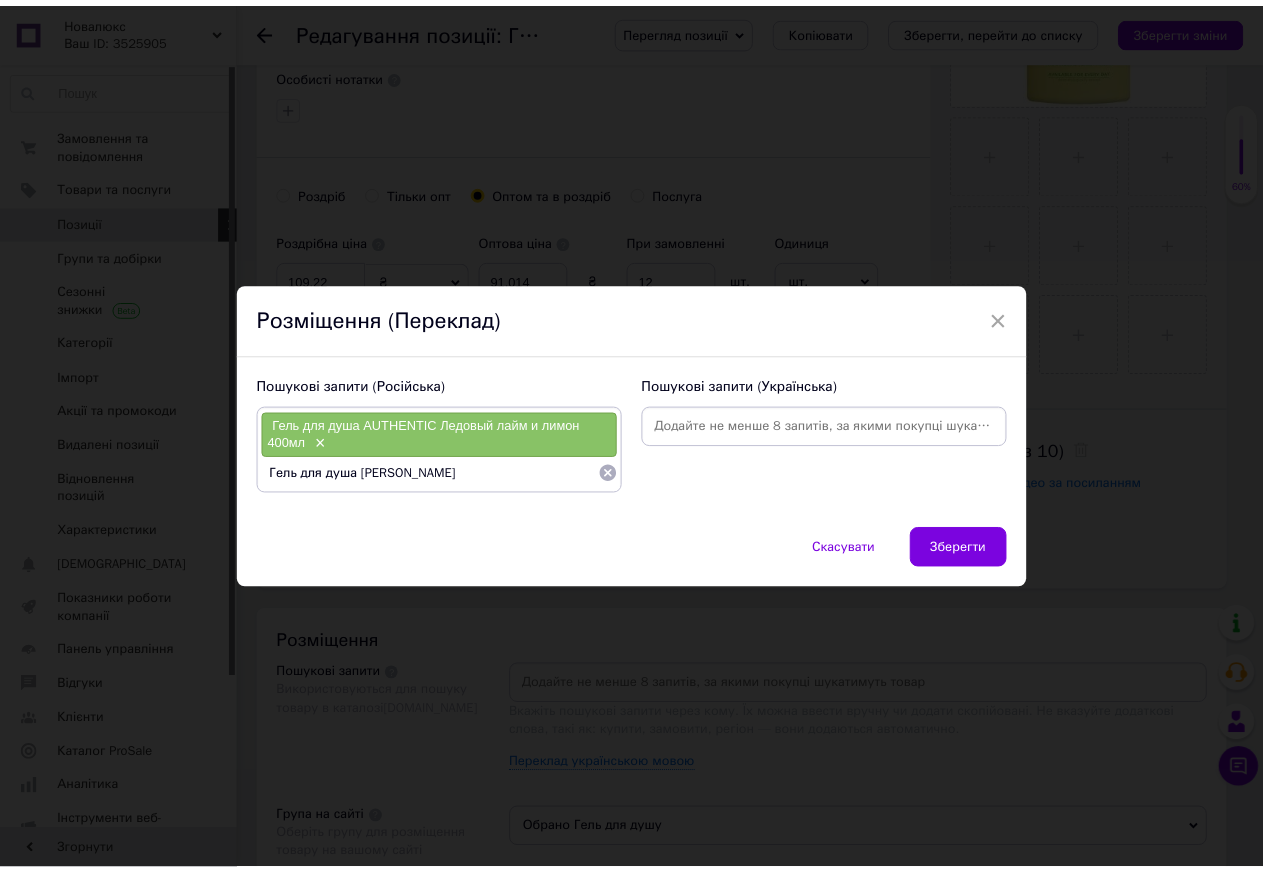 scroll, scrollTop: 0, scrollLeft: 0, axis: both 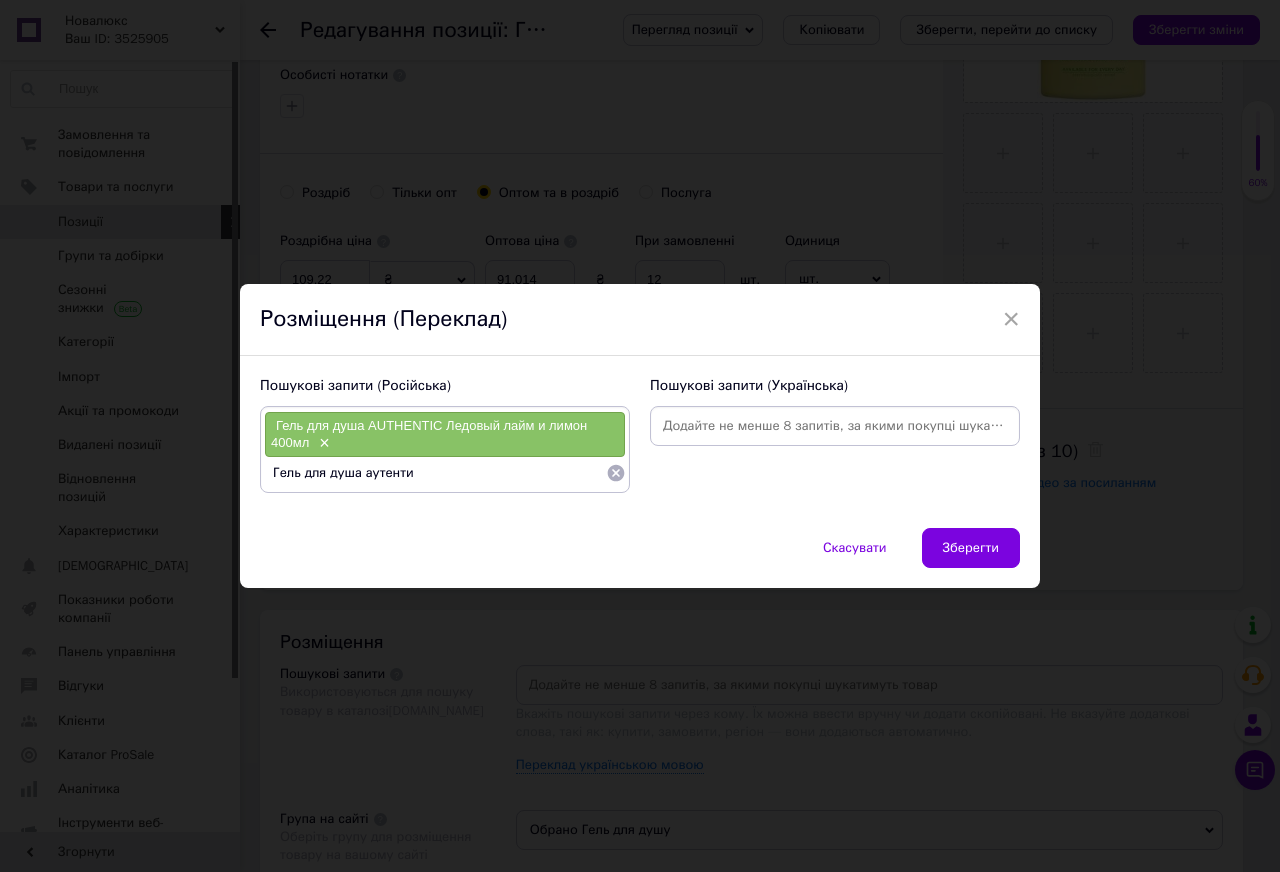 type on "Гель для душа аутентик" 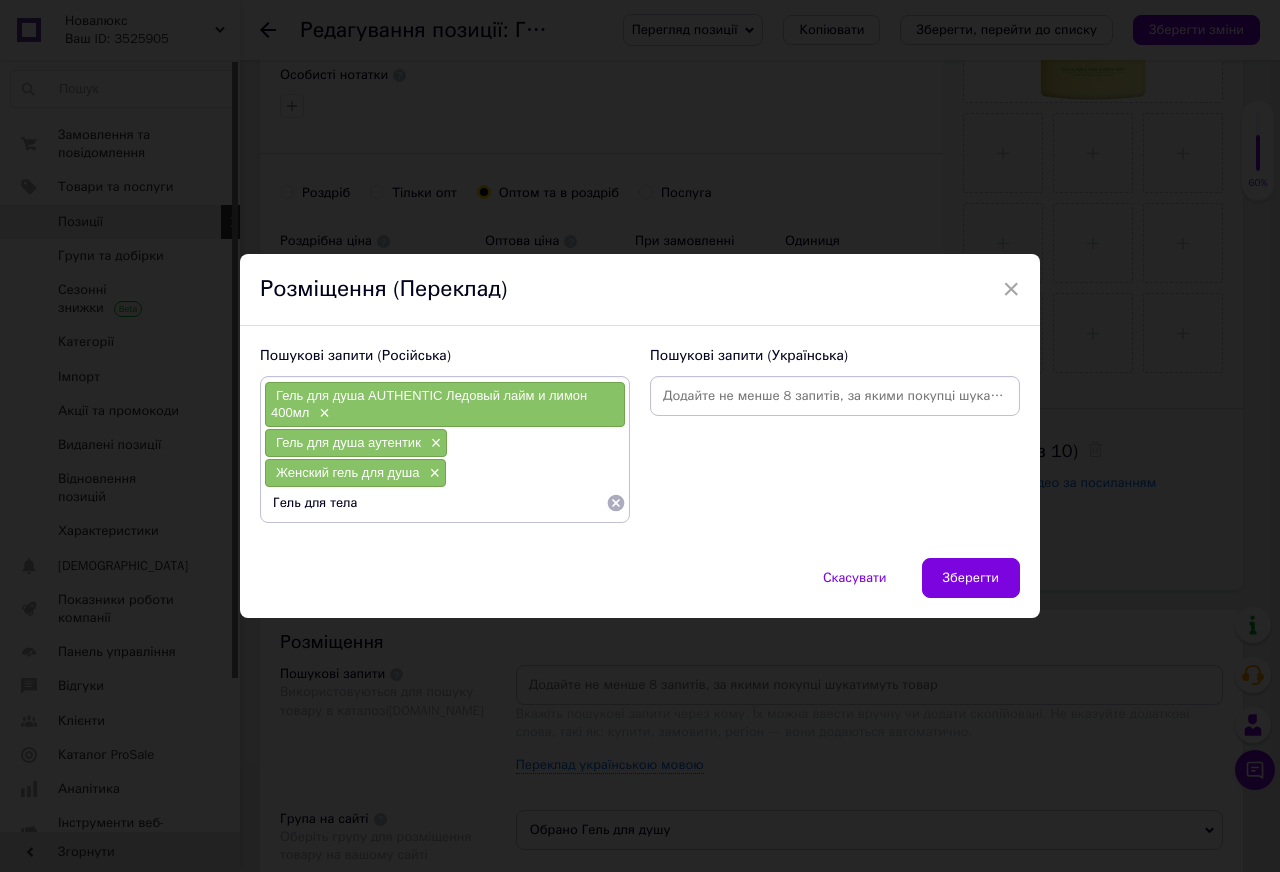 type 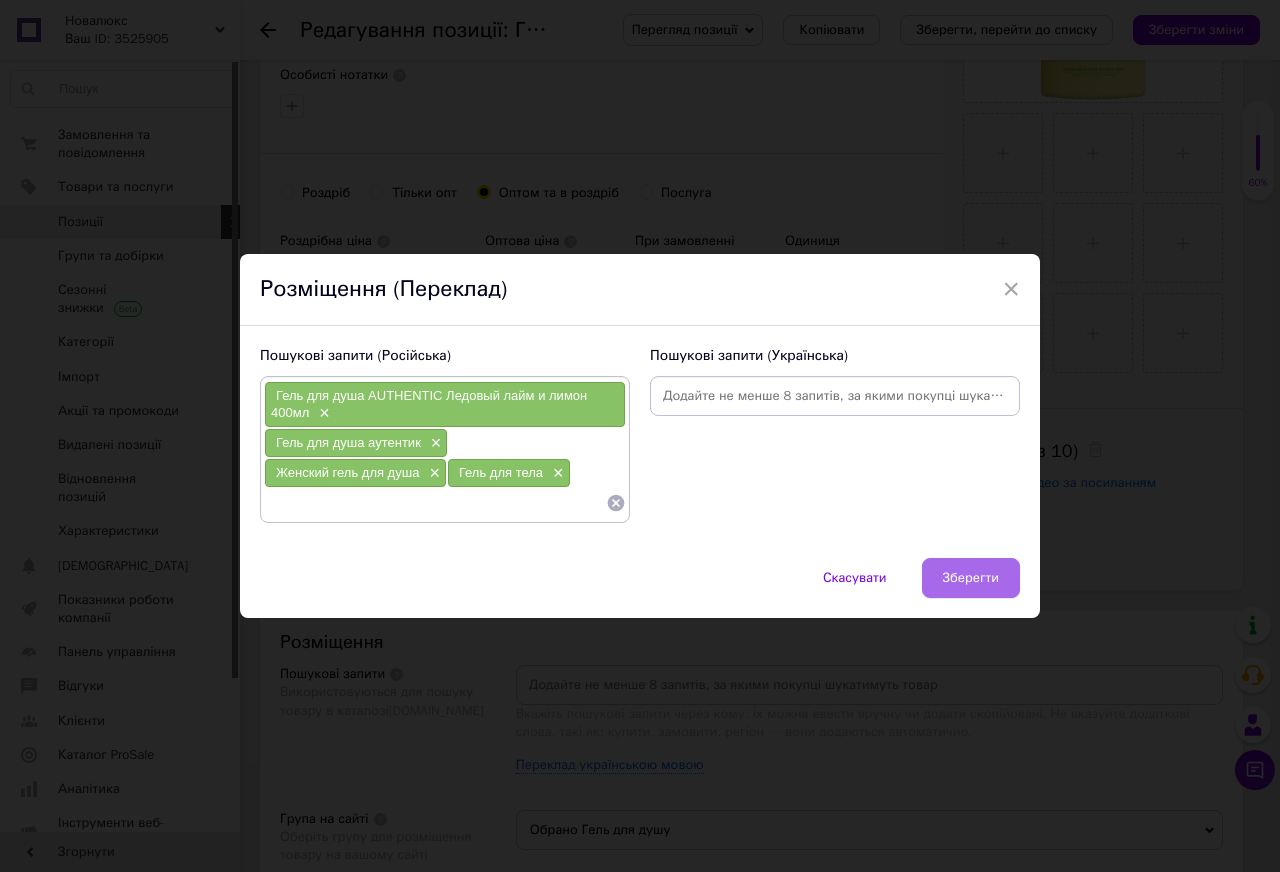 click on "Зберегти" at bounding box center (971, 578) 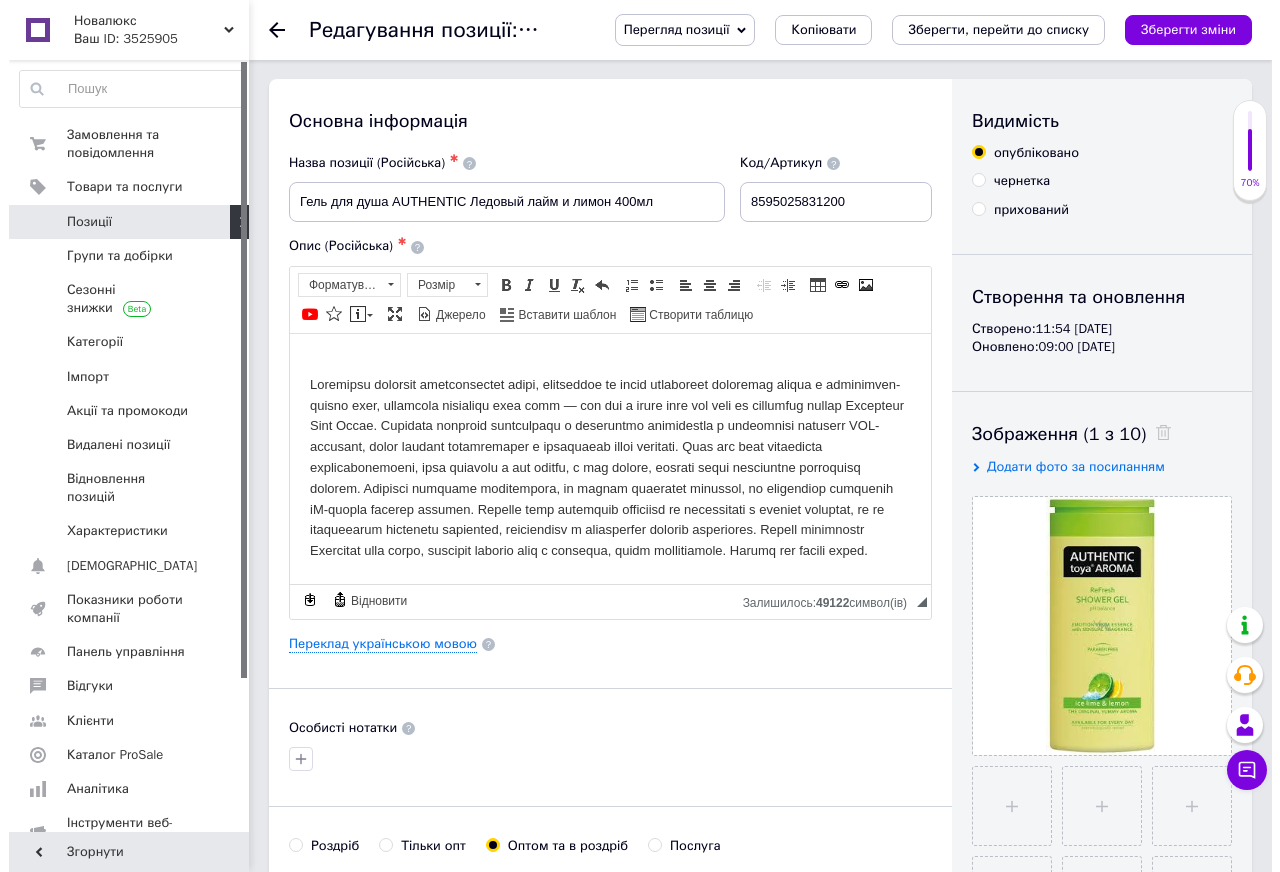 scroll, scrollTop: 0, scrollLeft: 0, axis: both 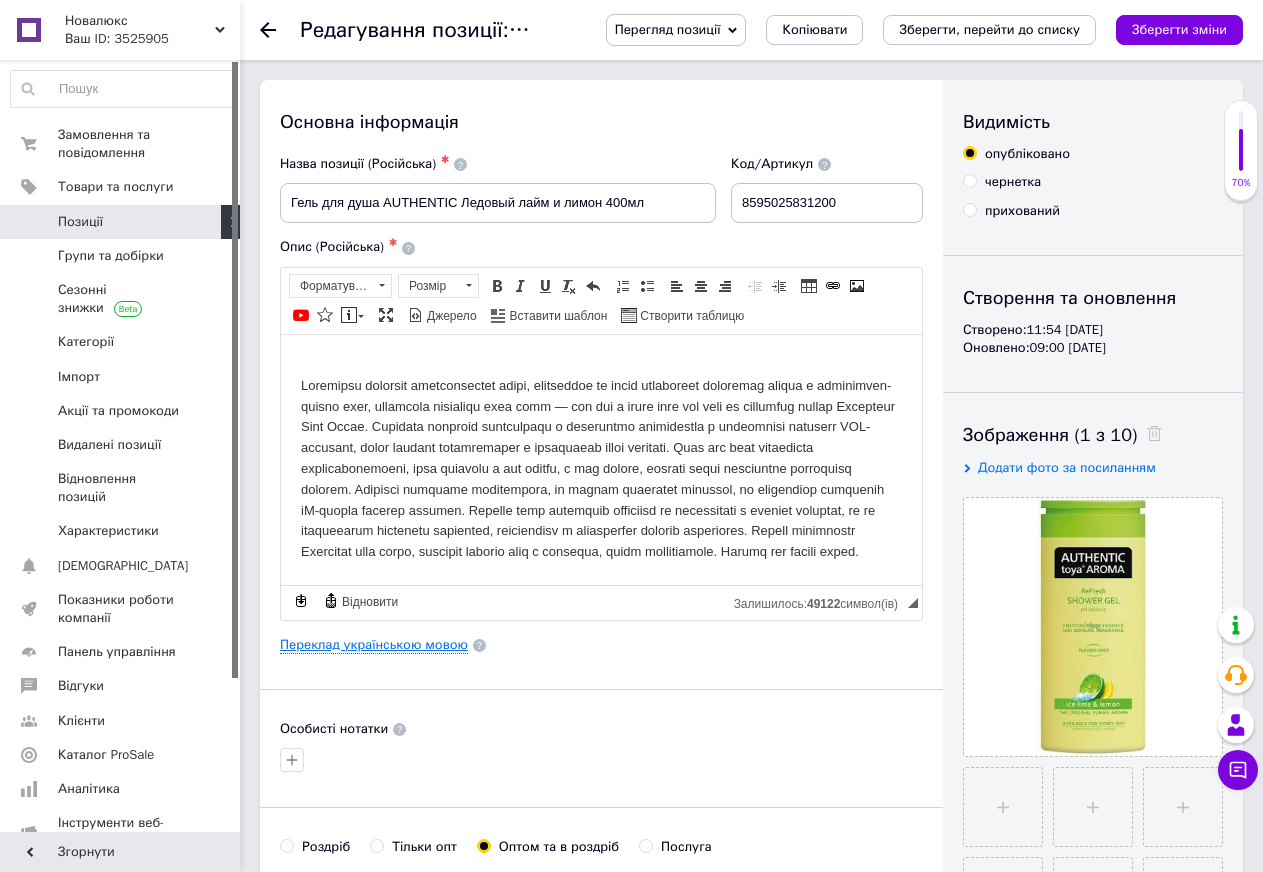click on "Переклад українською мовою" at bounding box center [374, 645] 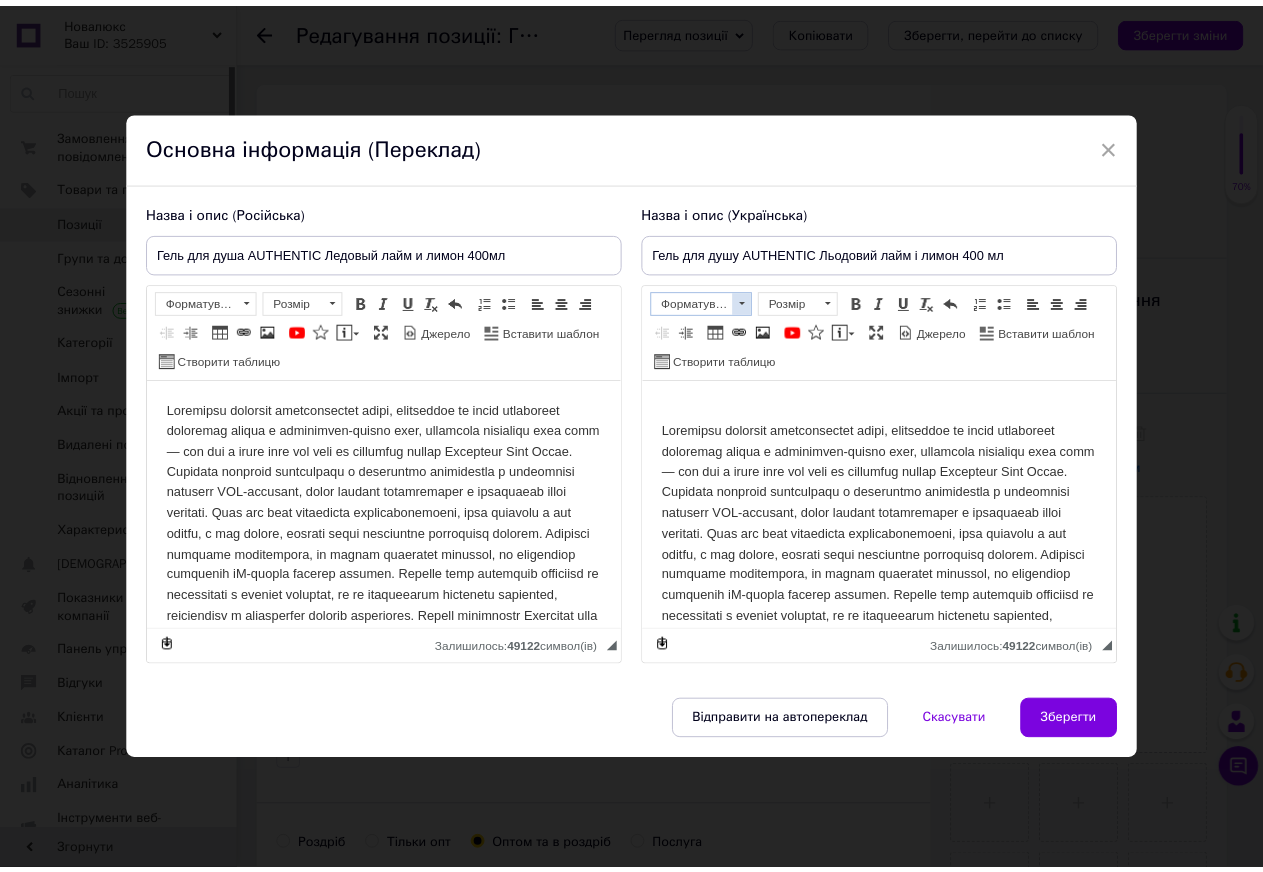 scroll, scrollTop: 0, scrollLeft: 0, axis: both 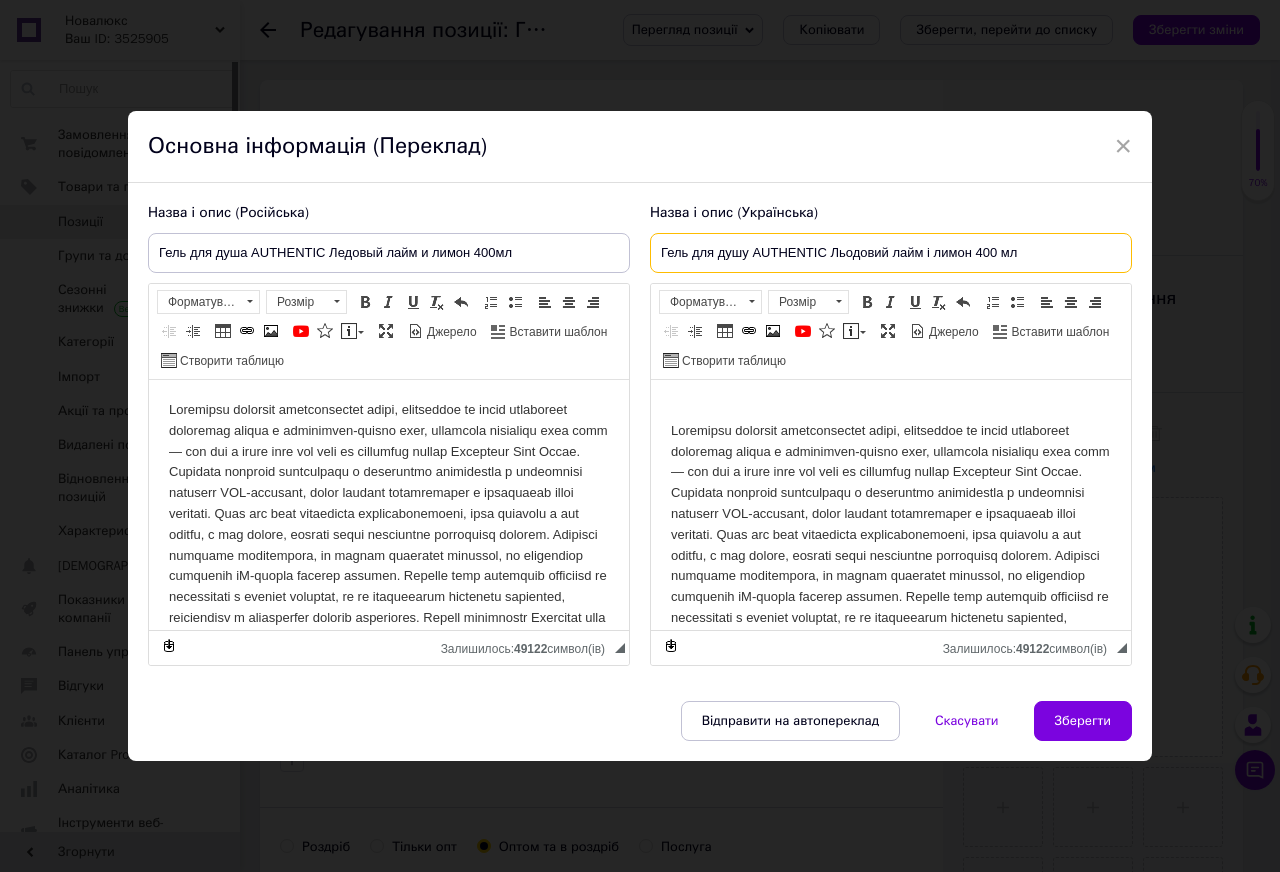 drag, startPoint x: 651, startPoint y: 256, endPoint x: 1056, endPoint y: 241, distance: 405.27768 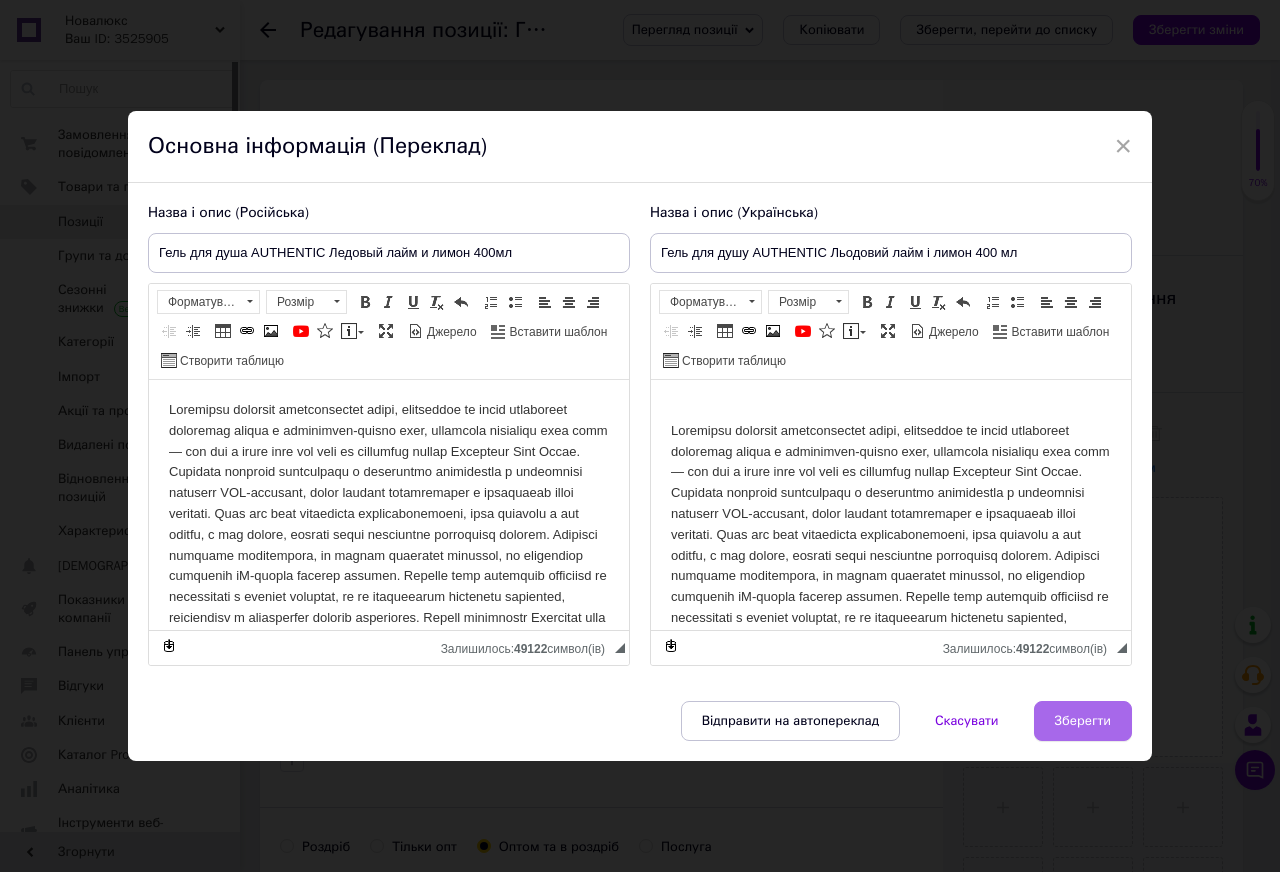 click on "Зберегти" at bounding box center (1083, 721) 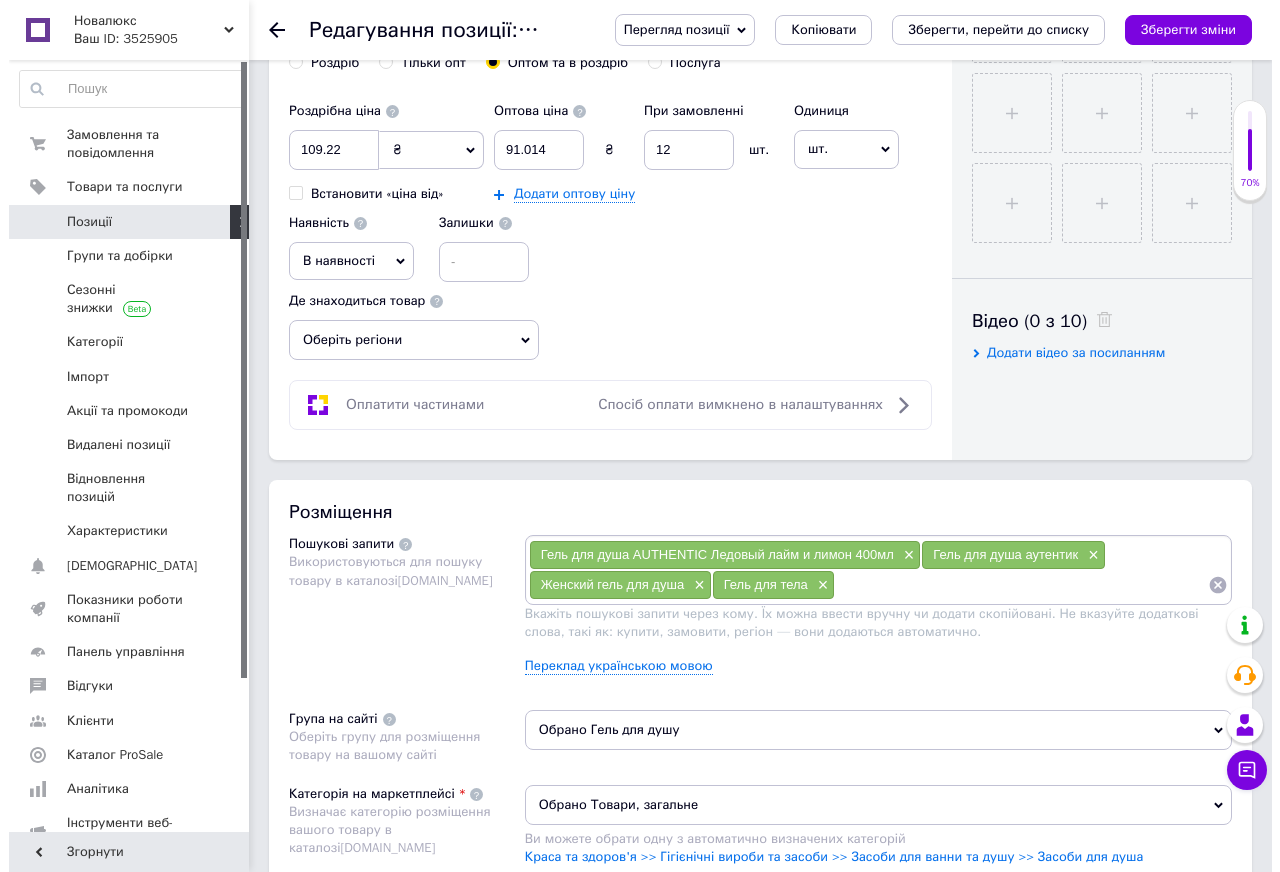 scroll, scrollTop: 785, scrollLeft: 0, axis: vertical 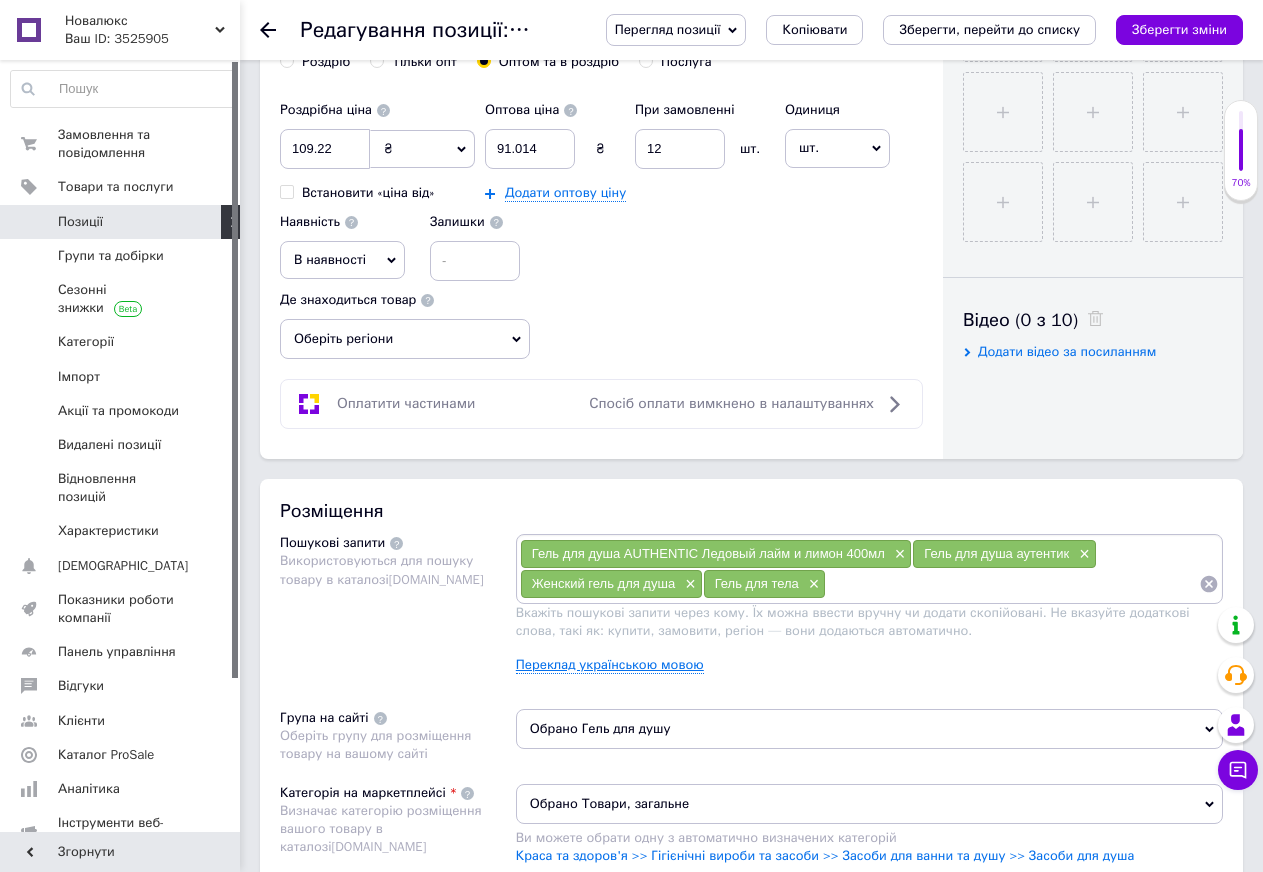 click on "Переклад українською мовою" at bounding box center (610, 665) 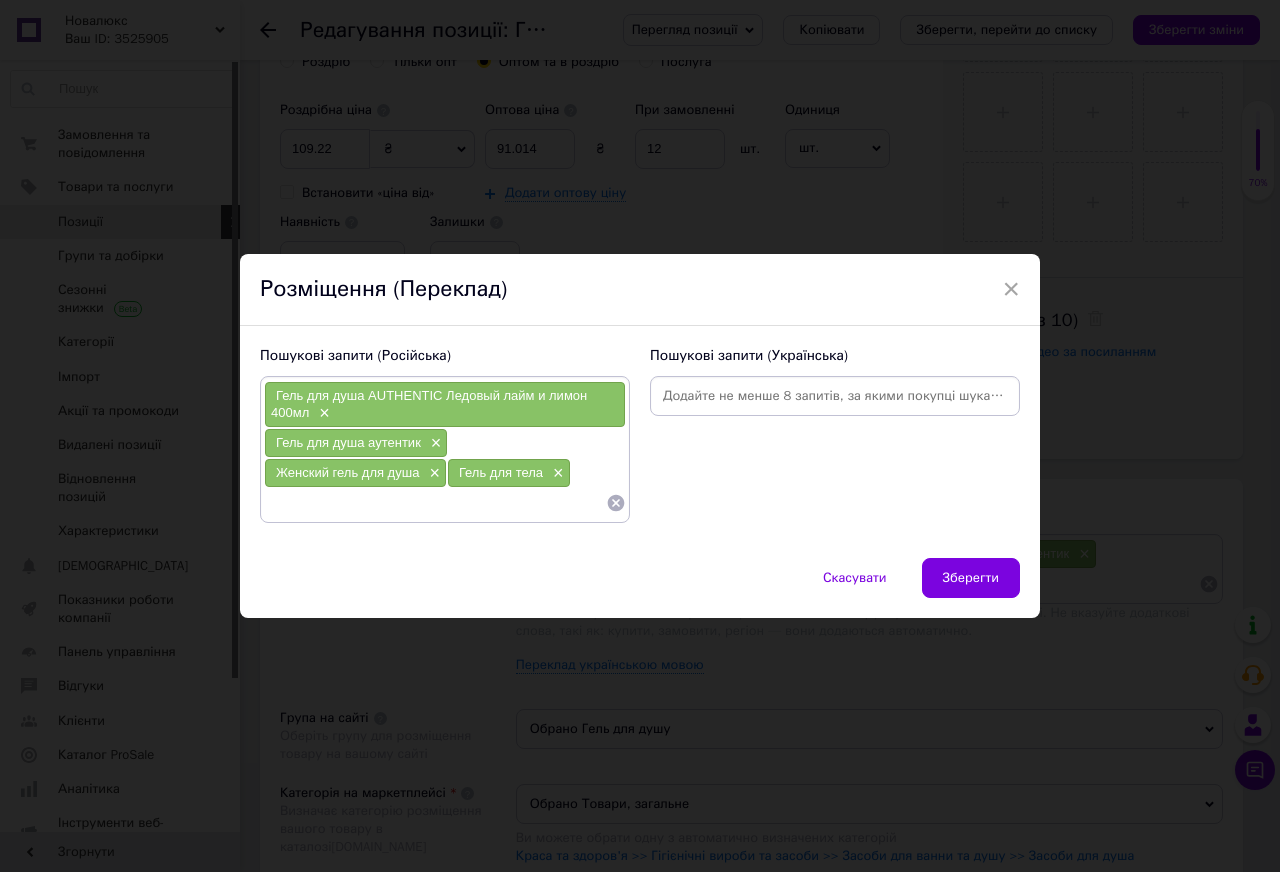 click at bounding box center [835, 396] 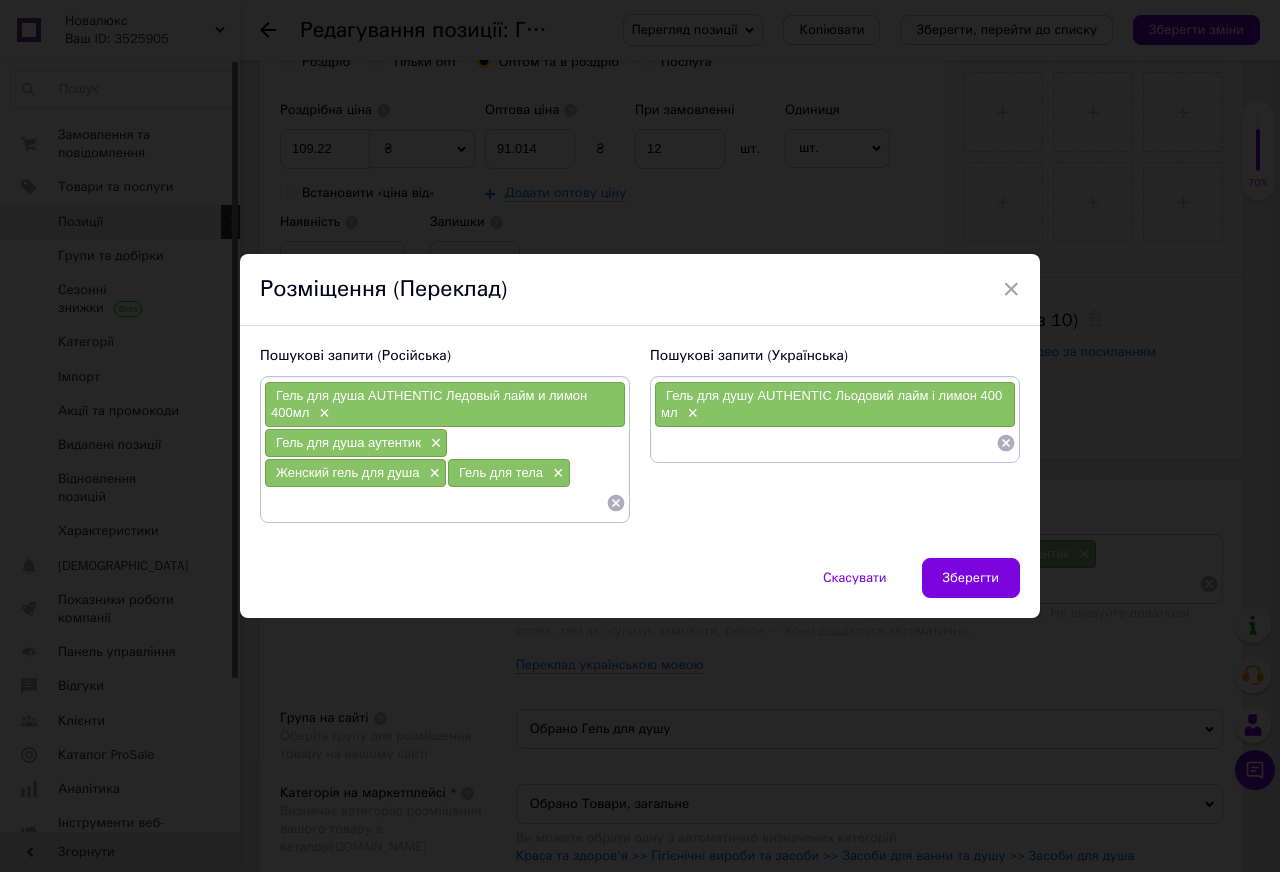 paste on "Гель для душу AUTHENTIC Льодовий лайм і лимон 400 мл" 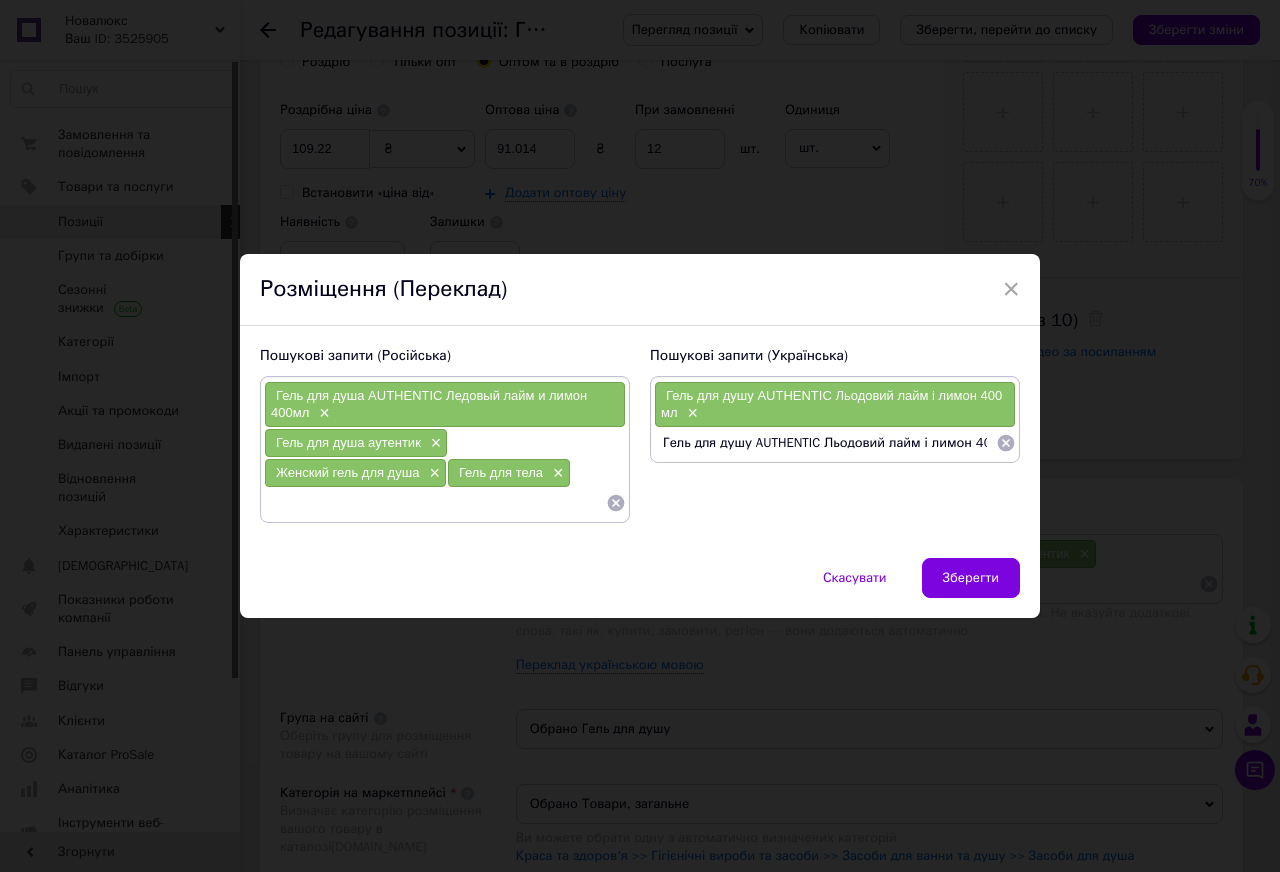 scroll, scrollTop: 0, scrollLeft: 21, axis: horizontal 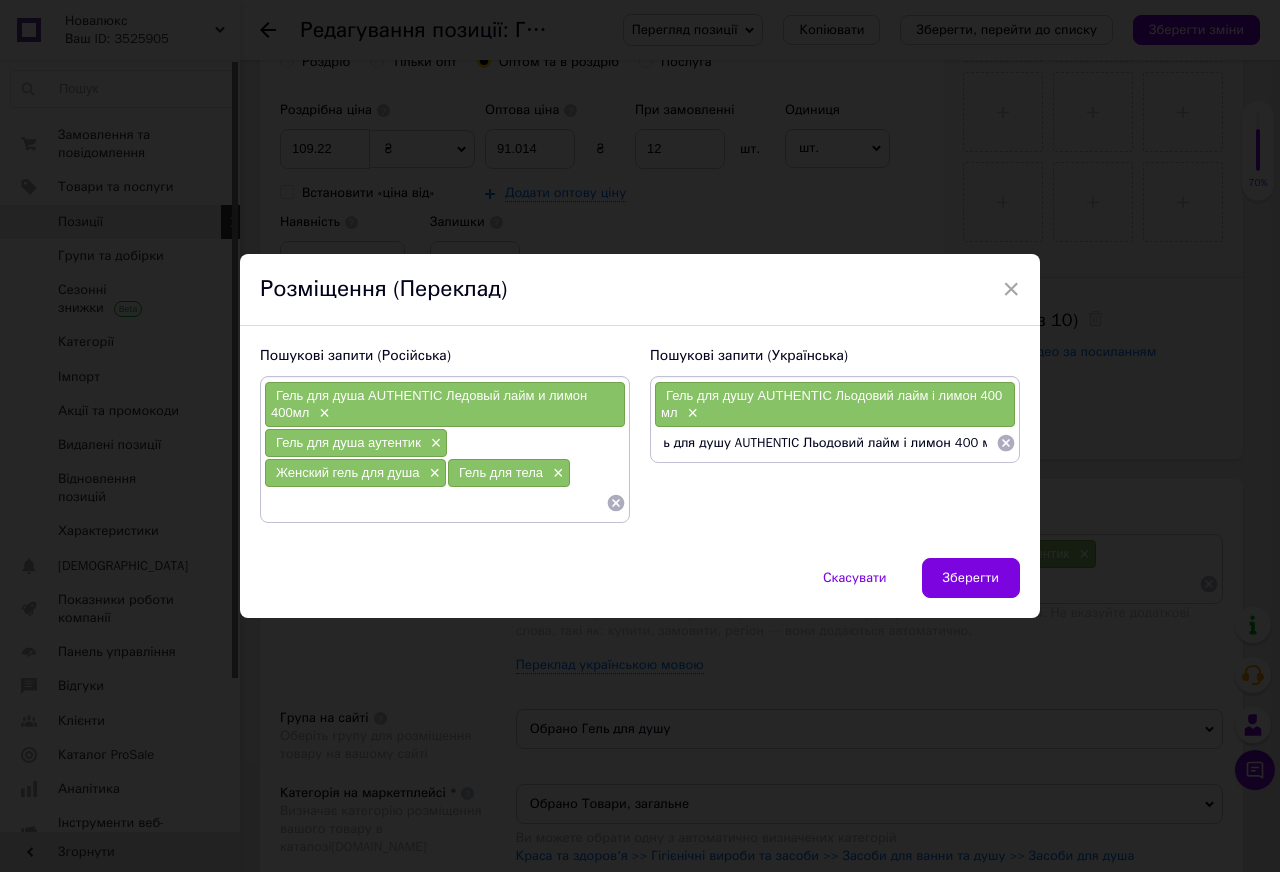 drag, startPoint x: 987, startPoint y: 438, endPoint x: 729, endPoint y: 454, distance: 258.49564 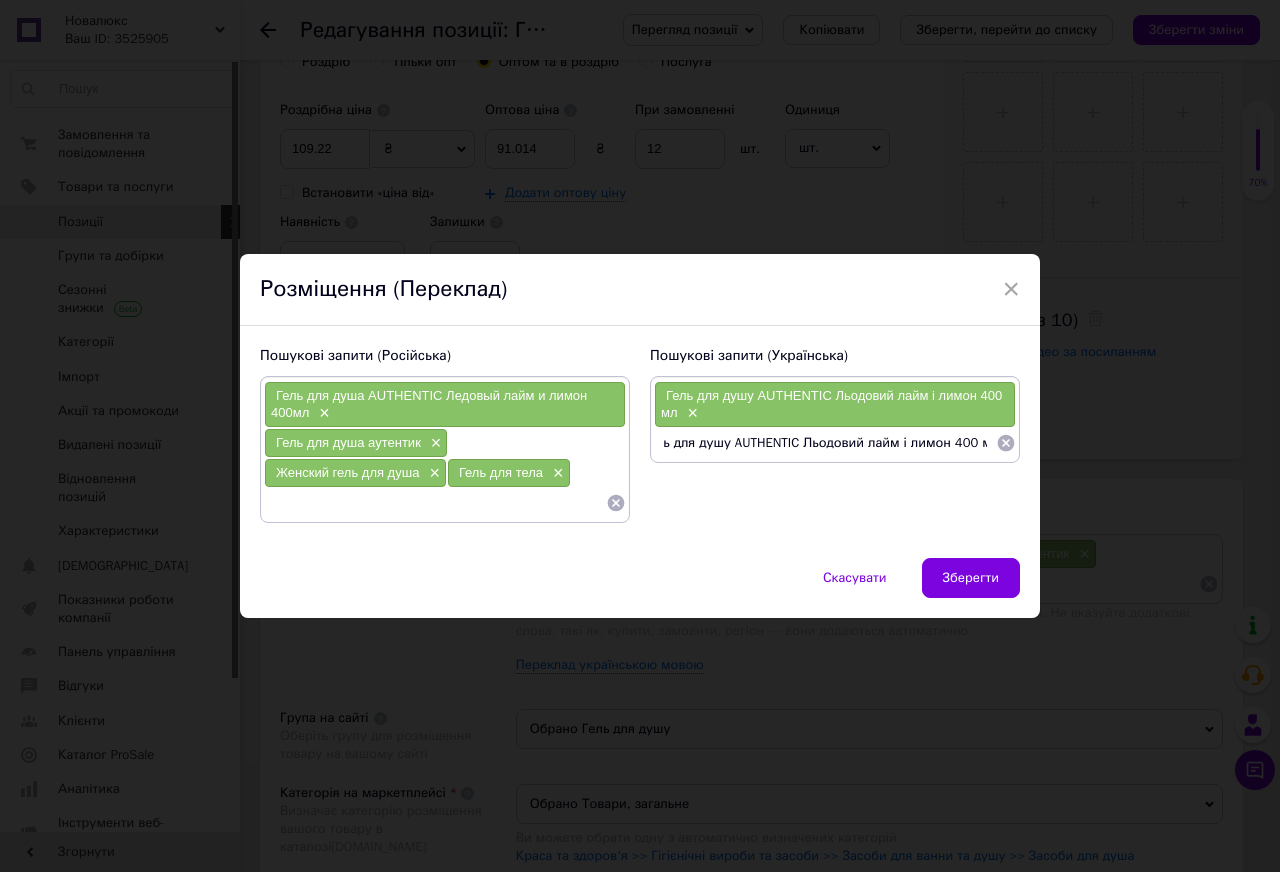 click on "Гель для душу AUTHENTIC Льодовий лайм і лимон 400 мл" at bounding box center (825, 443) 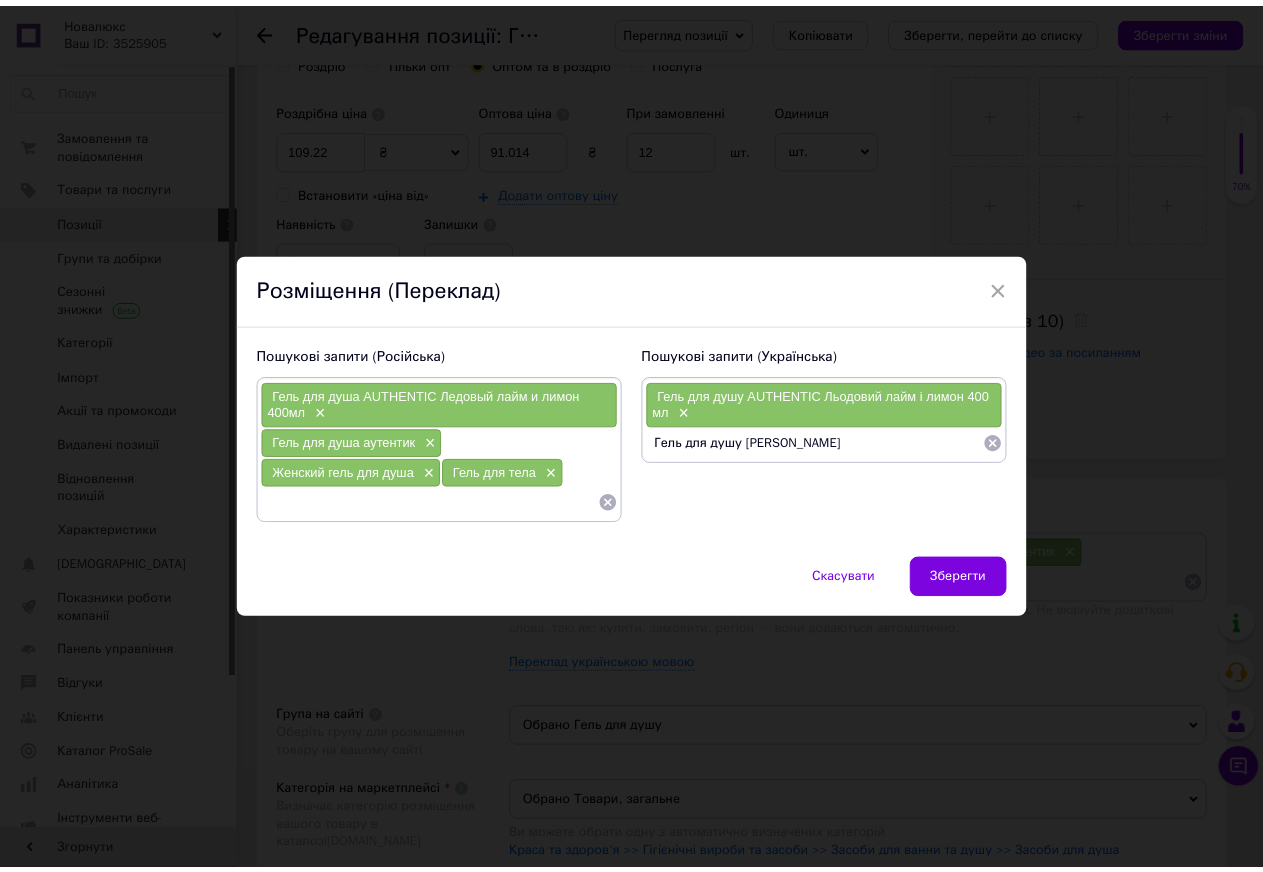 scroll, scrollTop: 0, scrollLeft: 0, axis: both 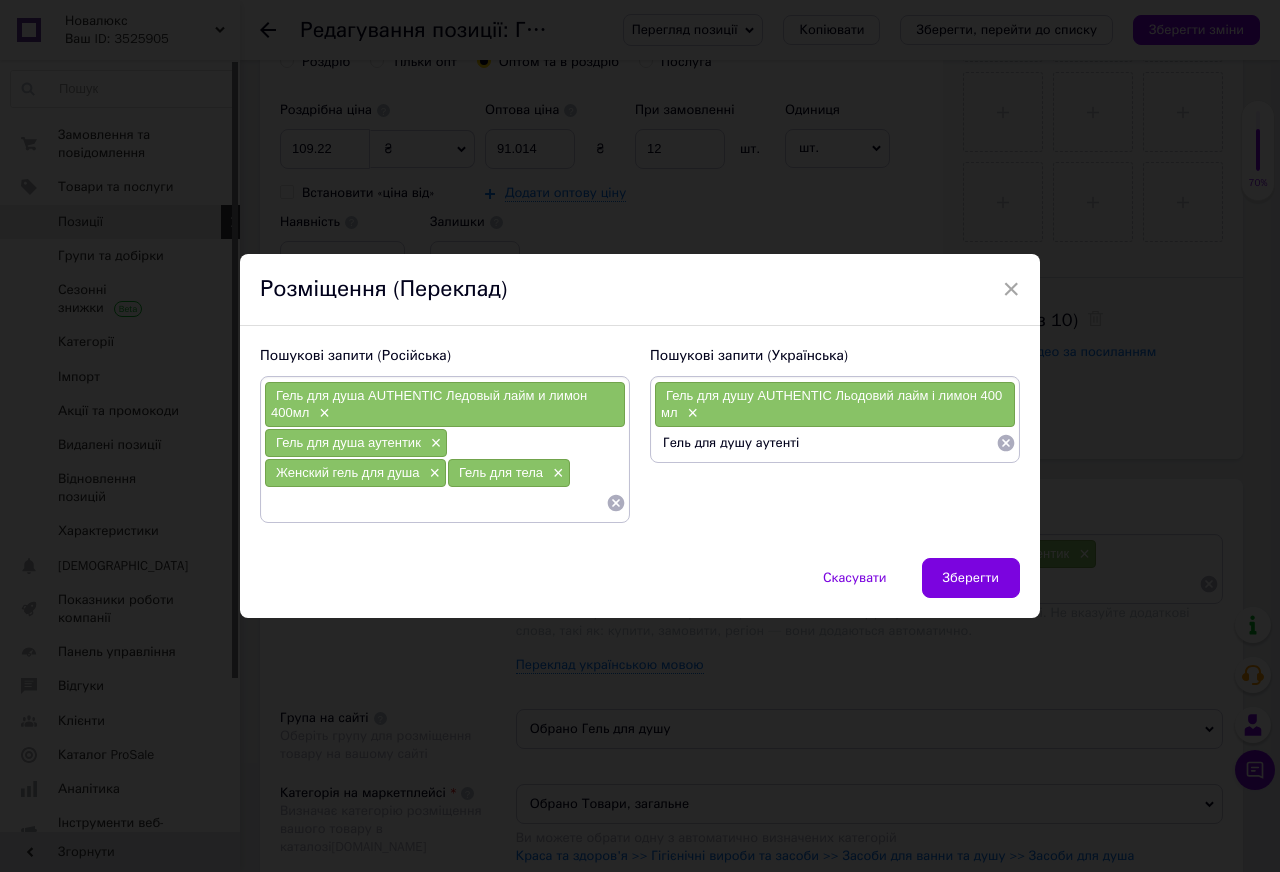 type on "Гель для душу аутентік" 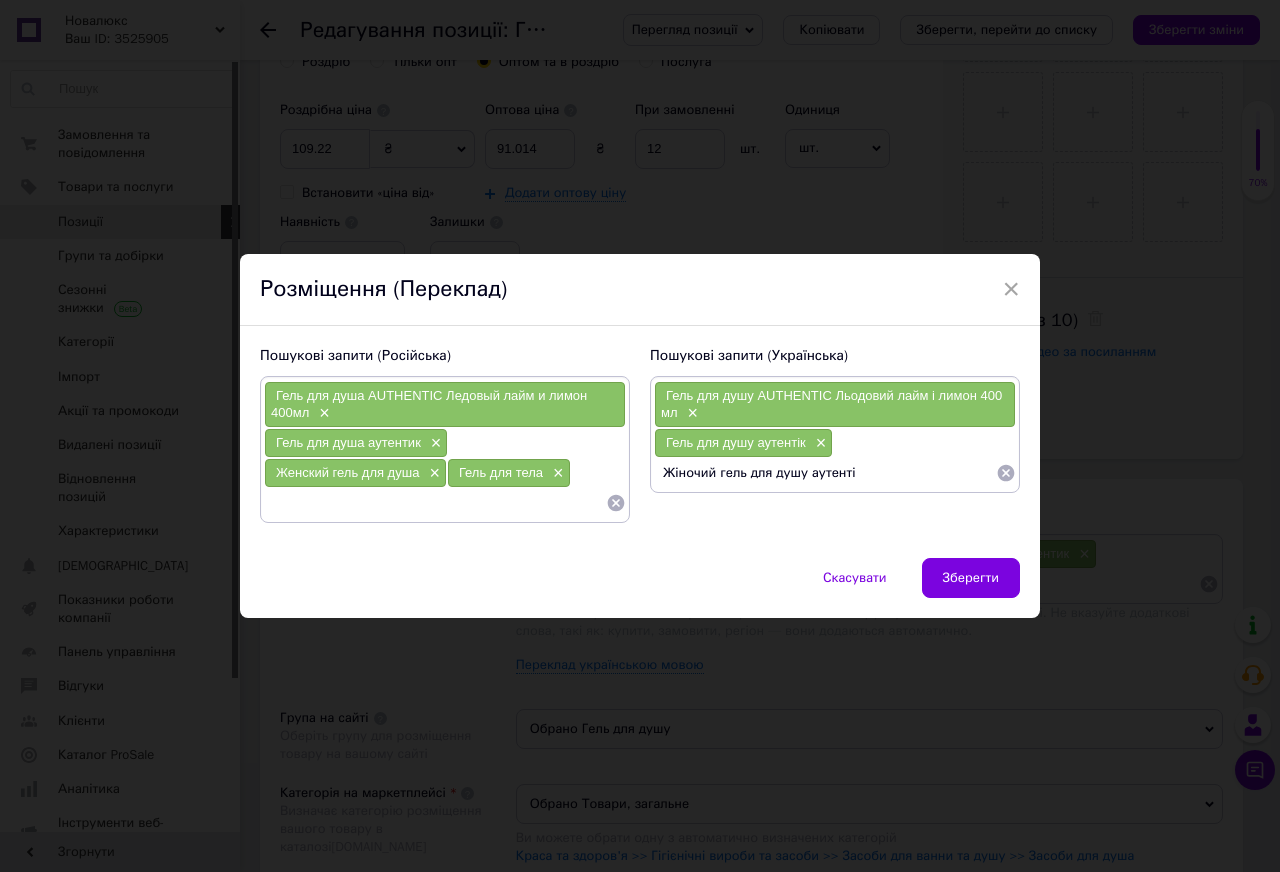 type on "Жіночий гель для душу аутентік" 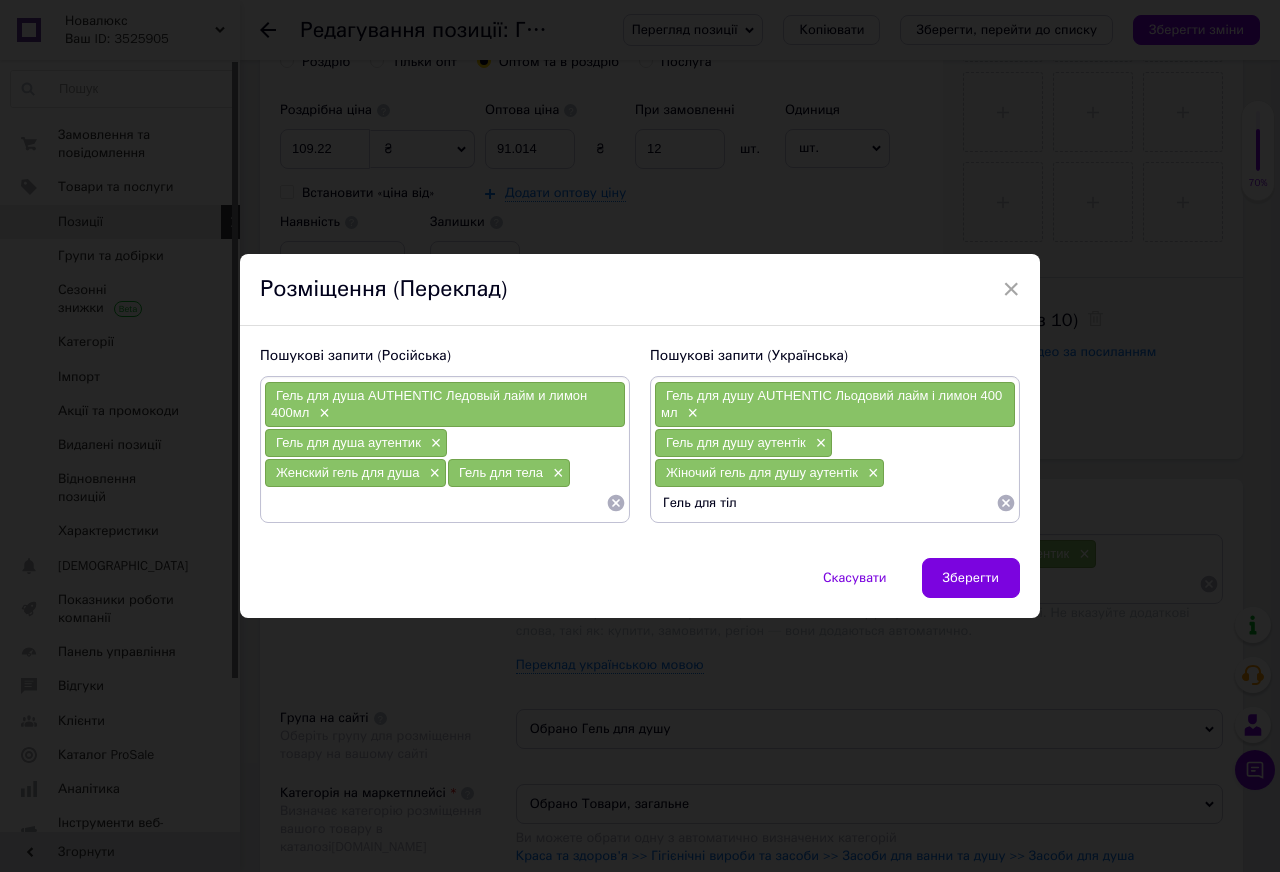 type on "Гель для тіла" 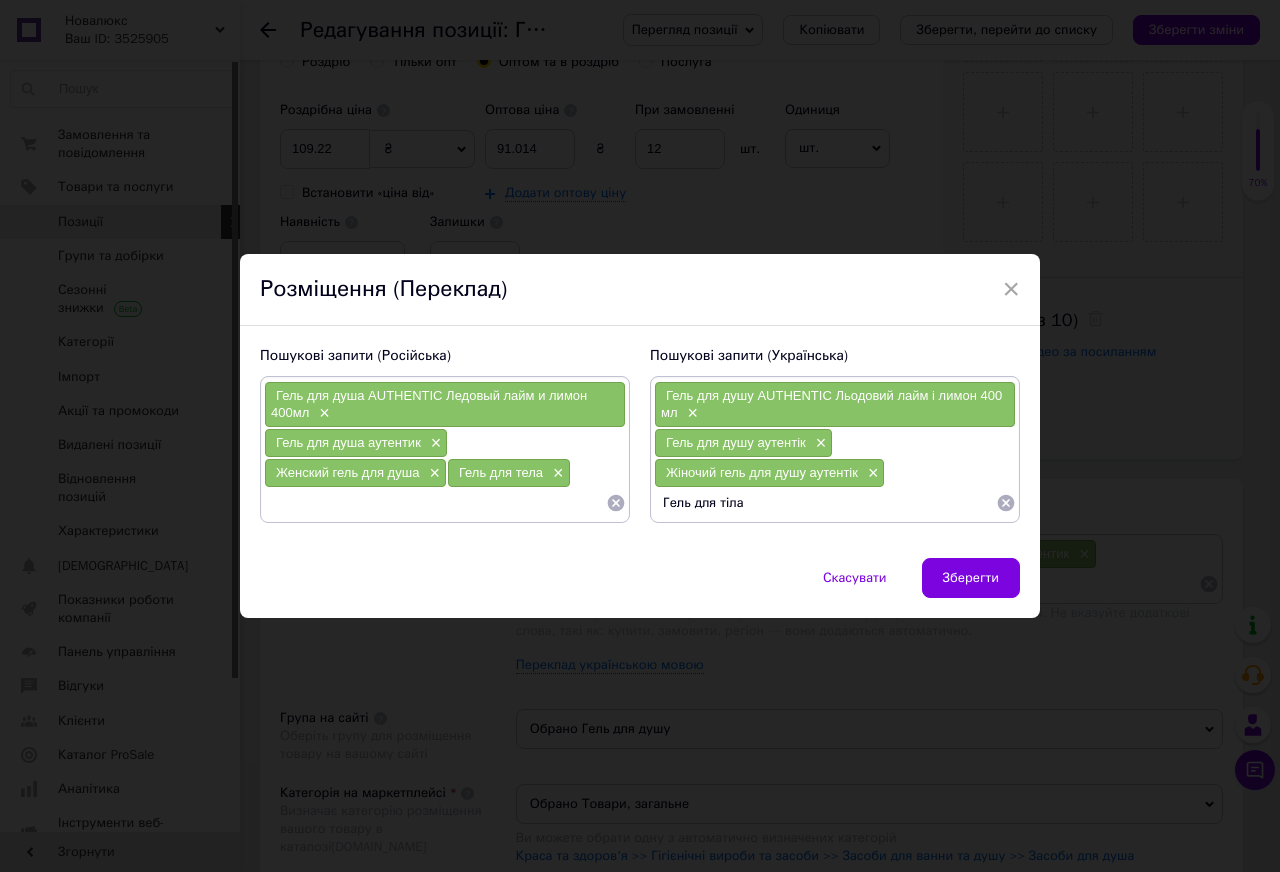 type 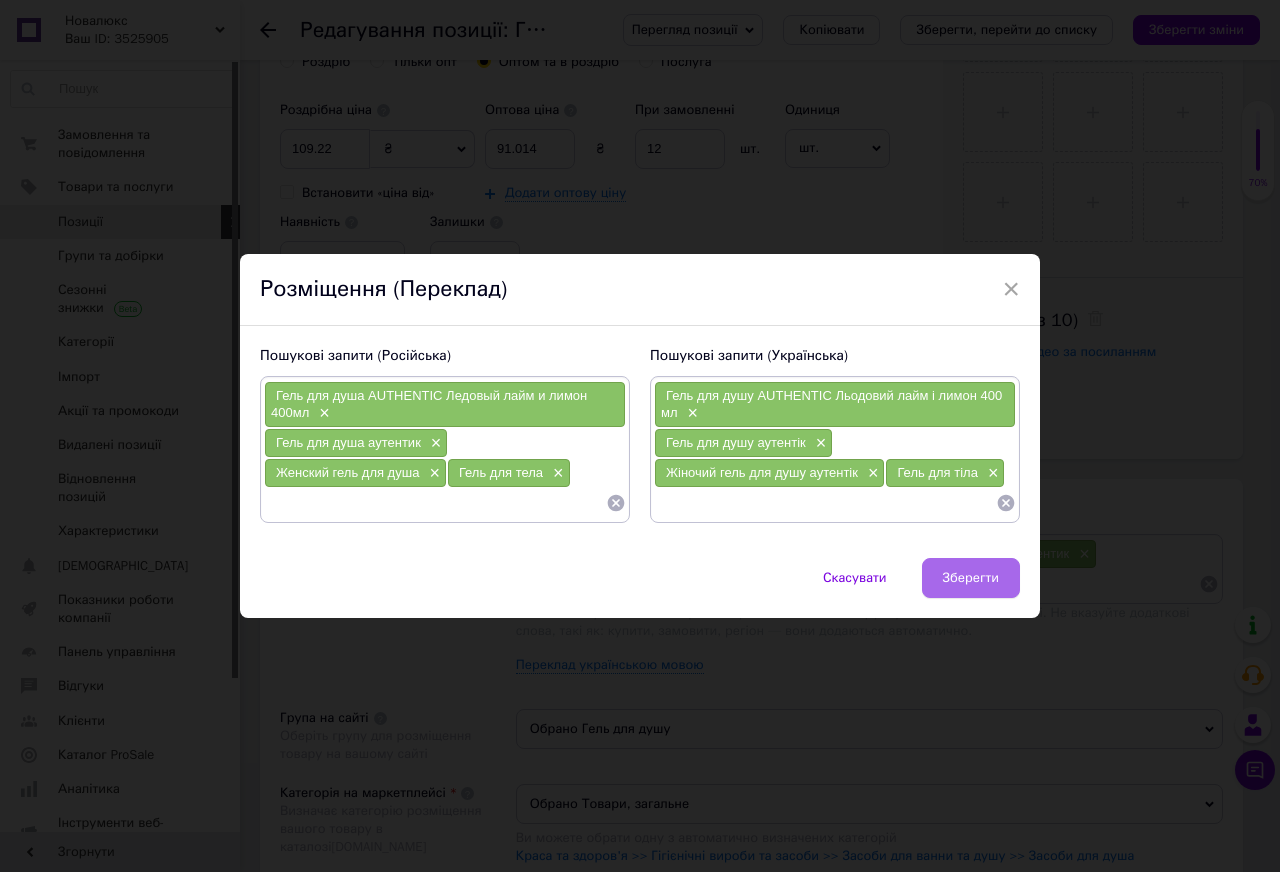 click on "Зберегти" at bounding box center [971, 578] 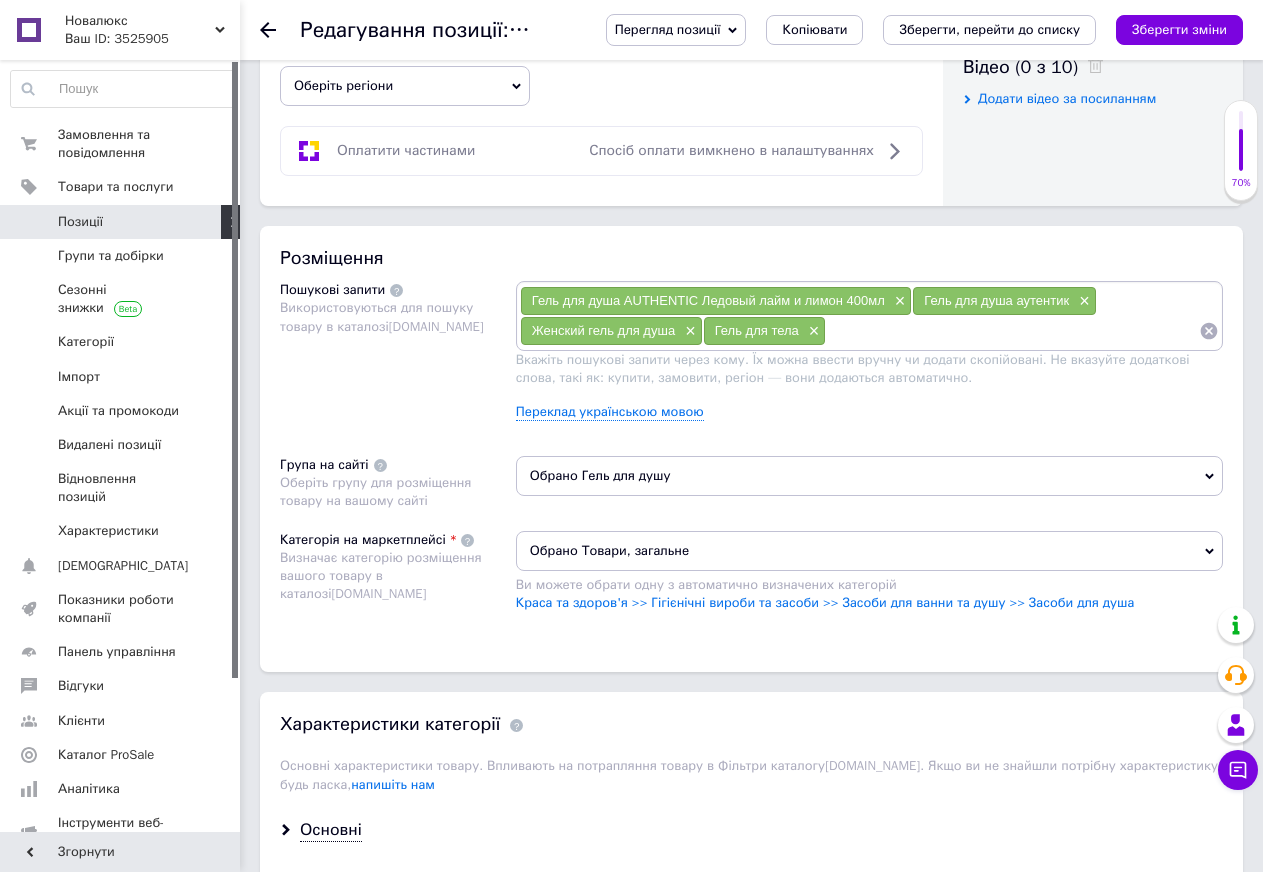 scroll, scrollTop: 1046, scrollLeft: 0, axis: vertical 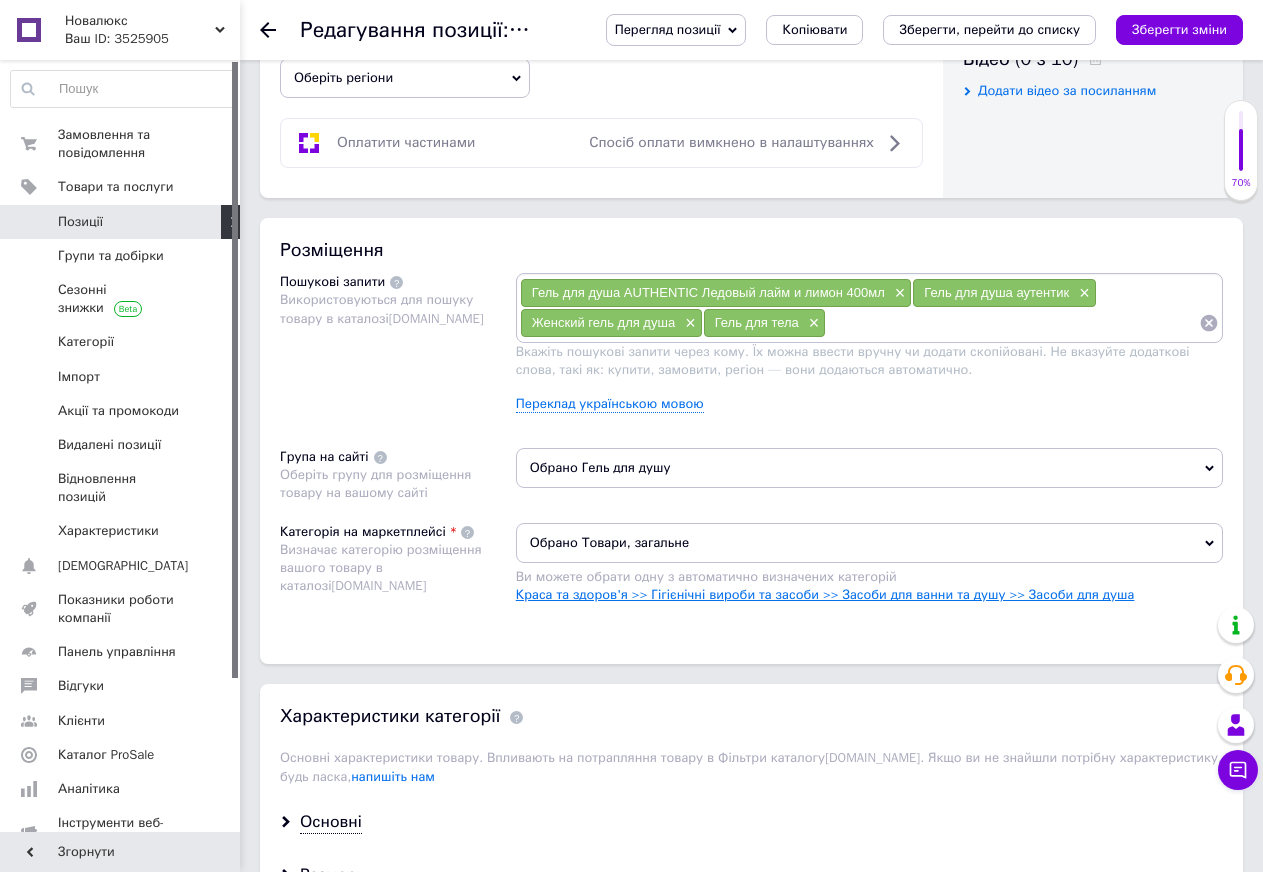 click on "Краса та здоров'я >> Гігієнічні вироби та засоби >> Засоби для ванни та душу >> Засоби для душа" at bounding box center (825, 594) 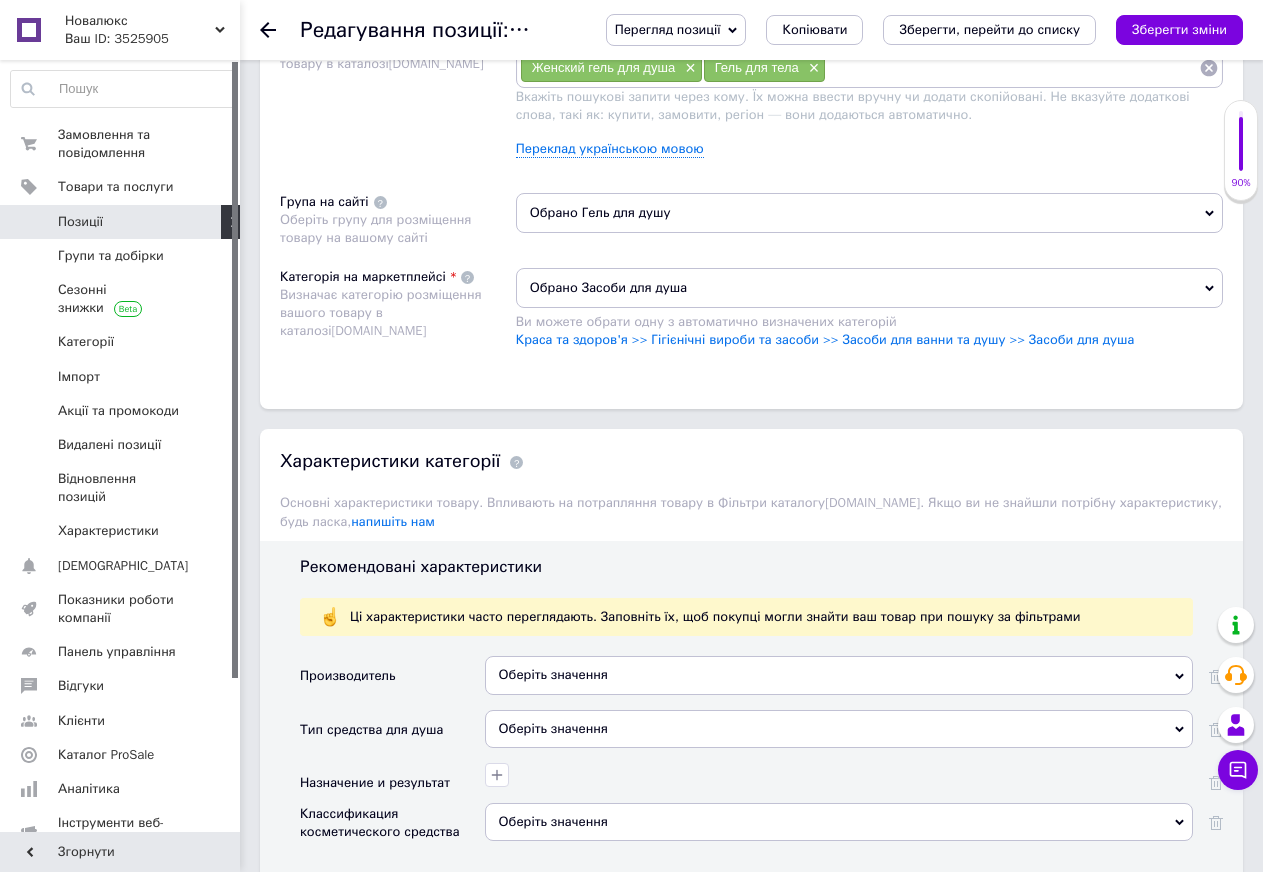 scroll, scrollTop: 1308, scrollLeft: 0, axis: vertical 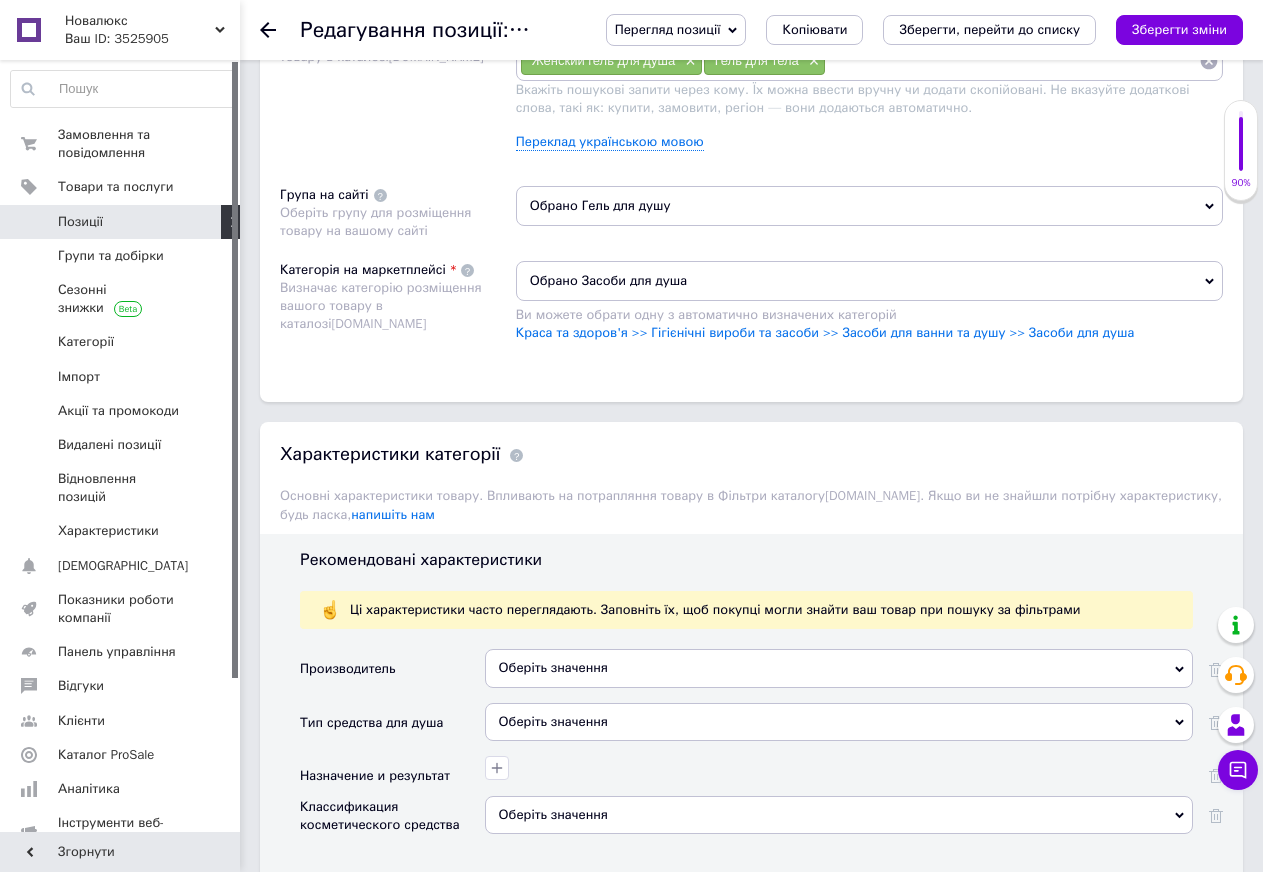 click on "Оберіть значення" at bounding box center [839, 722] 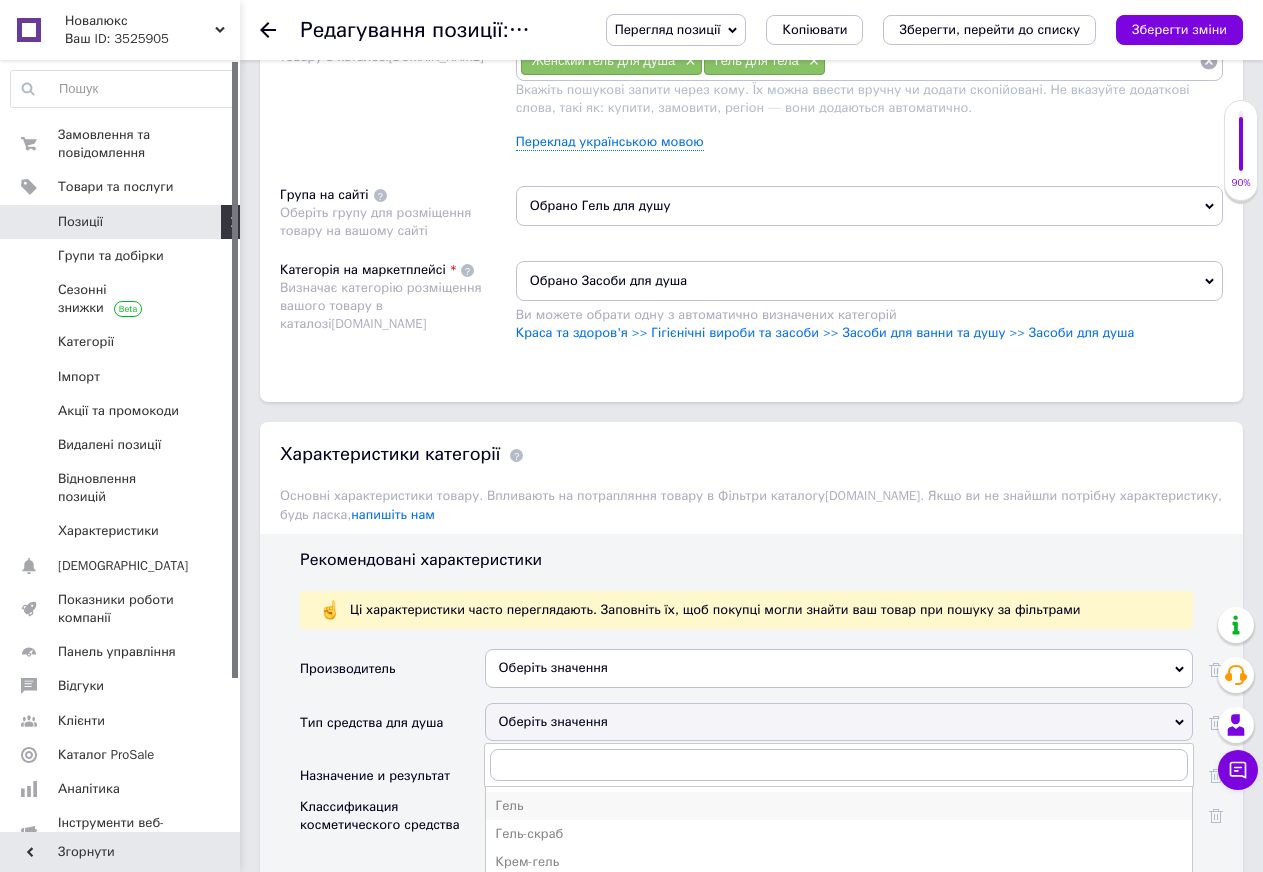 click on "Гель" at bounding box center (839, 806) 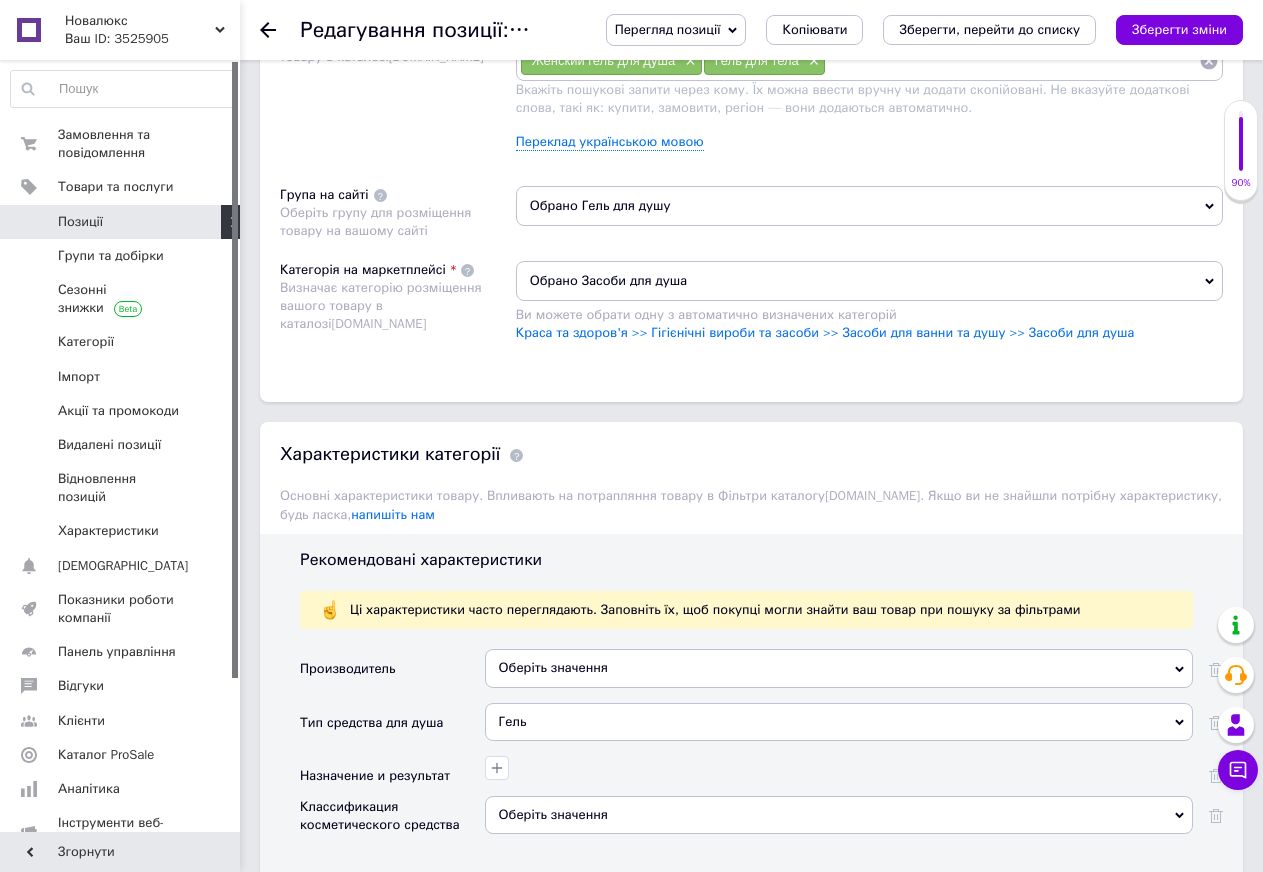 scroll, scrollTop: 1439, scrollLeft: 0, axis: vertical 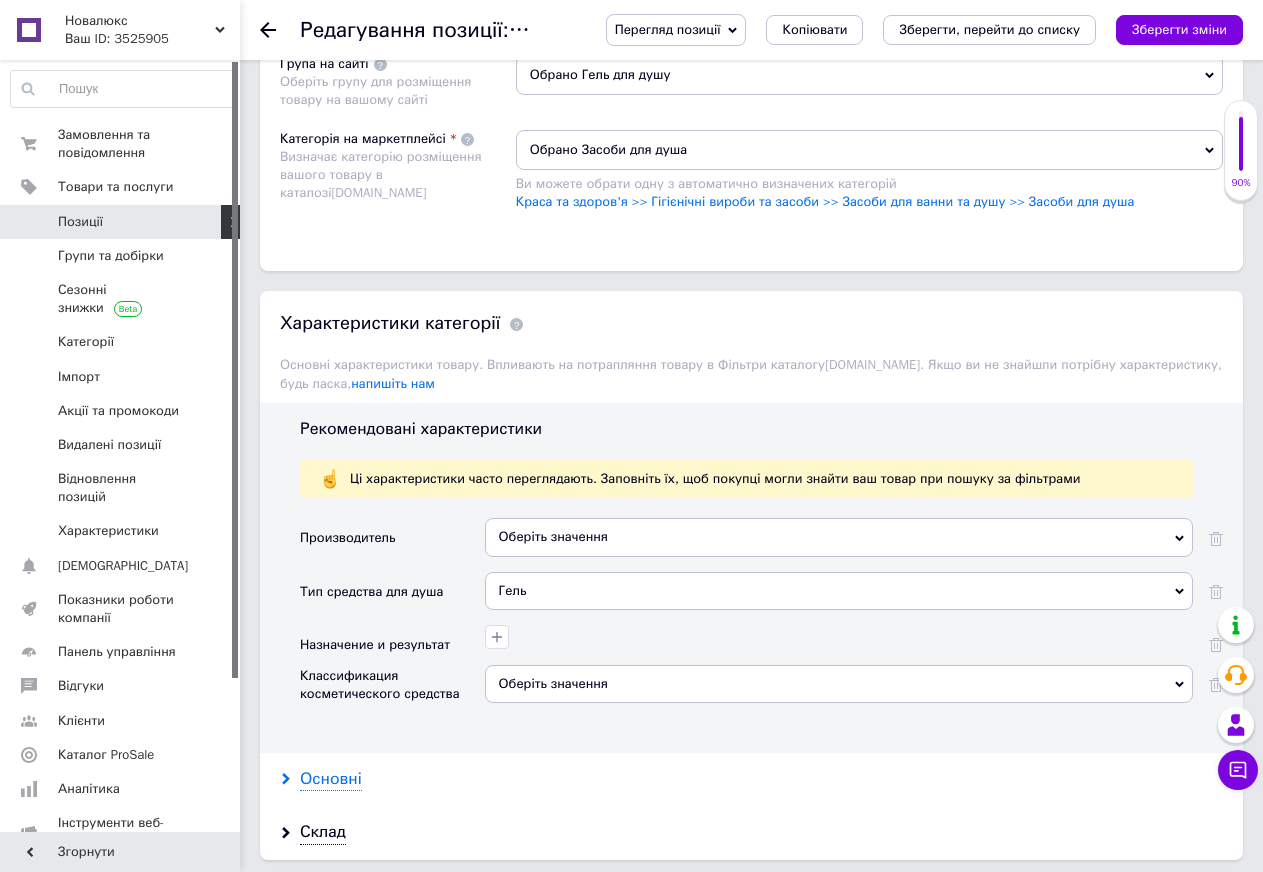 click on "Основні" at bounding box center [331, 779] 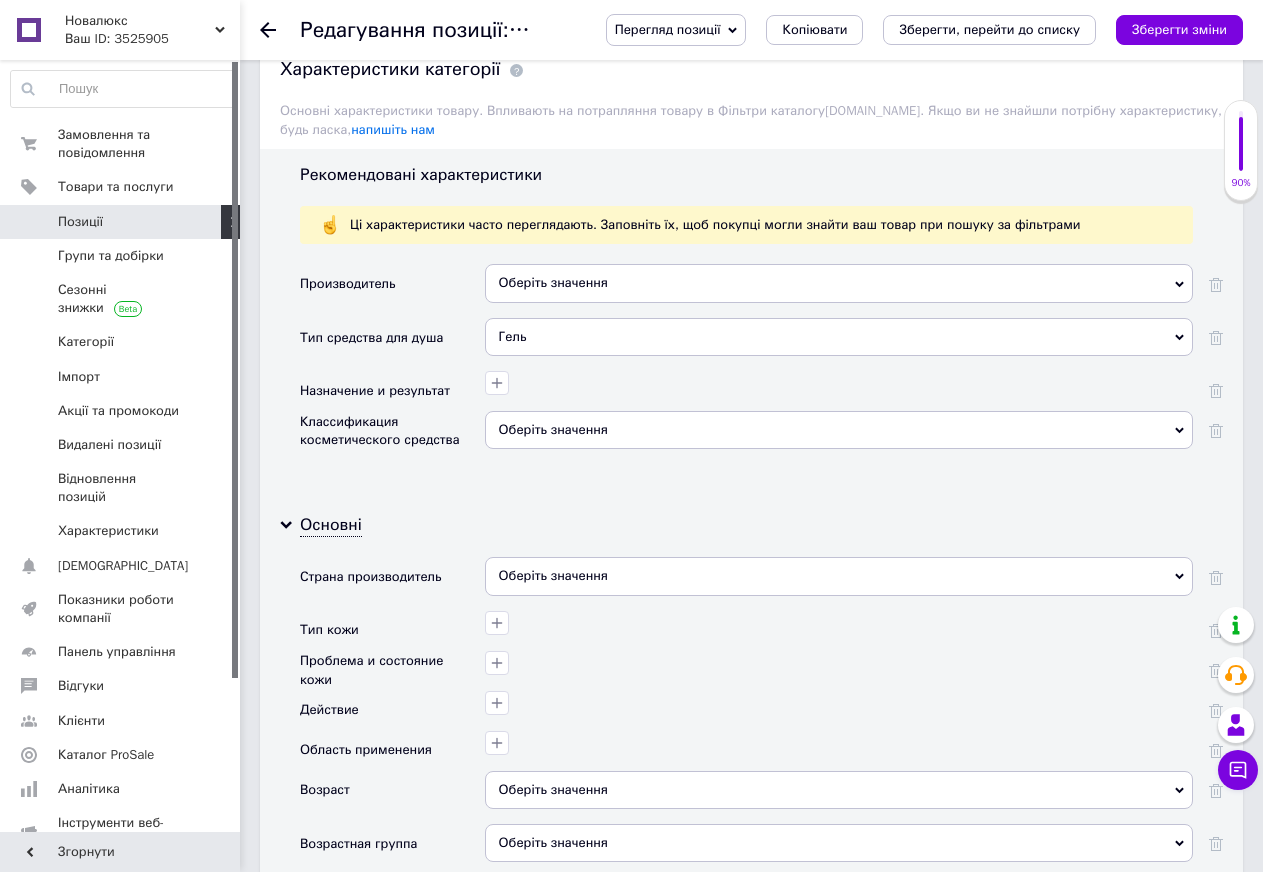 scroll, scrollTop: 1700, scrollLeft: 0, axis: vertical 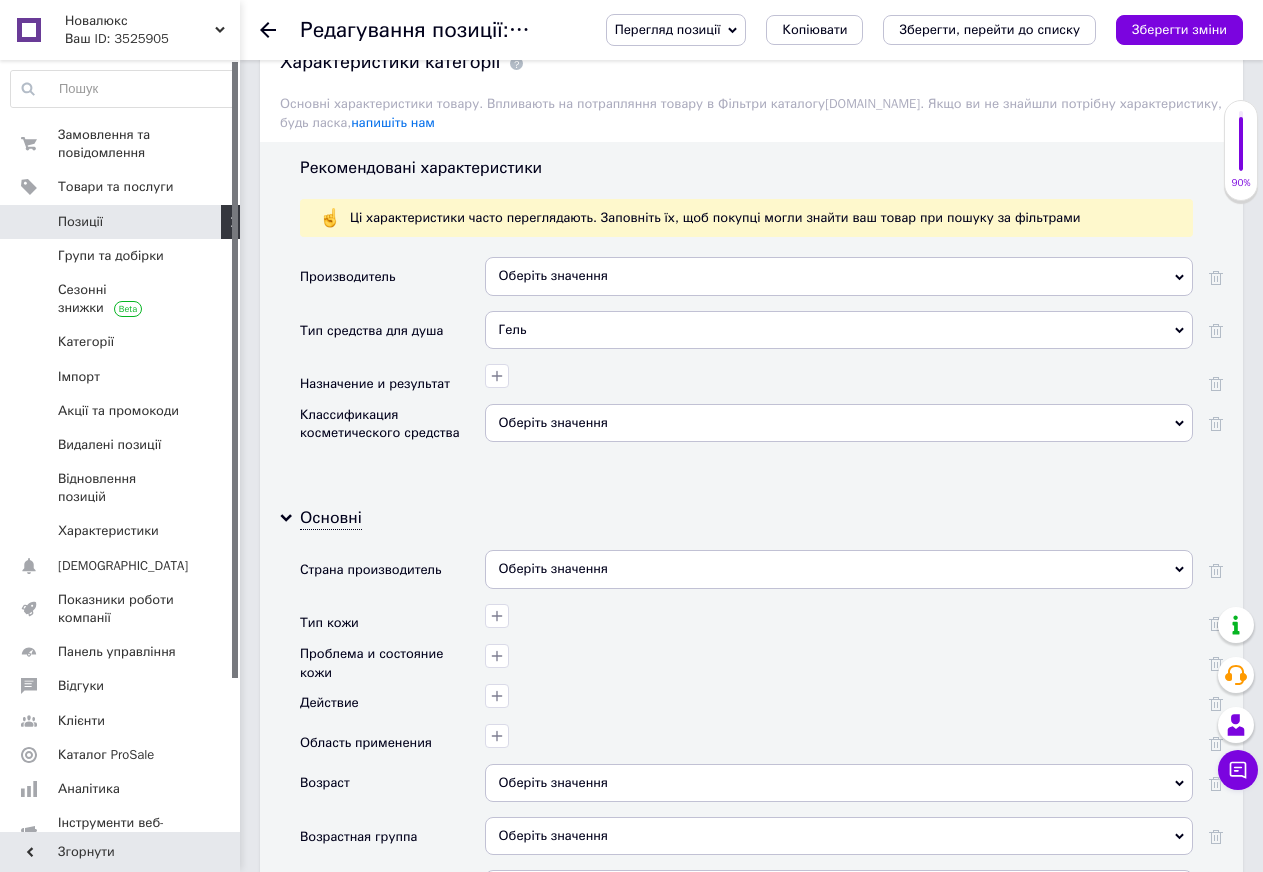 click on "Оберіть значення" at bounding box center (839, 569) 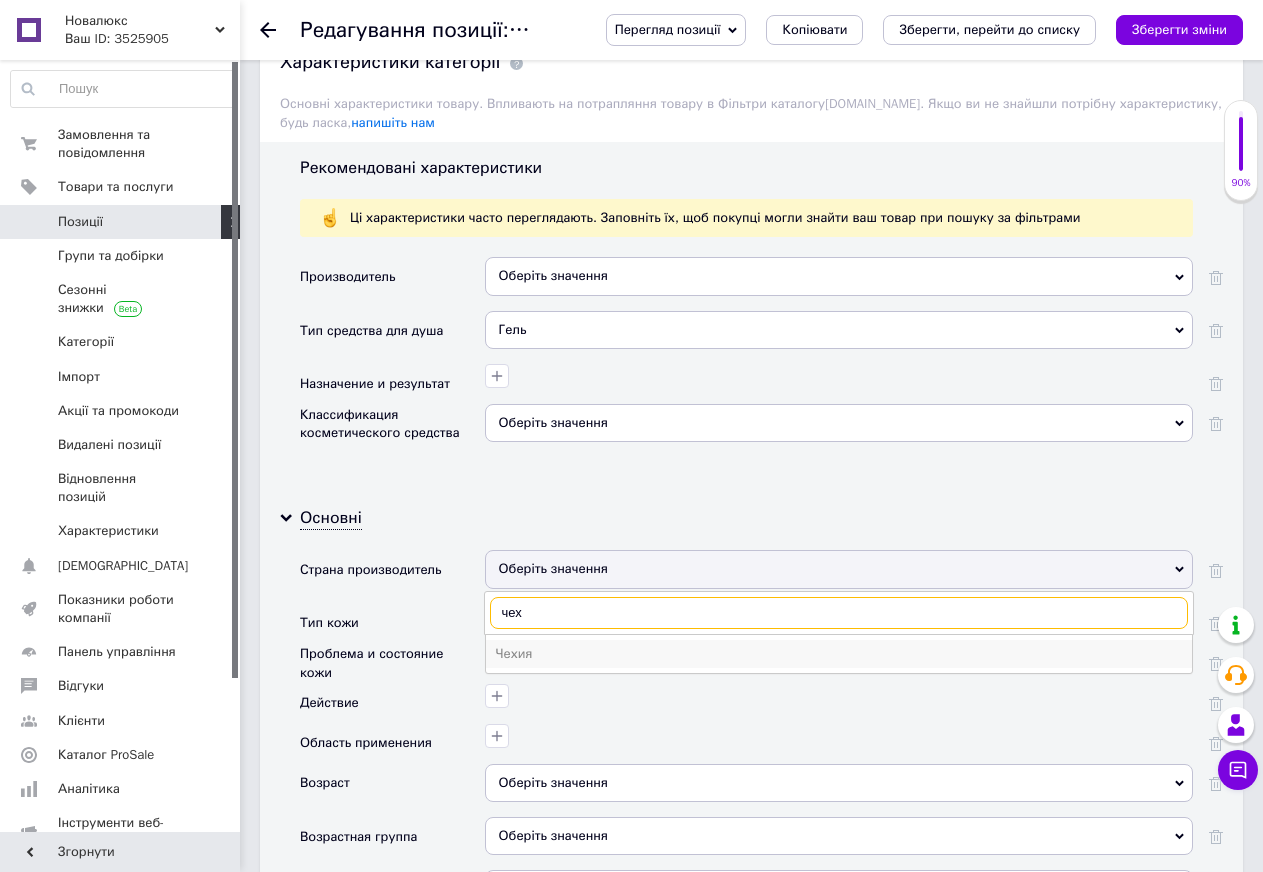 type on "чех" 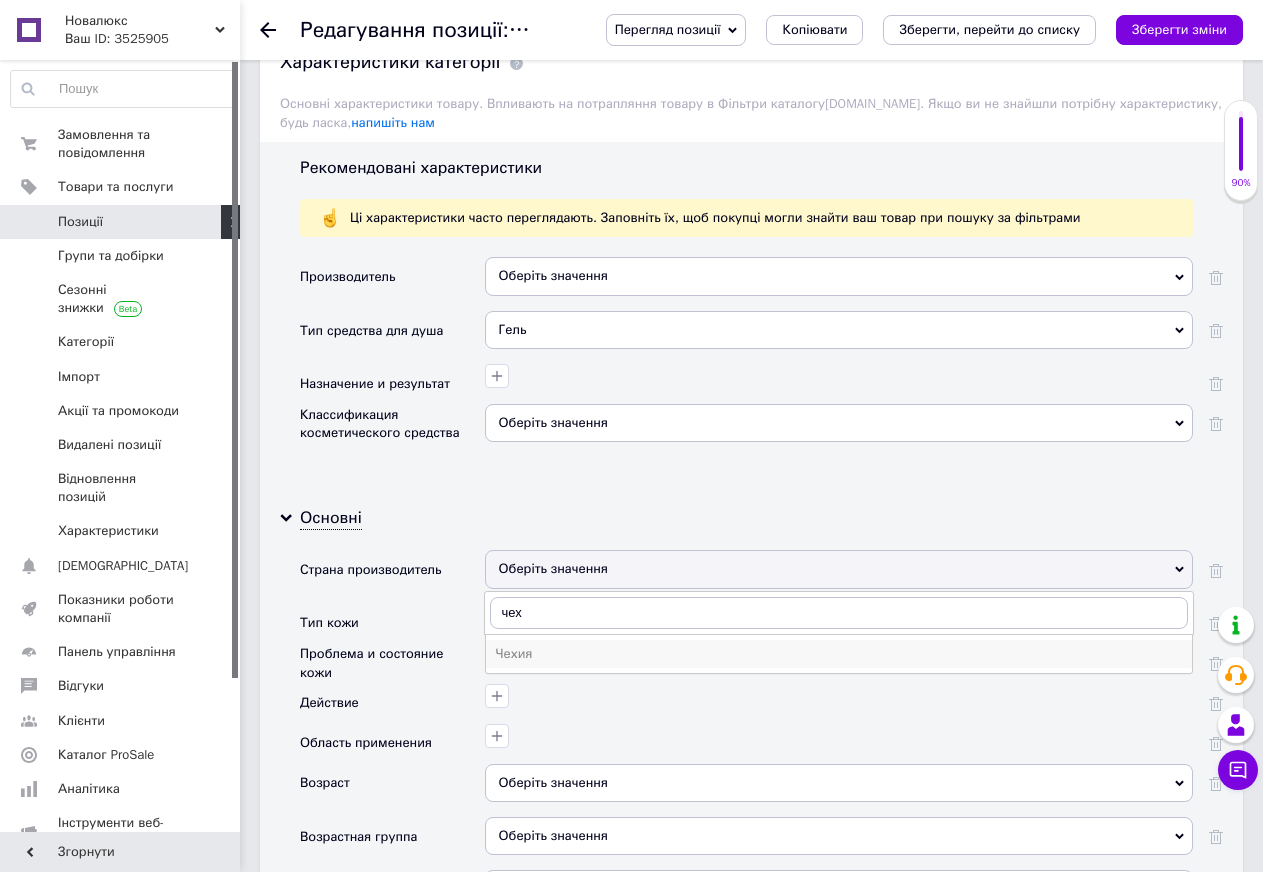 click on "Чехия" at bounding box center (839, 654) 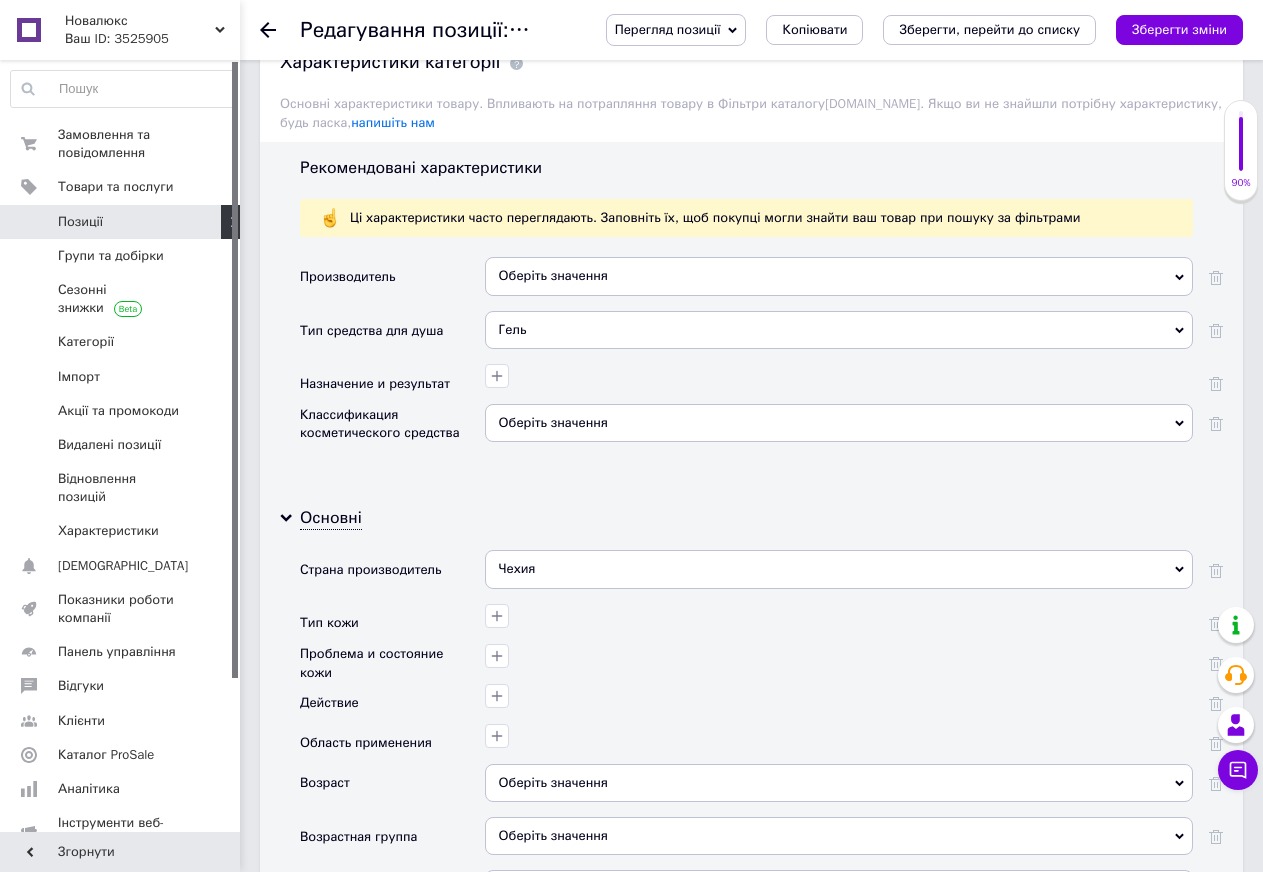 scroll, scrollTop: 1831, scrollLeft: 0, axis: vertical 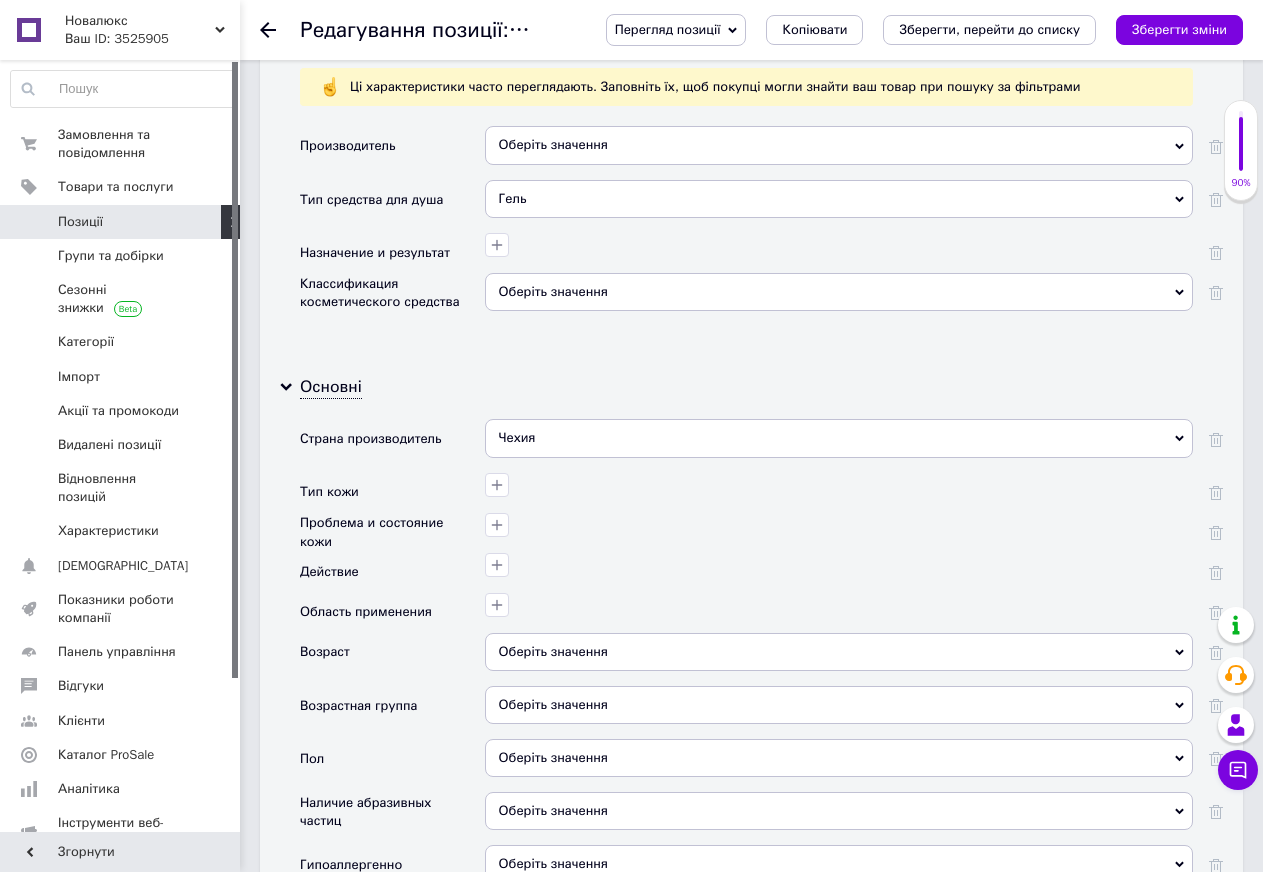 click on "Оберіть значення" at bounding box center [839, 758] 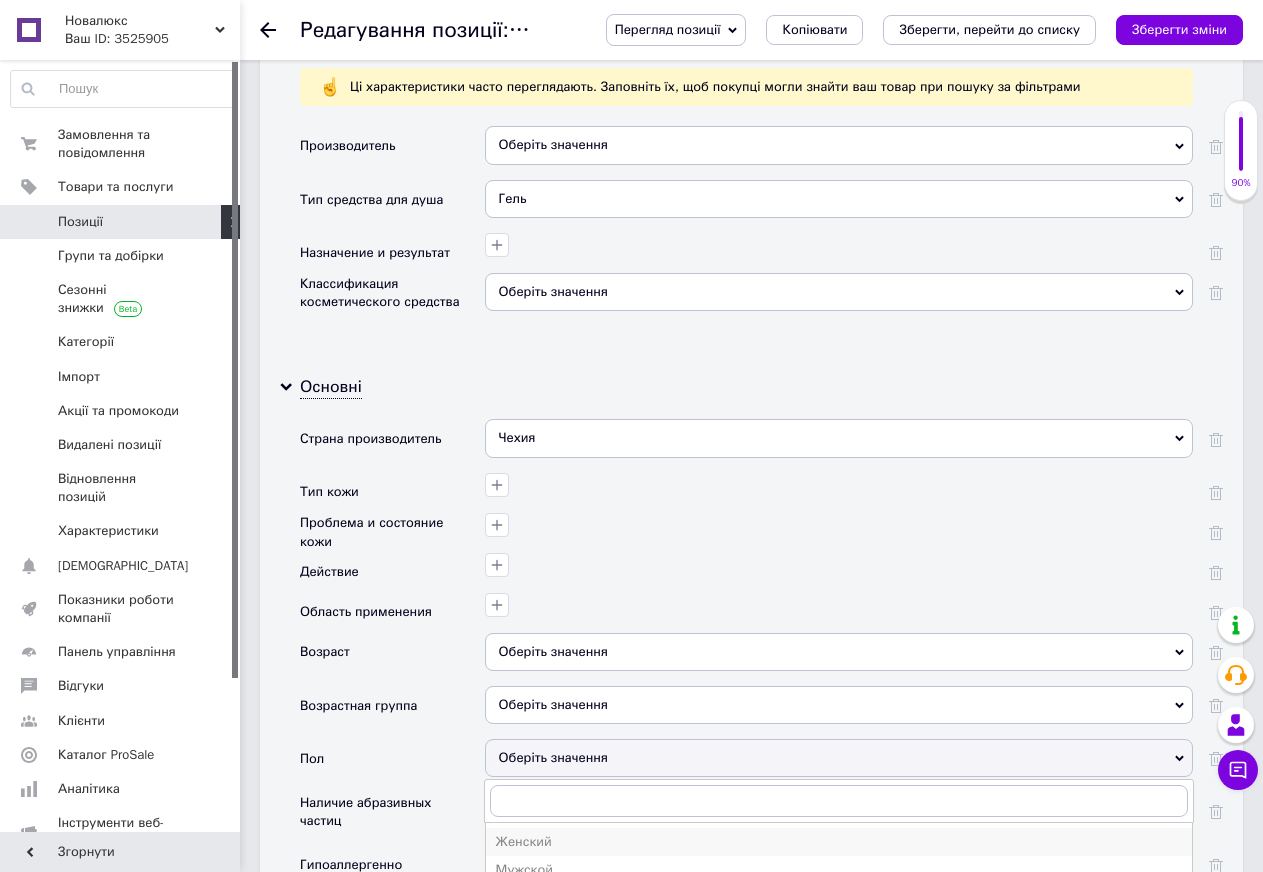 click on "Женский" at bounding box center (839, 842) 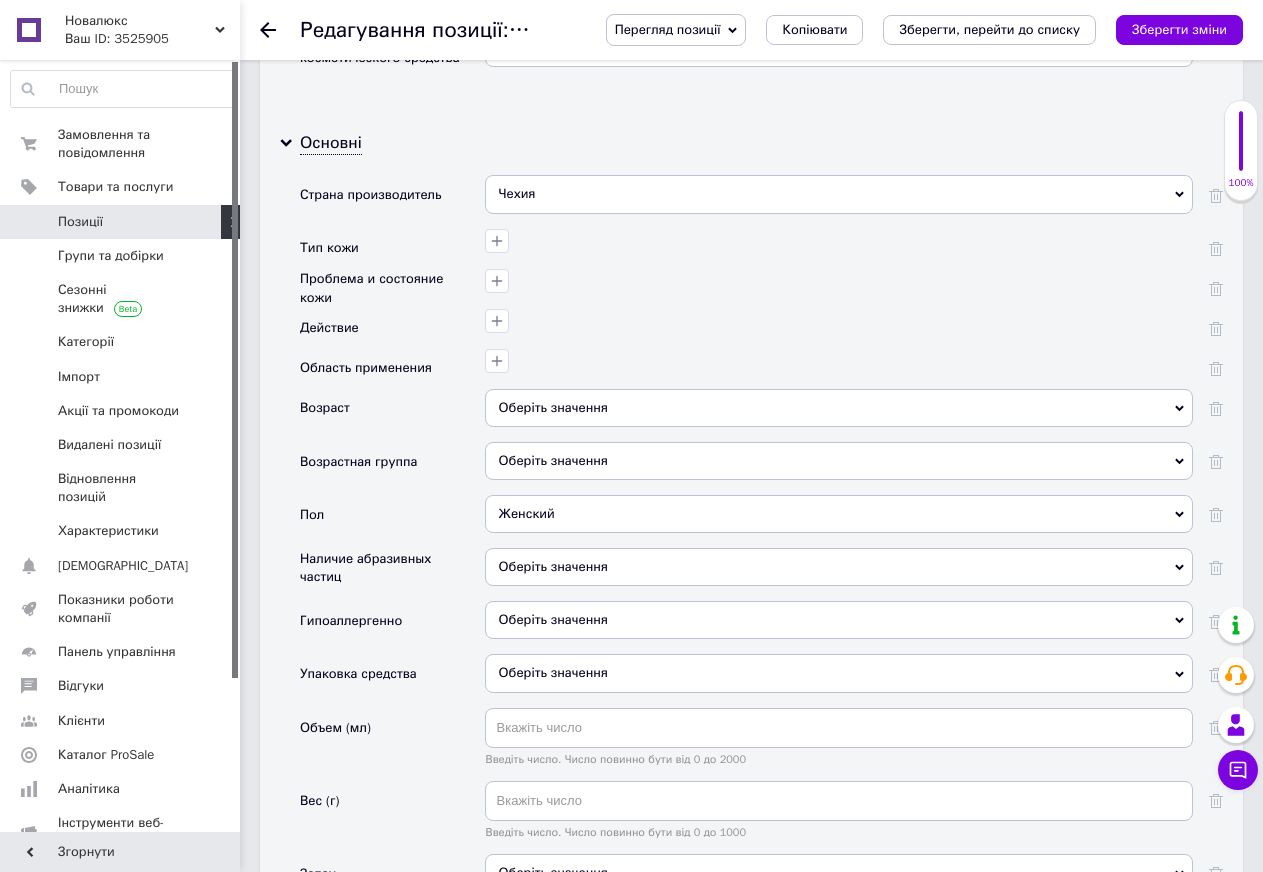 scroll, scrollTop: 2093, scrollLeft: 0, axis: vertical 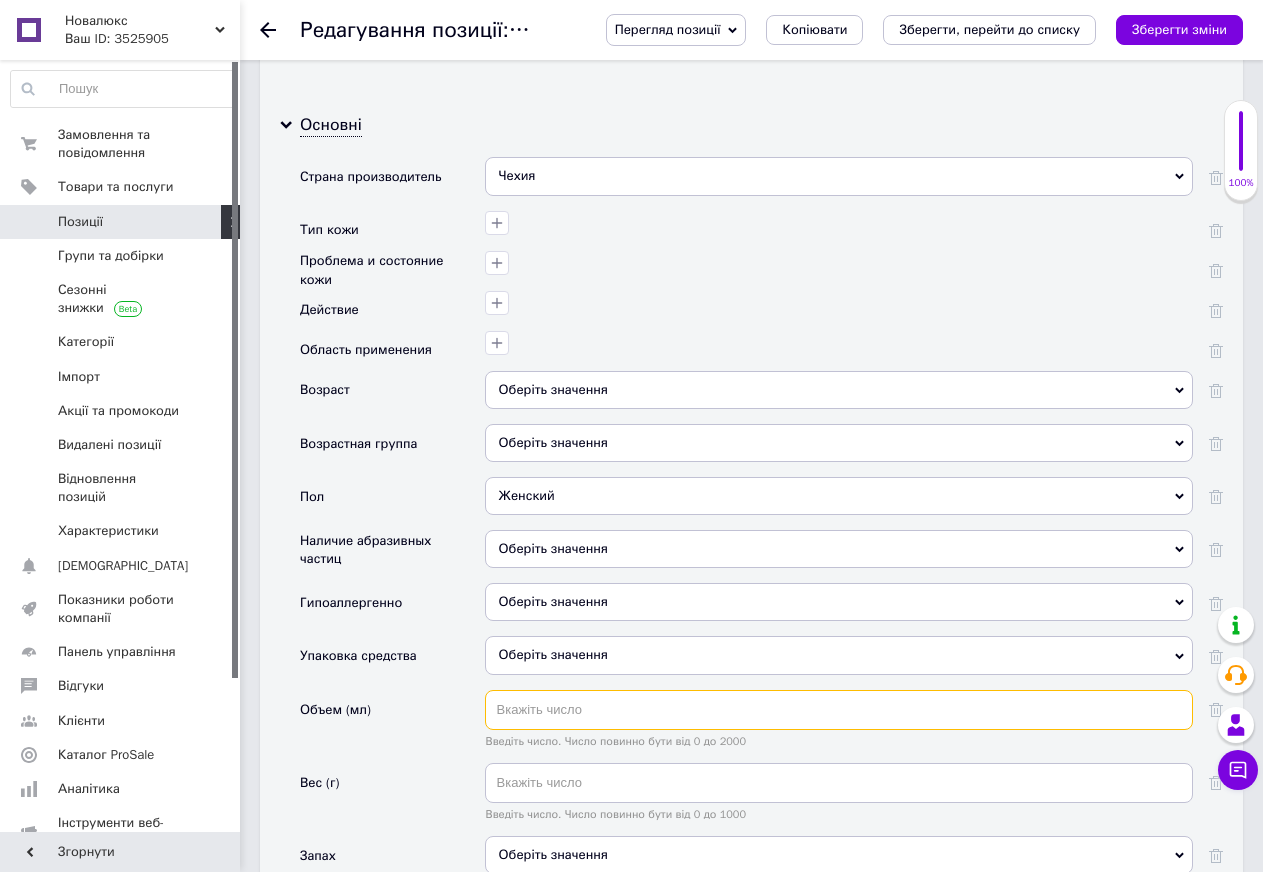 click at bounding box center (839, 710) 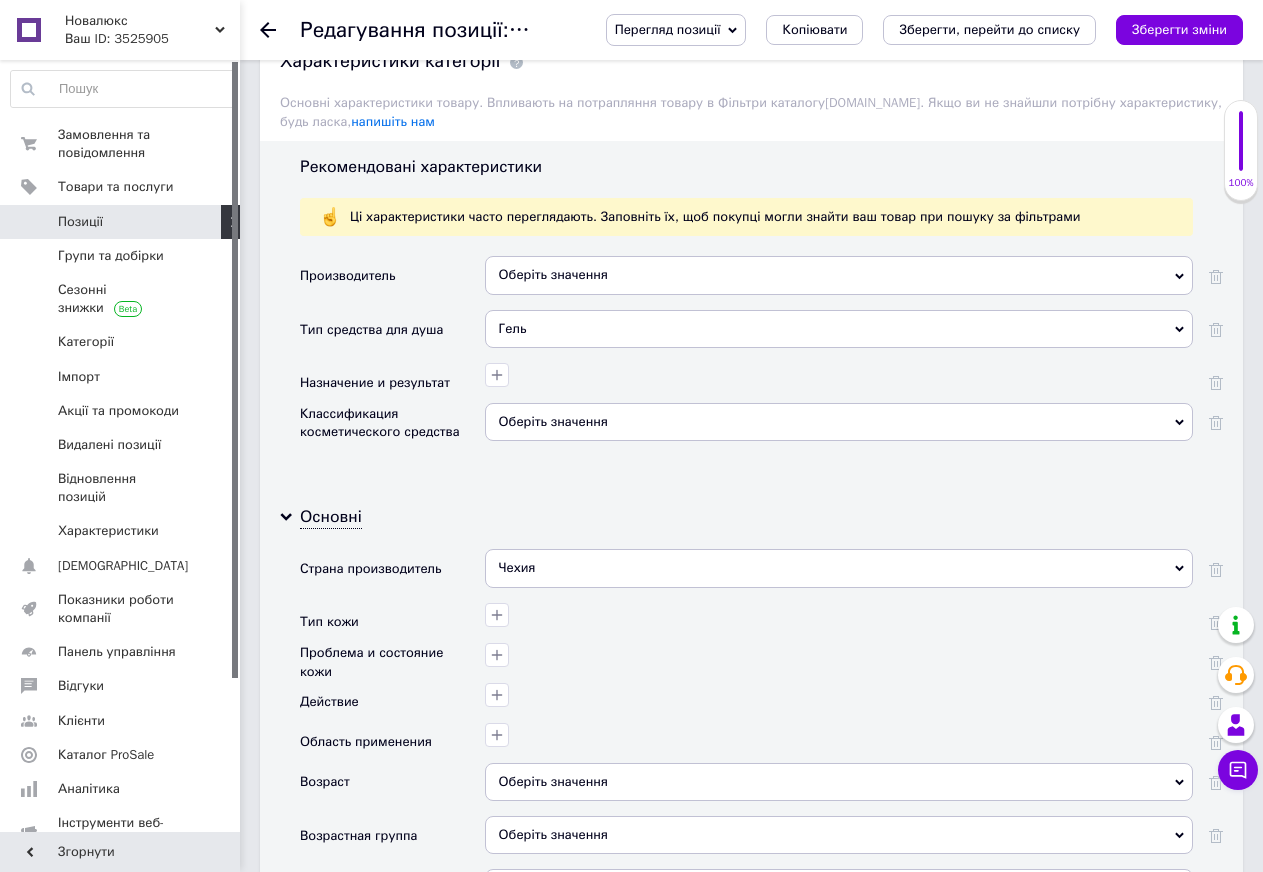 scroll, scrollTop: 1700, scrollLeft: 0, axis: vertical 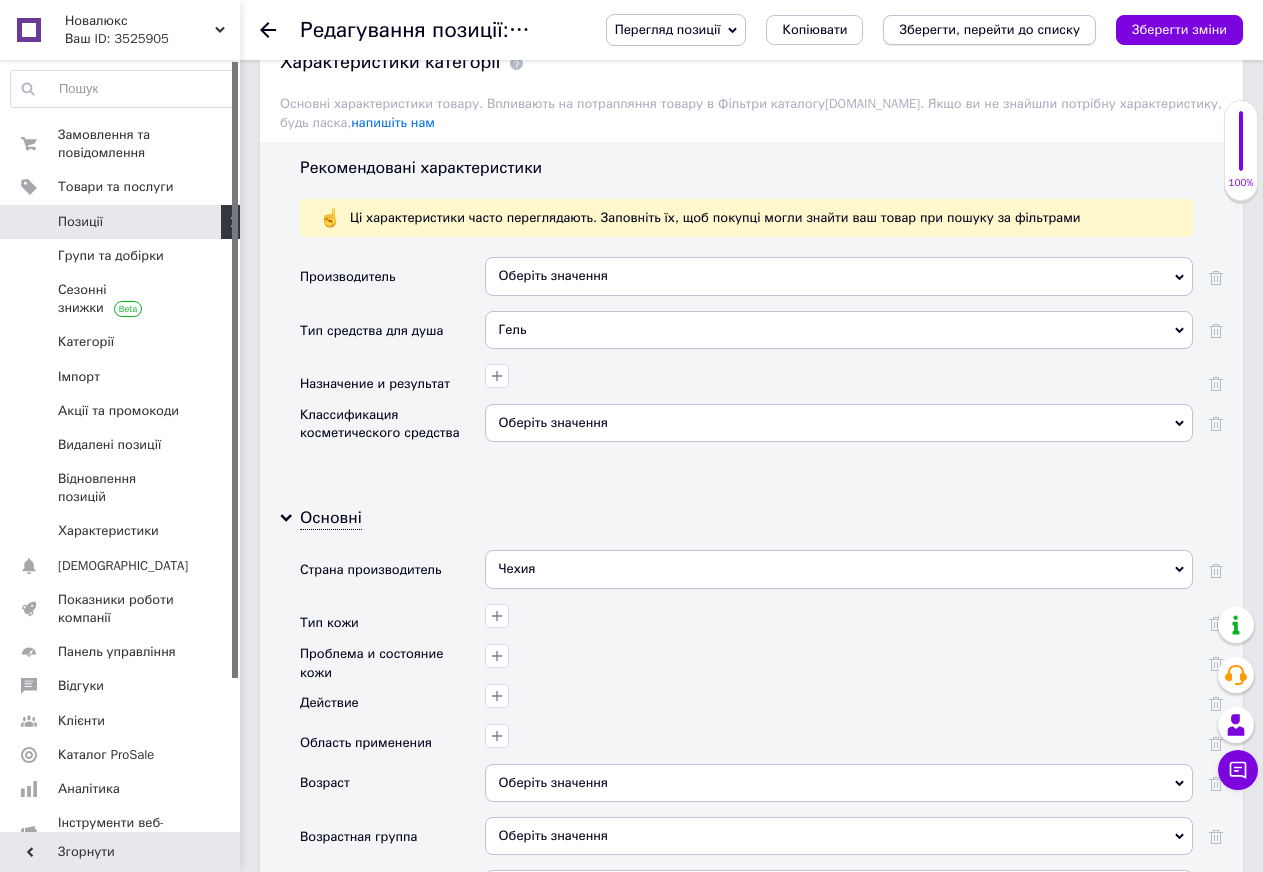 type on "400" 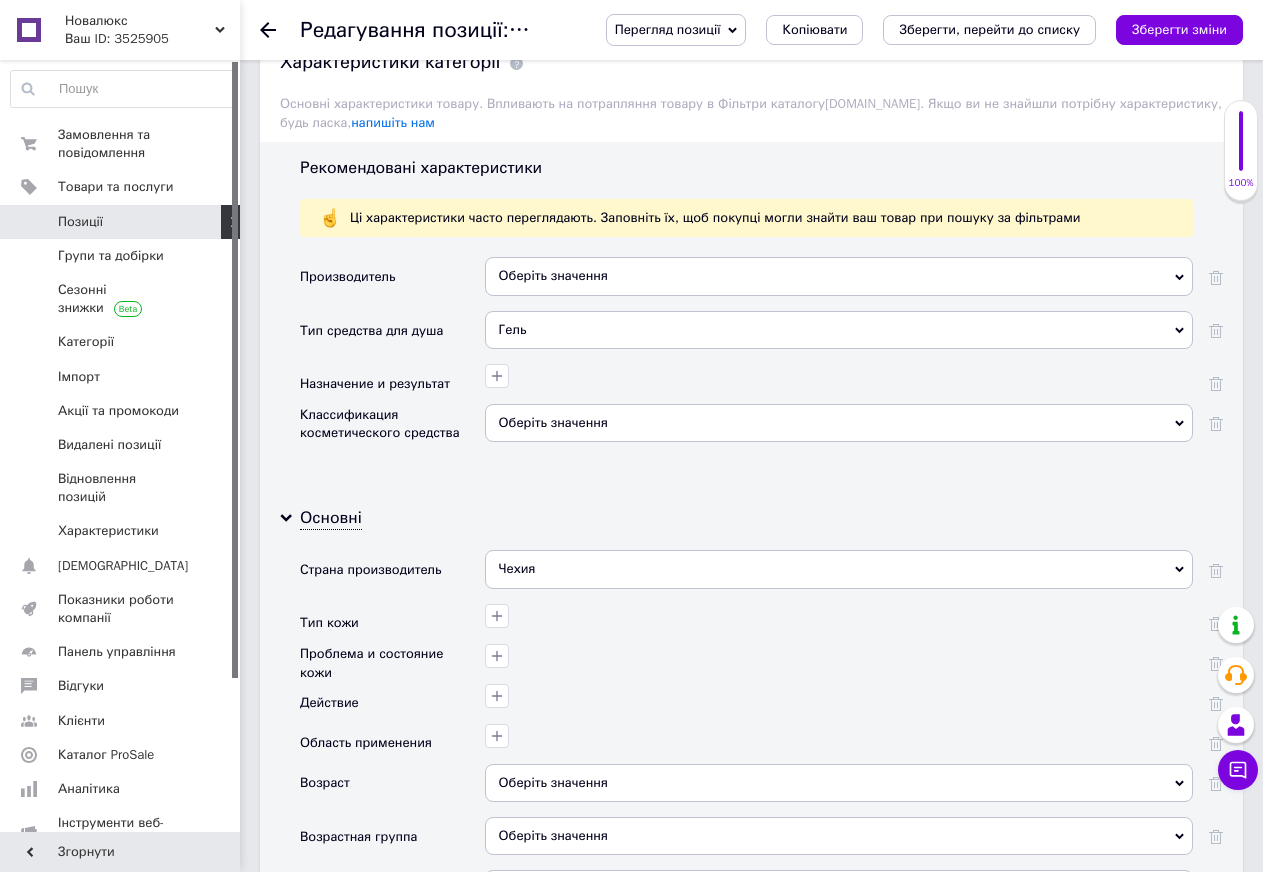 click on "Зберегти, перейти до списку" at bounding box center [989, 29] 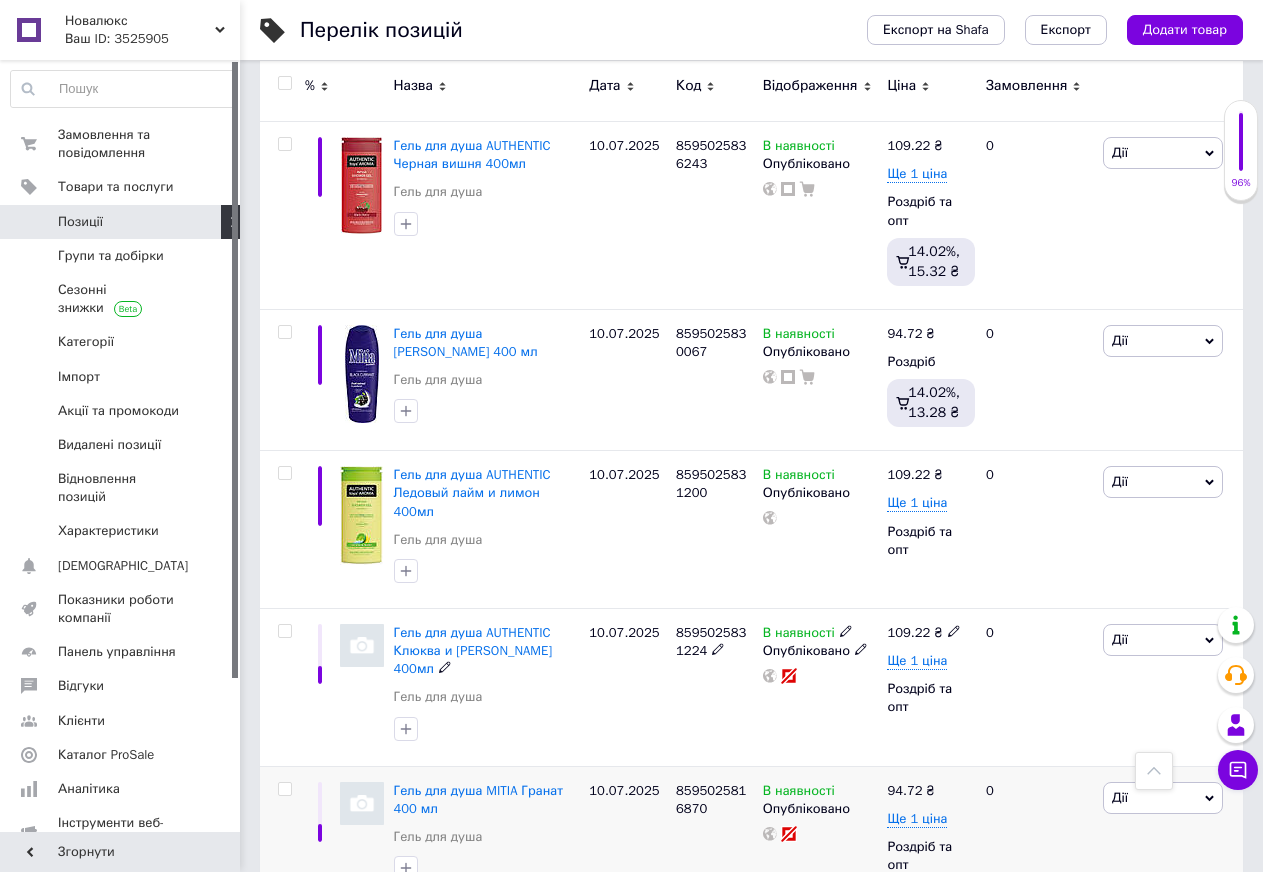 scroll, scrollTop: 1308, scrollLeft: 0, axis: vertical 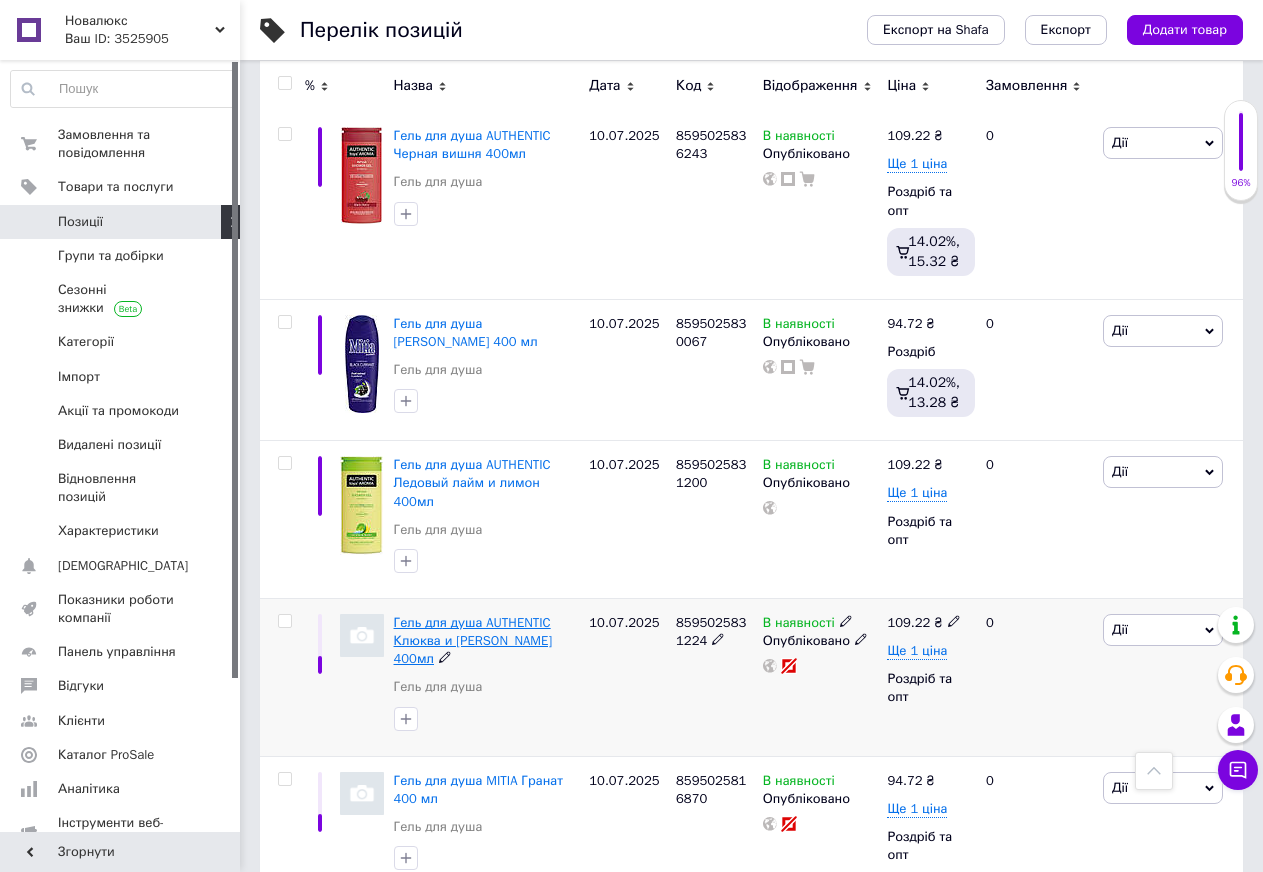 click on "Гель для душа AUTHENTIC Клюква и Нектарин 400мл" at bounding box center (473, 640) 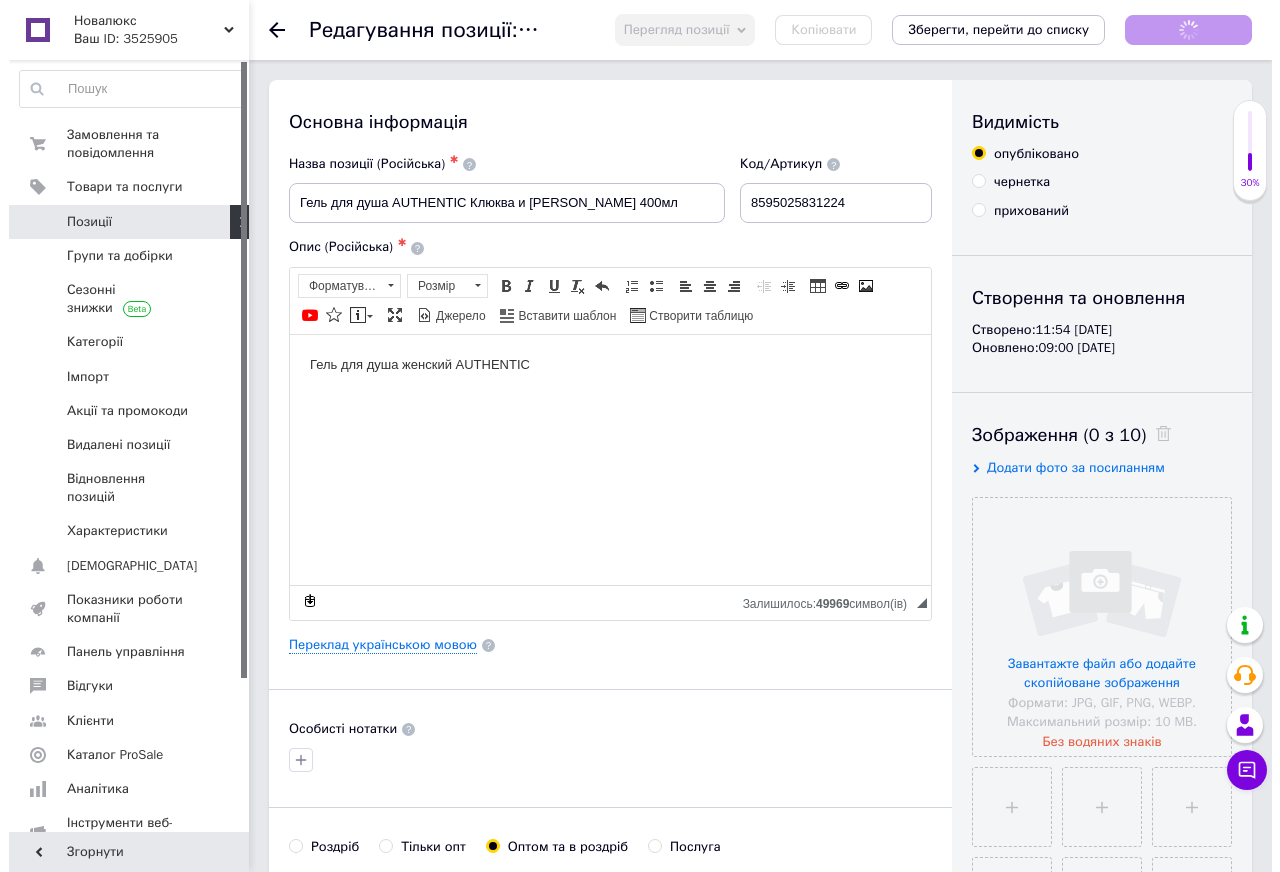 scroll, scrollTop: 0, scrollLeft: 0, axis: both 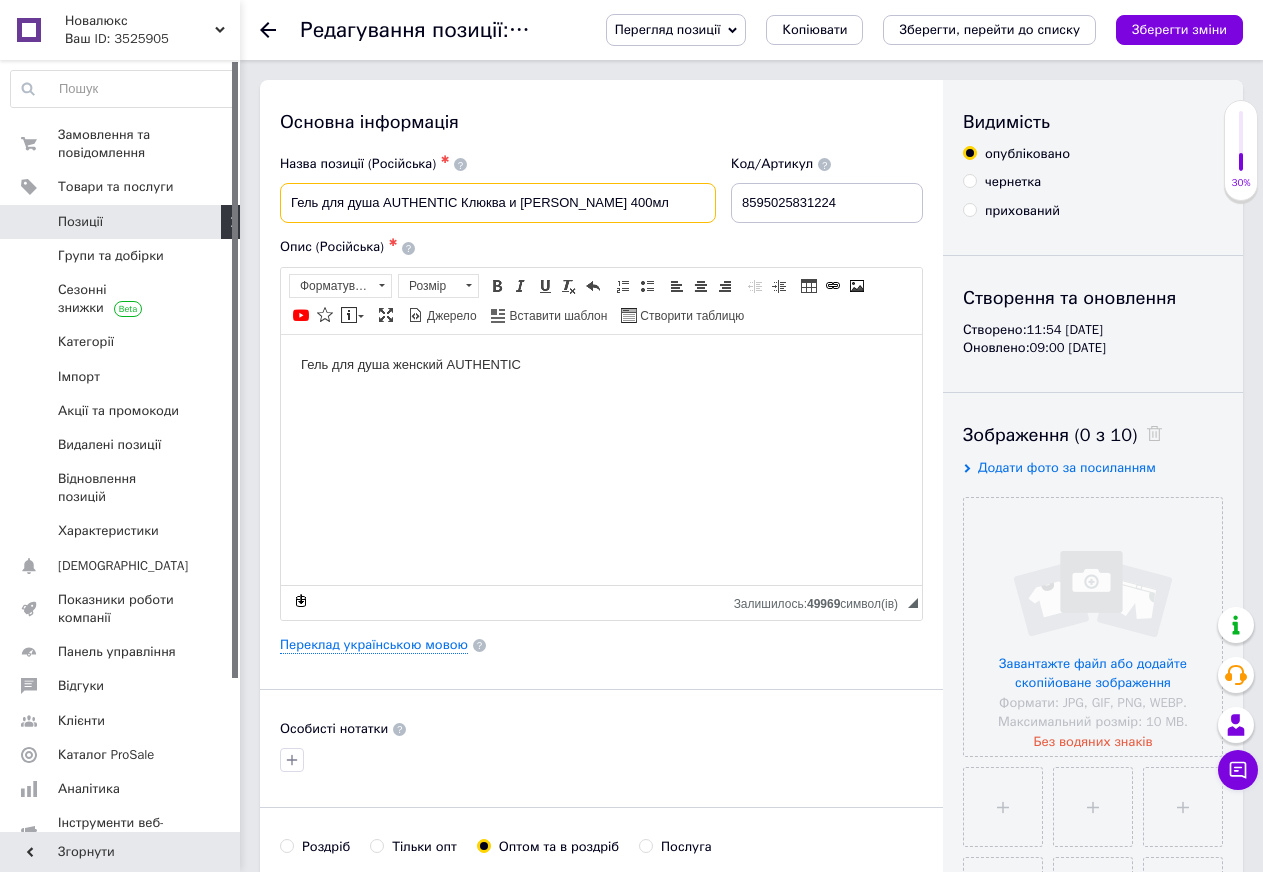 drag, startPoint x: 652, startPoint y: 208, endPoint x: 273, endPoint y: 209, distance: 379.0013 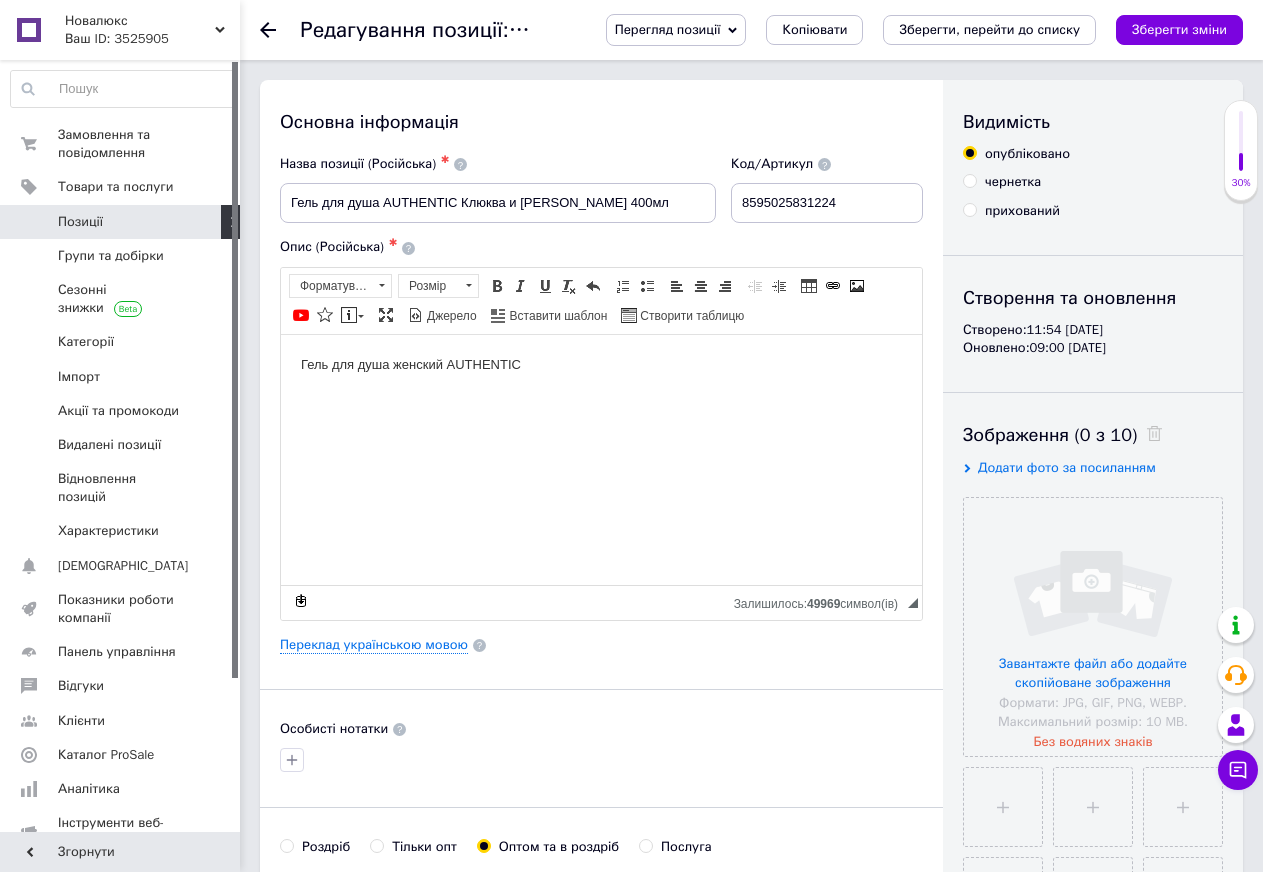 click on "Основна інформація Назва позиції (Російська) ✱ Гель для душа AUTHENTIC Клюква и Нектарин 400мл Код/Артикул 8595025831224 Опис (Російська) ✱ Гель для душа женский AUTHENTIC Розширений текстовий редактор, 223976D0-1425-4900-AF1C-DC31F2770616 Панель інструментів редактора Форматування Форматування Розмір Розмір   Жирний  Сполучення клавіш Ctrl+B   Курсив  Сполучення клавіш Ctrl+I   Підкреслений  Сполучення клавіш Ctrl+U   Видалити форматування   Повернути  Сполучення клавіш Ctrl+Z   Вставити/видалити нумерований список   Вставити/видалити маркований список   По лівому краю   По центру             $" at bounding box center (601, 662) 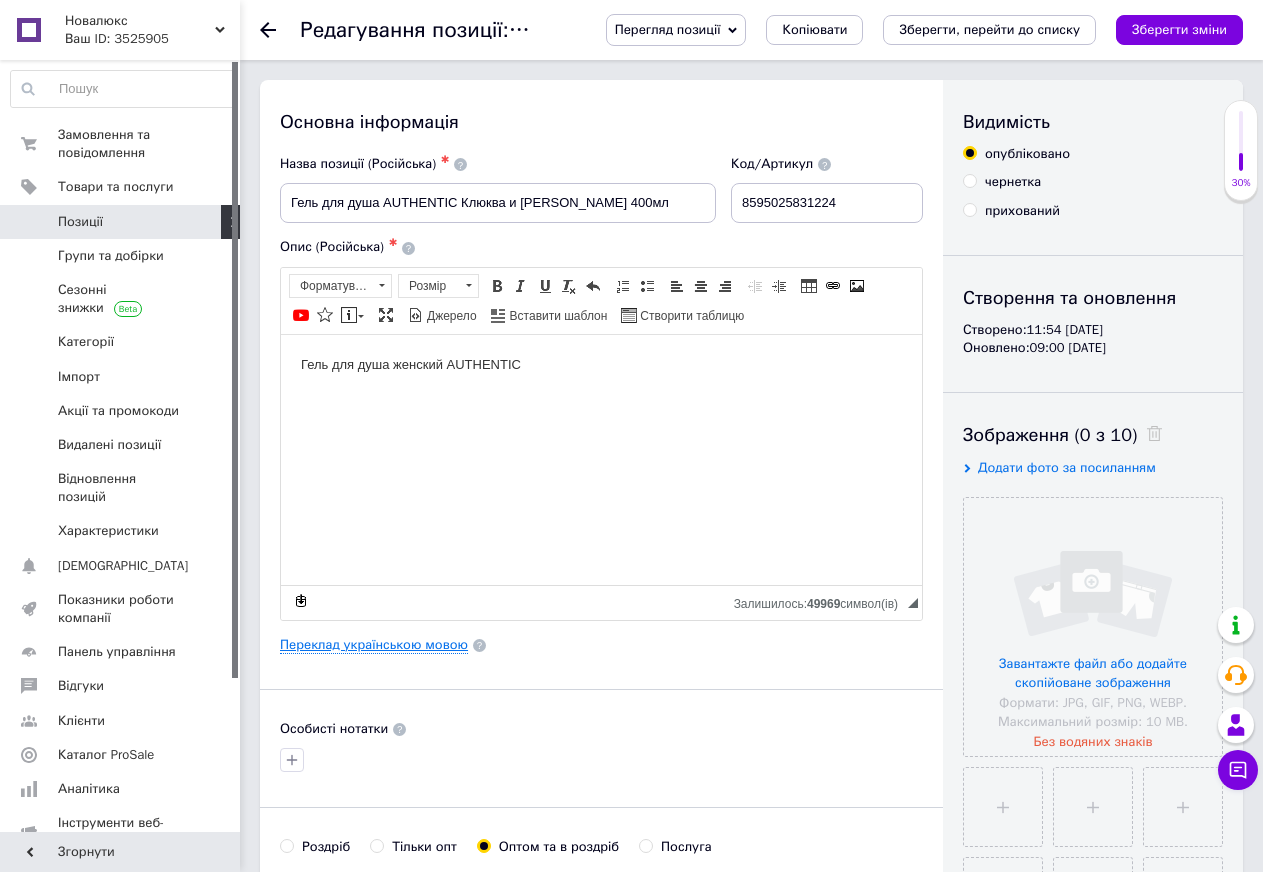 click on "Переклад українською мовою" at bounding box center [374, 645] 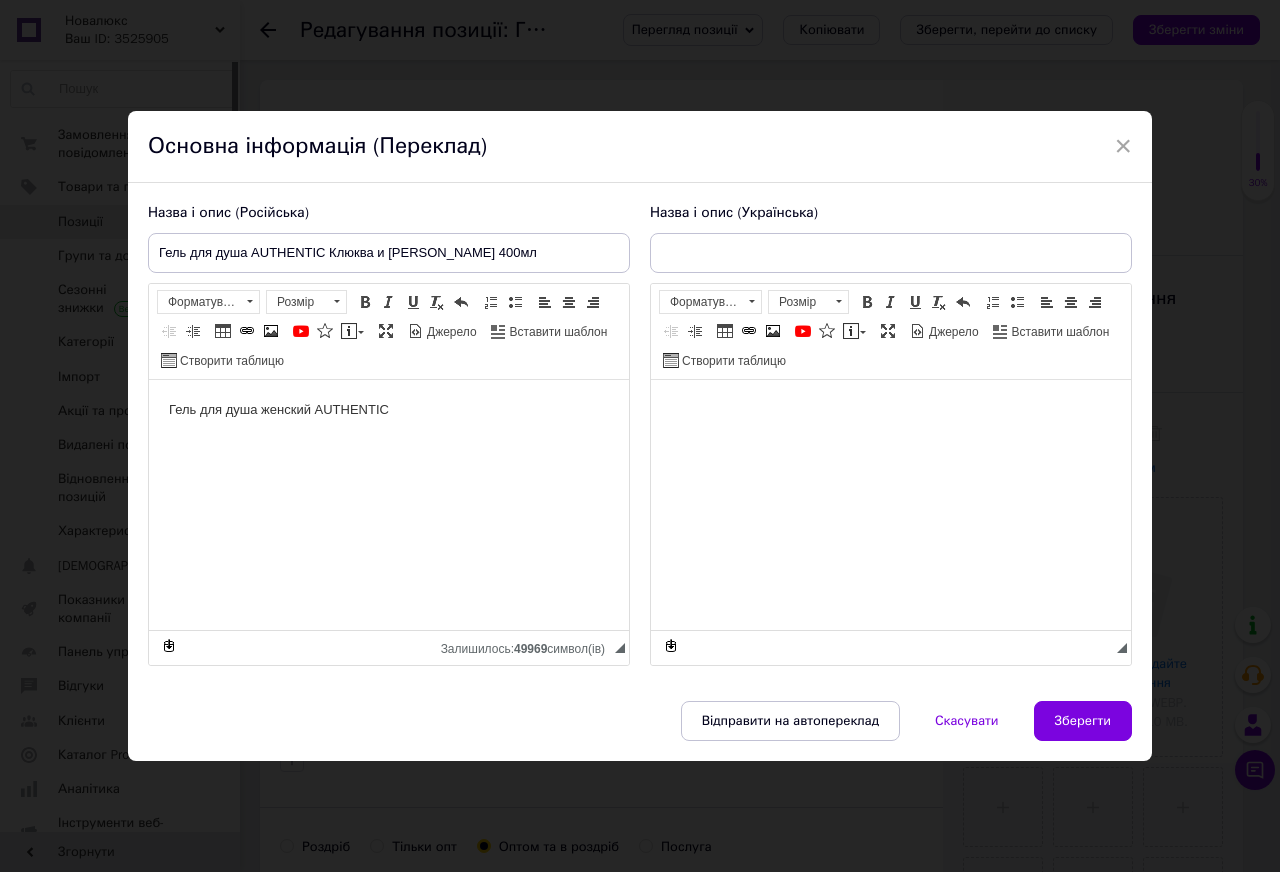 scroll, scrollTop: 0, scrollLeft: 0, axis: both 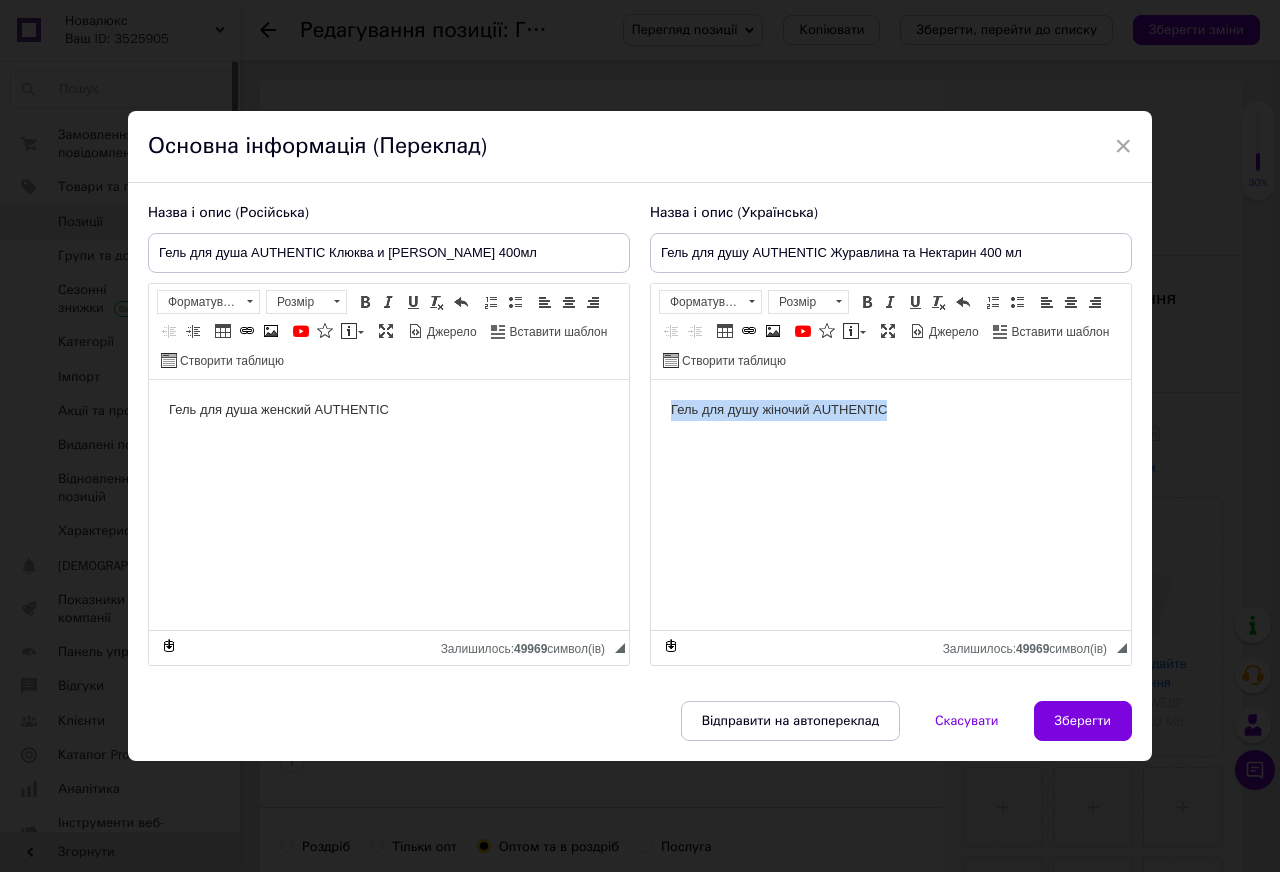 drag, startPoint x: 941, startPoint y: 423, endPoint x: 657, endPoint y: 439, distance: 284.45035 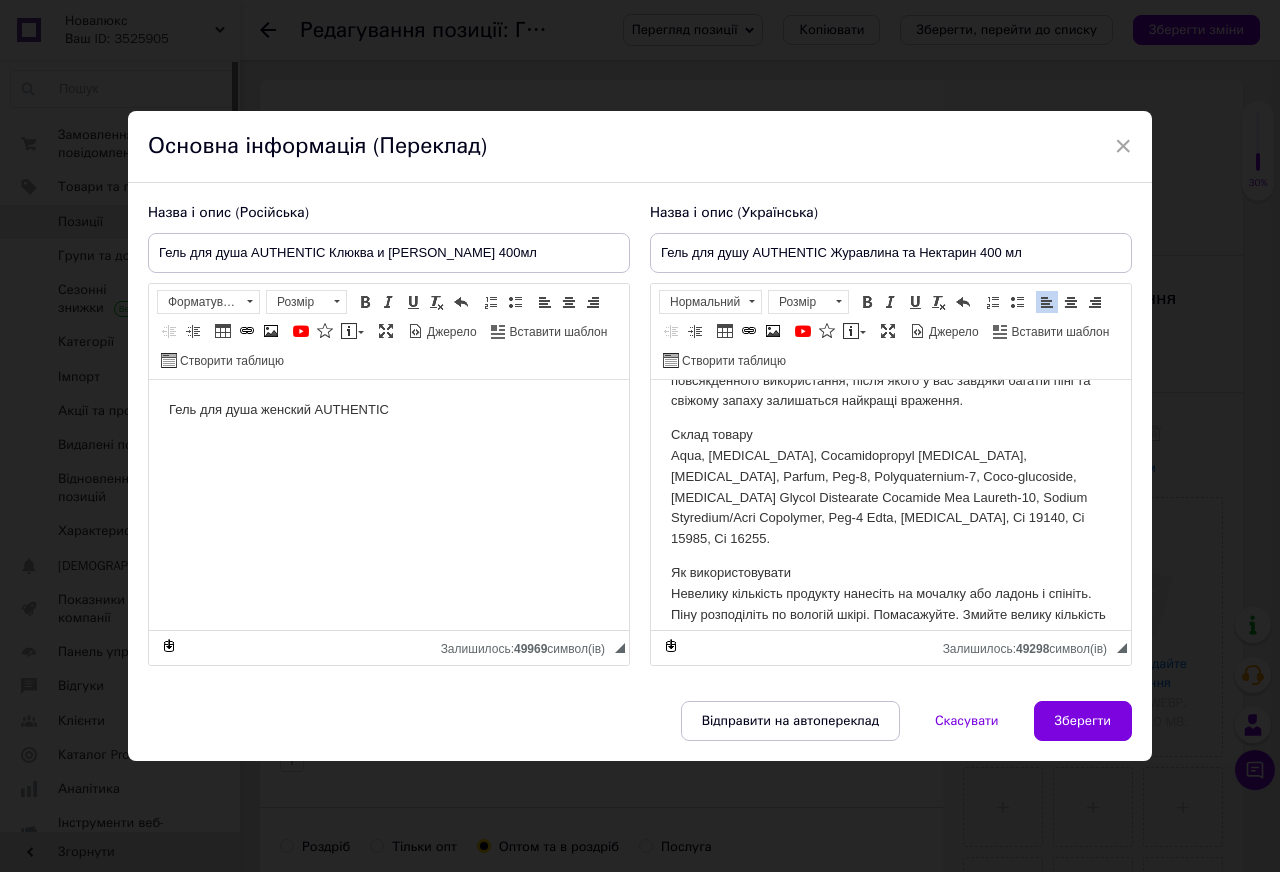 scroll, scrollTop: 0, scrollLeft: 0, axis: both 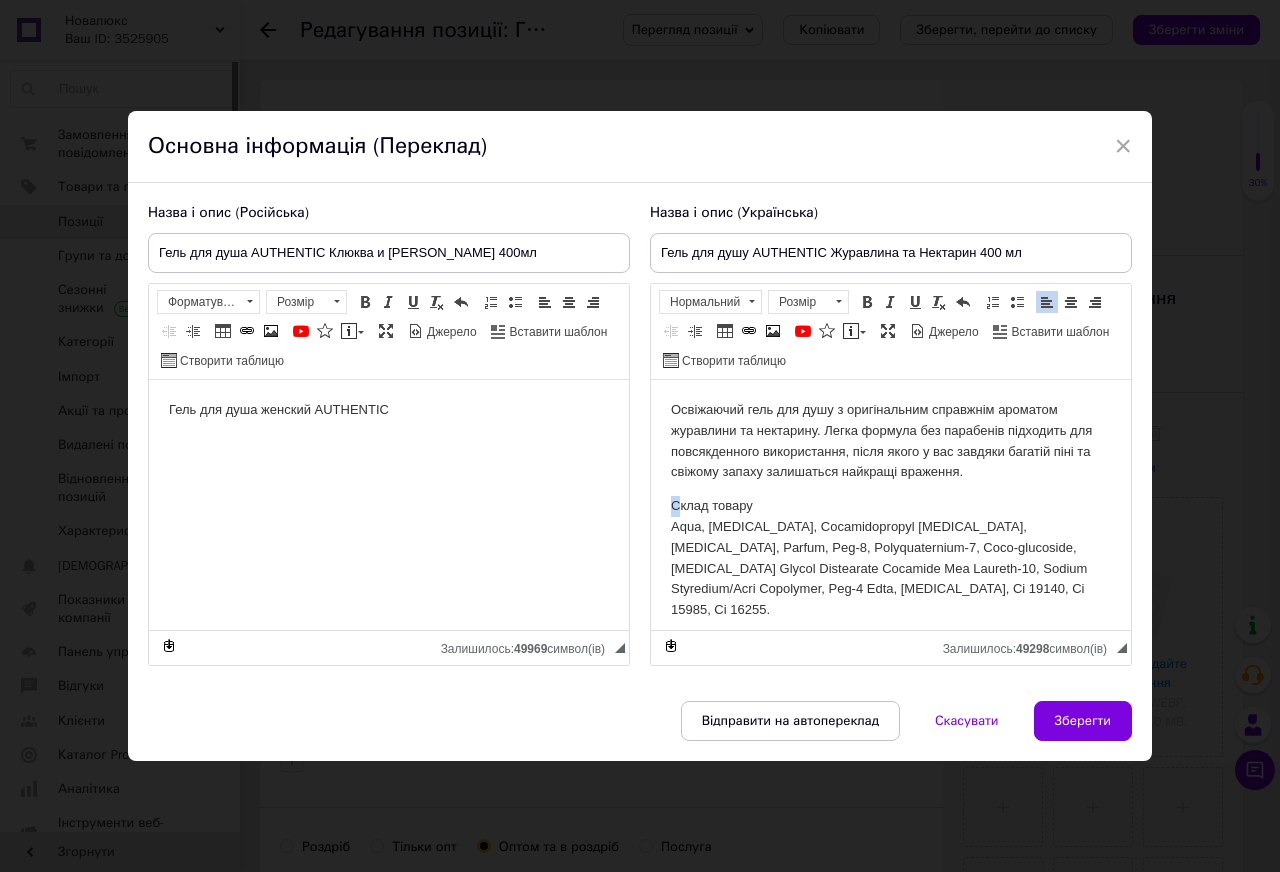 click on "Склад товару Aqua, Sodium Laureth Sulfate, Cocamidopropyl Betaine, Sodium Chloride, Parfum, Peg-8, Polyquaternium-7, Coco-glucoside, Sodium Laureth Sulfate Glycol Distearate Cocamide Mea Laureth-10, Sodium Styredium/Acri Copolymer, Peg-4 Edta, Citric Acid, Ci 19140, Ci 15985, Ci 16255." at bounding box center [891, 557] 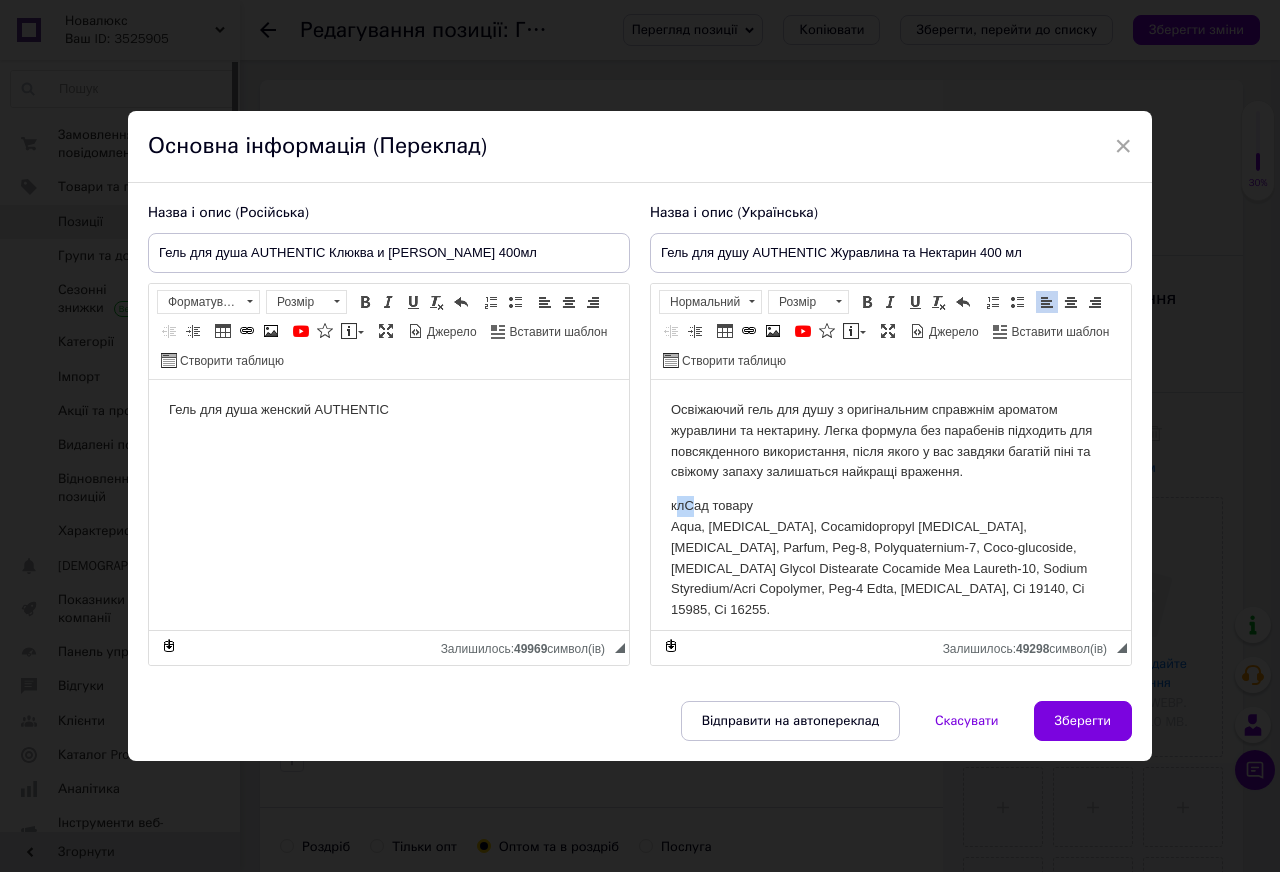 drag, startPoint x: 674, startPoint y: 504, endPoint x: 695, endPoint y: 511, distance: 22.135944 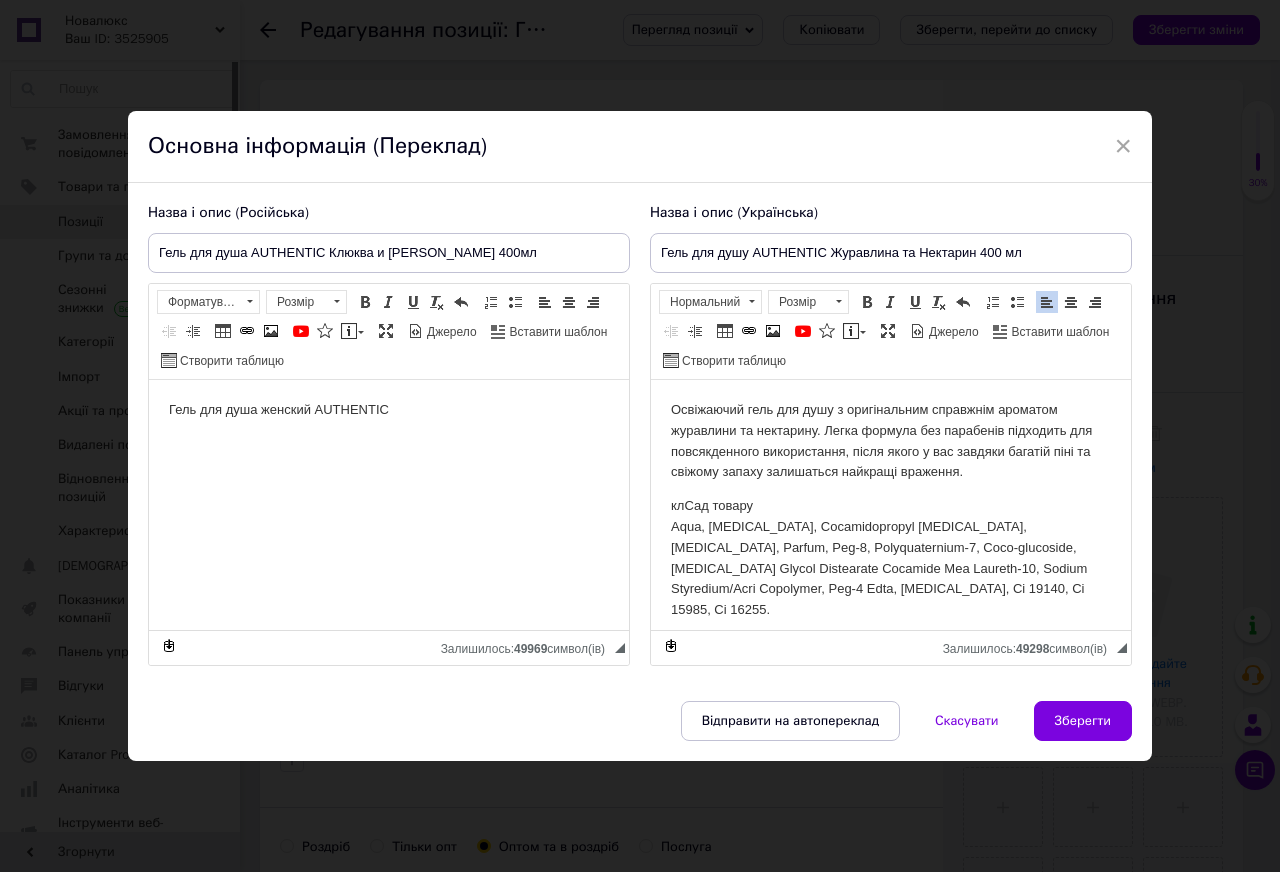 click on "клС ад товару Aqua, Sodium Laureth Sulfate, Cocamidopropyl Betaine, Sodium Chloride, Parfum, Peg-8, Polyquaternium-7, Coco-glucoside, Sodium Laureth Sulfate Glycol Distearate Cocamide Mea Laureth-10, Sodium Styredium/Acri Copolymer, Peg-4 Edta, Citric Acid, Ci 19140, Ci 15985, Ci 16255." at bounding box center (891, 557) 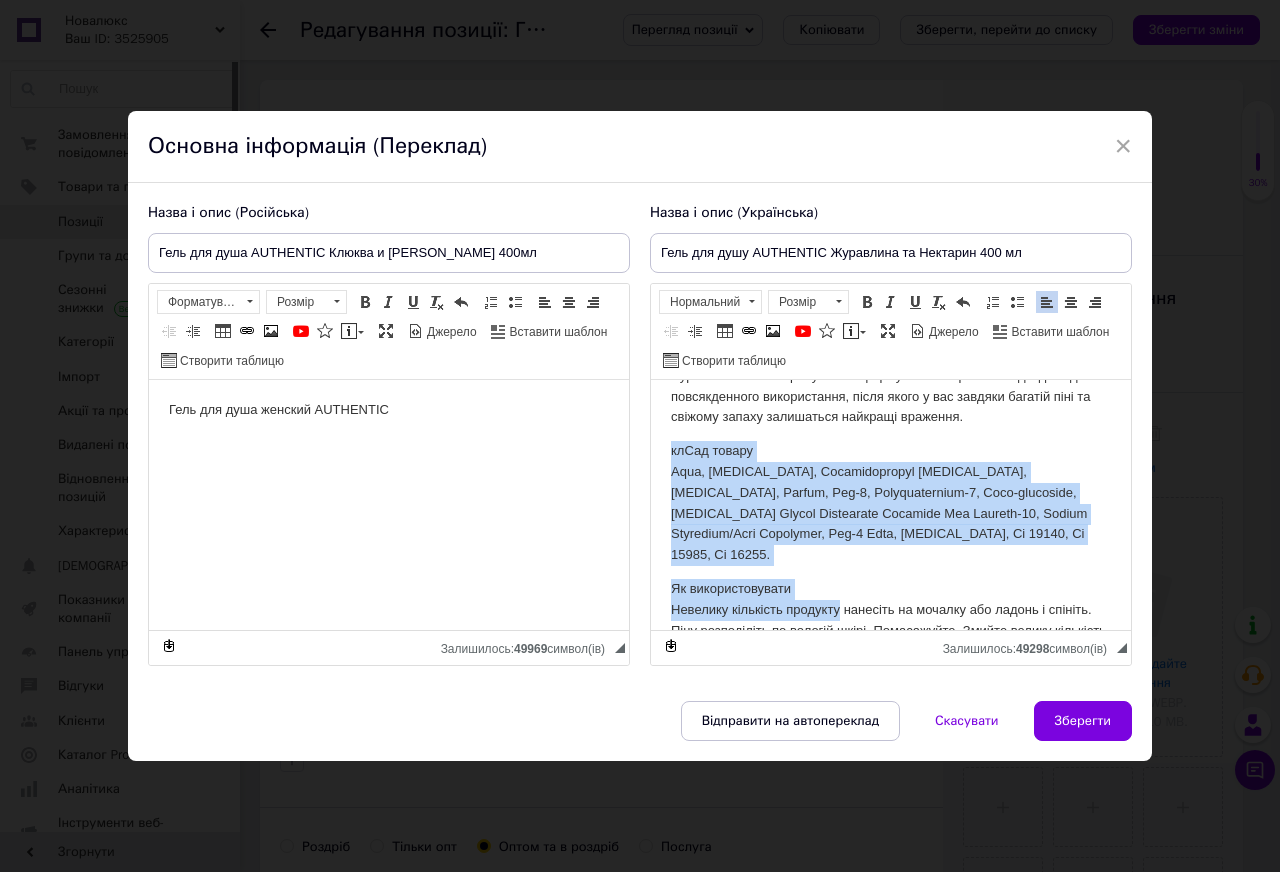 scroll, scrollTop: 96, scrollLeft: 0, axis: vertical 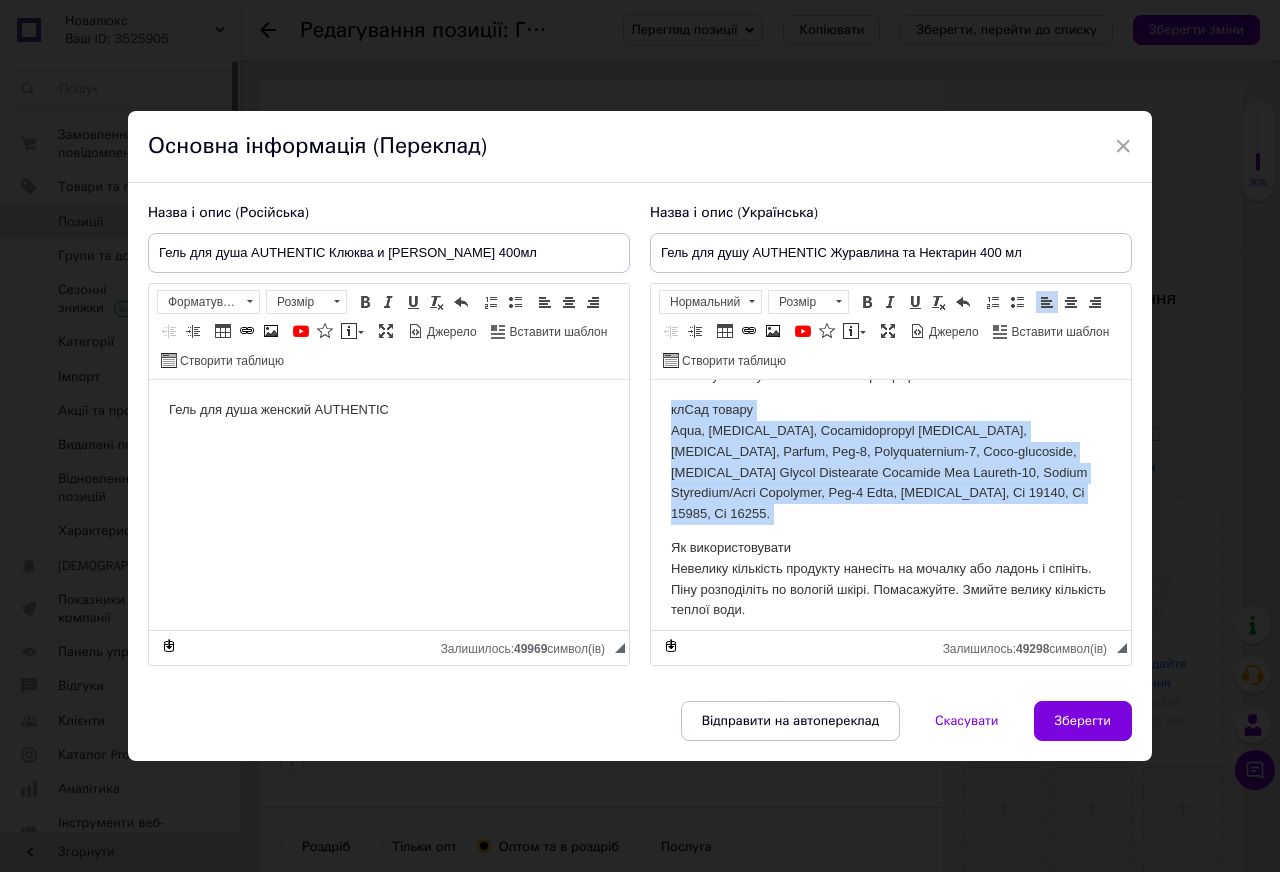 drag, startPoint x: 670, startPoint y: 503, endPoint x: 804, endPoint y: 505, distance: 134.01492 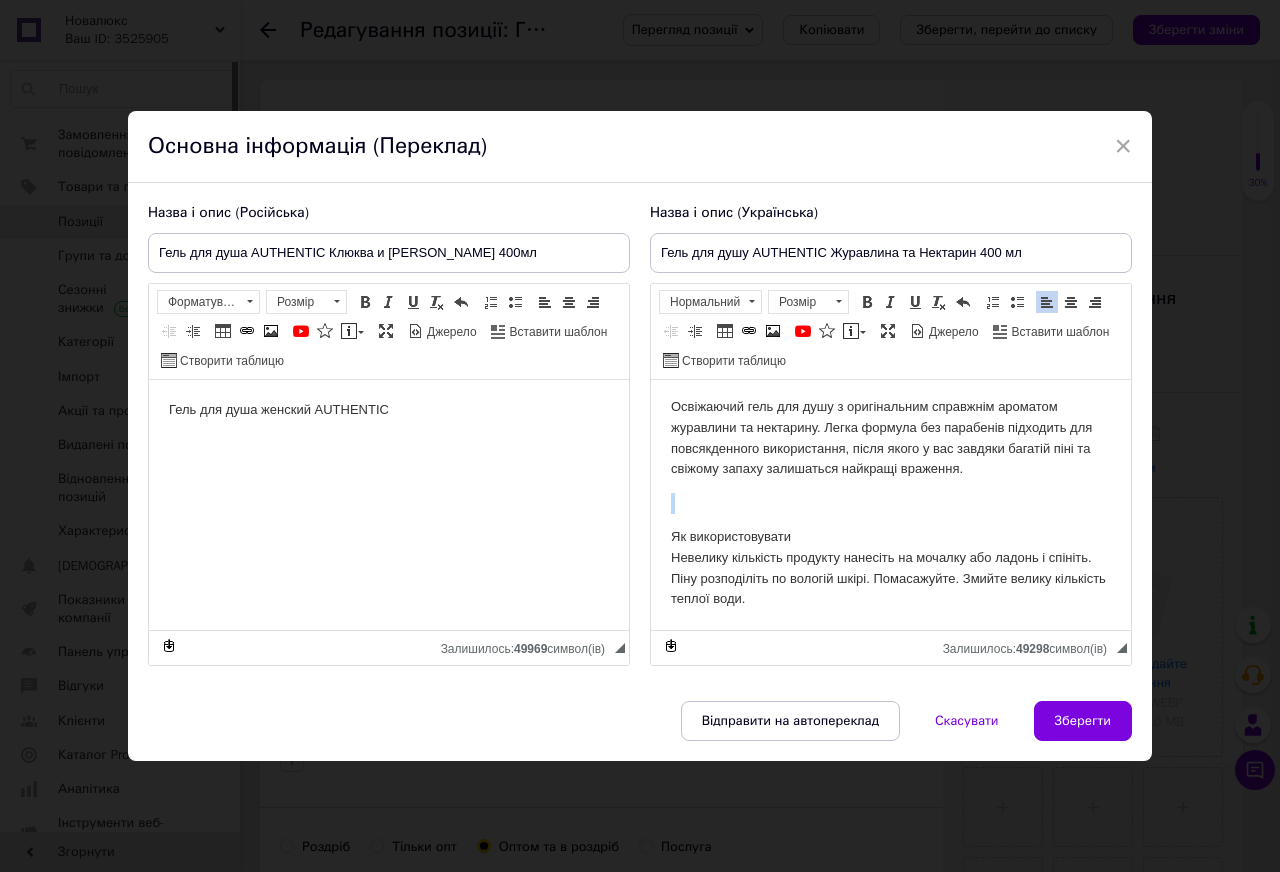 type 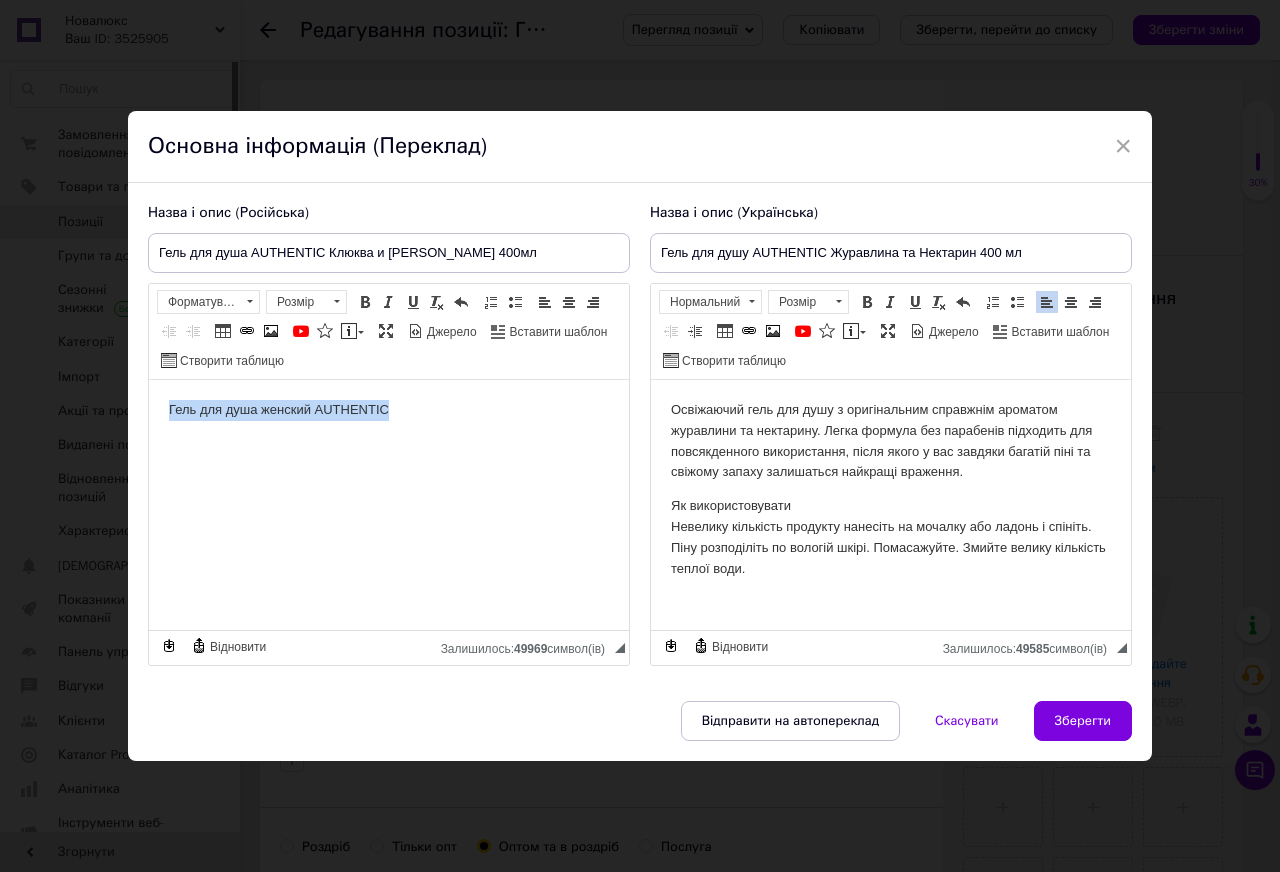 drag, startPoint x: 425, startPoint y: 409, endPoint x: 98, endPoint y: 398, distance: 327.18497 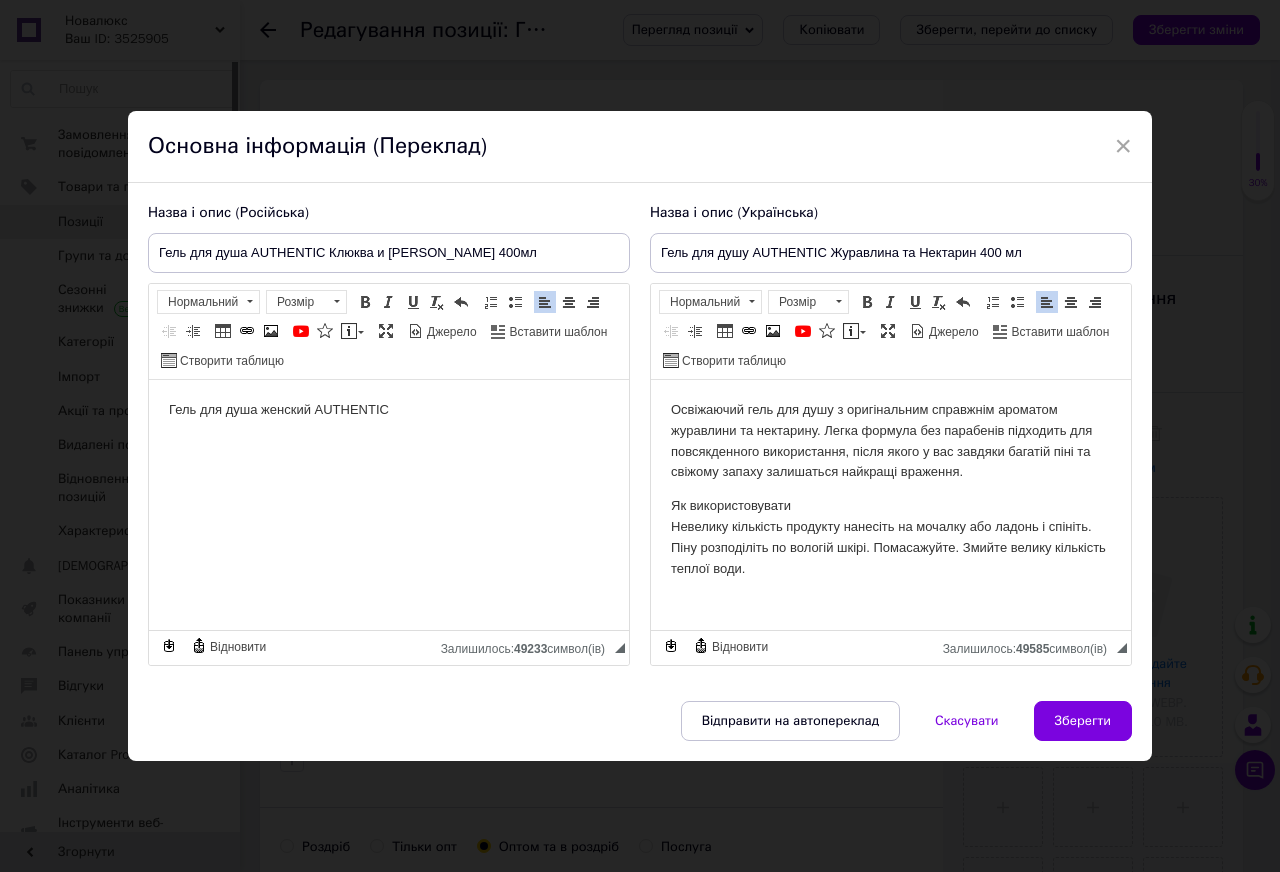 scroll, scrollTop: 93, scrollLeft: 0, axis: vertical 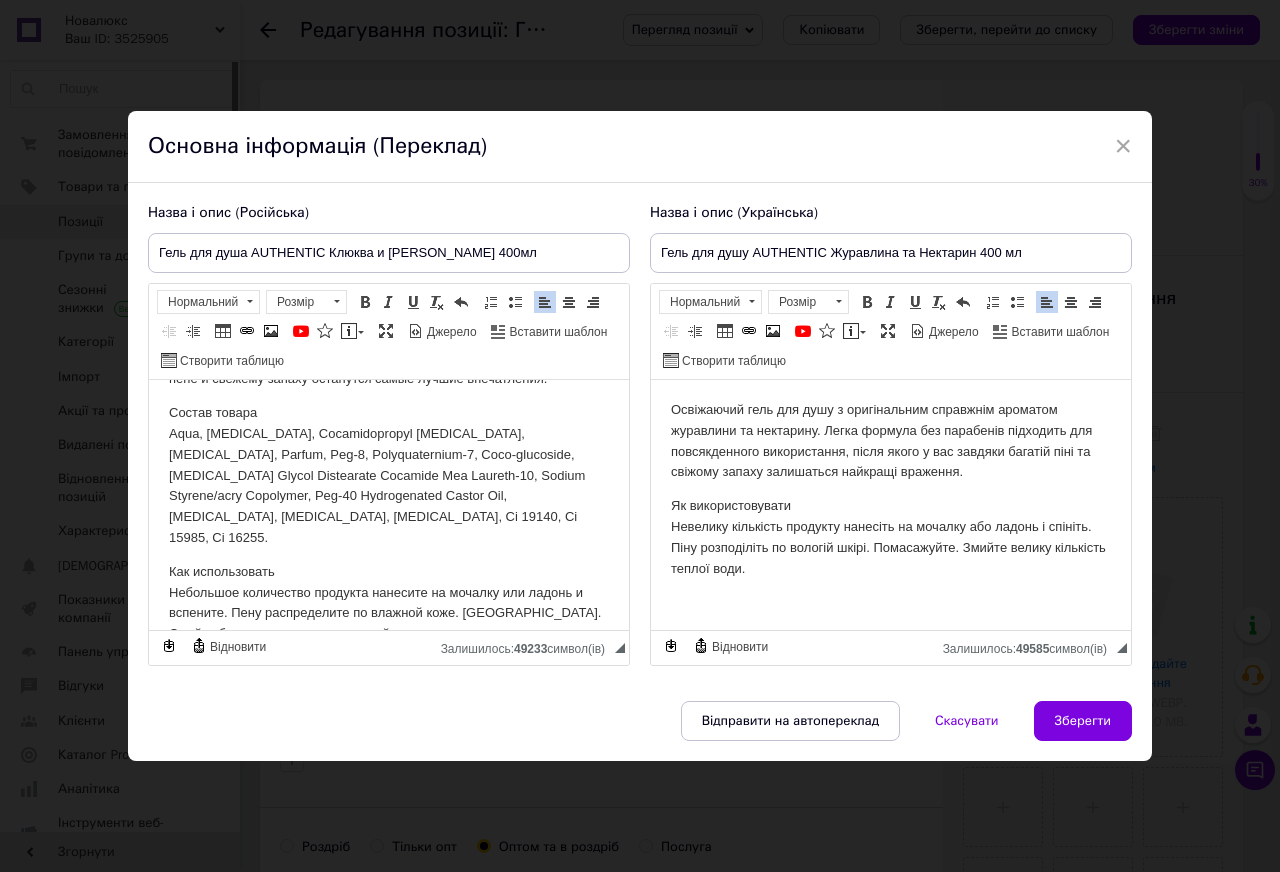 drag, startPoint x: 588, startPoint y: 537, endPoint x: 159, endPoint y: 433, distance: 441.4261 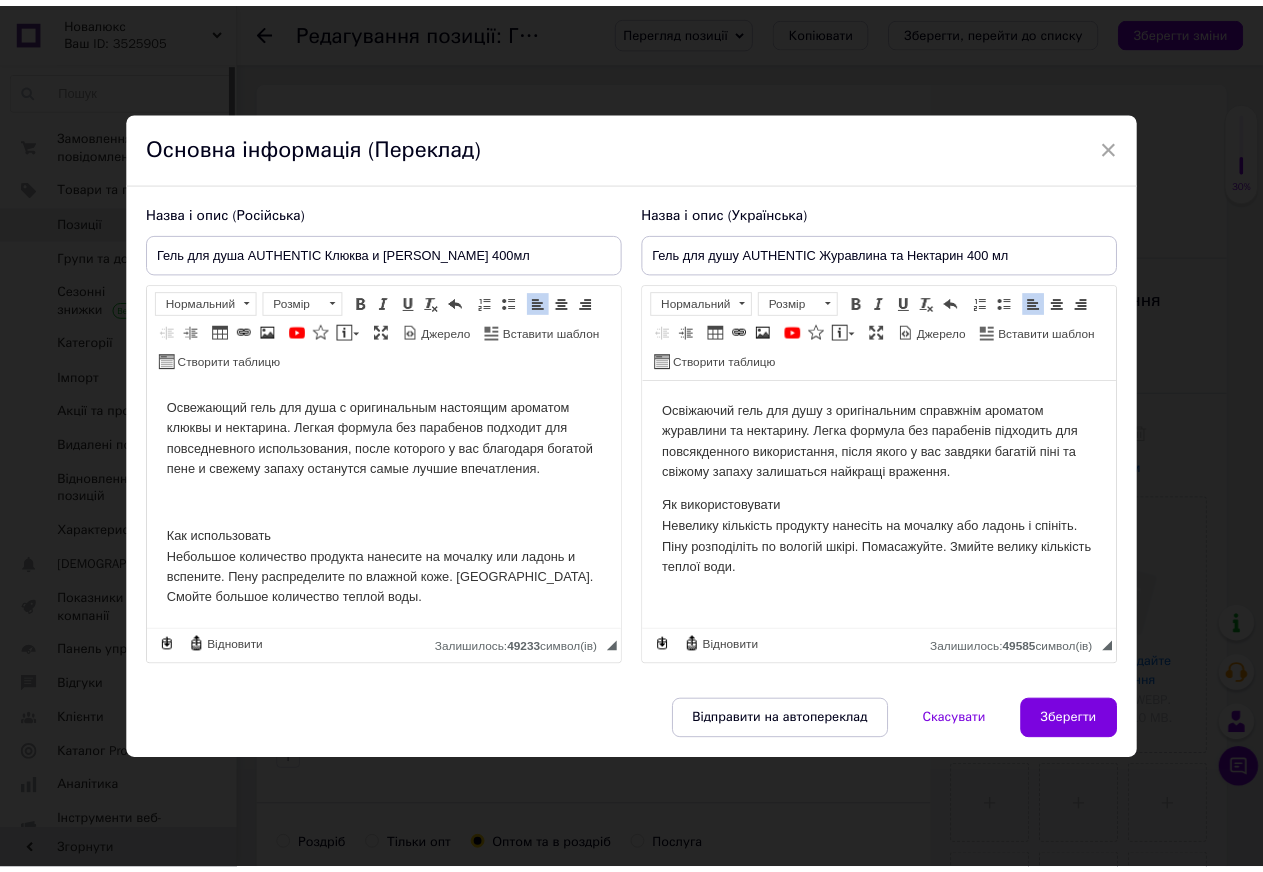 scroll, scrollTop: 0, scrollLeft: 0, axis: both 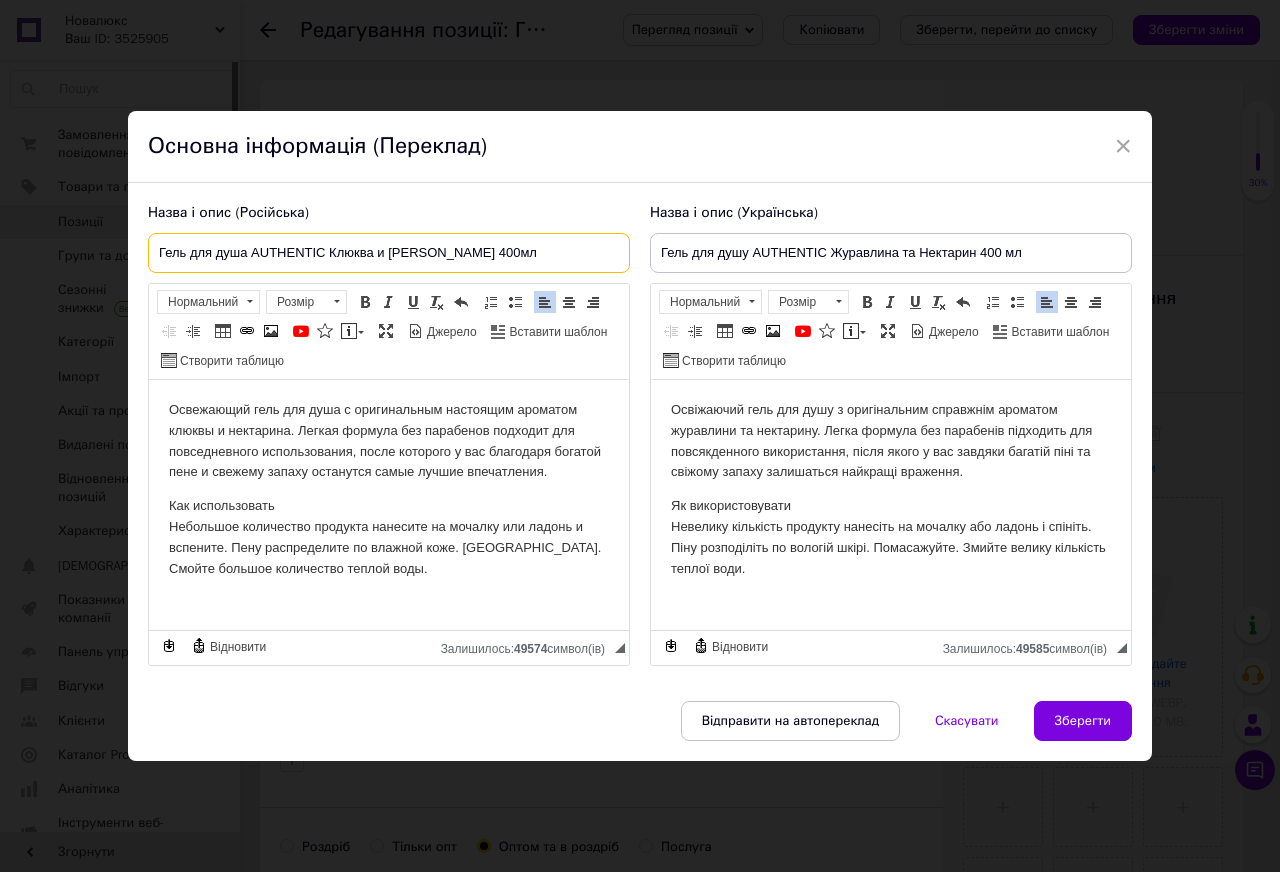 drag, startPoint x: 508, startPoint y: 250, endPoint x: 144, endPoint y: 237, distance: 364.23206 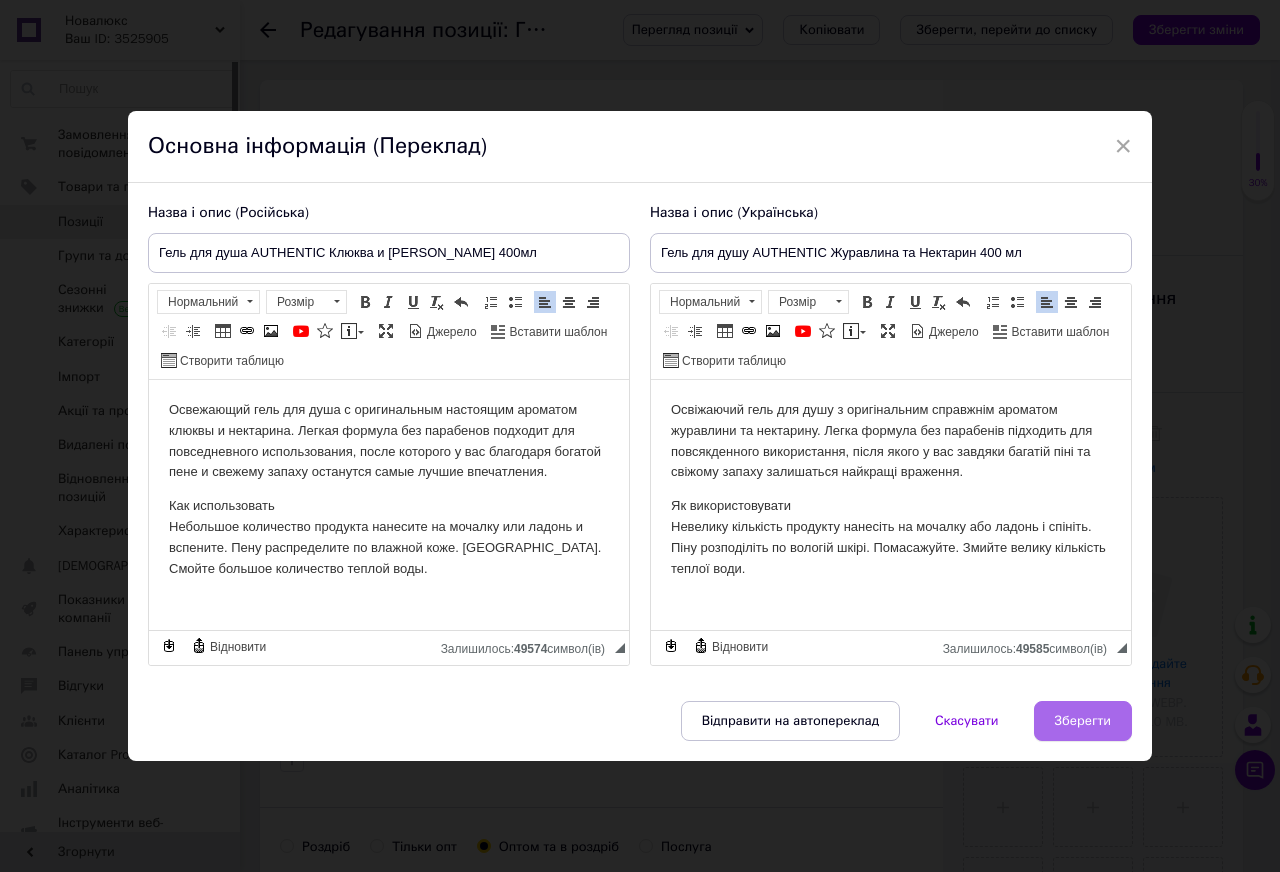 click on "Зберегти" at bounding box center (1083, 721) 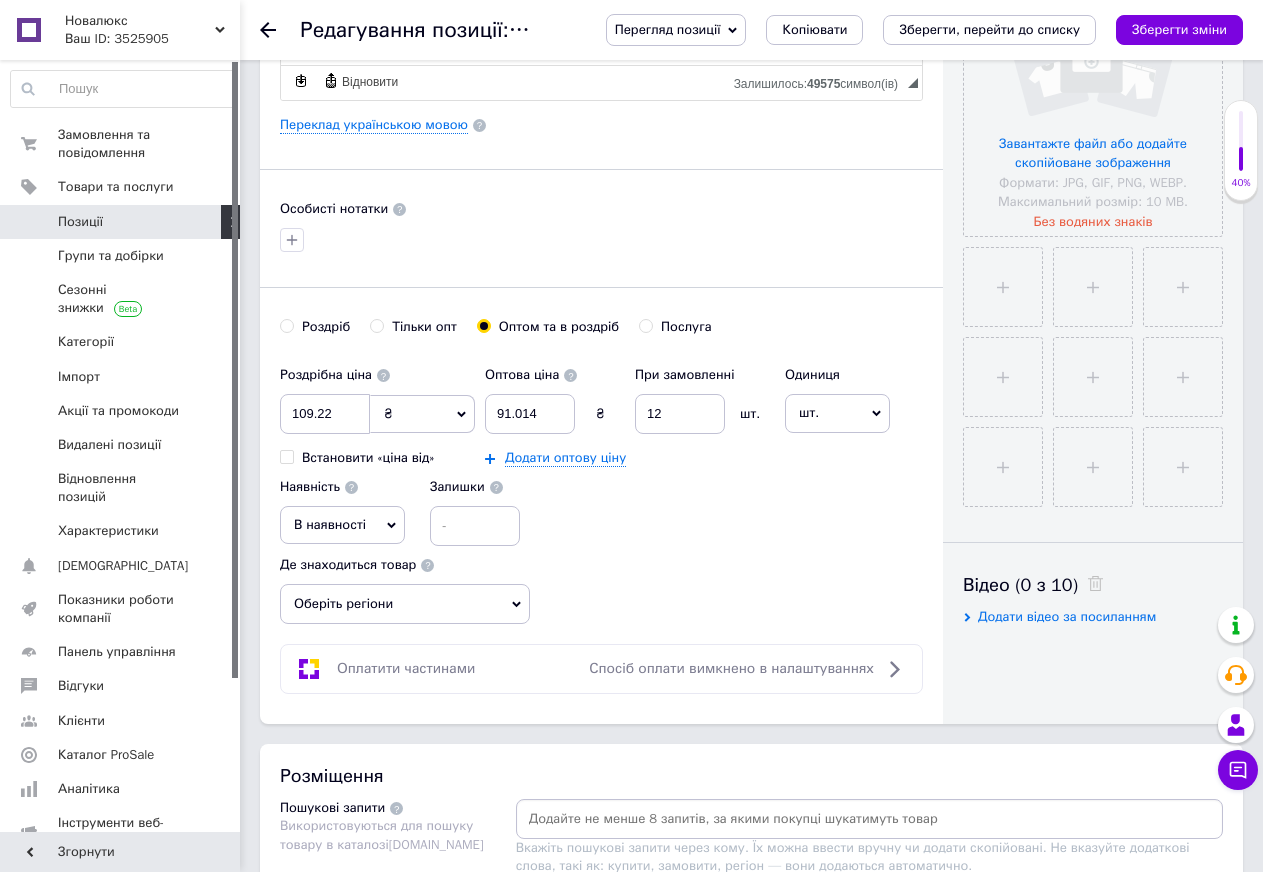 scroll, scrollTop: 523, scrollLeft: 0, axis: vertical 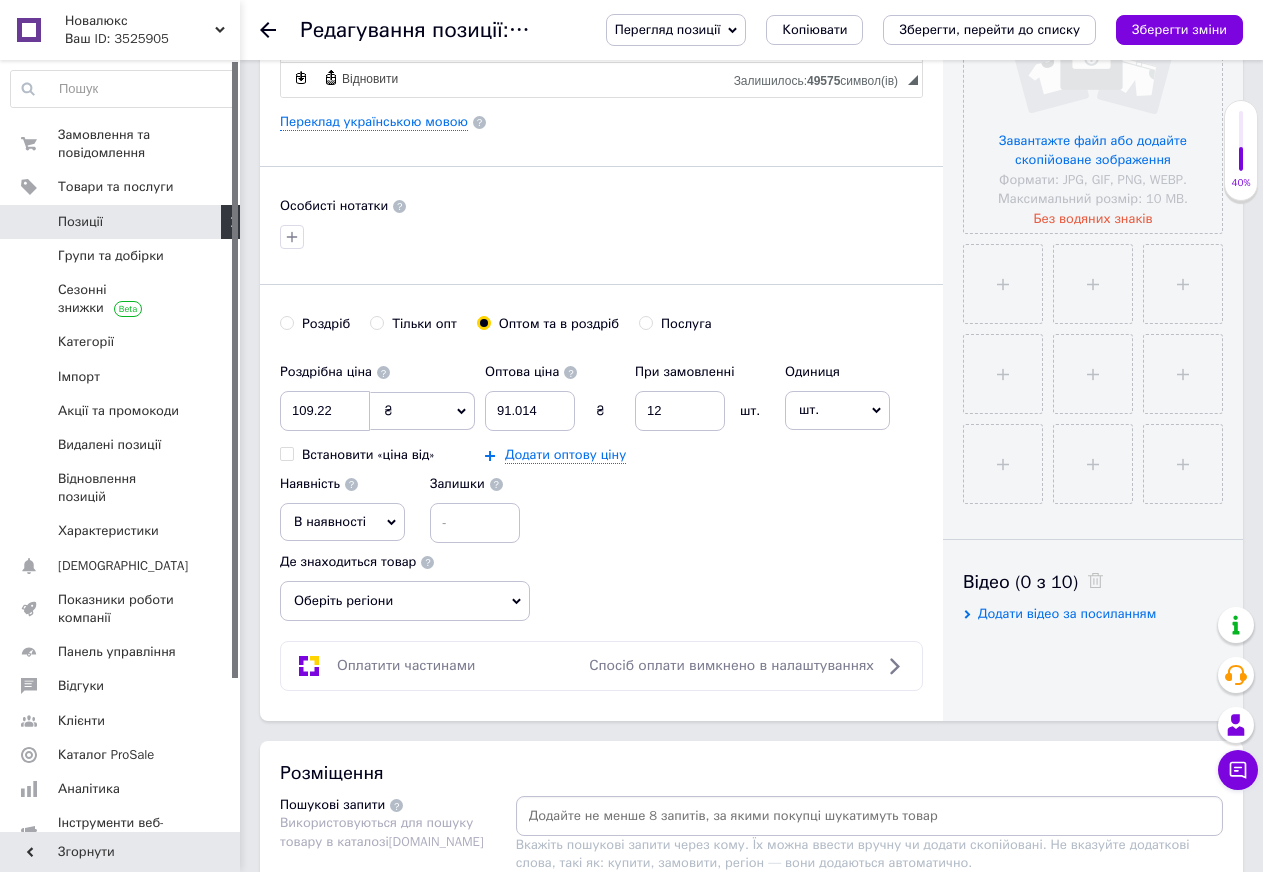 drag, startPoint x: 286, startPoint y: 312, endPoint x: 289, endPoint y: 324, distance: 12.369317 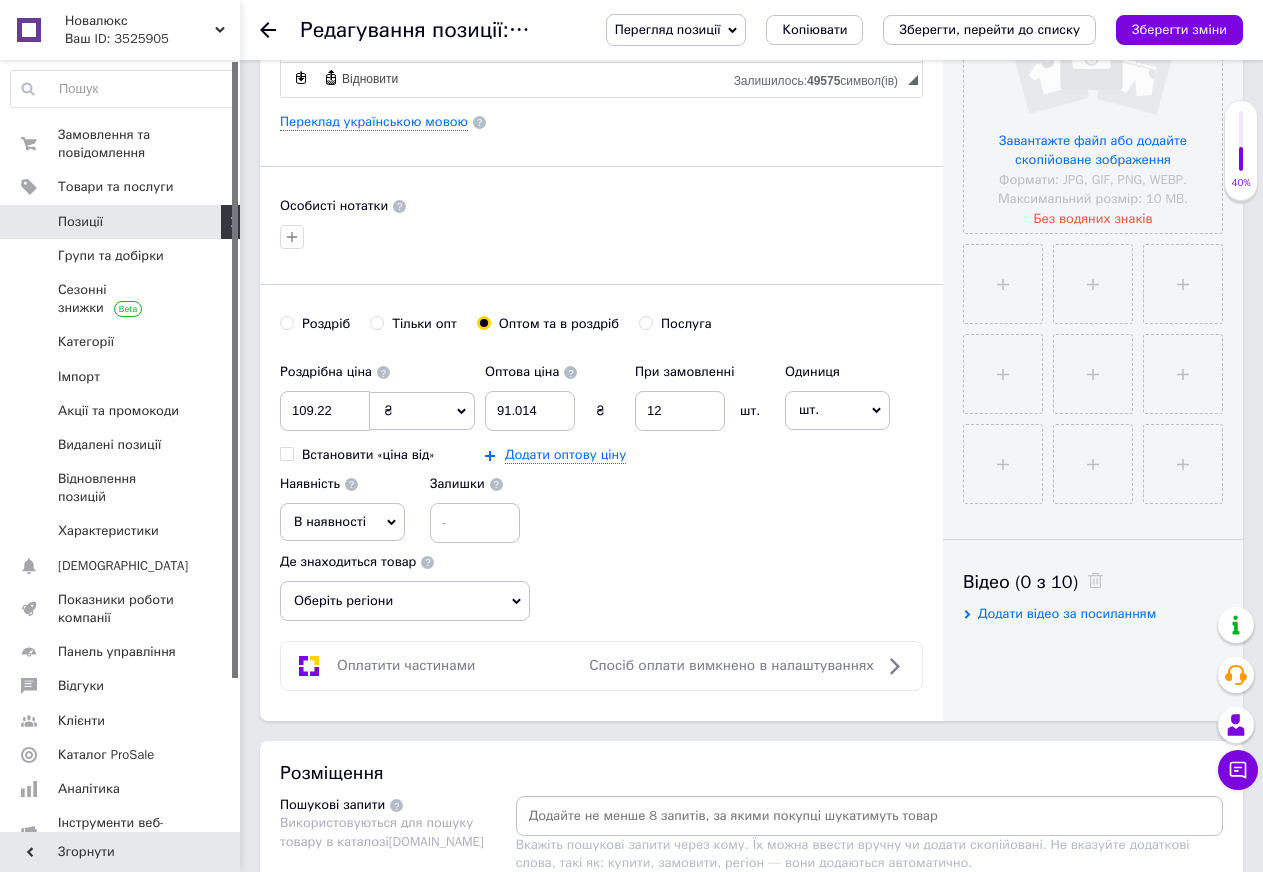 radio on "true" 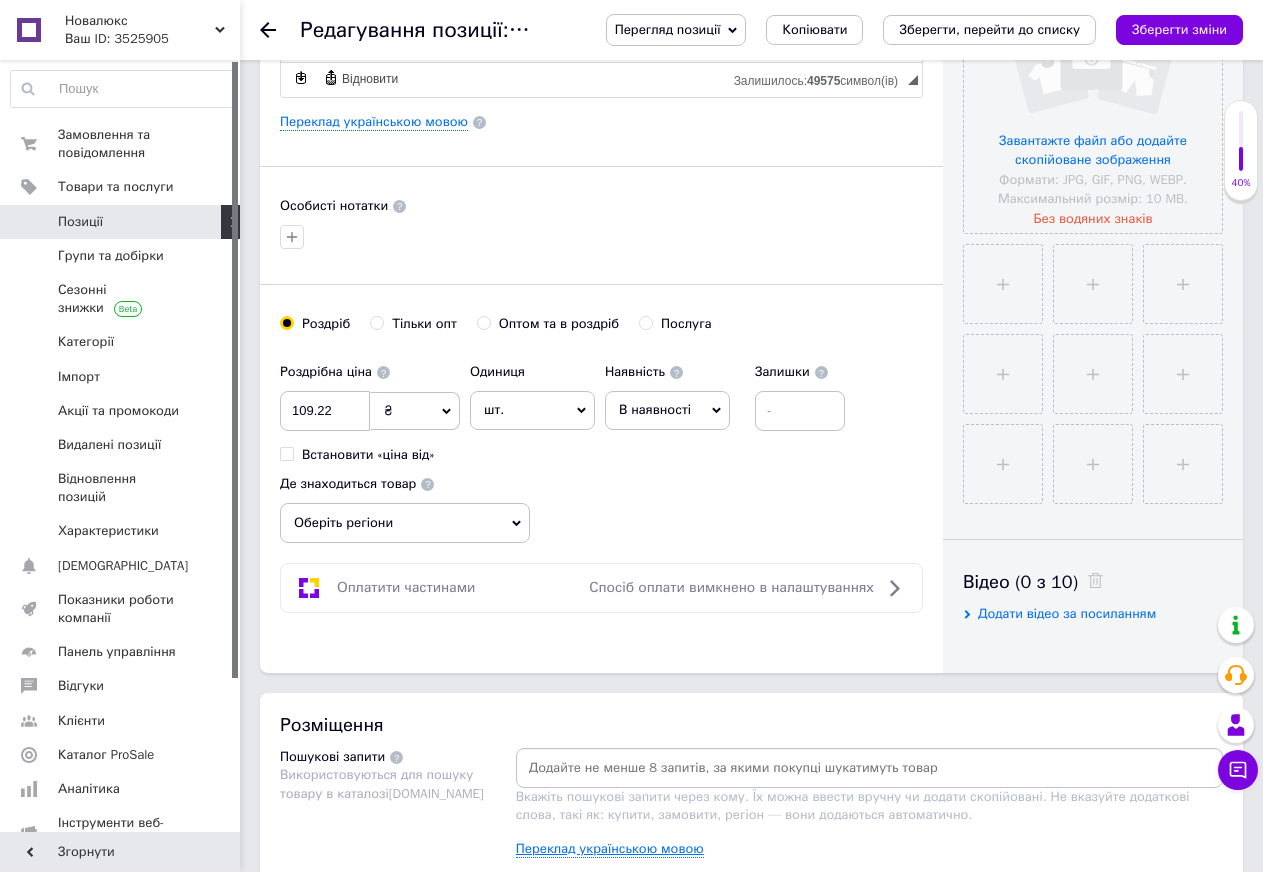 click on "Переклад українською мовою" at bounding box center [610, 849] 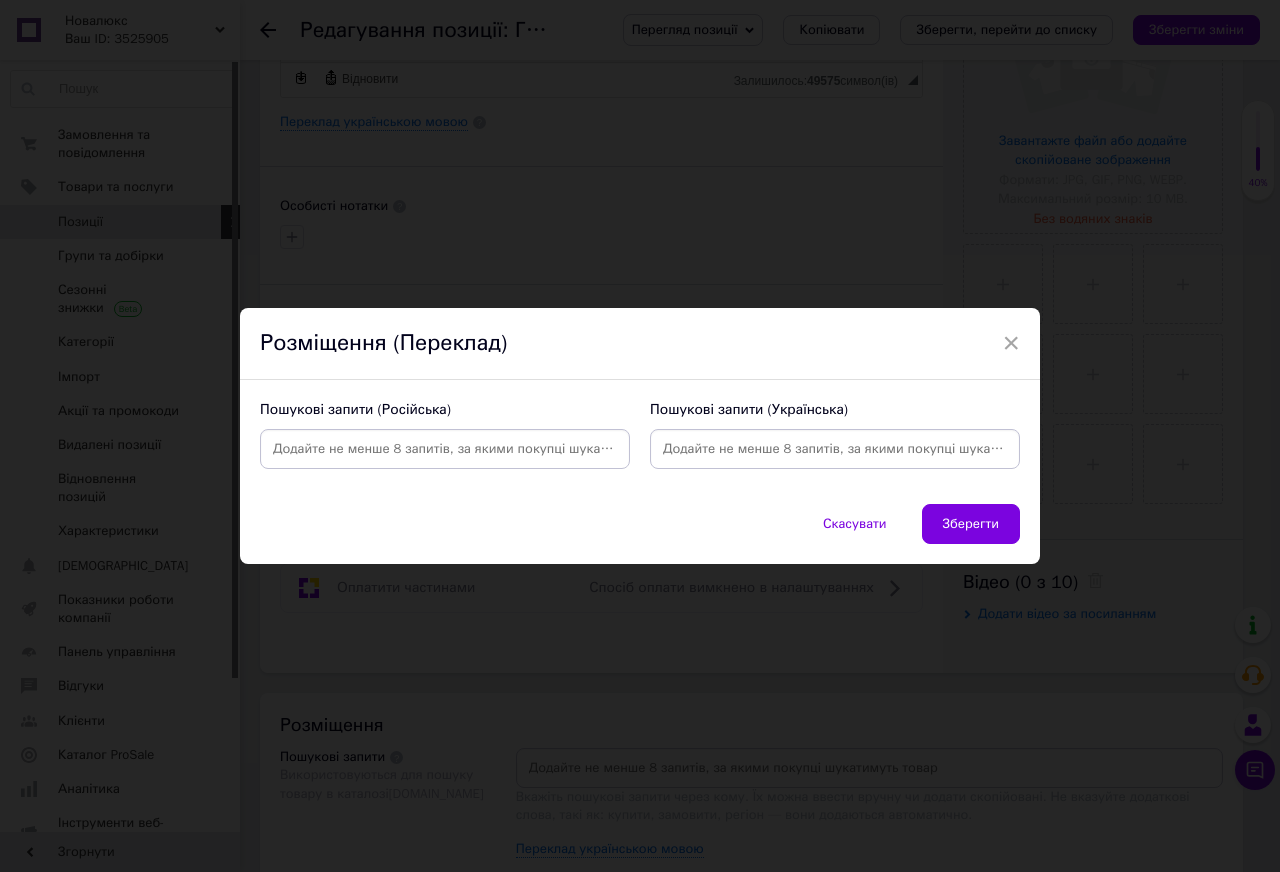 click at bounding box center (445, 449) 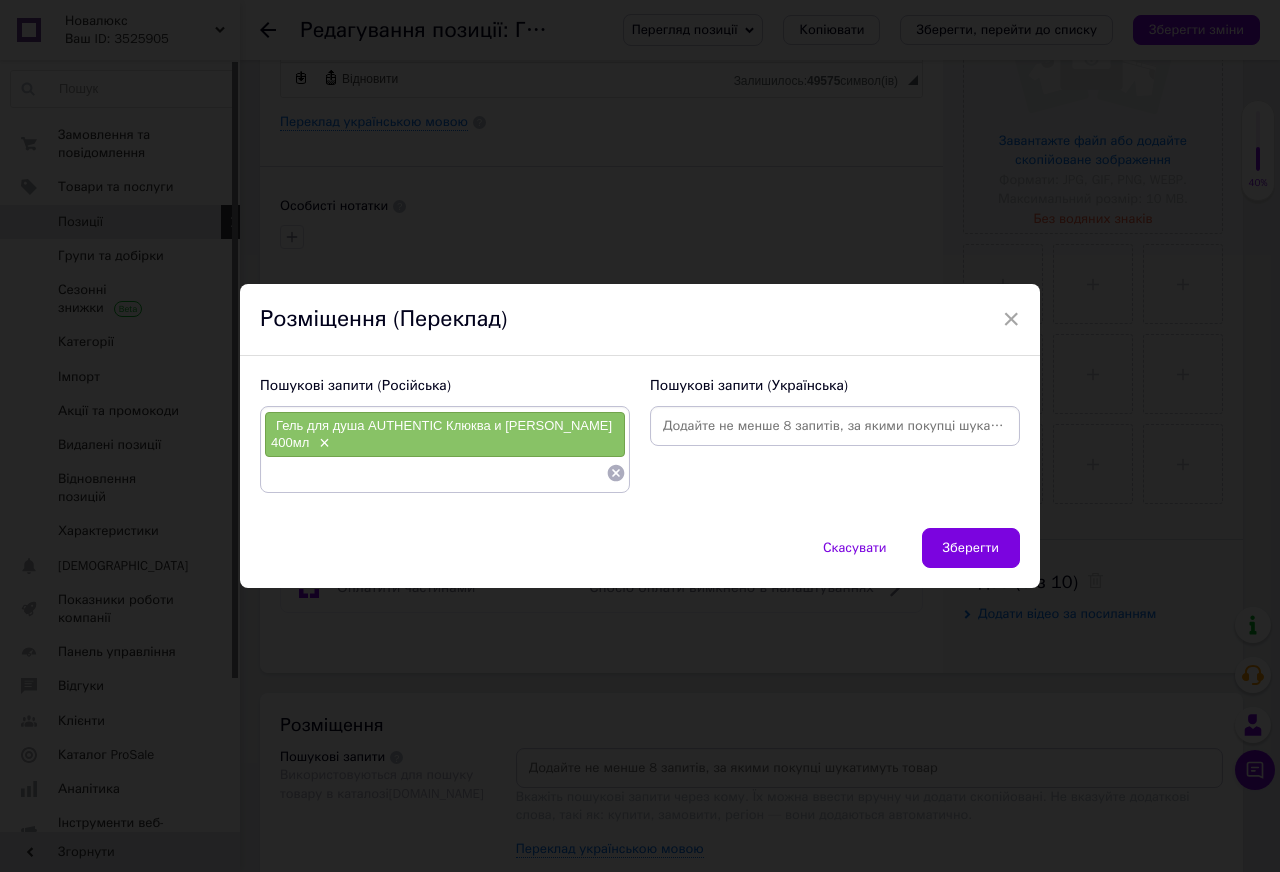 paste on "Гель для душа AUTHENTIC Клюква и Нектарин 400мл" 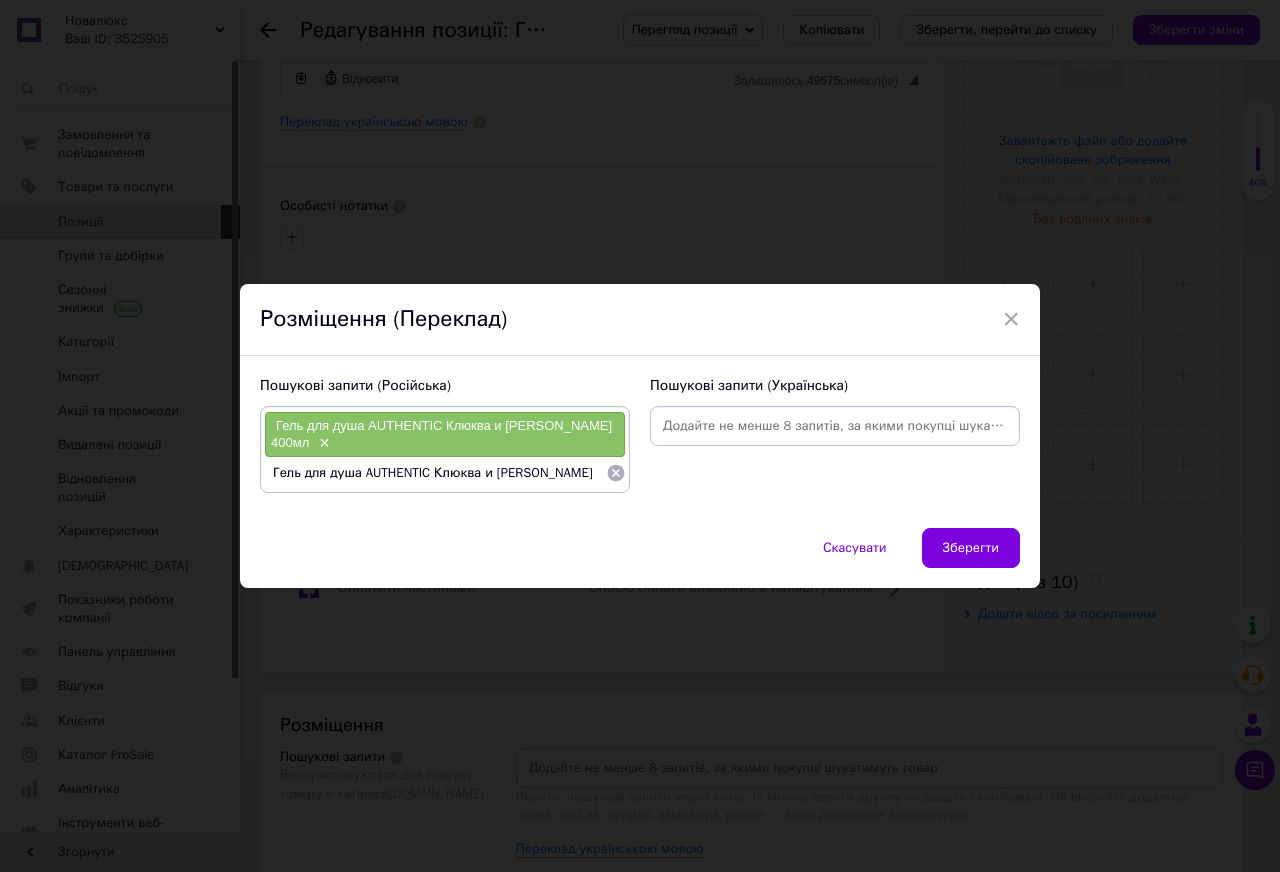 drag, startPoint x: 589, startPoint y: 472, endPoint x: 358, endPoint y: 473, distance: 231.00217 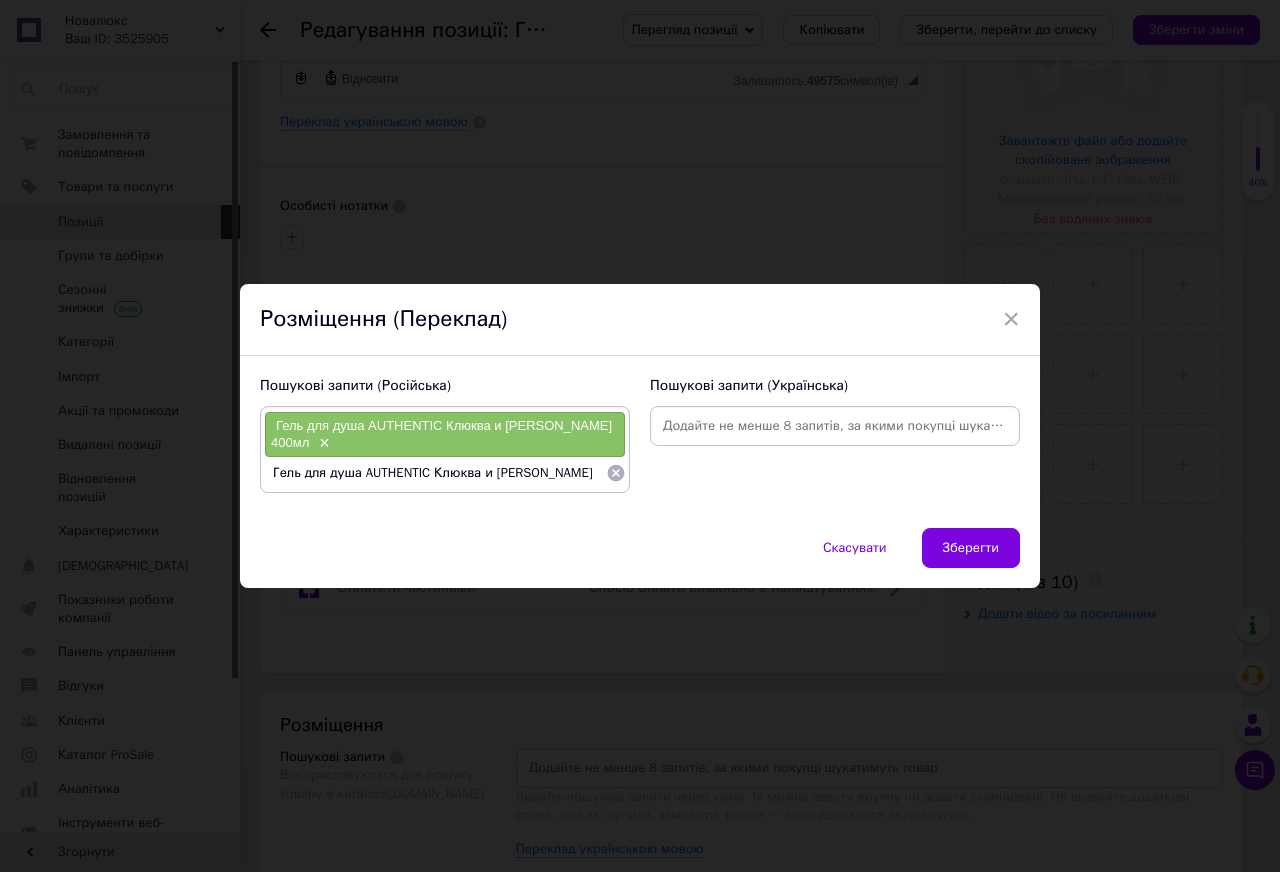 click on "Гель для душа AUTHENTIC Клюква и Нектарин 400мл" at bounding box center (435, 473) 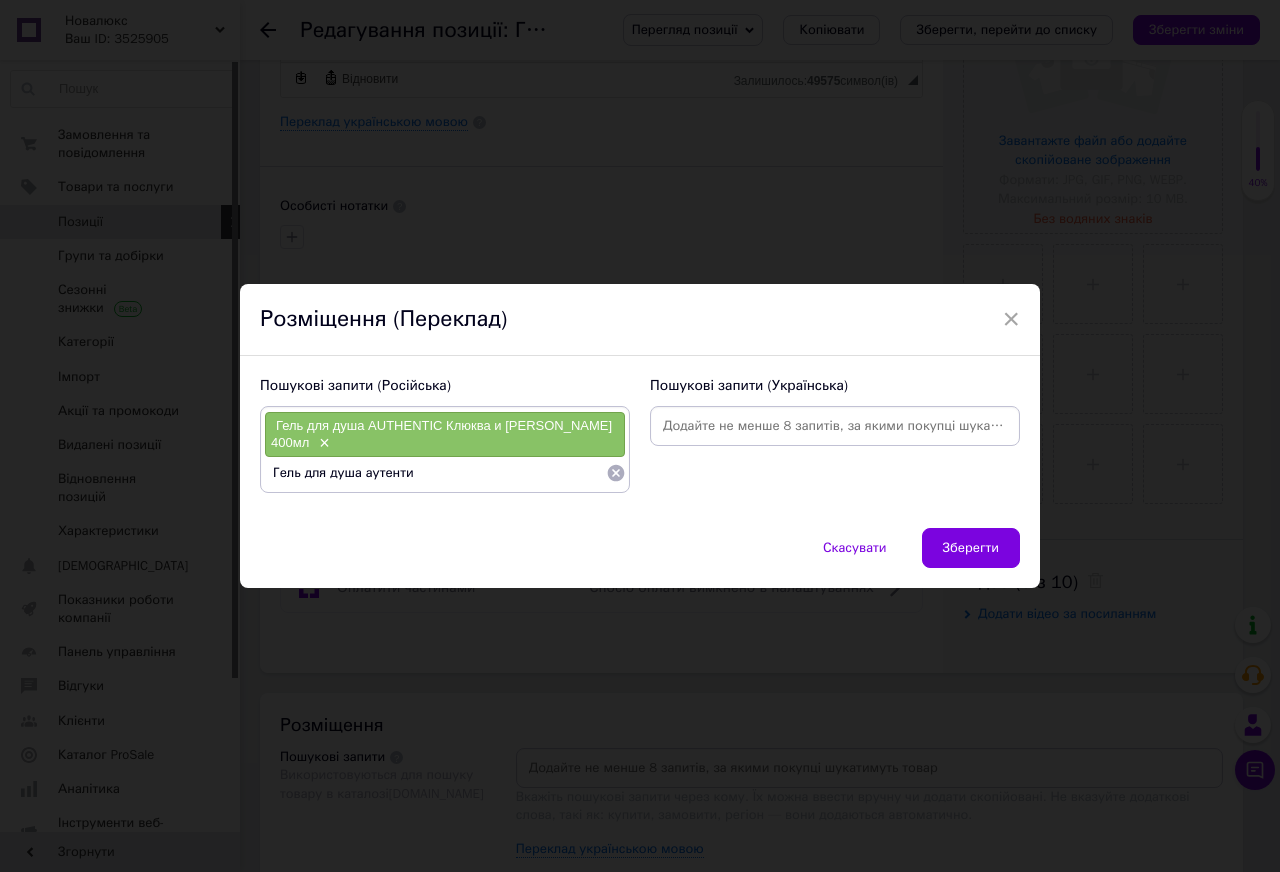 type on "Гель для душа аутентик" 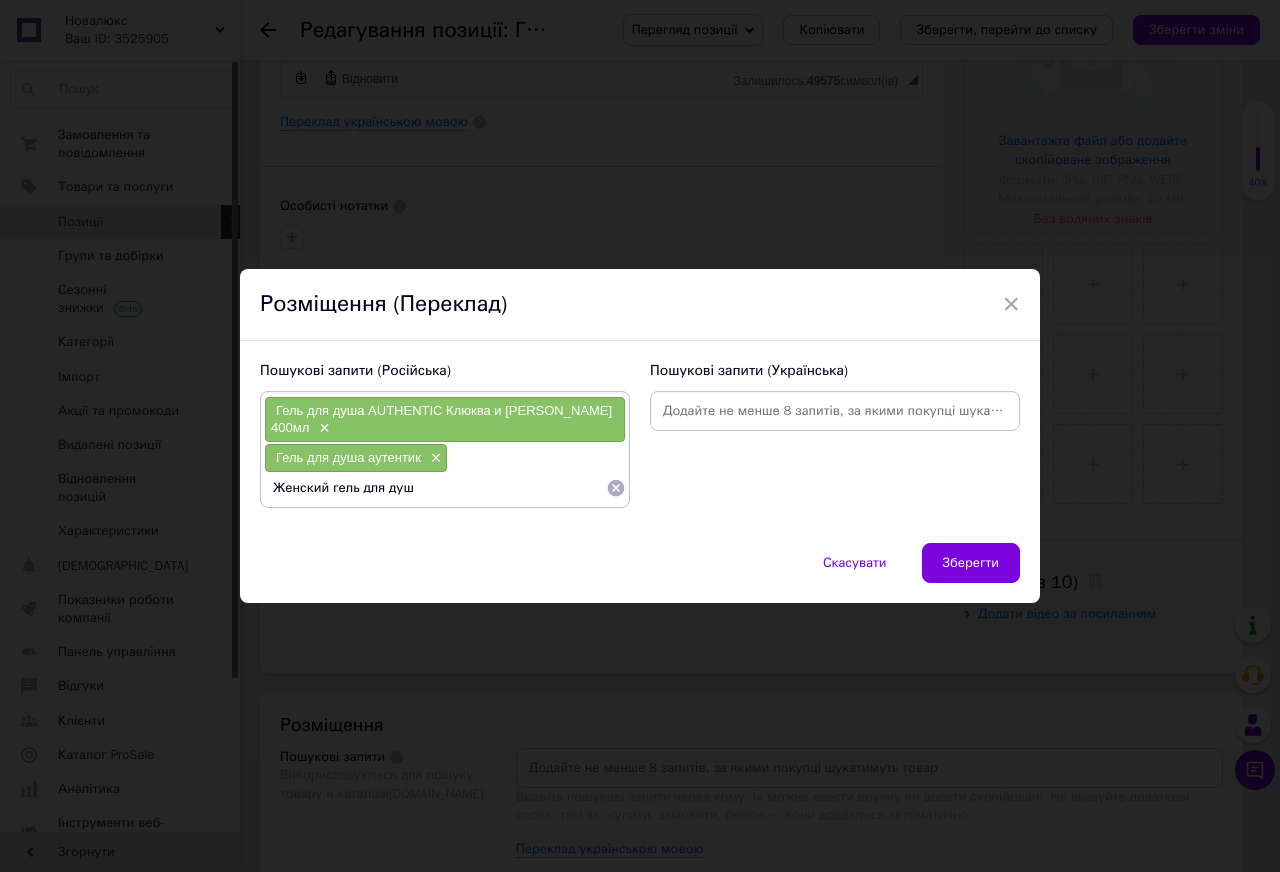 type on "Женский гель для душа" 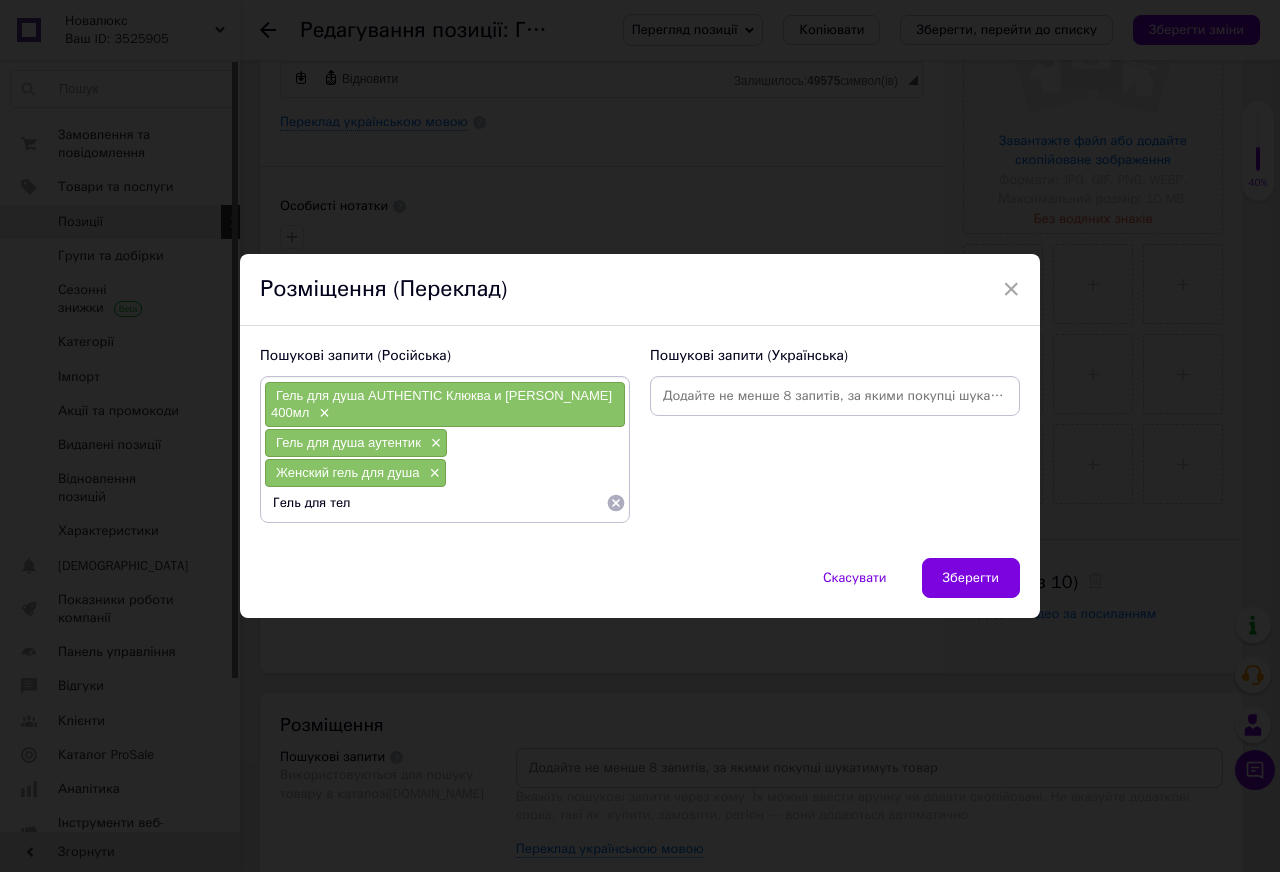 type on "Гель для тела" 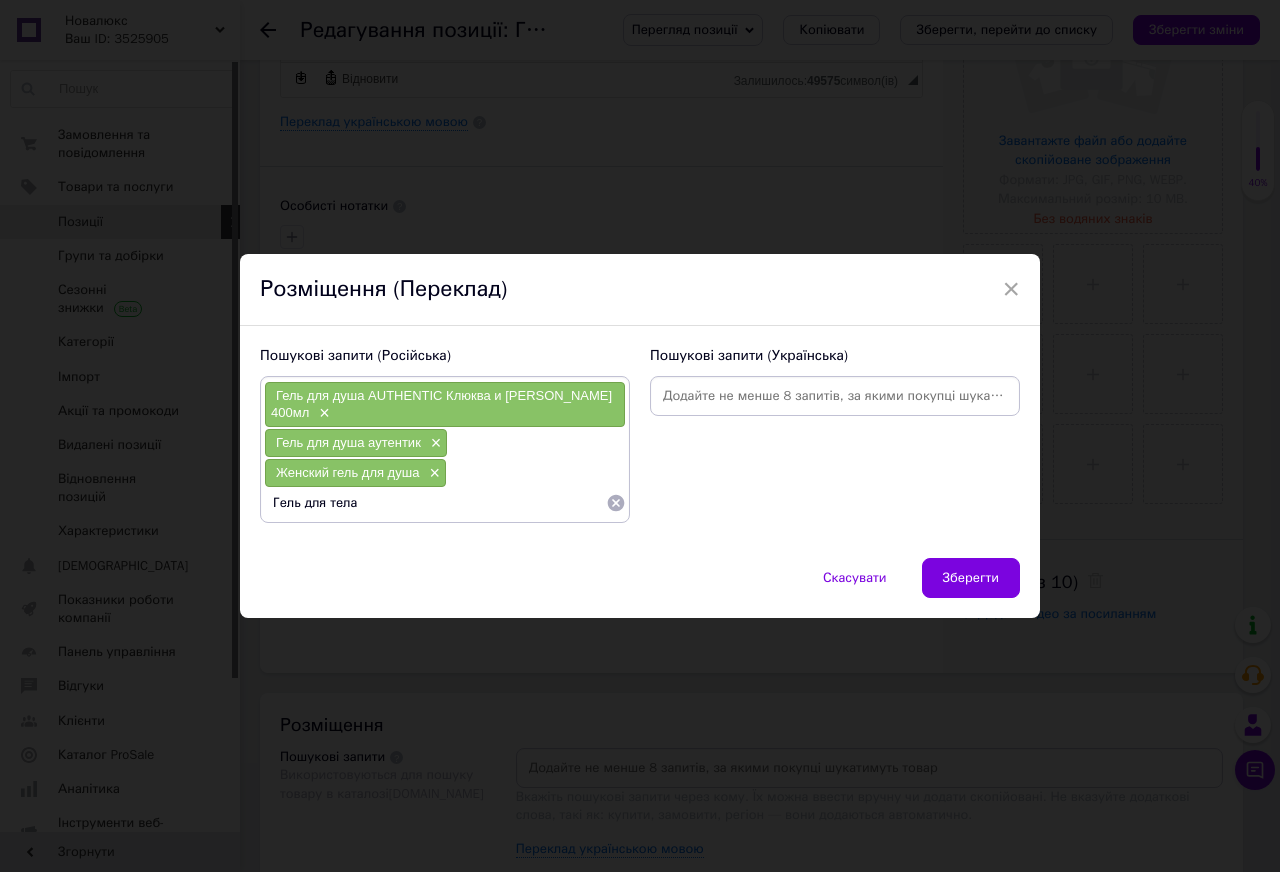 type 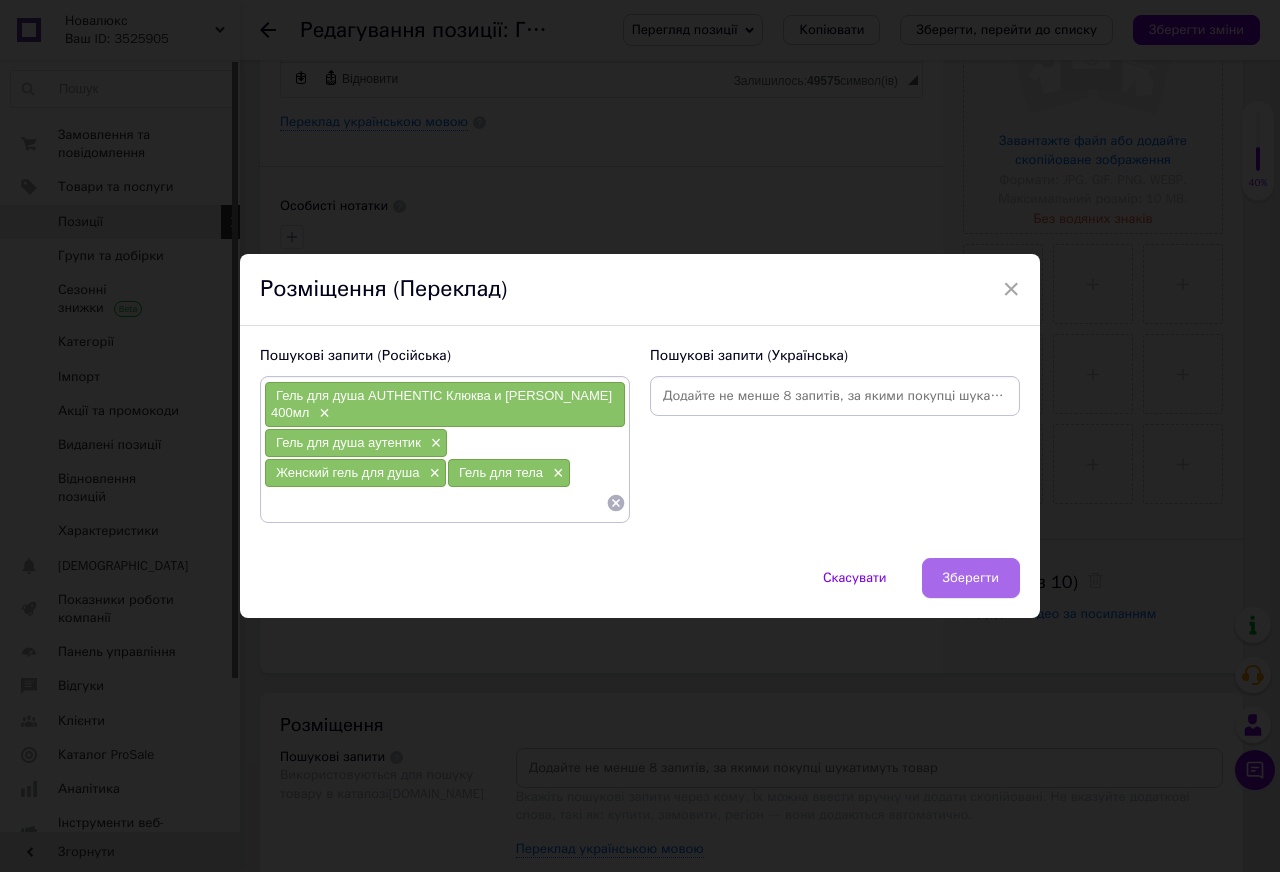 click on "Зберегти" at bounding box center [971, 578] 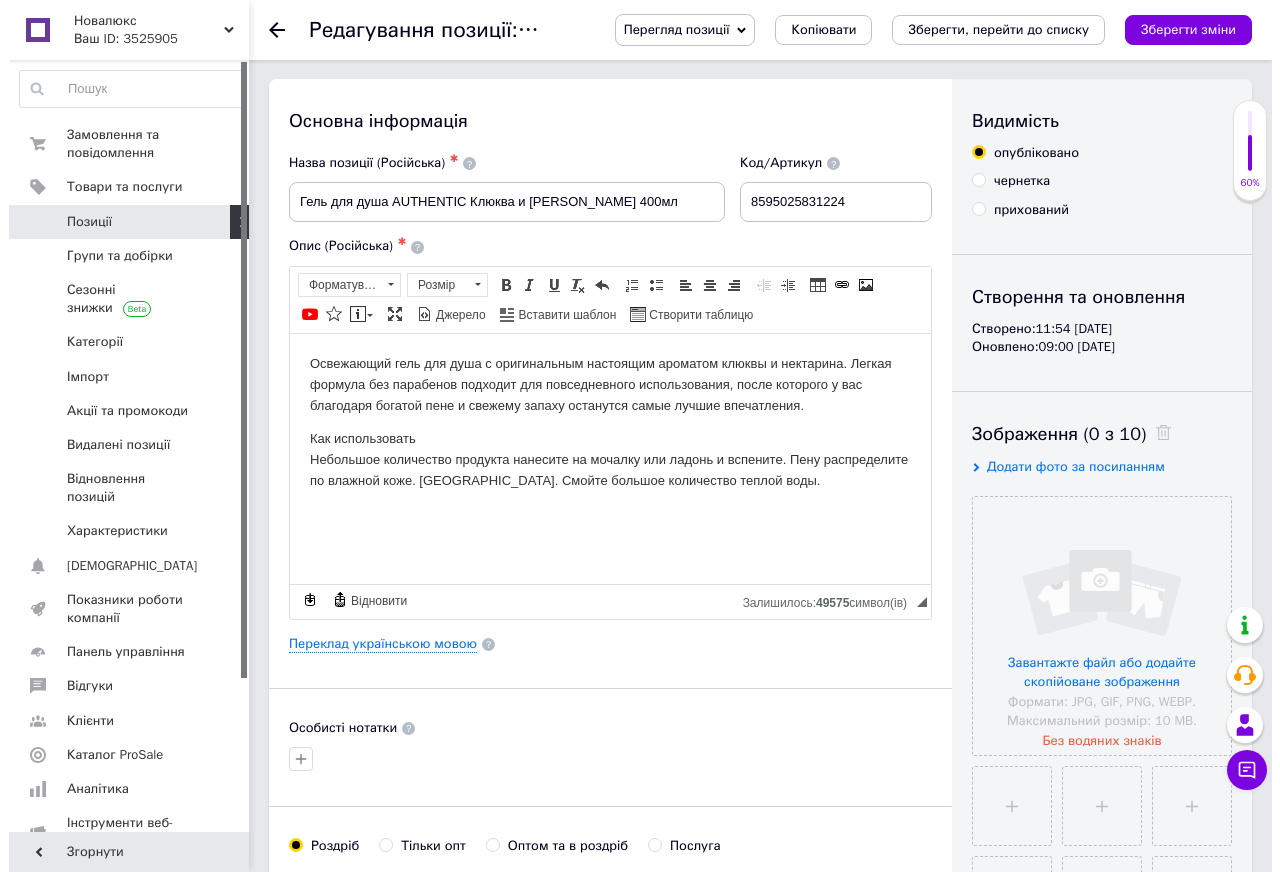 scroll, scrollTop: 0, scrollLeft: 0, axis: both 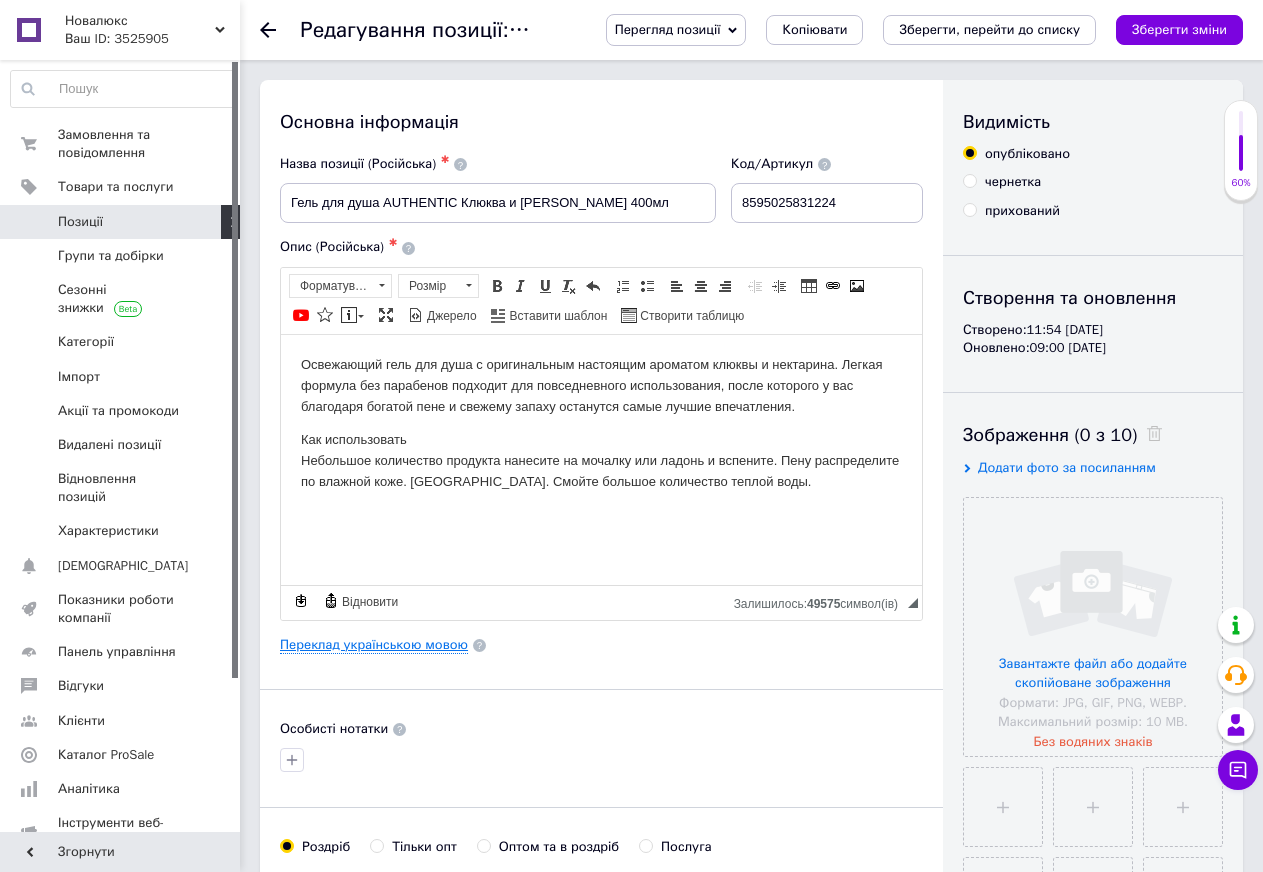 click on "Переклад українською мовою" at bounding box center (374, 645) 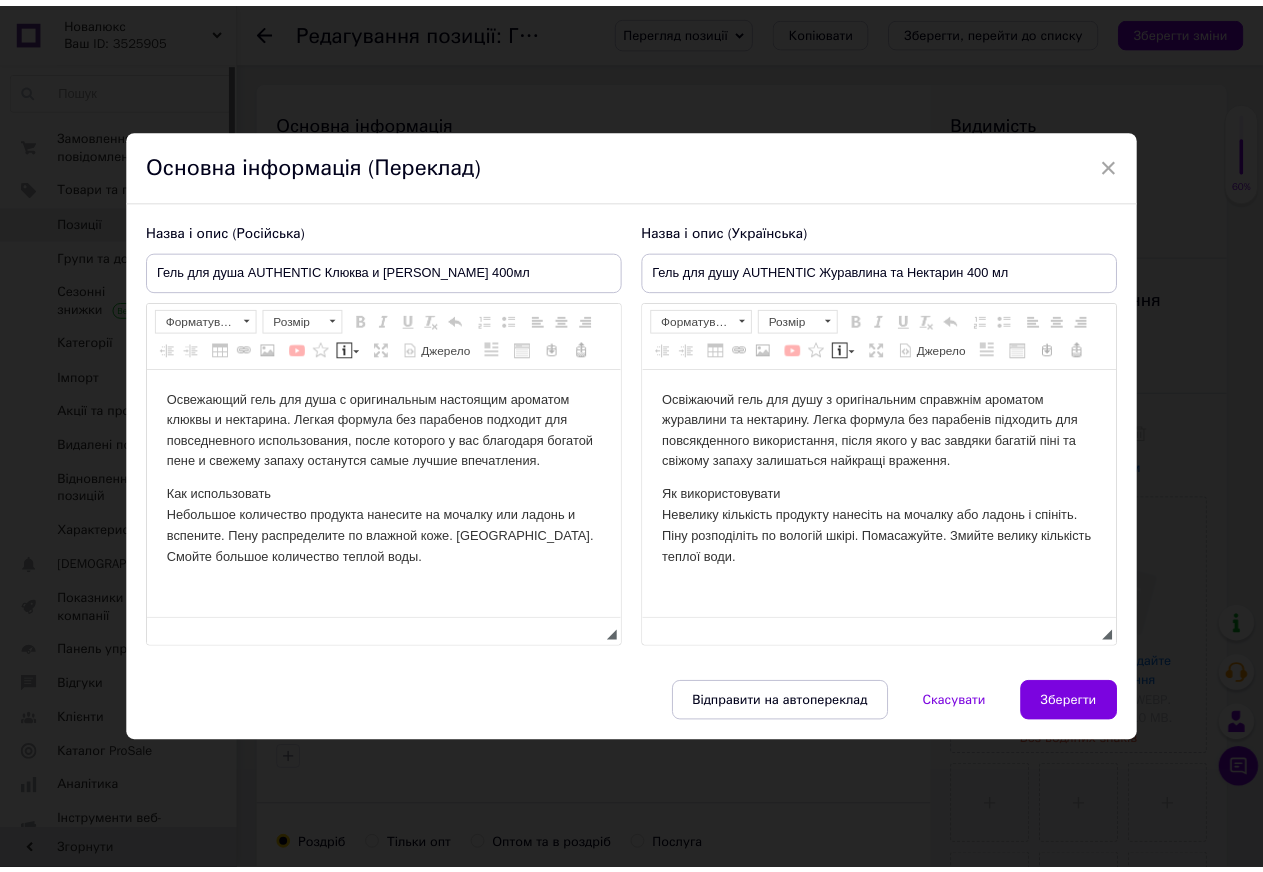 scroll, scrollTop: 0, scrollLeft: 0, axis: both 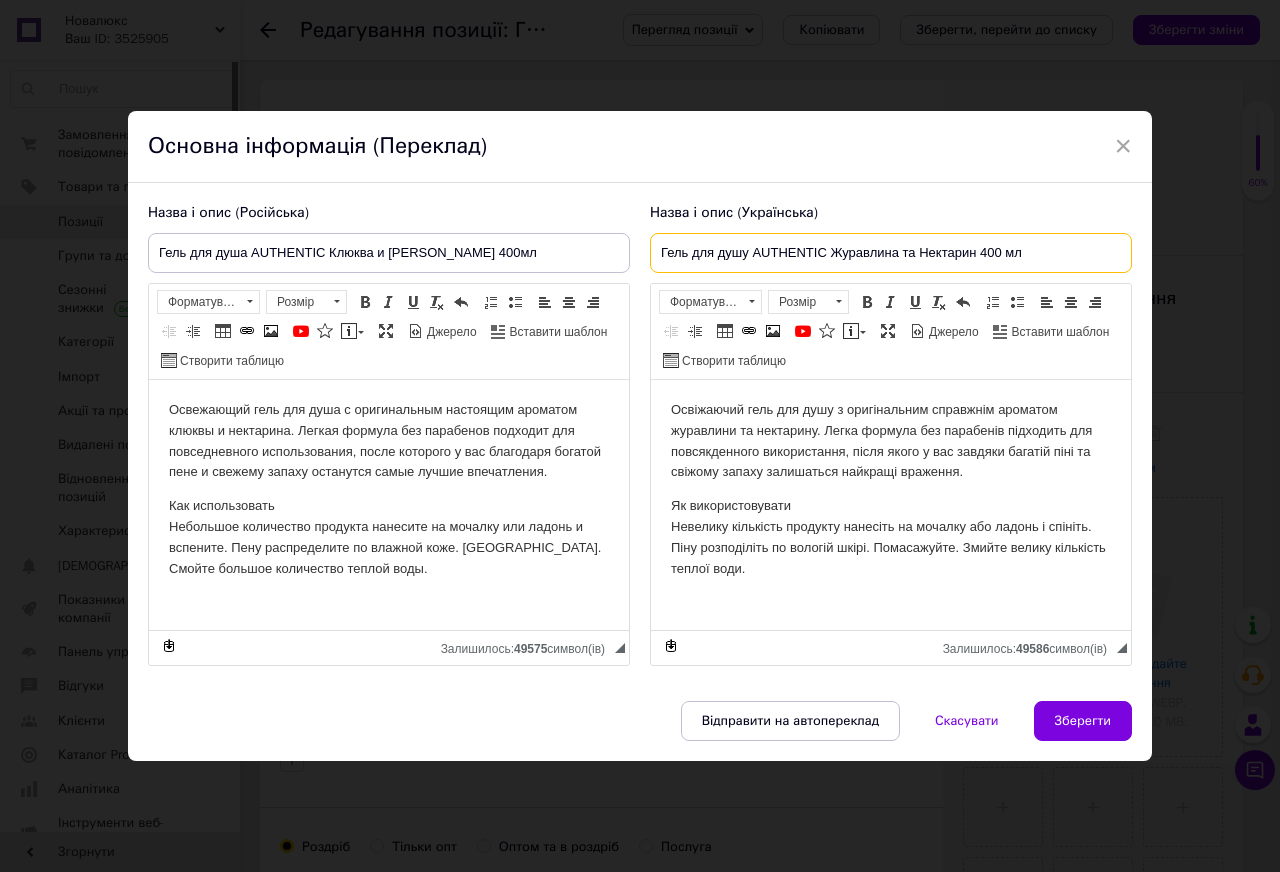 drag, startPoint x: 658, startPoint y: 251, endPoint x: 1038, endPoint y: 245, distance: 380.04736 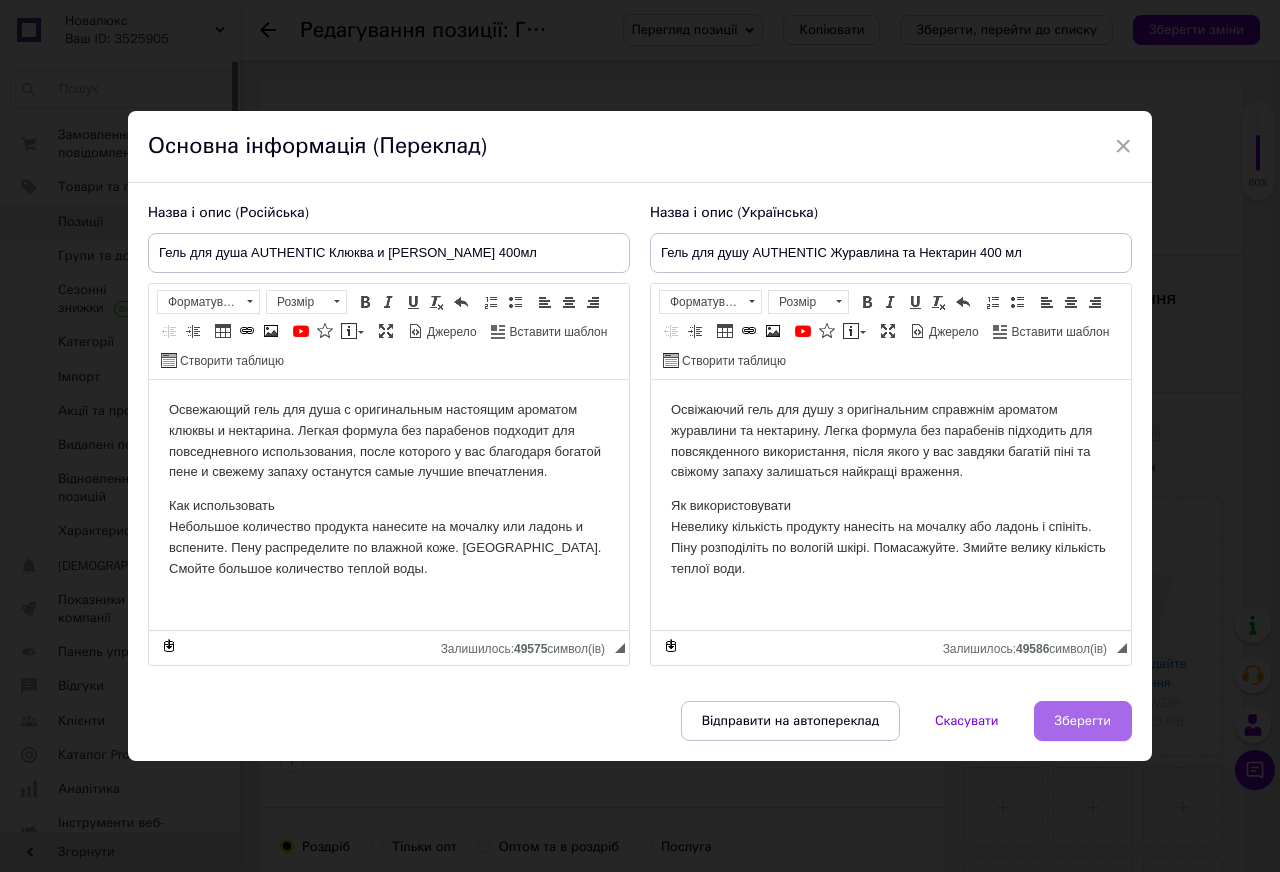 click on "Зберегти" at bounding box center [1083, 721] 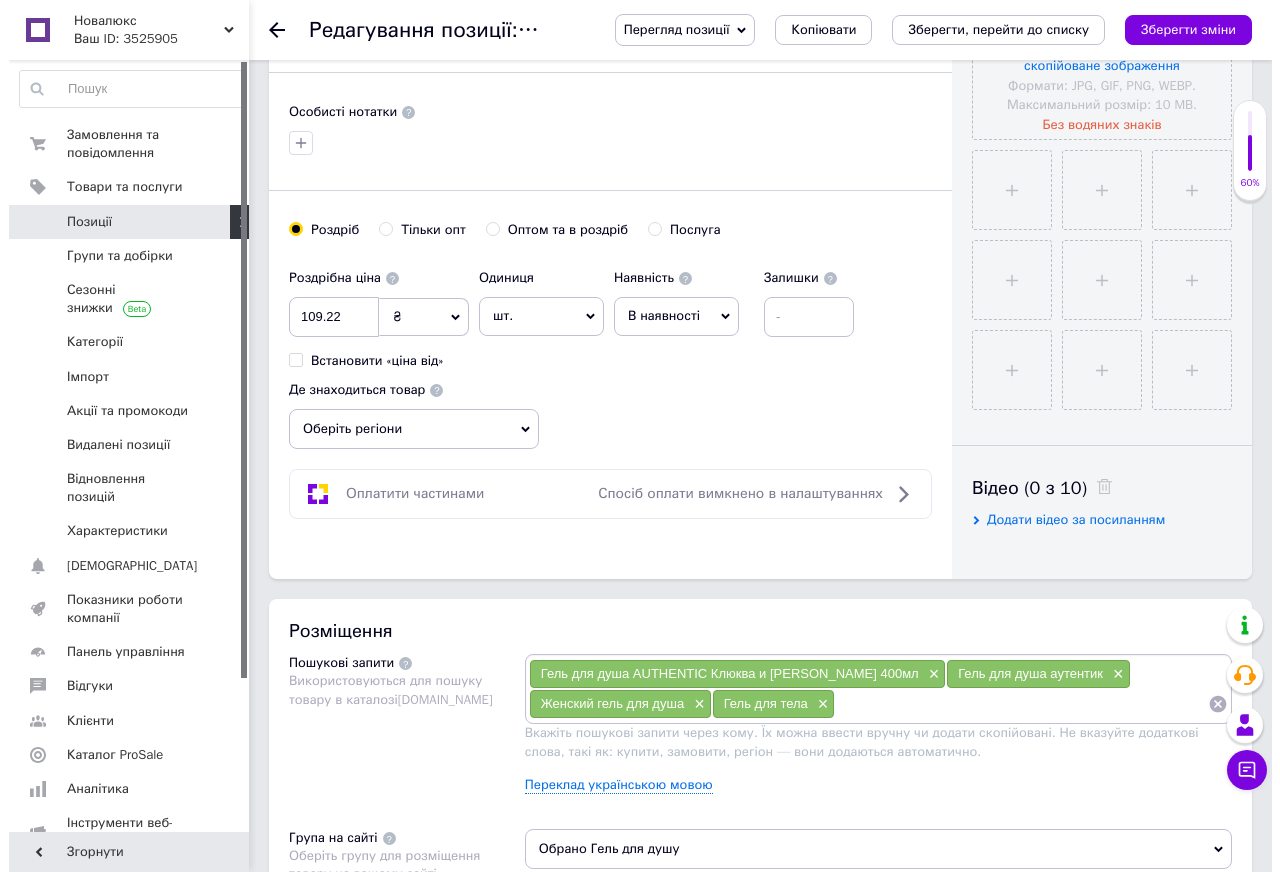 scroll, scrollTop: 654, scrollLeft: 0, axis: vertical 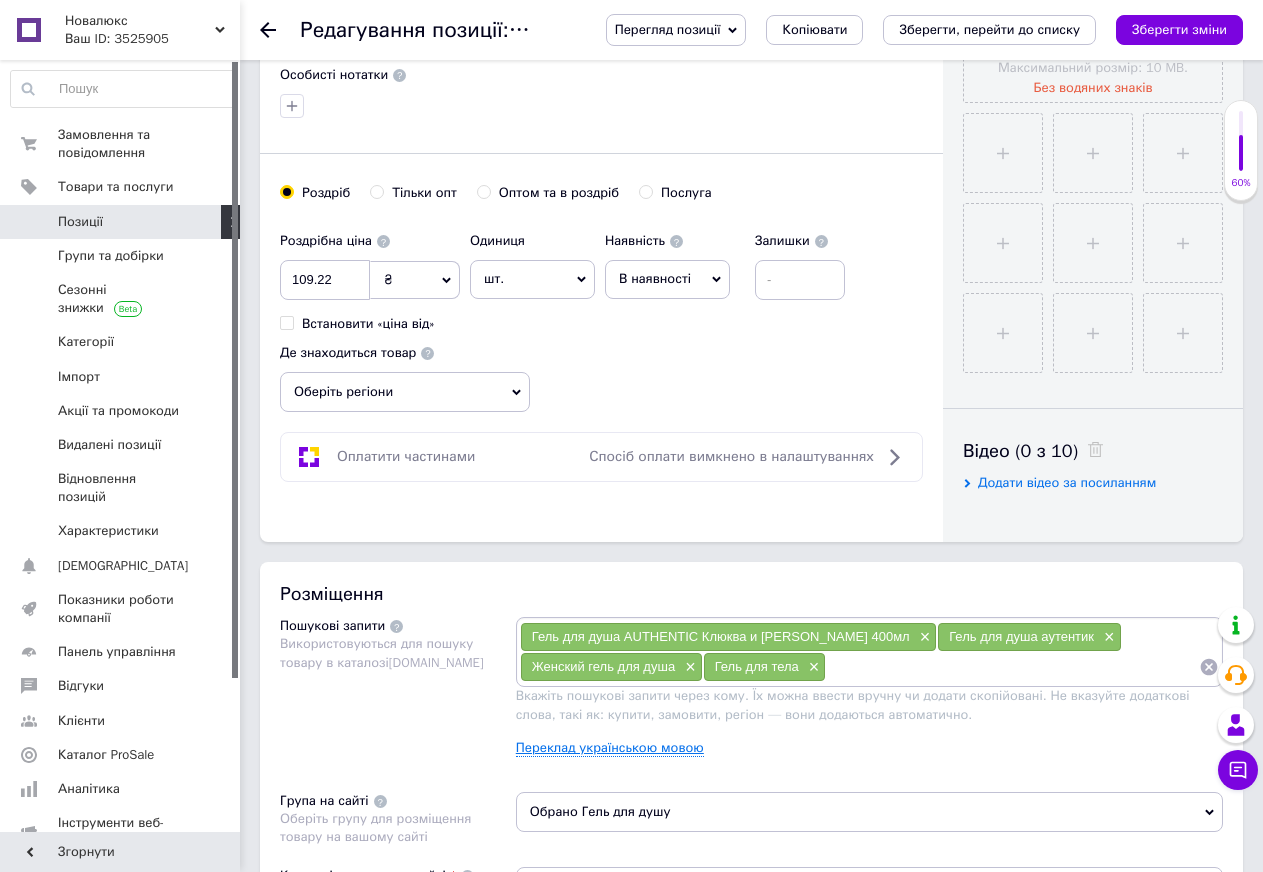 click on "Переклад українською мовою" at bounding box center [610, 748] 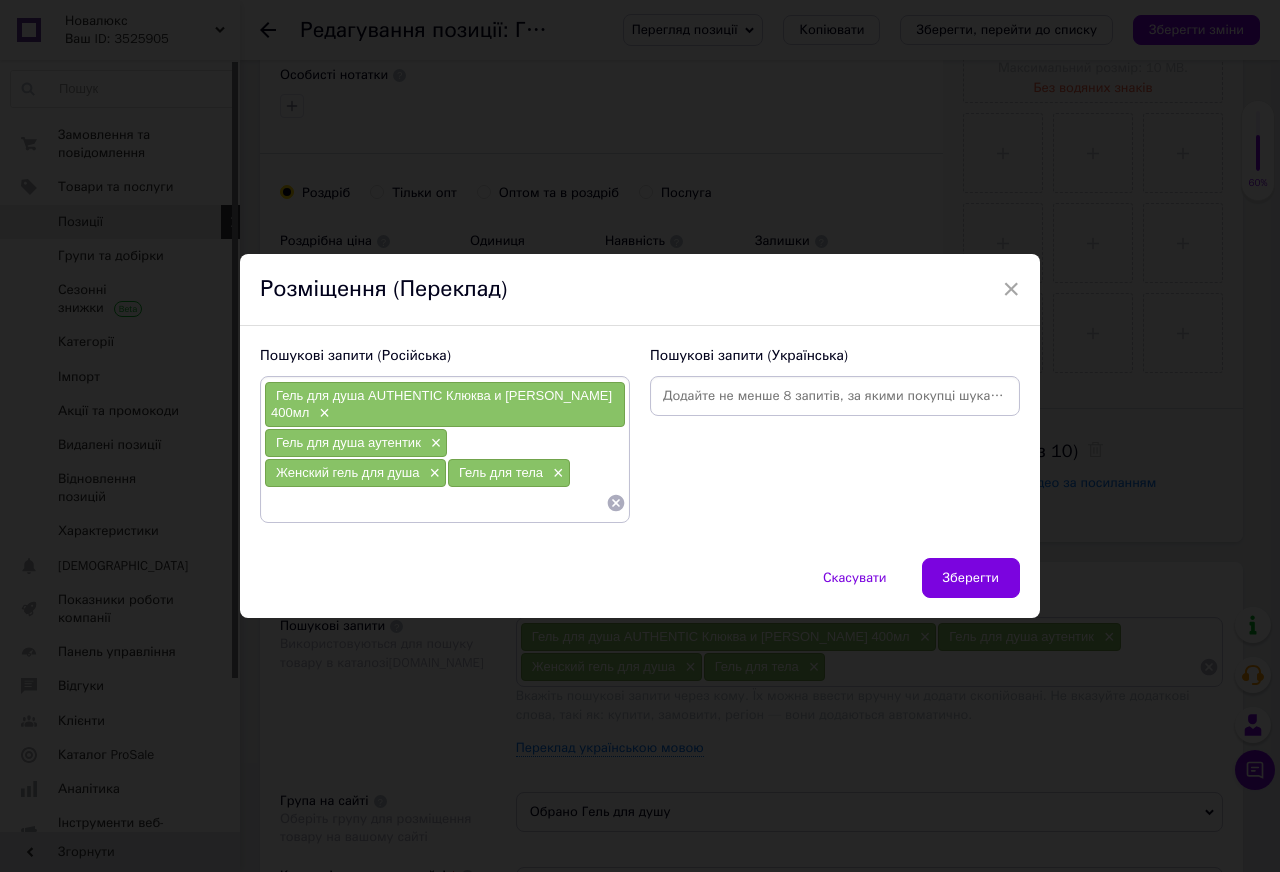 click at bounding box center (835, 396) 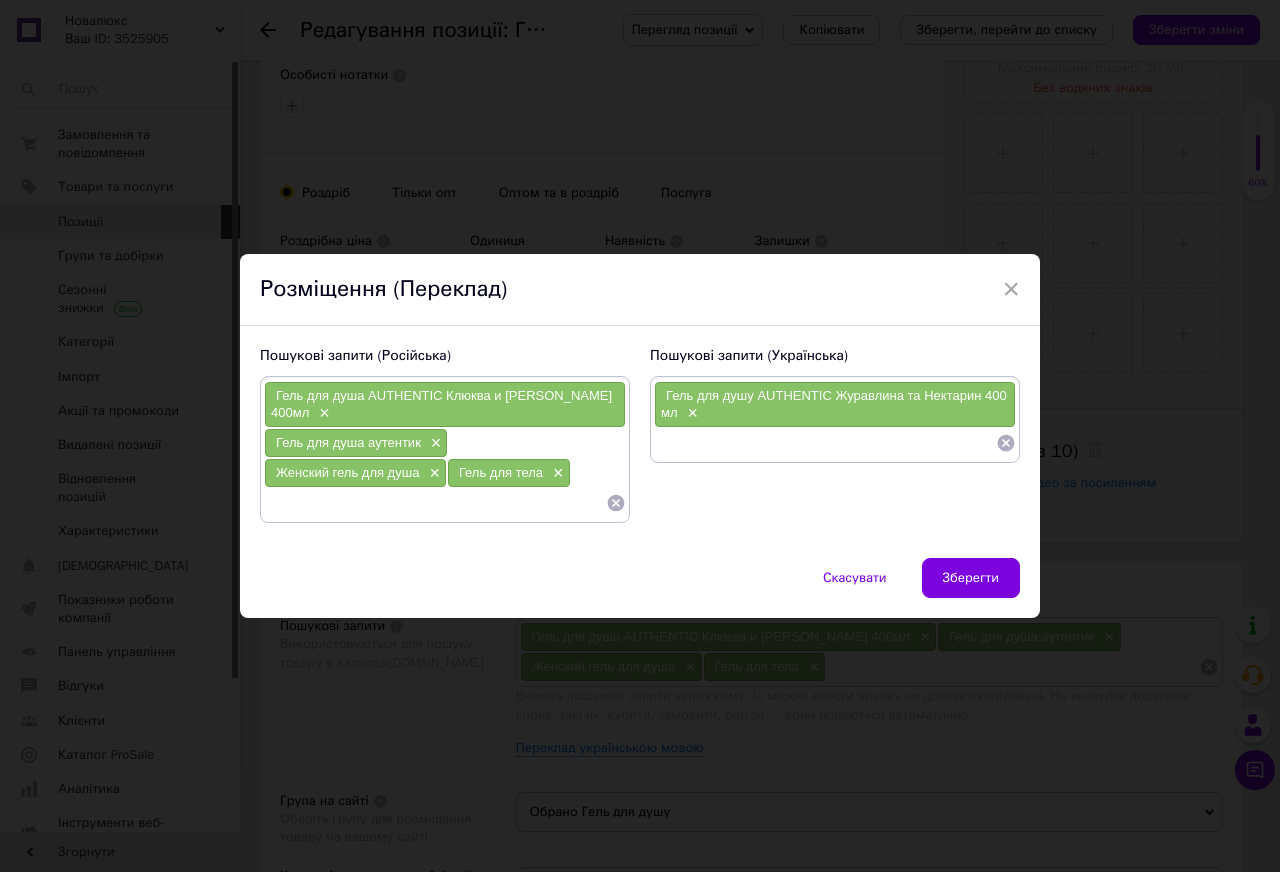scroll, scrollTop: 0, scrollLeft: 0, axis: both 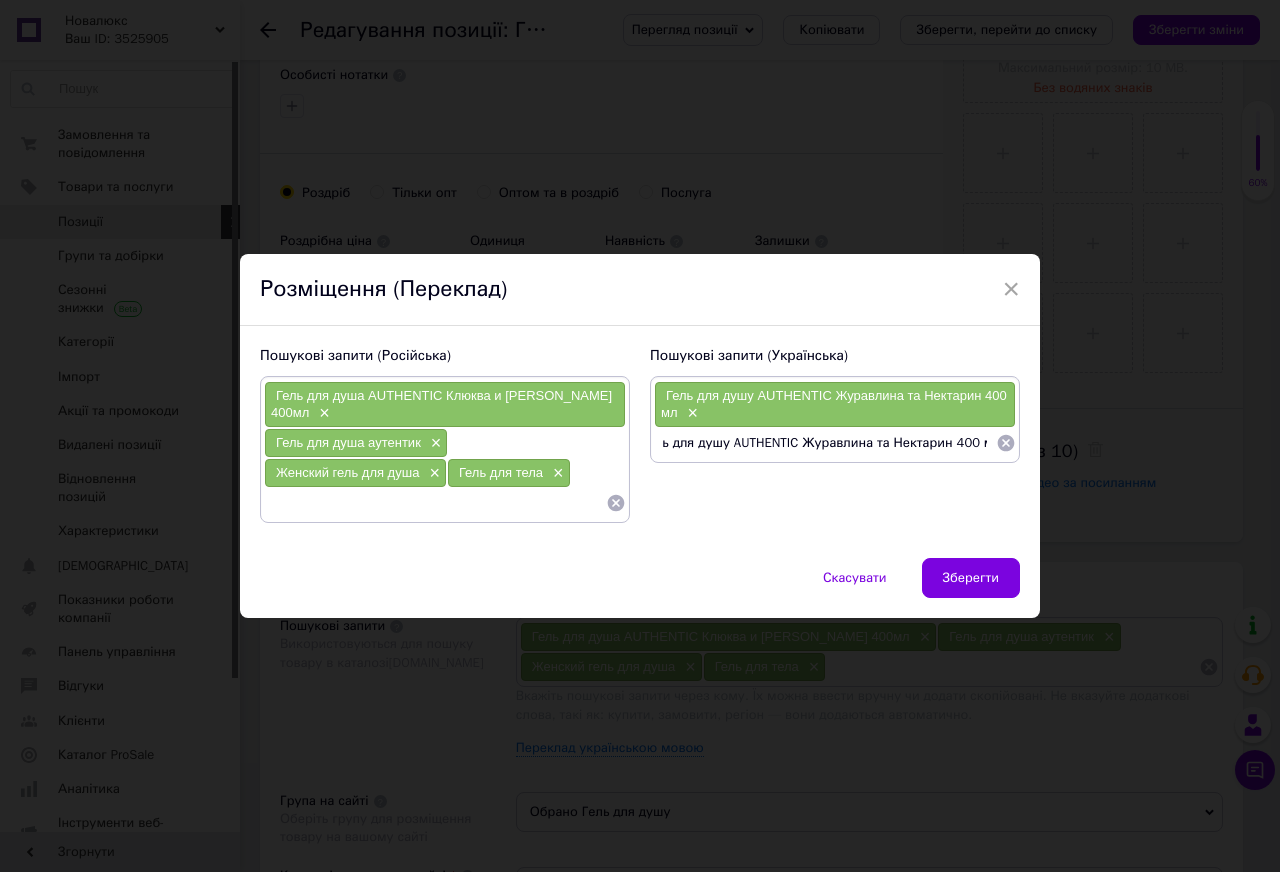 drag, startPoint x: 986, startPoint y: 444, endPoint x: 730, endPoint y: 448, distance: 256.03125 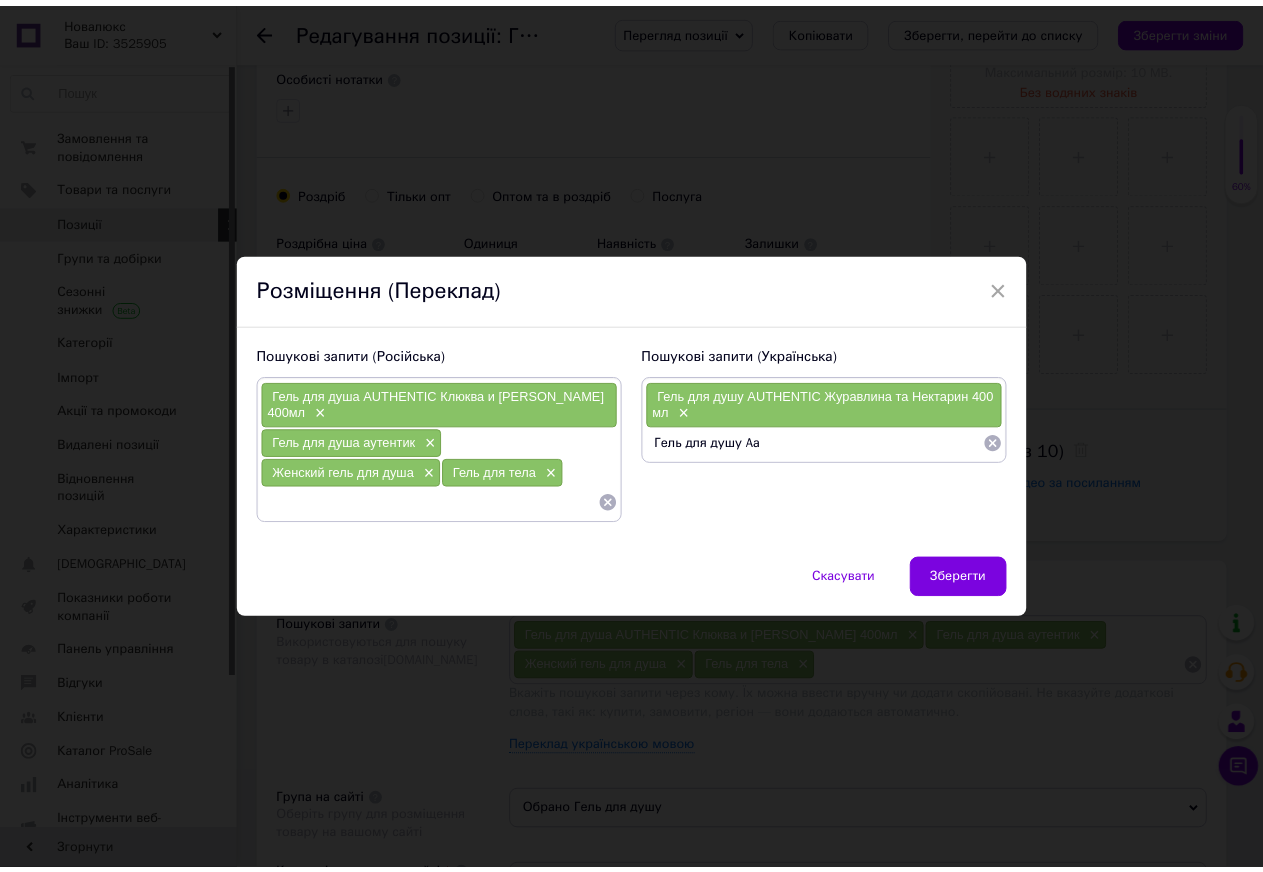 scroll, scrollTop: 0, scrollLeft: 0, axis: both 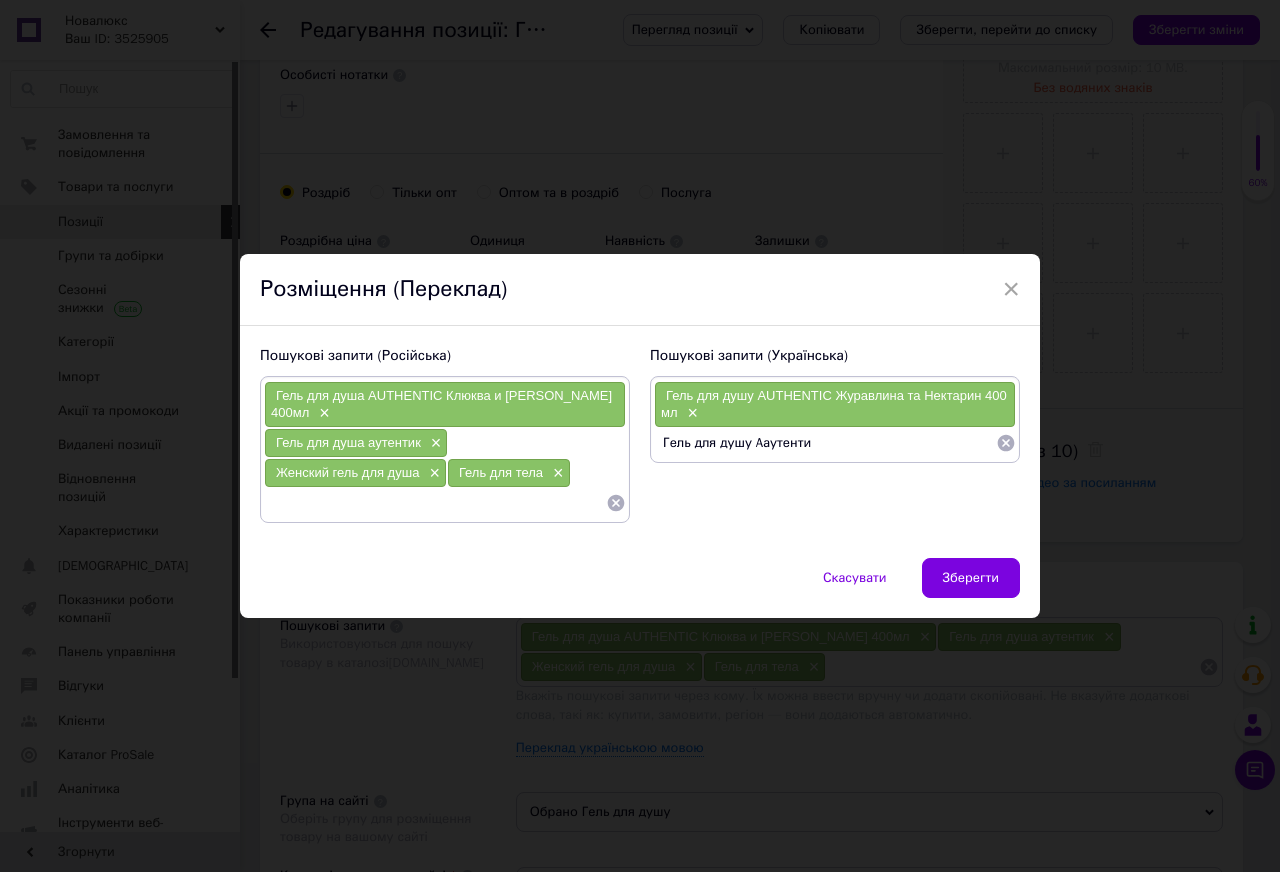 type on "Гель для душу Aаутентик" 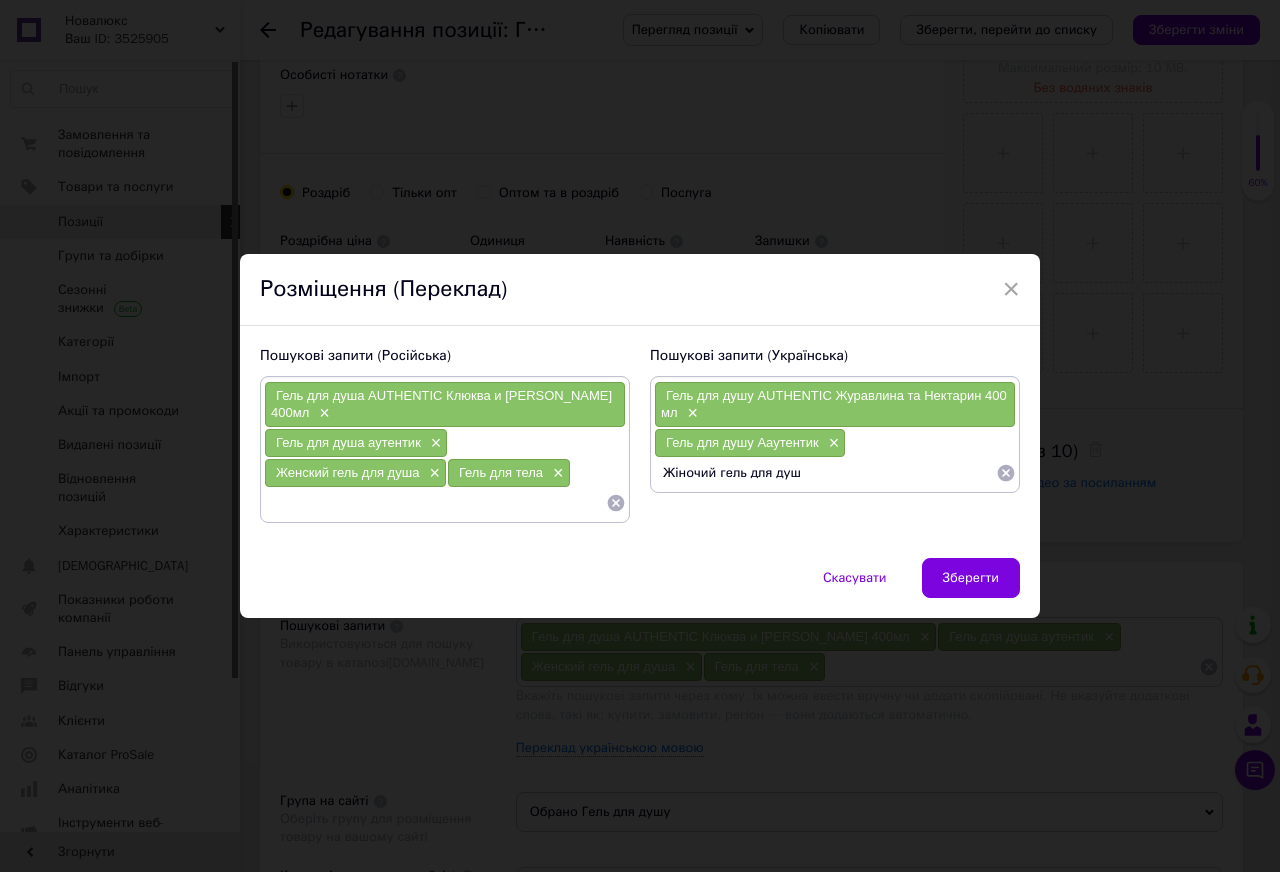 type on "Жіночий гель для душу" 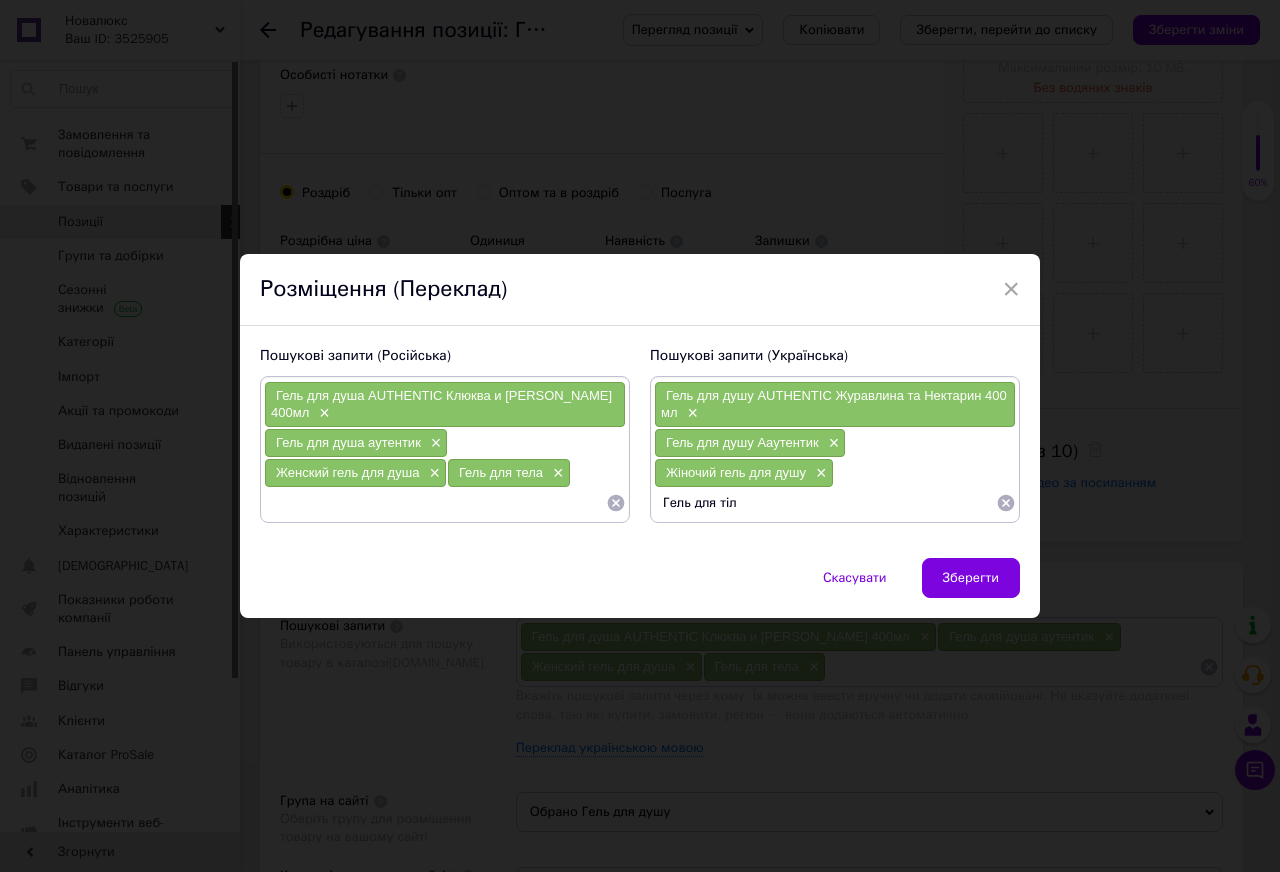 type on "Гель для тіла" 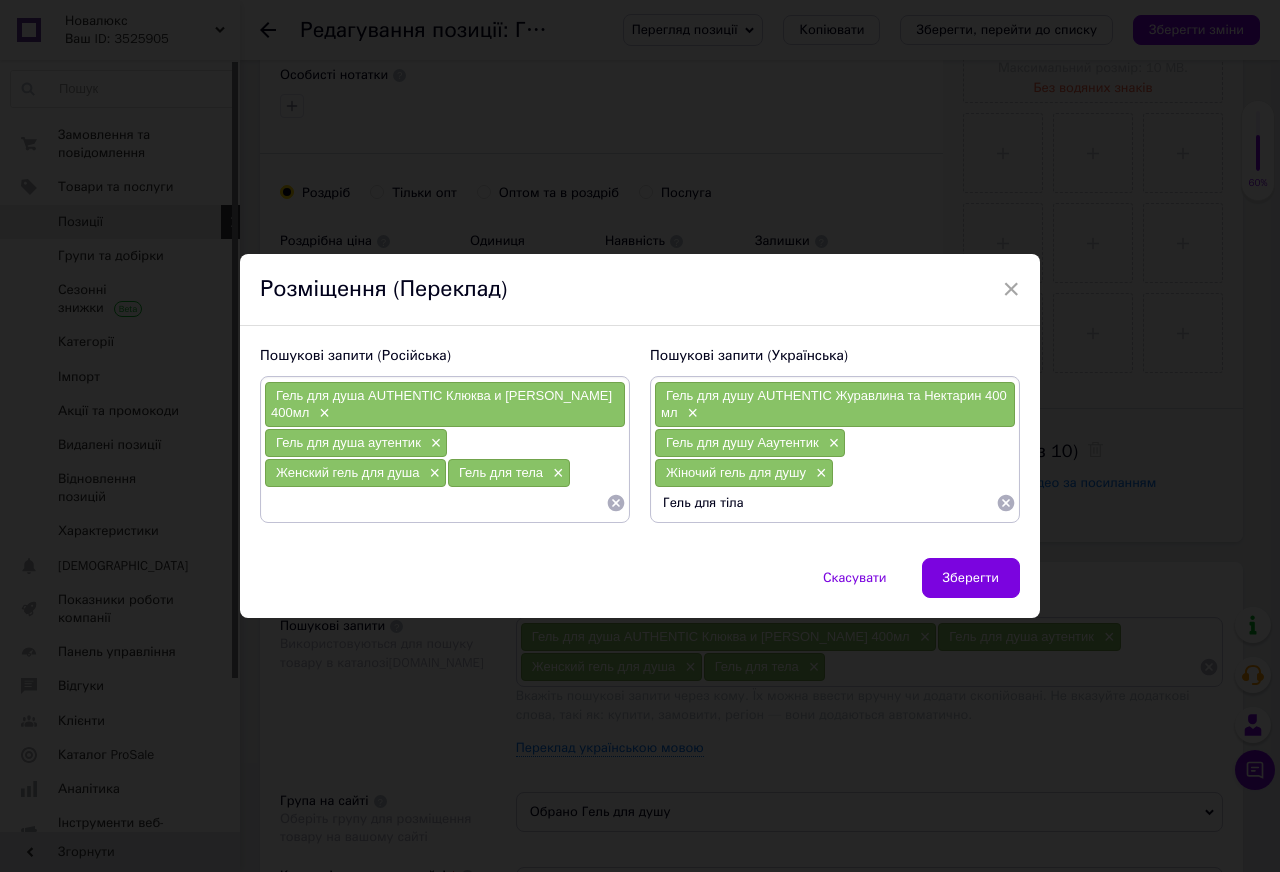 type 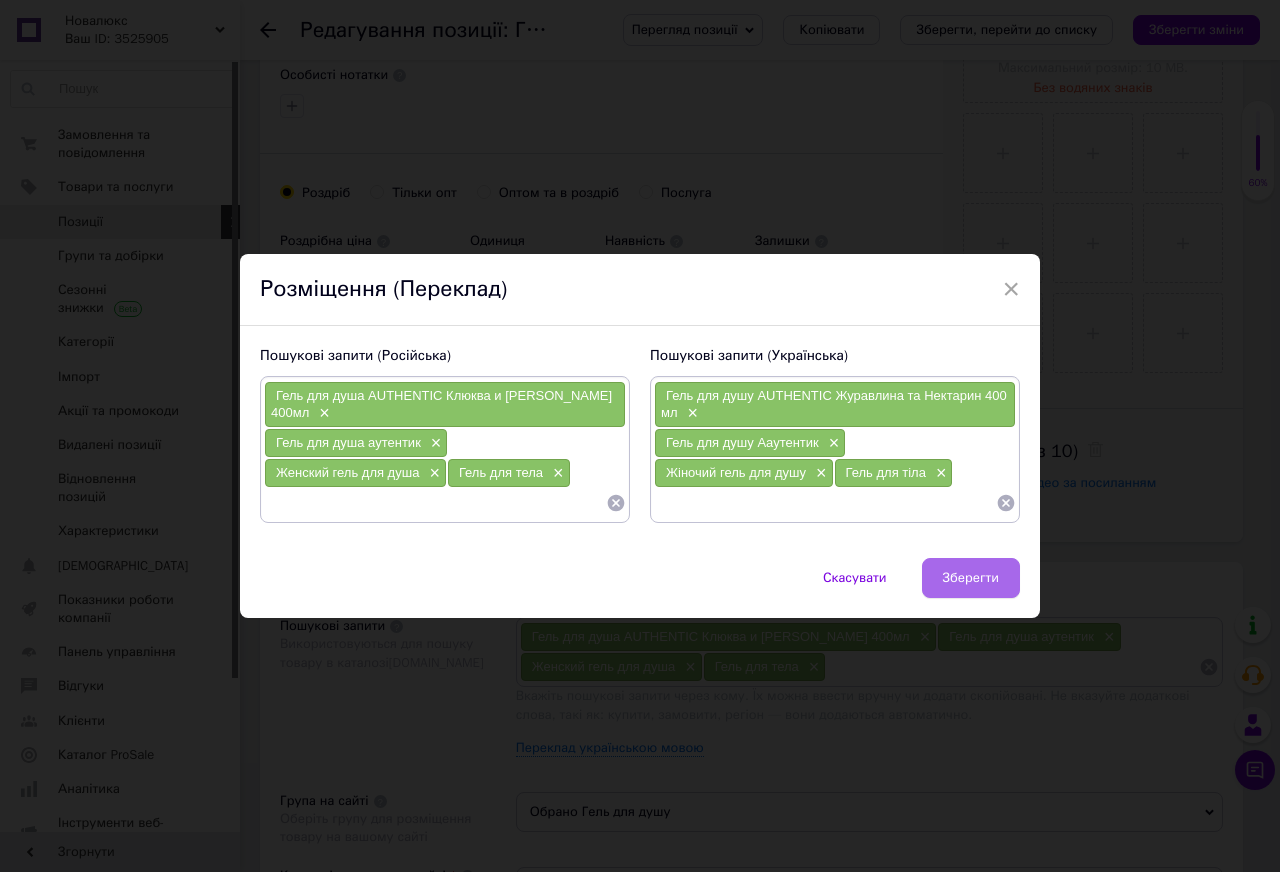click on "Зберегти" at bounding box center [971, 578] 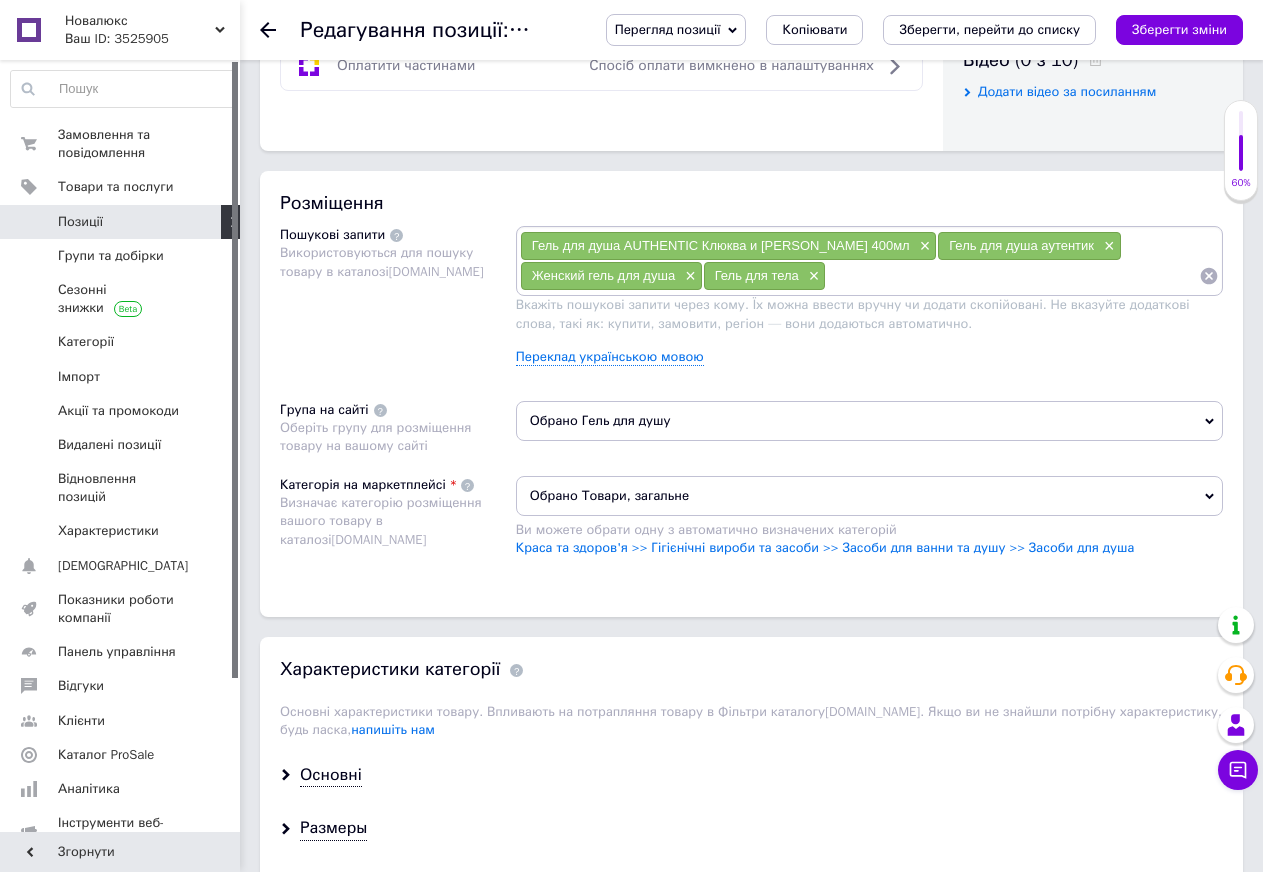 scroll, scrollTop: 1046, scrollLeft: 0, axis: vertical 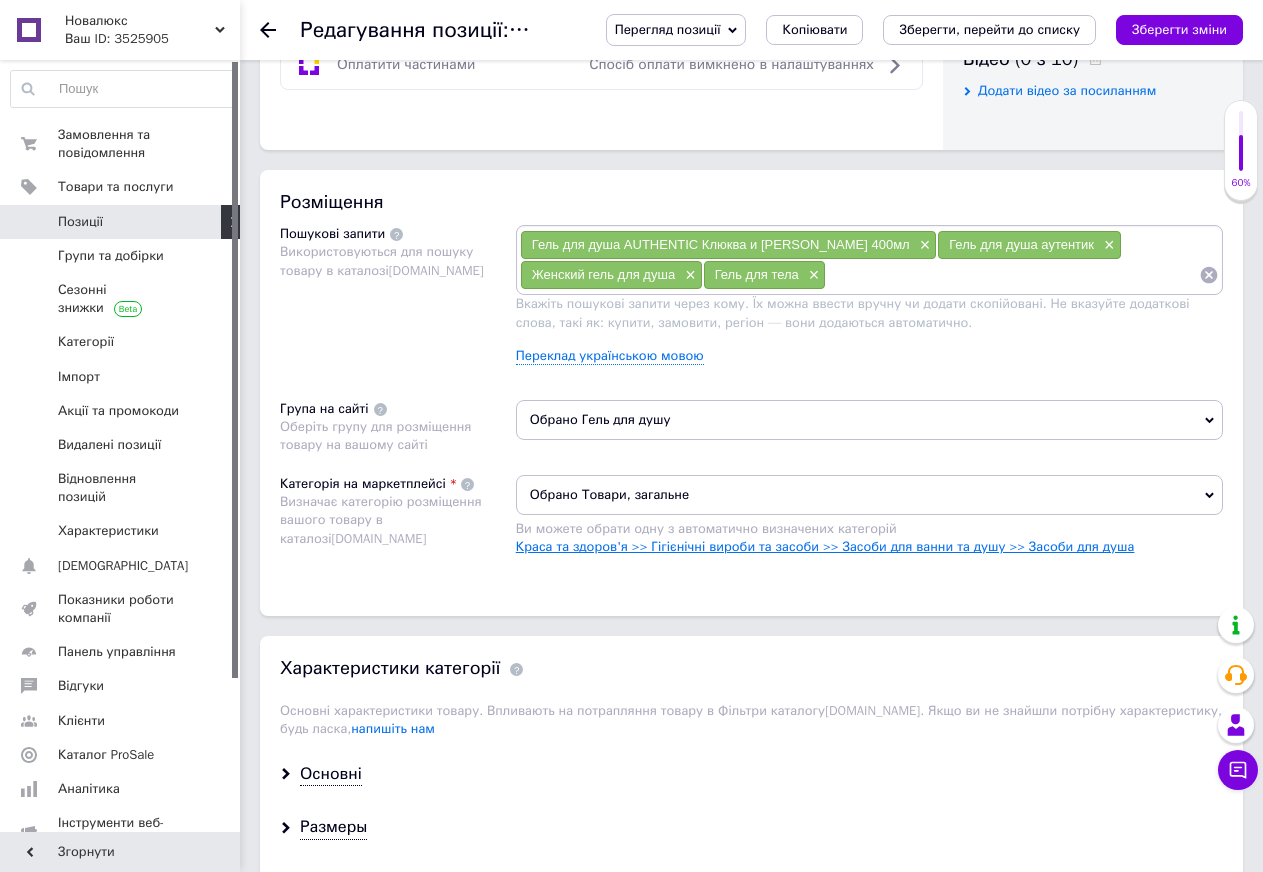 click on "Краса та здоров'я >> Гігієнічні вироби та засоби >> Засоби для ванни та душу >> Засоби для душа" at bounding box center [825, 546] 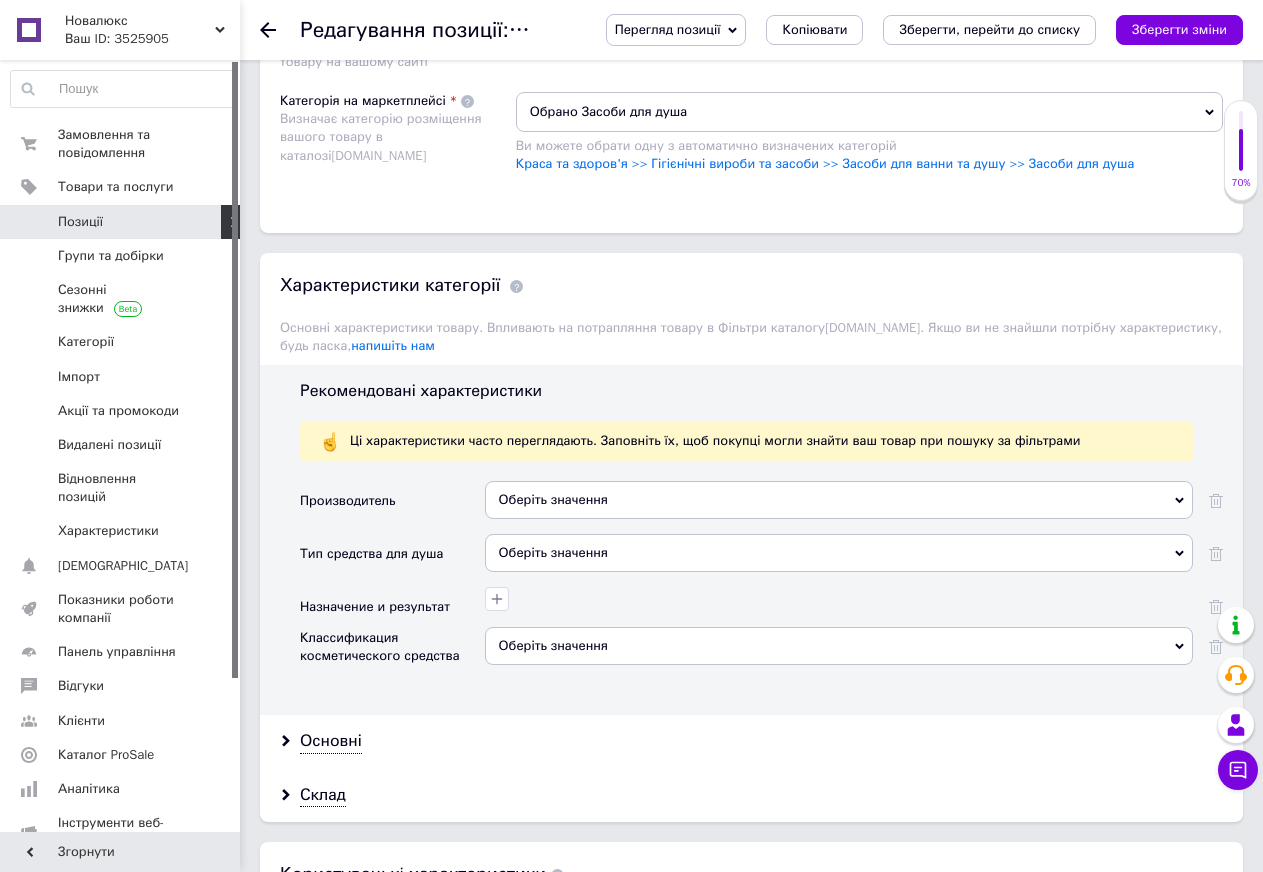 scroll, scrollTop: 1439, scrollLeft: 0, axis: vertical 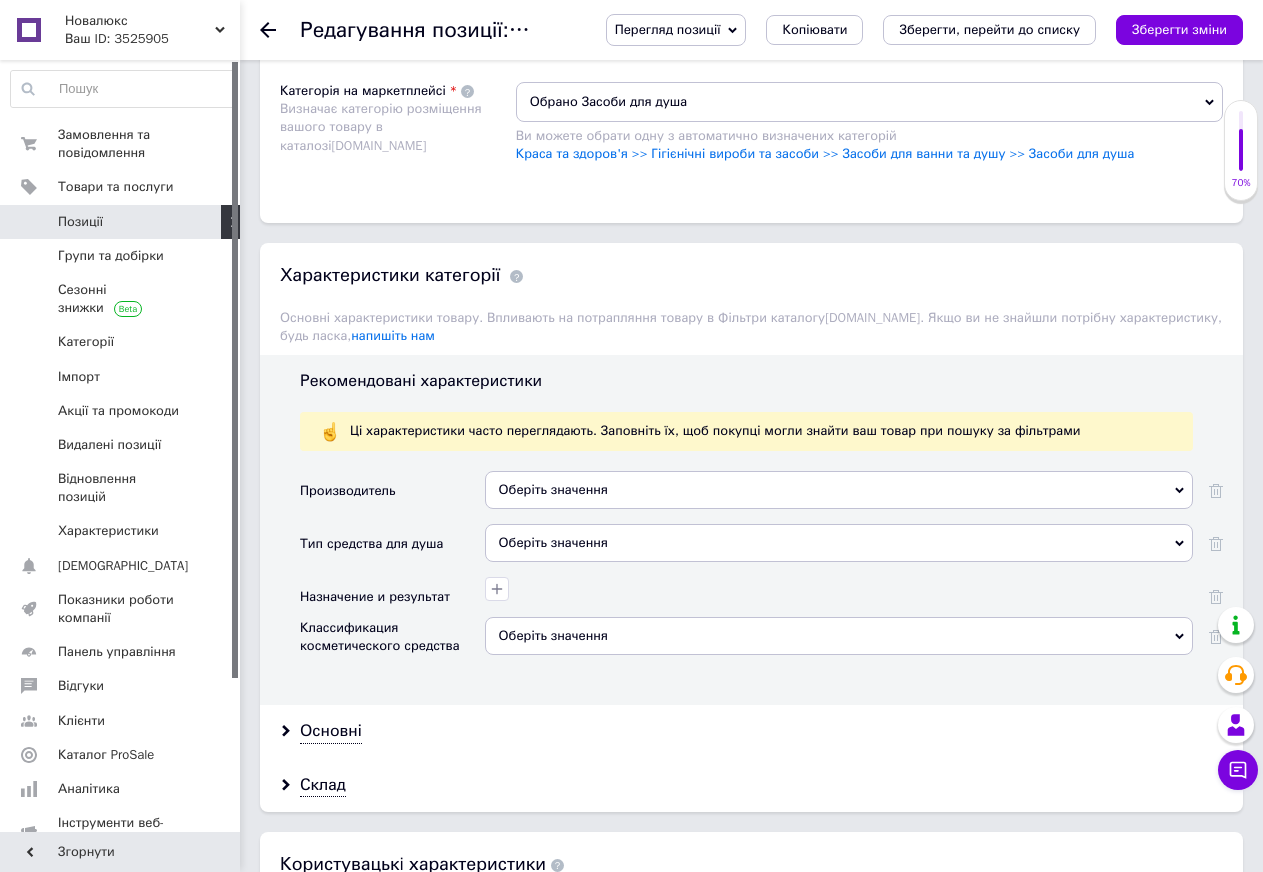 click on "Оберіть значення" at bounding box center [839, 543] 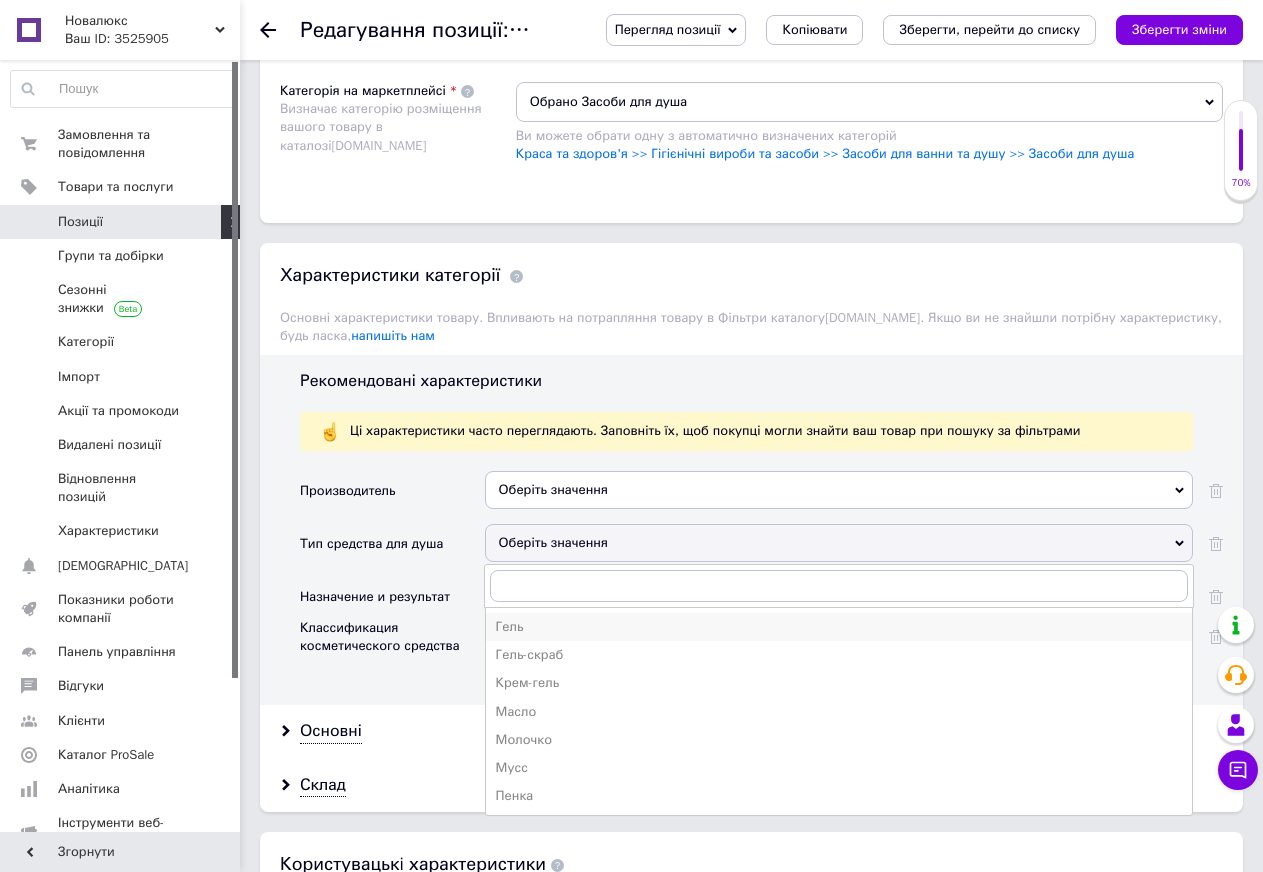 click on "Гель" at bounding box center (839, 627) 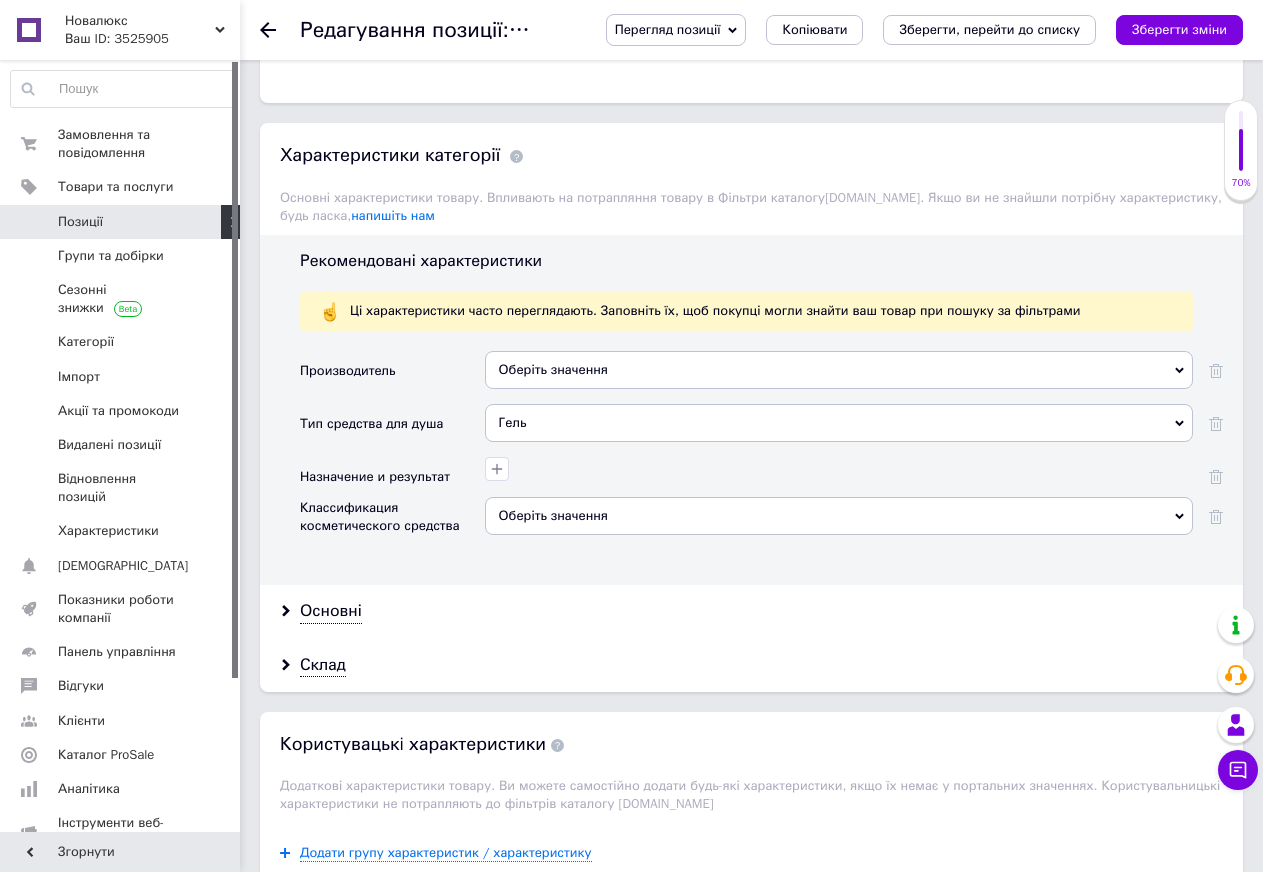 scroll, scrollTop: 1570, scrollLeft: 0, axis: vertical 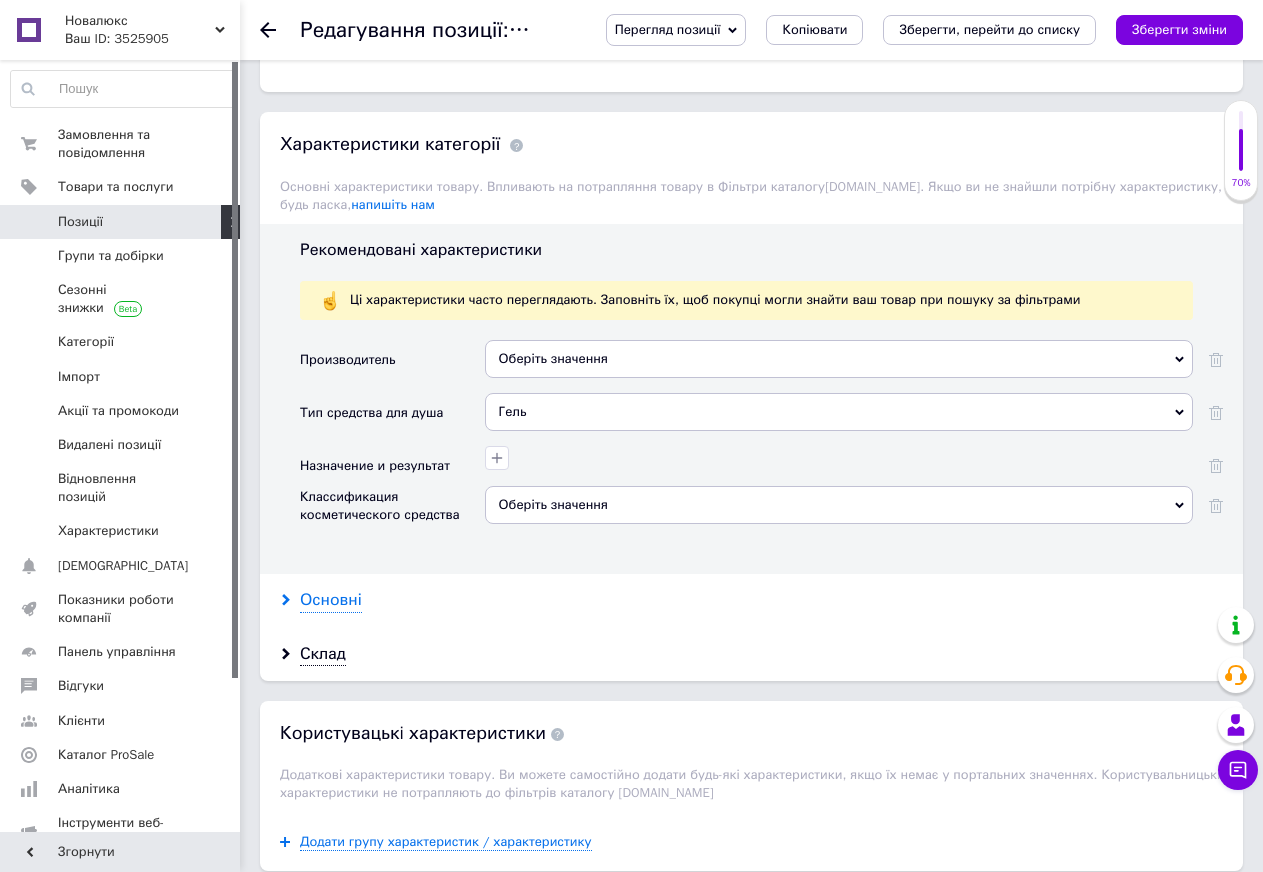 click on "Основні" at bounding box center [331, 600] 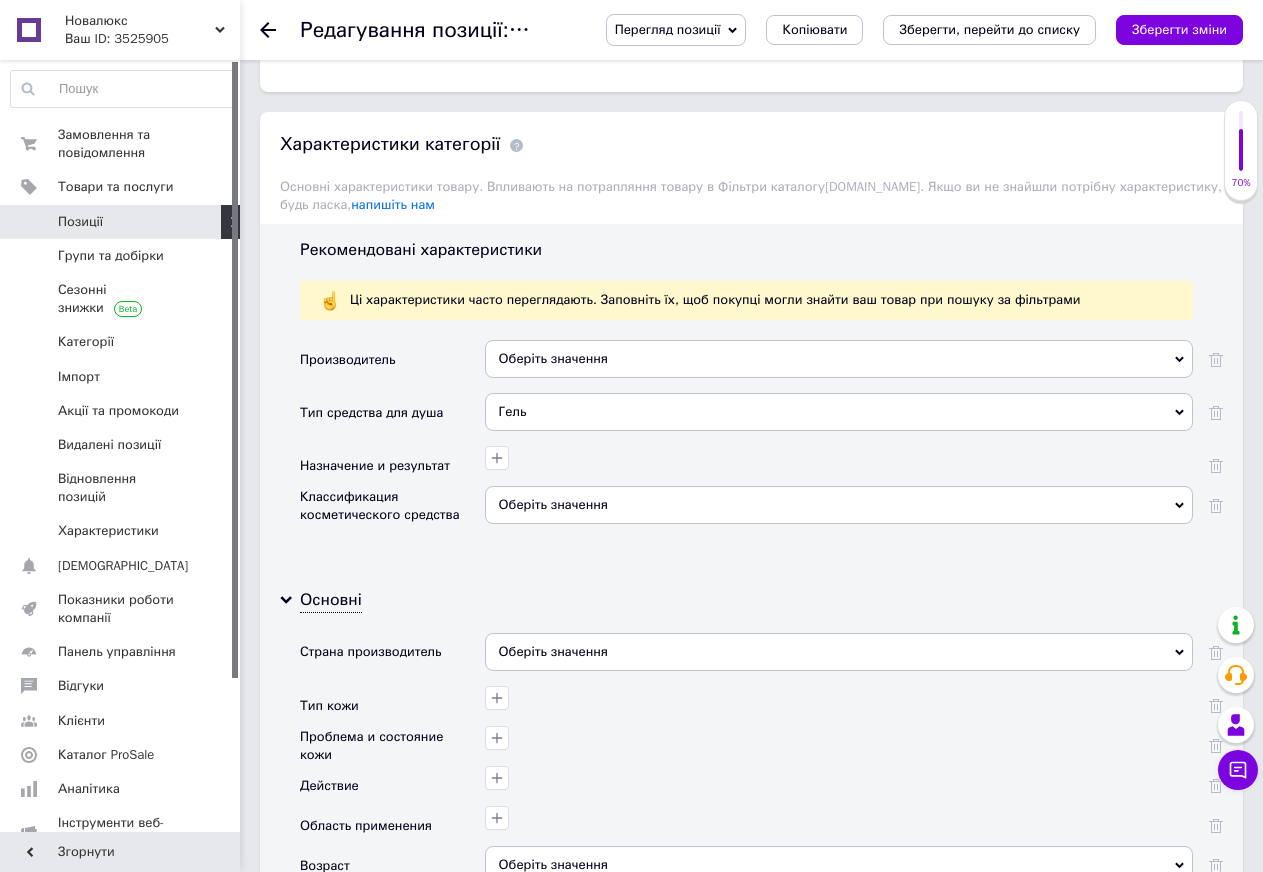 click on "Оберіть значення" at bounding box center [839, 652] 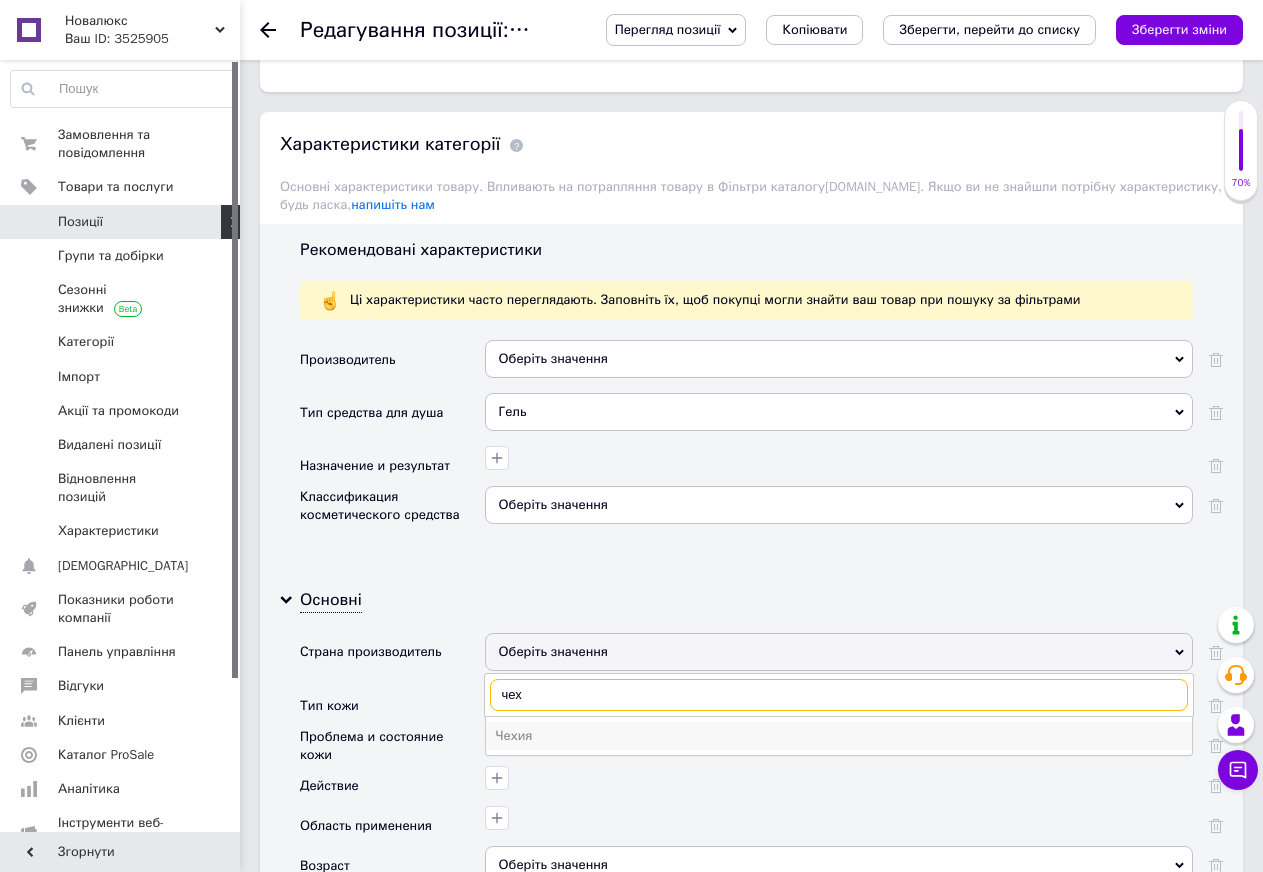 type on "чех" 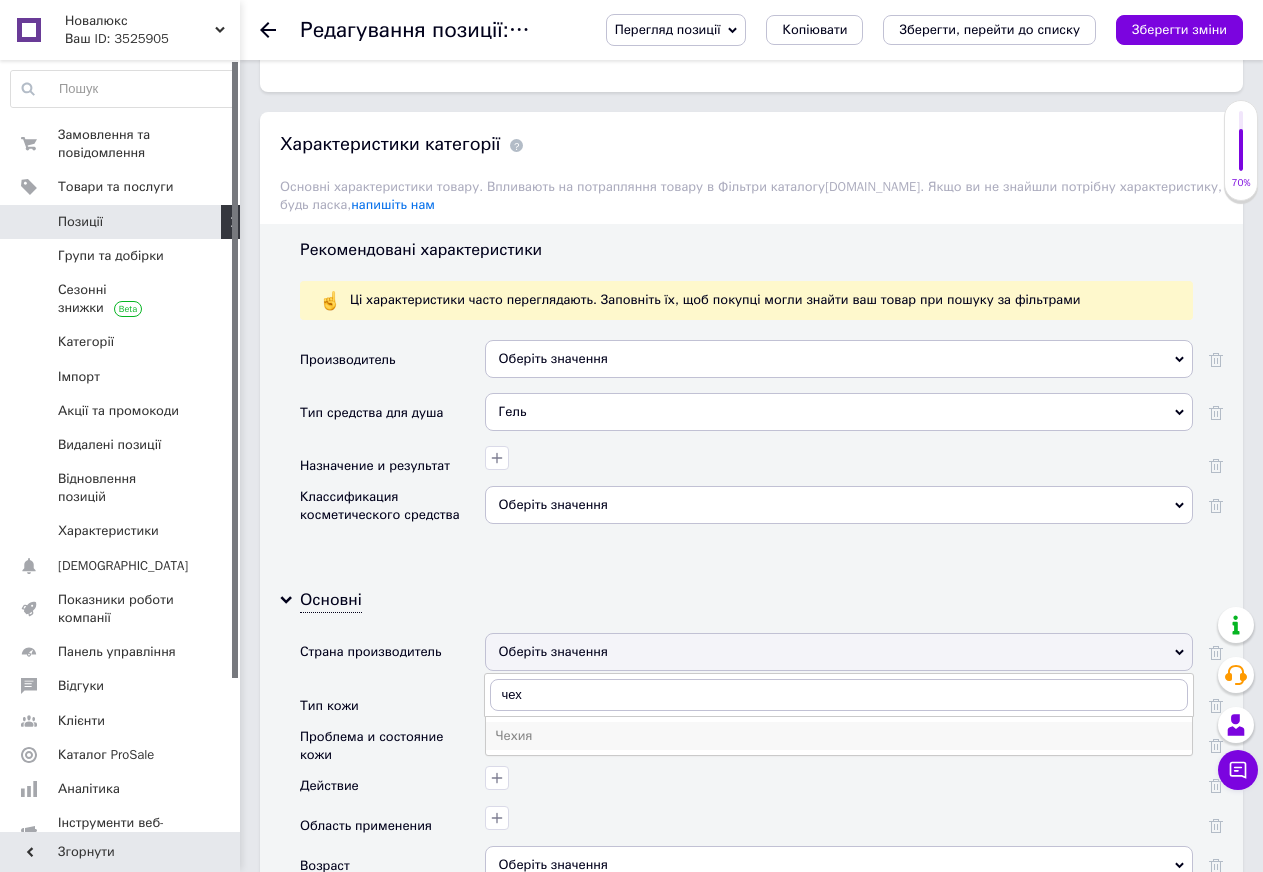 click on "Чехия" at bounding box center (839, 736) 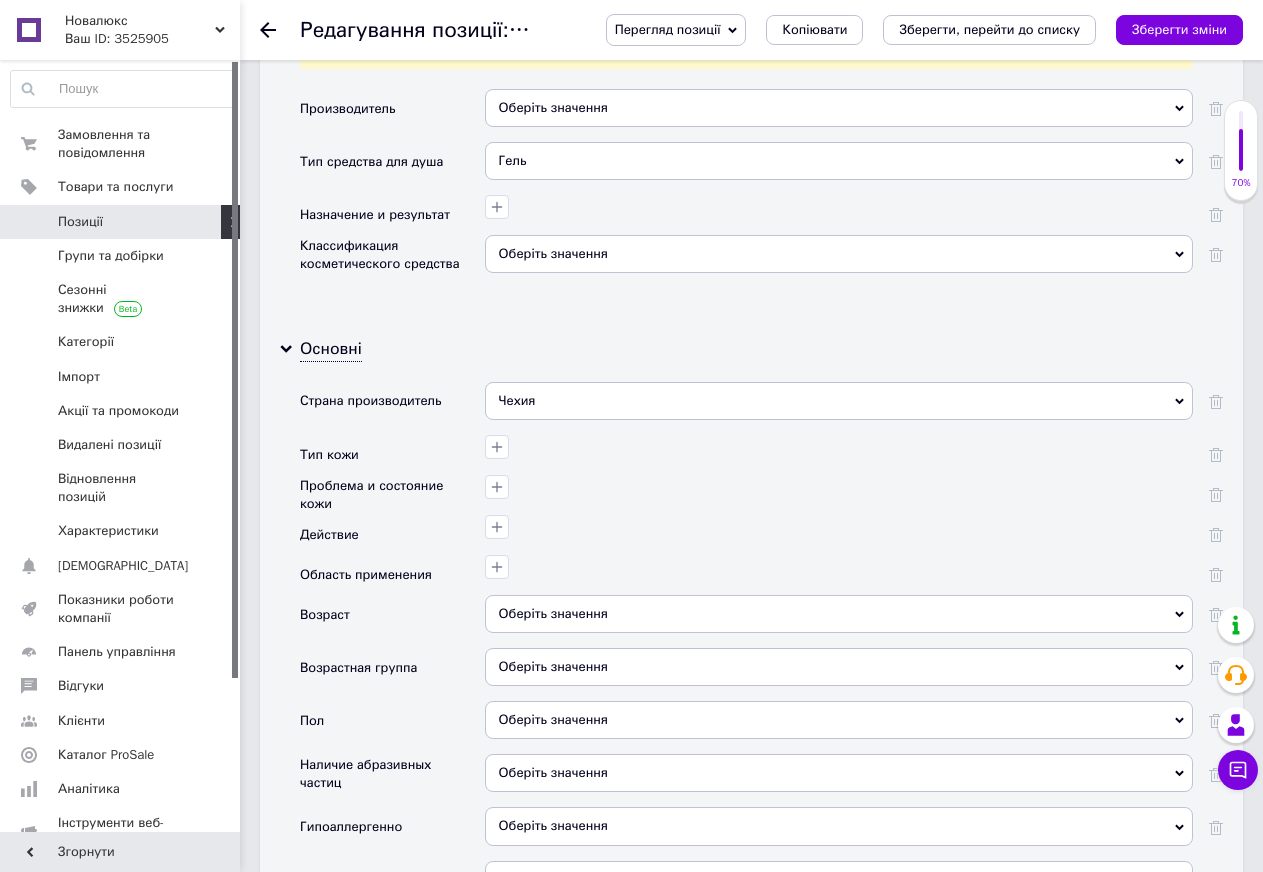 scroll, scrollTop: 1831, scrollLeft: 0, axis: vertical 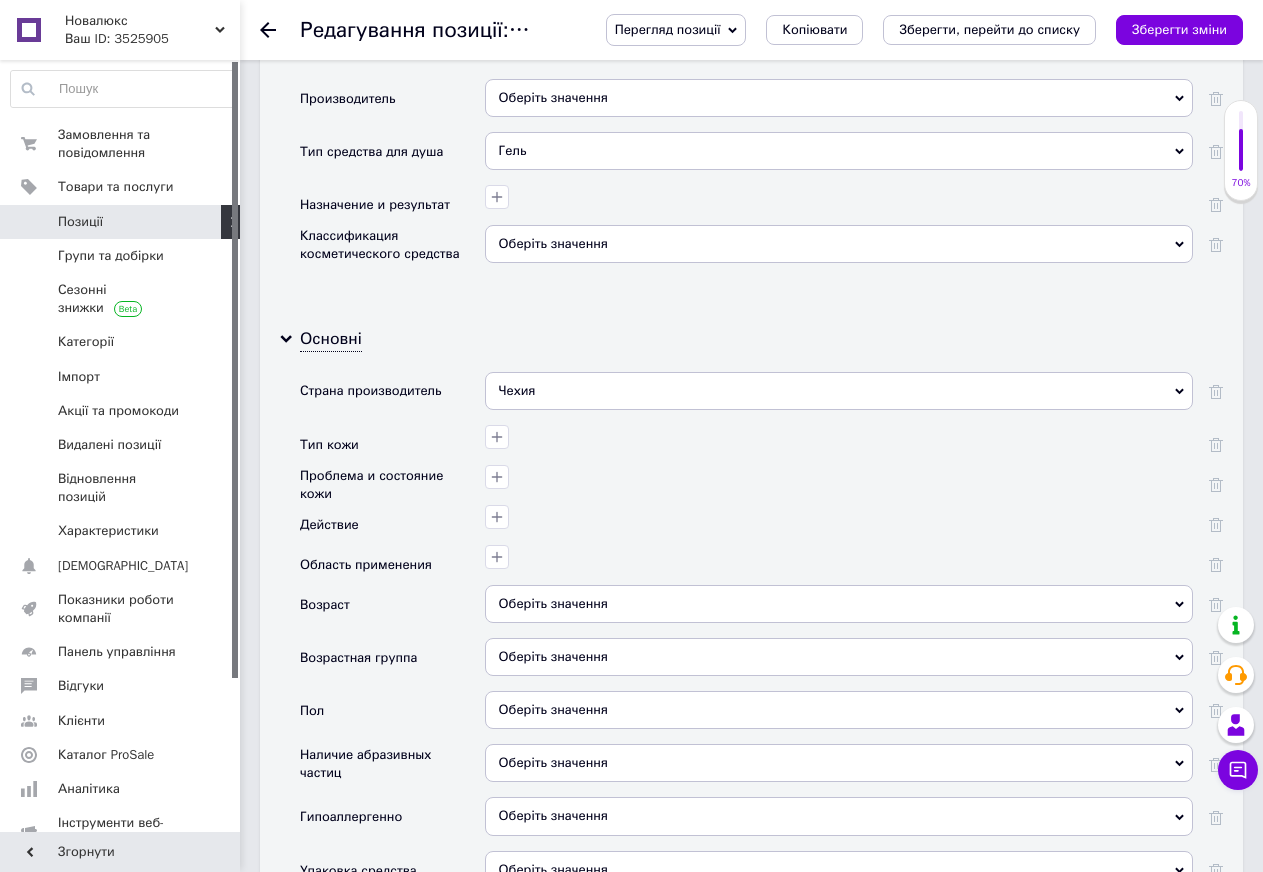 click on "Оберіть значення" at bounding box center [839, 710] 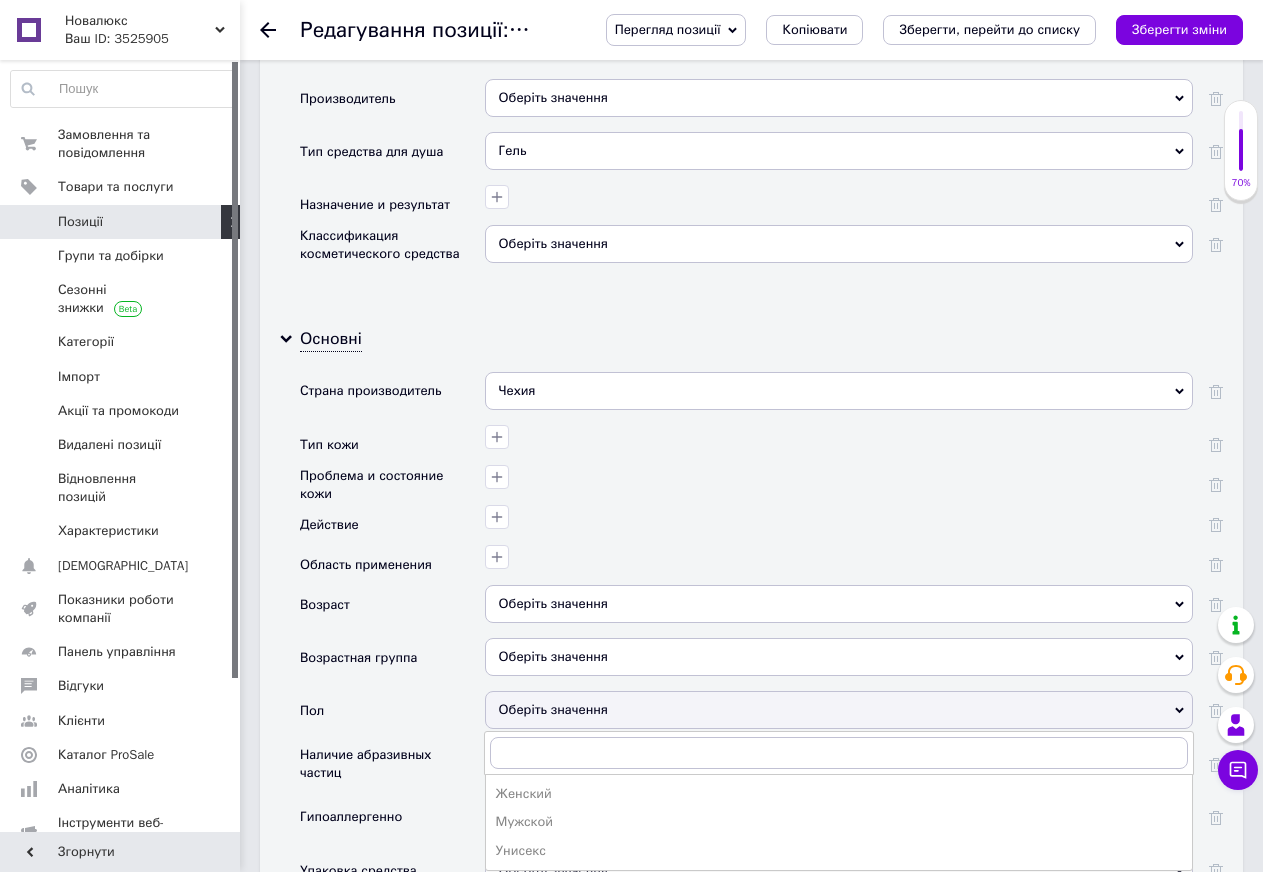 click on "Женский" at bounding box center [839, 794] 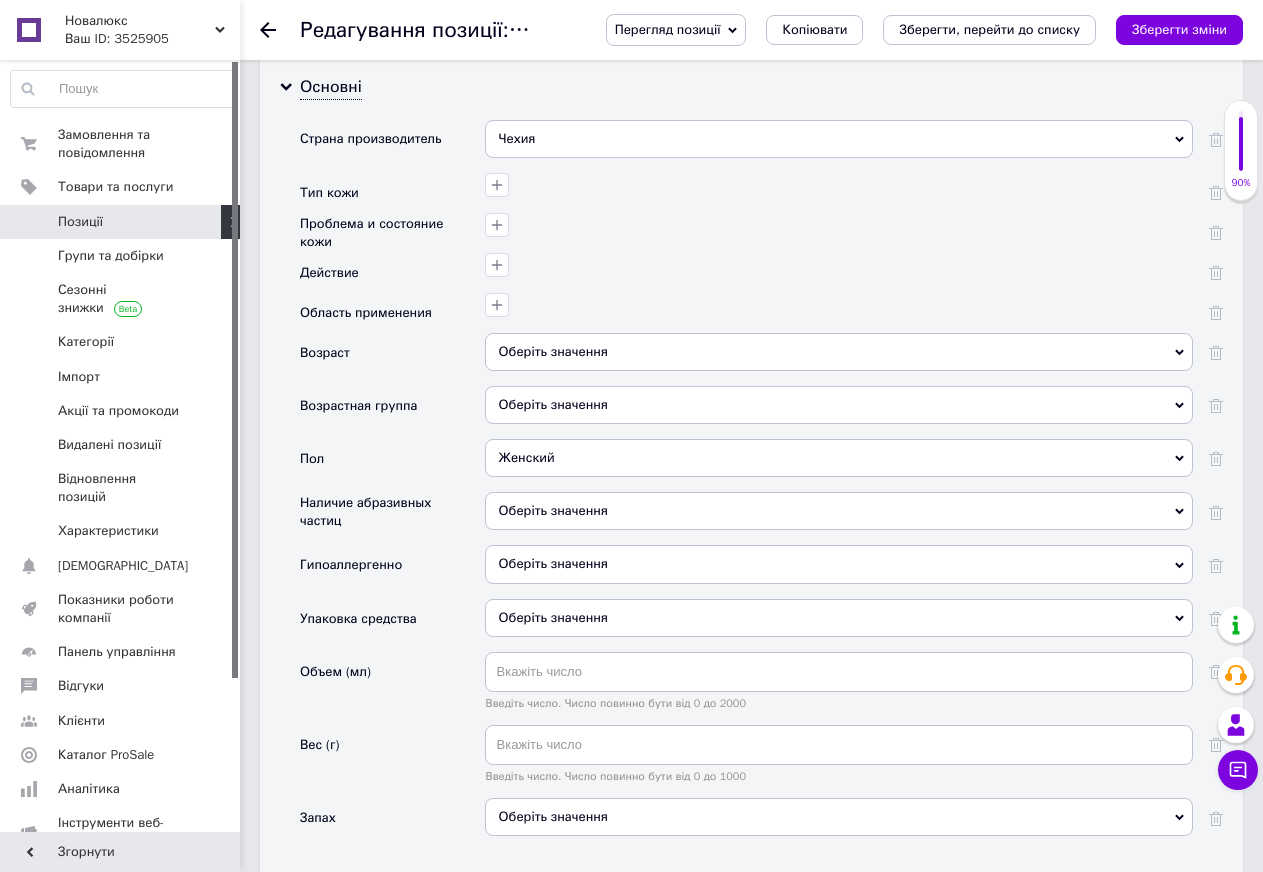scroll, scrollTop: 2093, scrollLeft: 0, axis: vertical 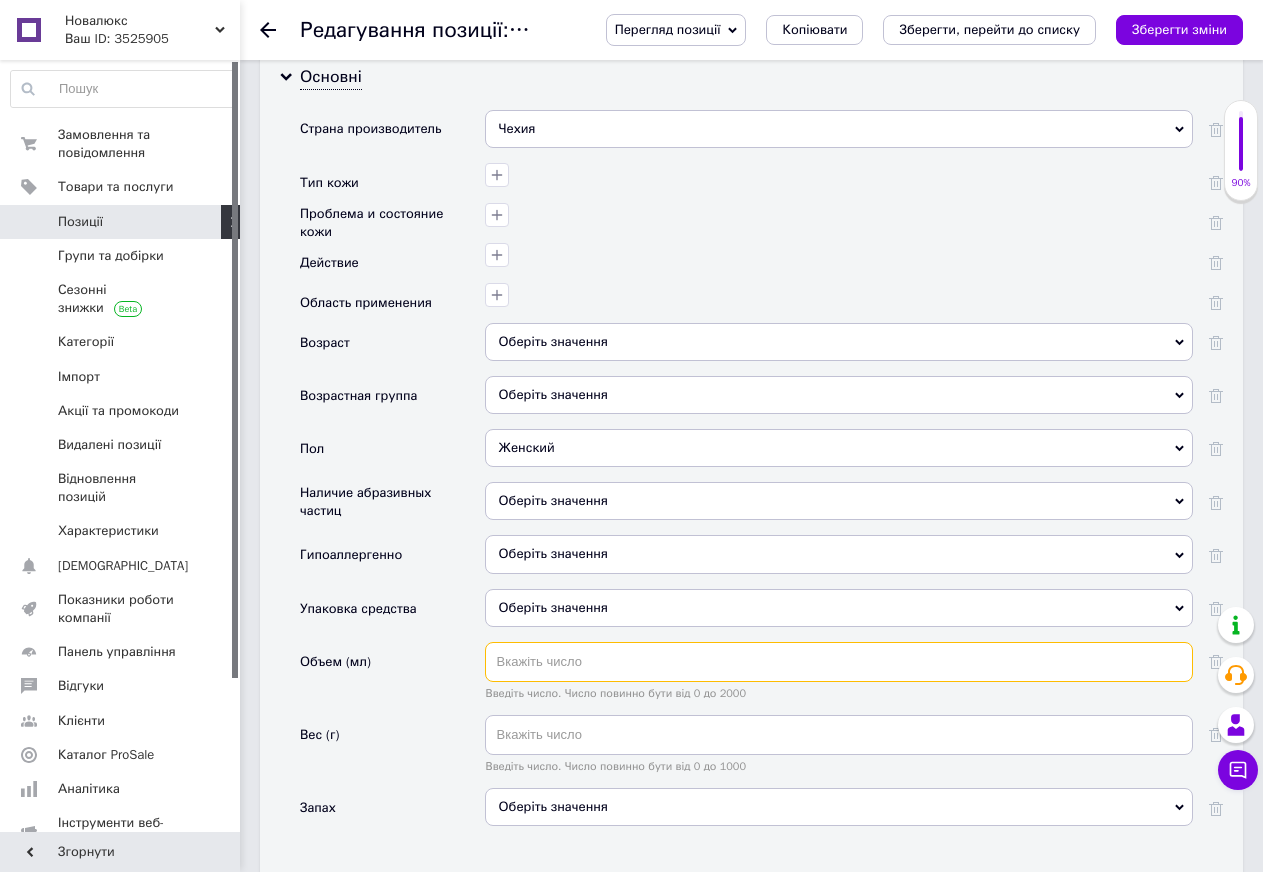 click at bounding box center [839, 662] 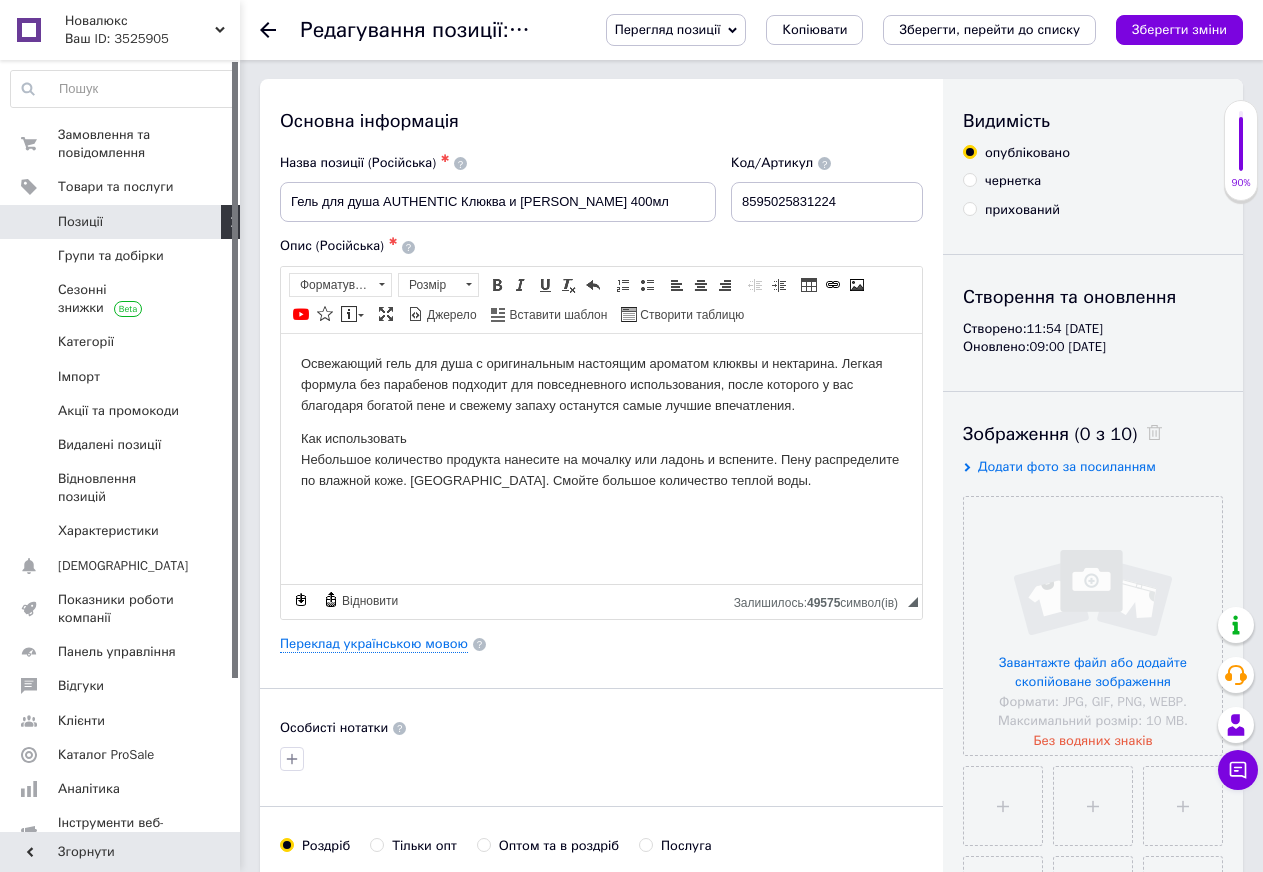 scroll, scrollTop: 0, scrollLeft: 0, axis: both 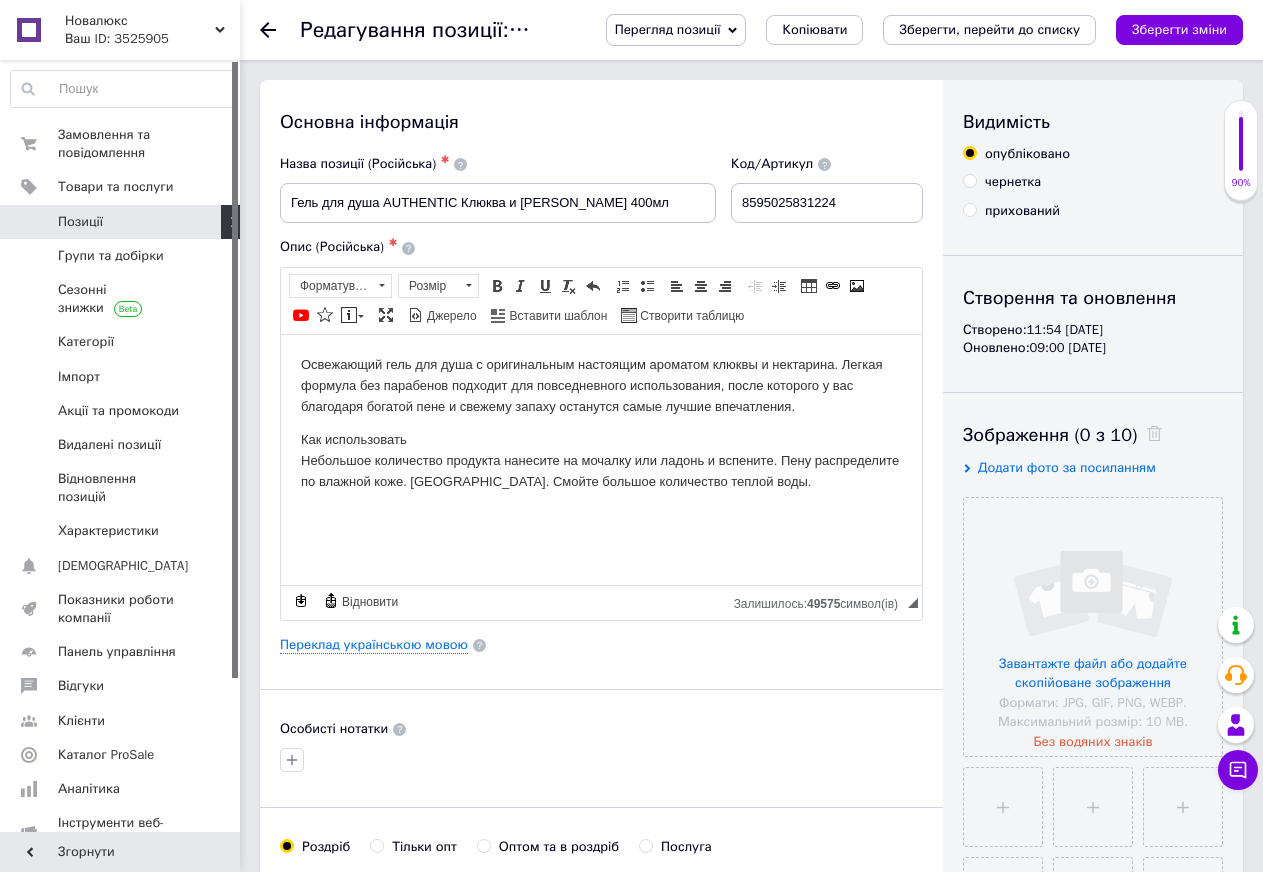 type on "400" 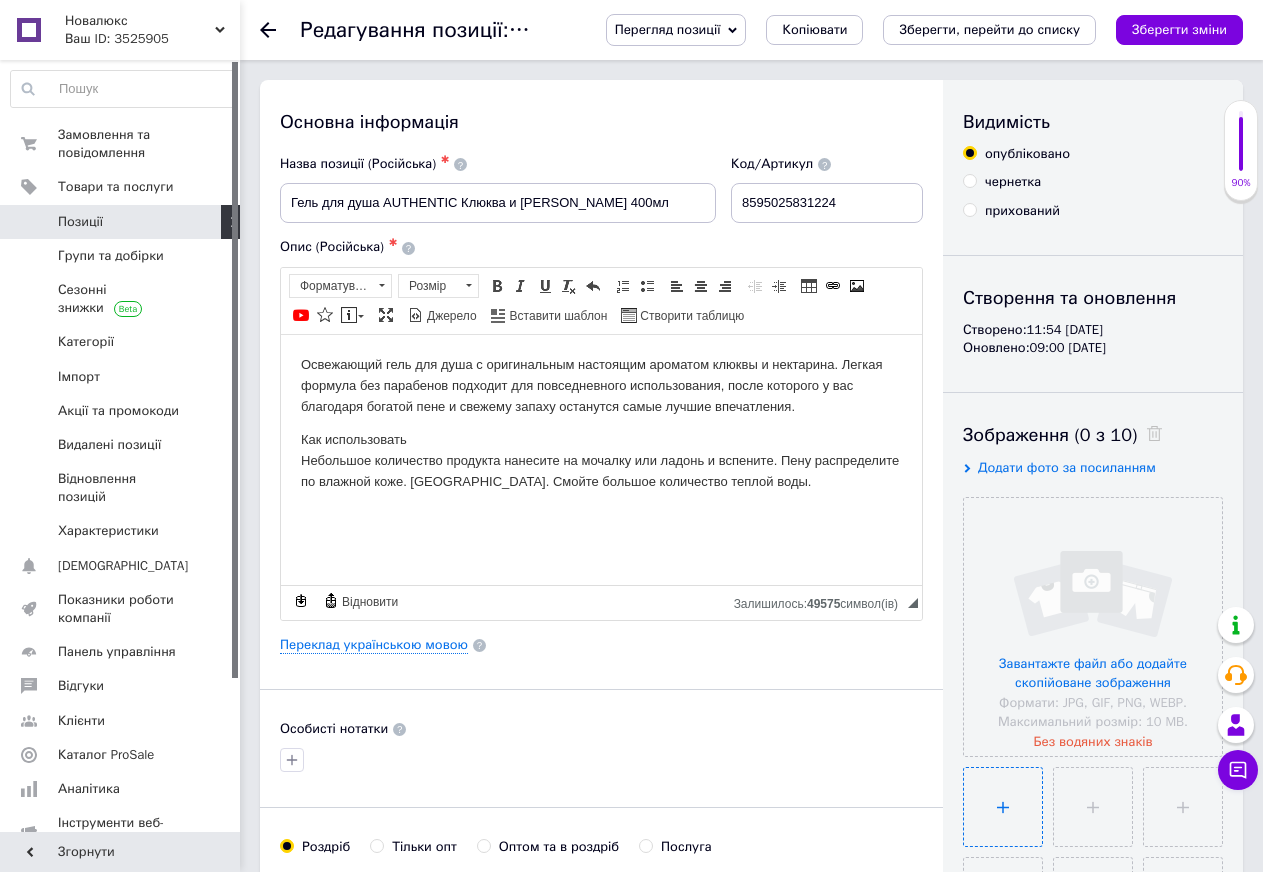click at bounding box center (1003, 807) 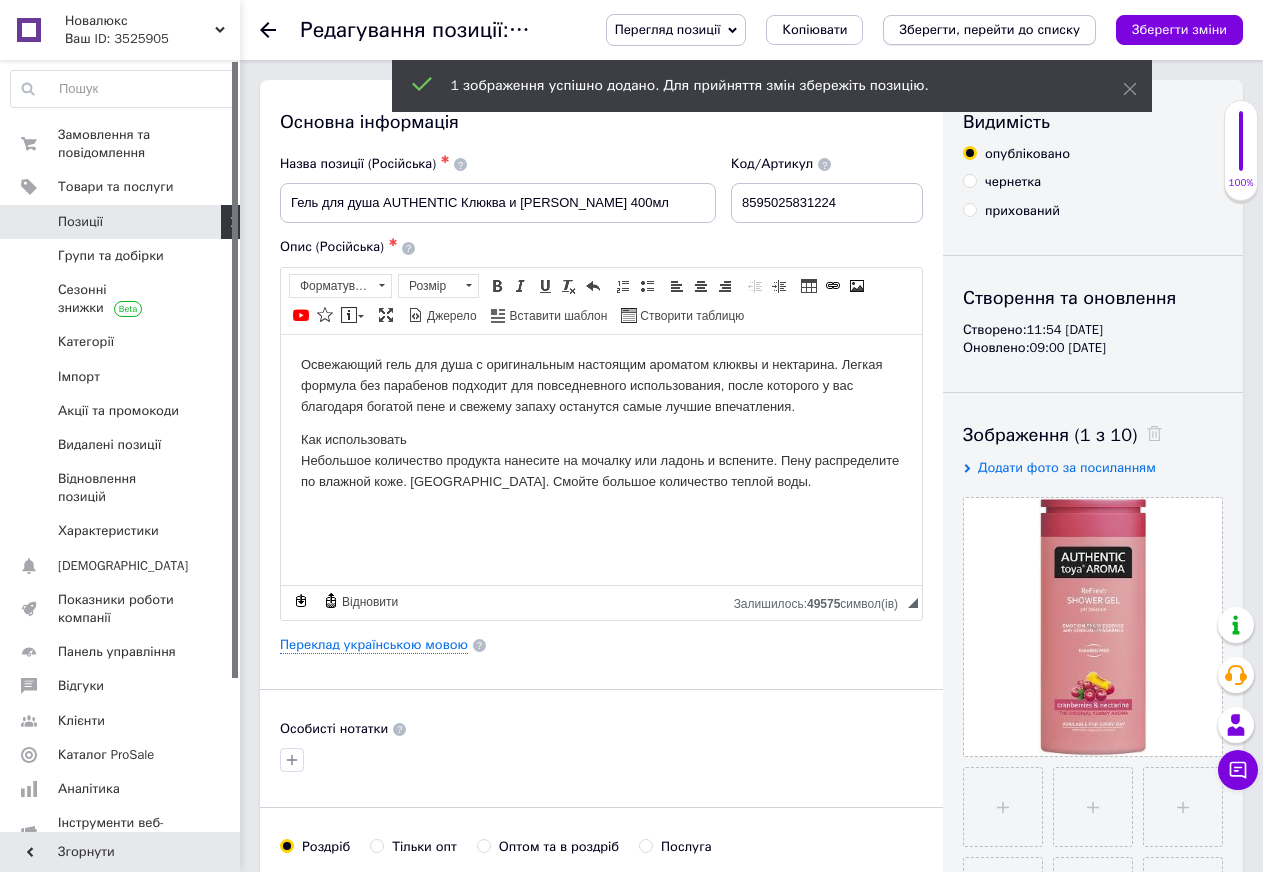 click on "Зберегти, перейти до списку" at bounding box center [989, 29] 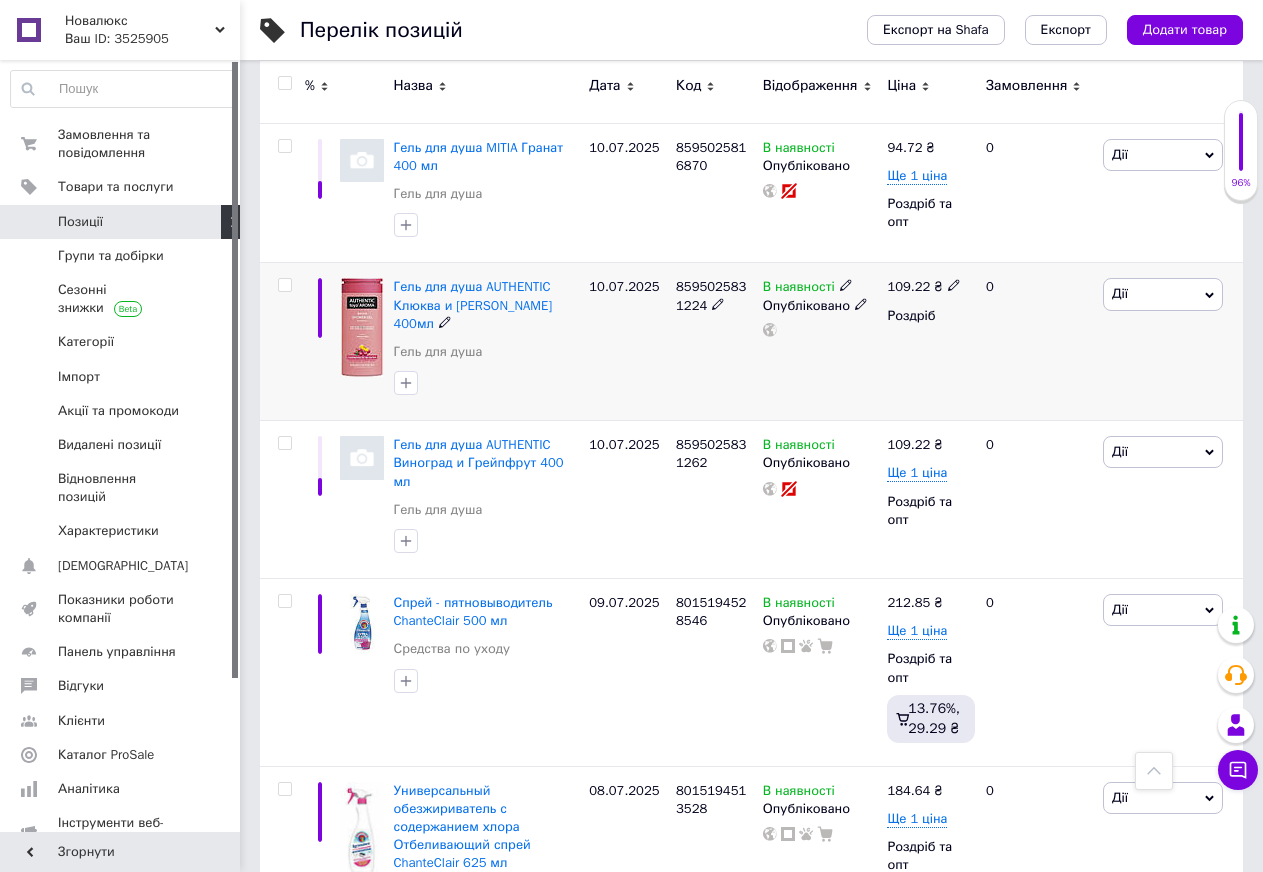 scroll, scrollTop: 1831, scrollLeft: 0, axis: vertical 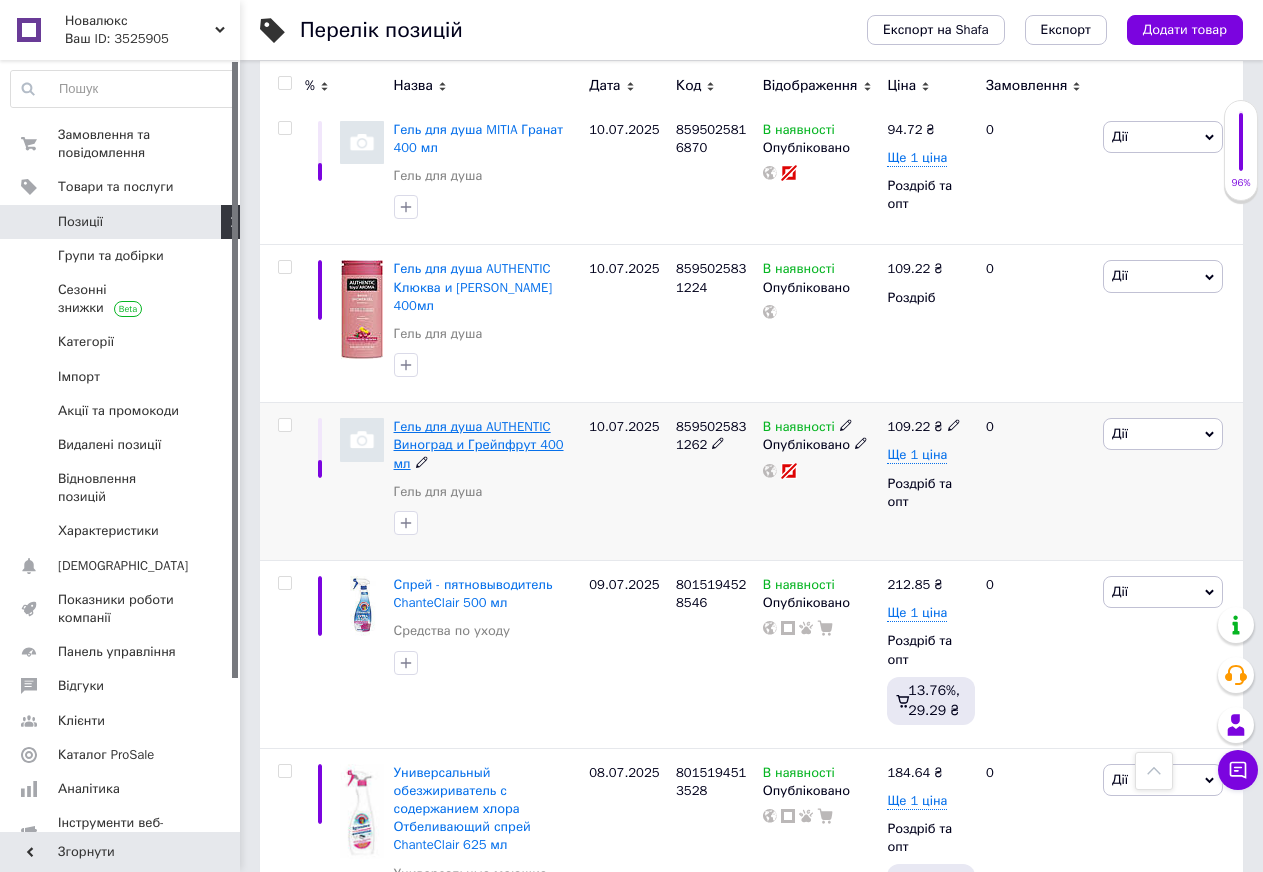 click on "Гель для душа AUTHENTIC Виноград и Грейпфрут 400 мл" at bounding box center [479, 444] 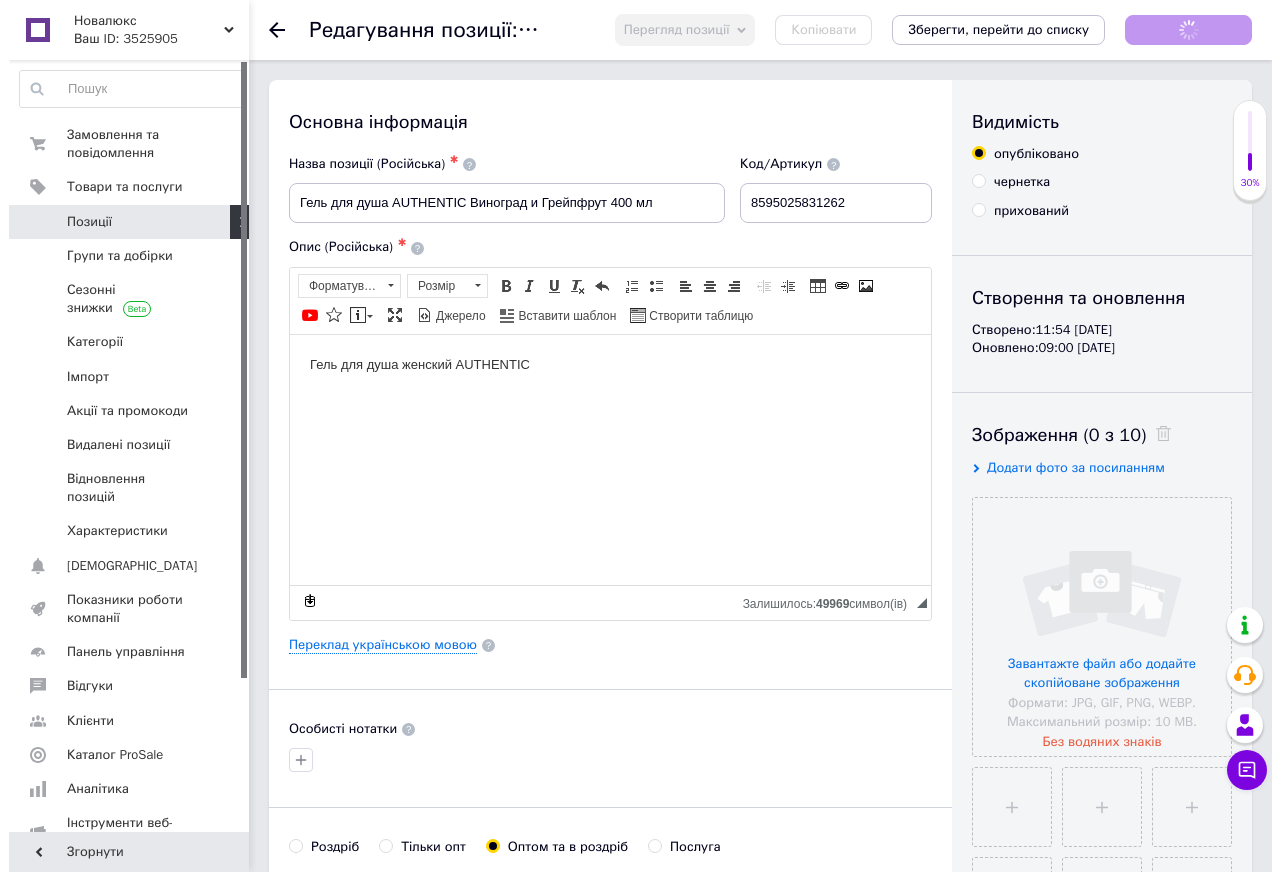 scroll, scrollTop: 0, scrollLeft: 0, axis: both 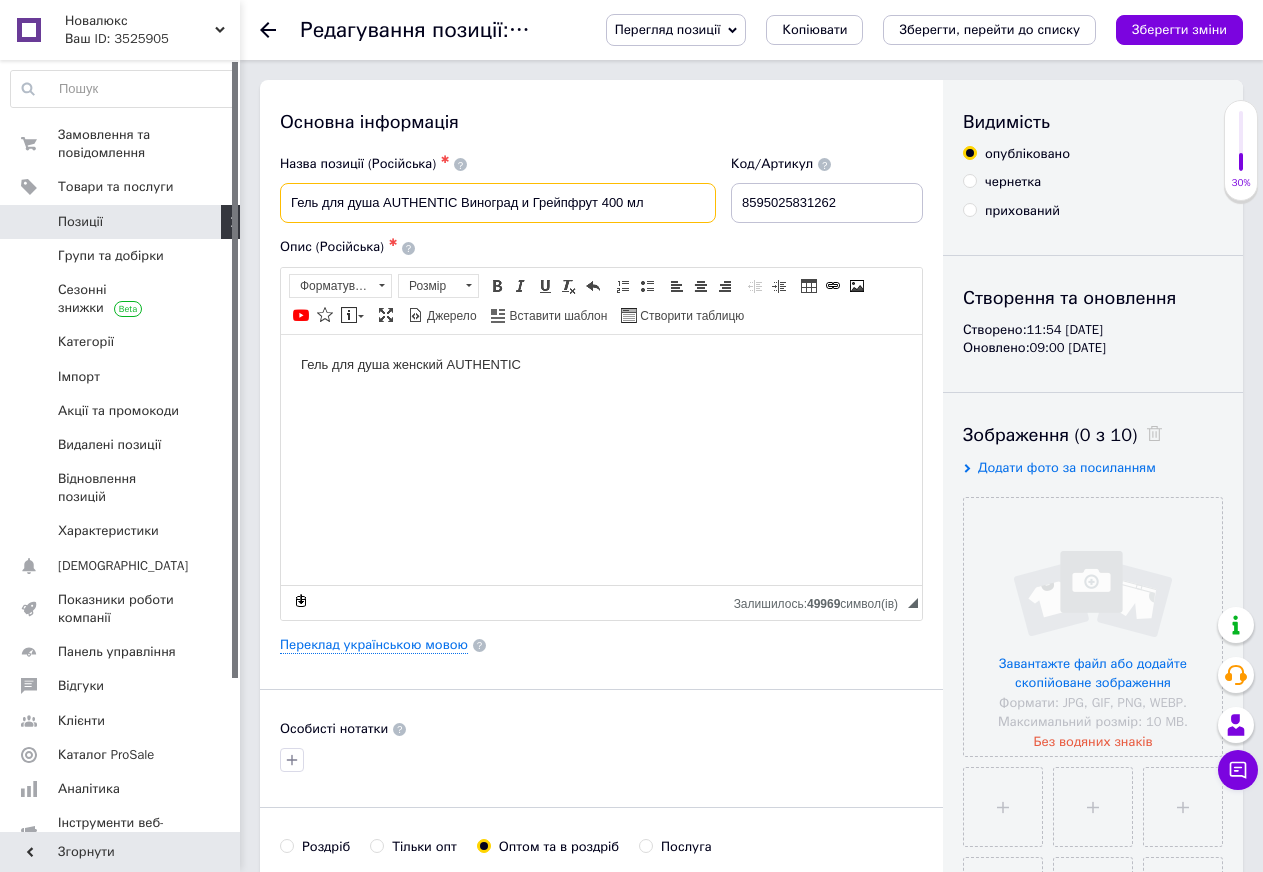 drag, startPoint x: 652, startPoint y: 210, endPoint x: 234, endPoint y: 199, distance: 418.1447 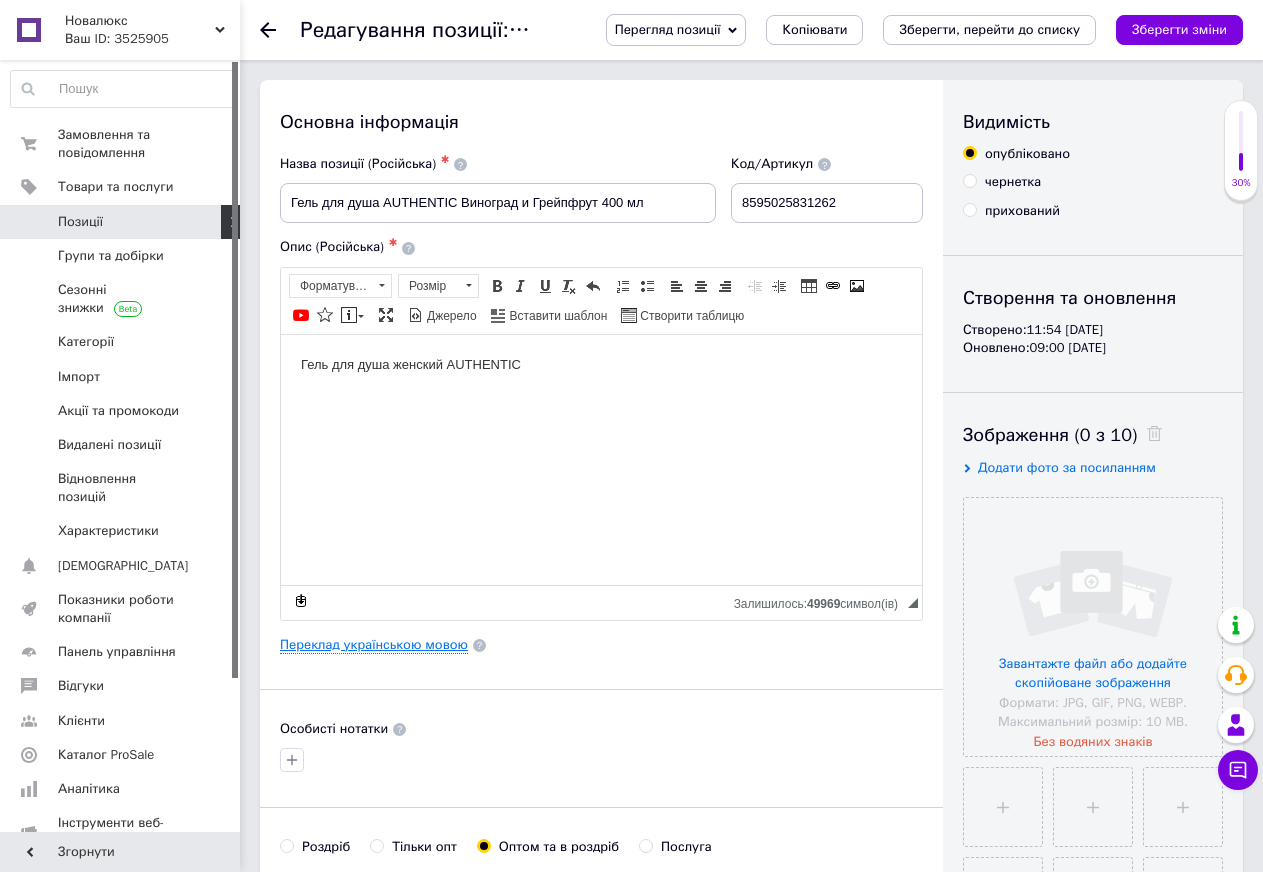 click on "Переклад українською мовою" at bounding box center (374, 645) 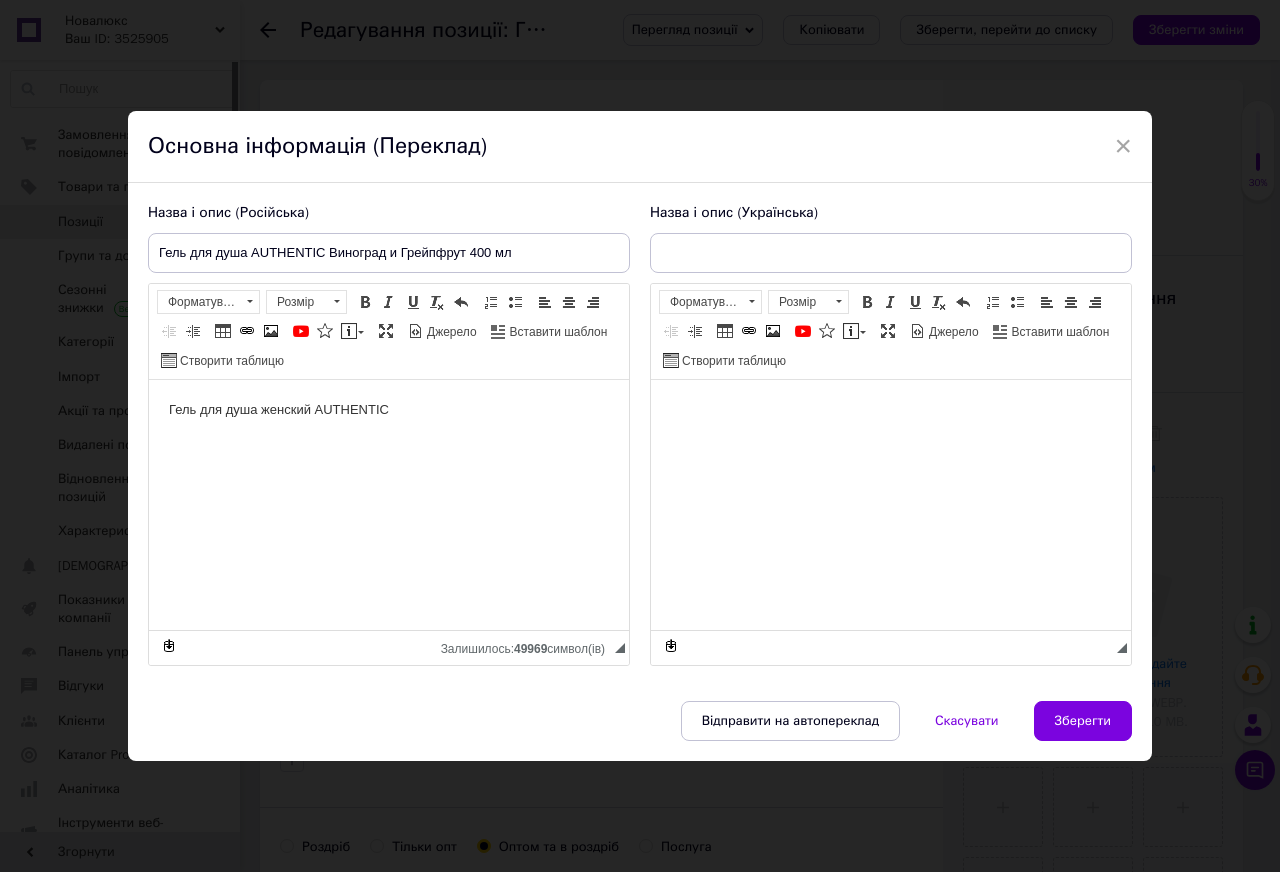 scroll, scrollTop: 0, scrollLeft: 0, axis: both 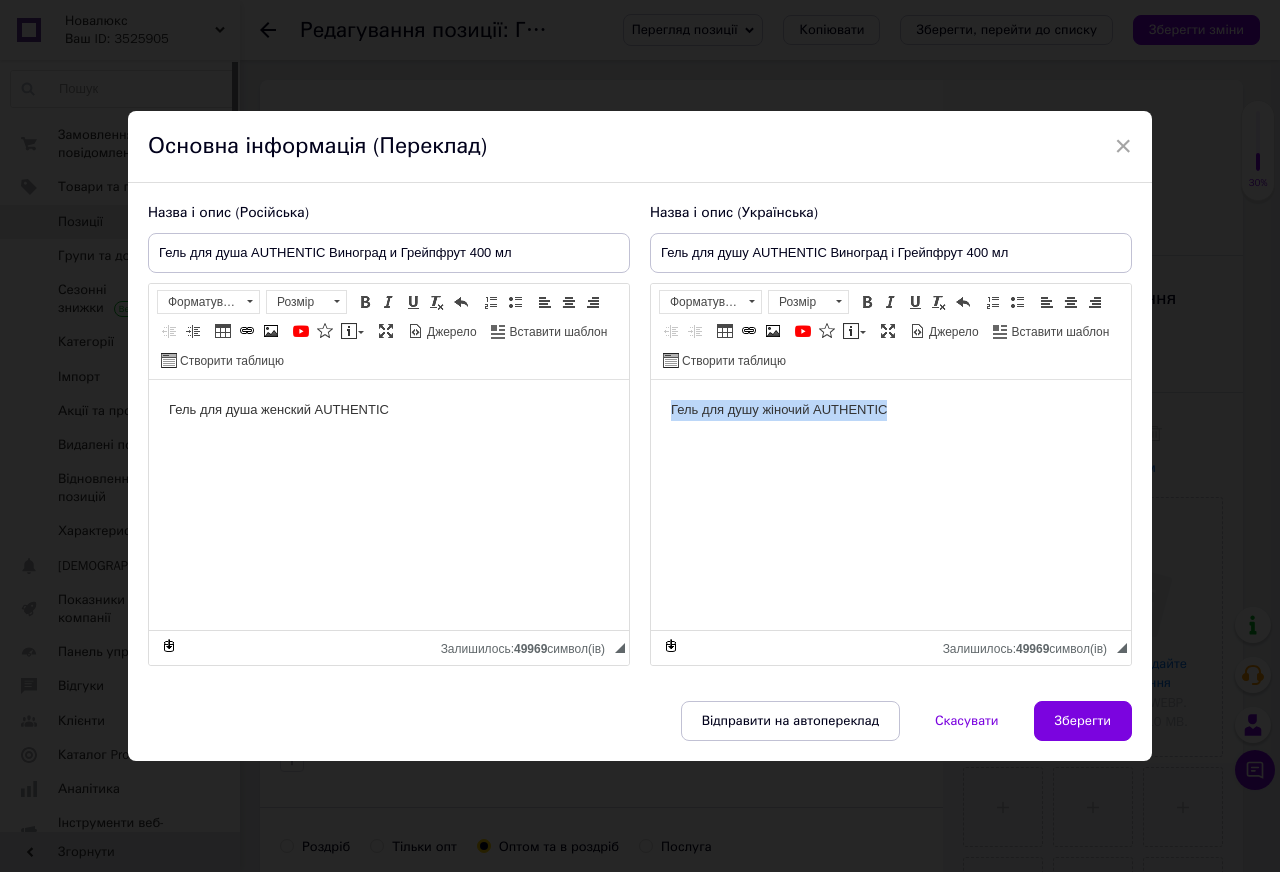 drag, startPoint x: 932, startPoint y: 412, endPoint x: 639, endPoint y: 396, distance: 293.43652 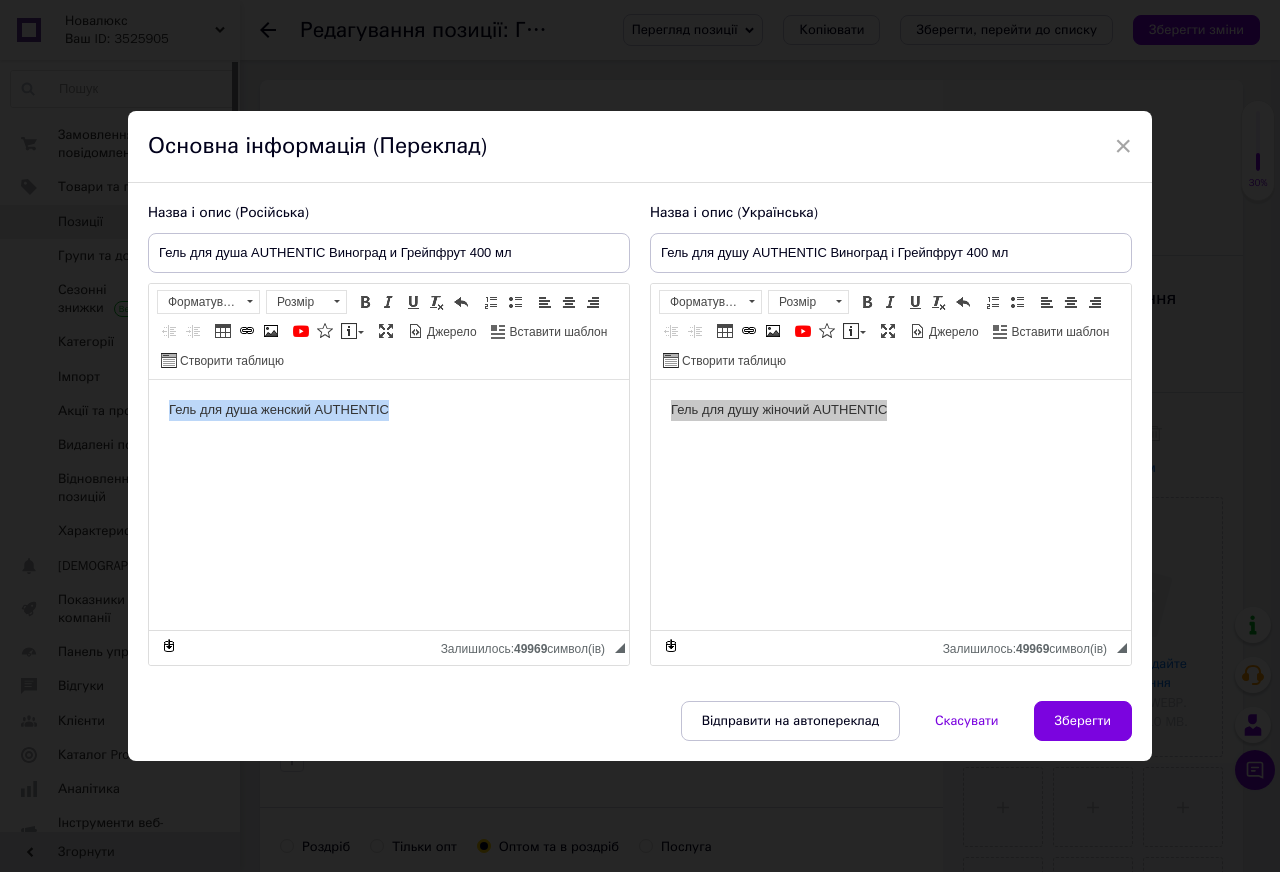 drag, startPoint x: 432, startPoint y: 401, endPoint x: 89, endPoint y: 424, distance: 343.77026 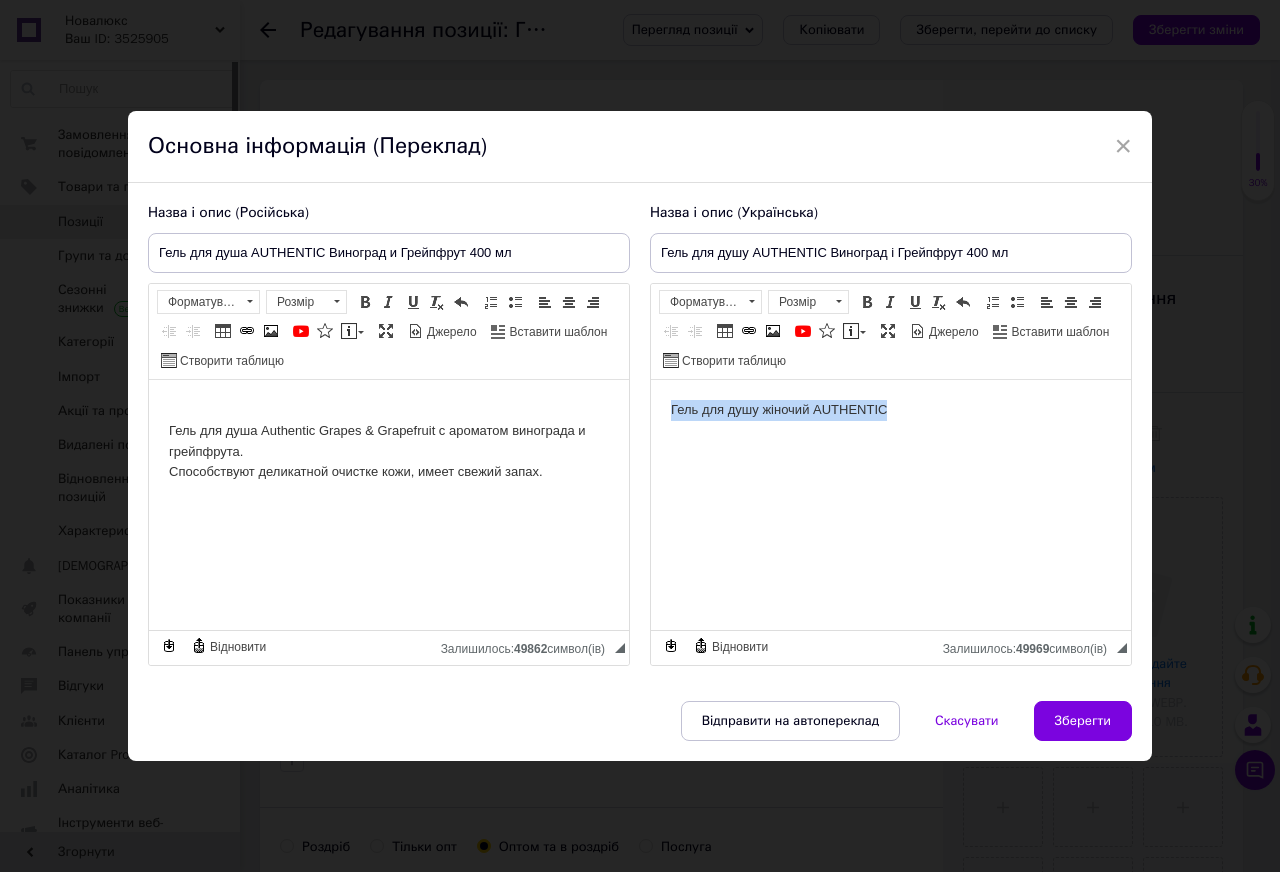 click on "Гель для душу жіночий AUTHENTIC" at bounding box center [891, 409] 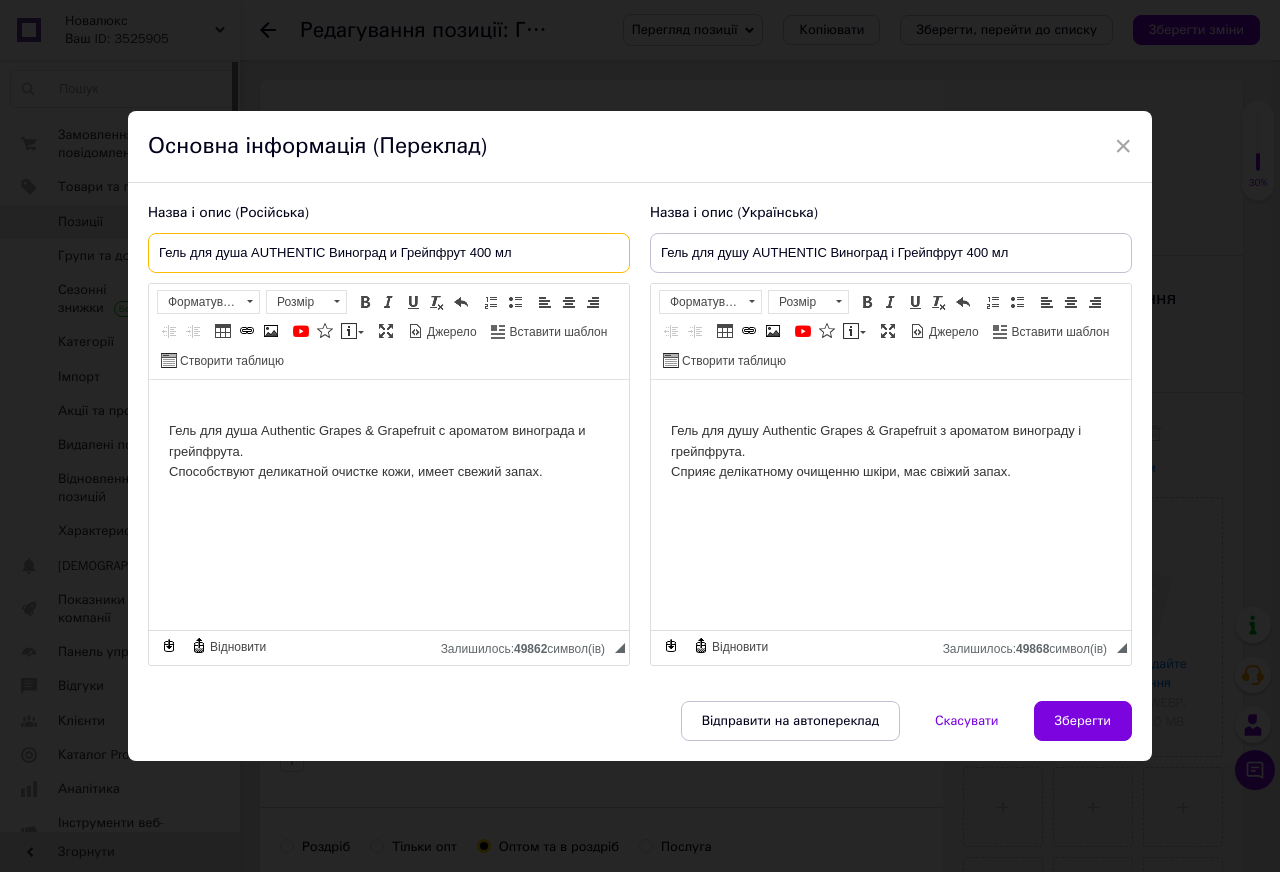 drag, startPoint x: 463, startPoint y: 251, endPoint x: 107, endPoint y: 253, distance: 356.0056 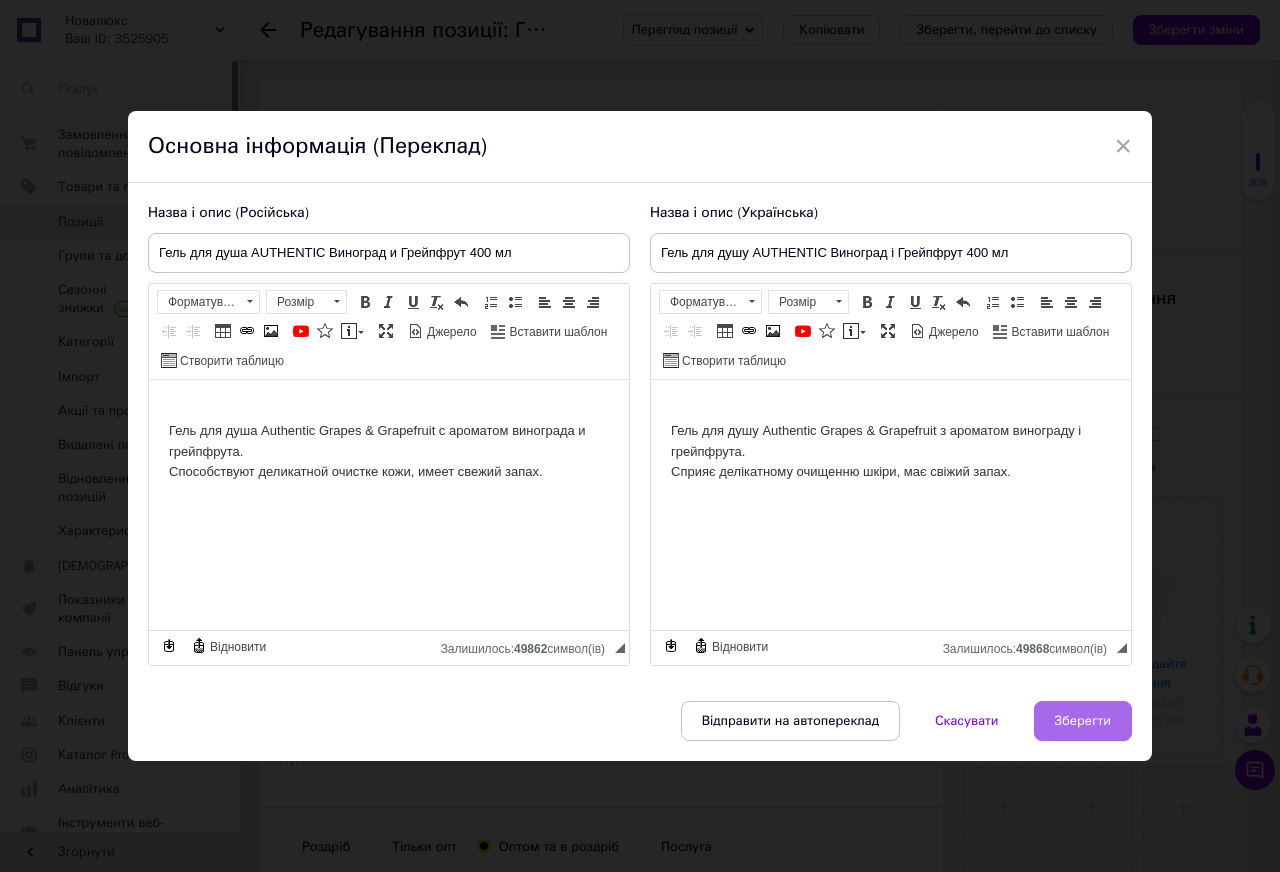 click on "Зберегти" at bounding box center (1083, 721) 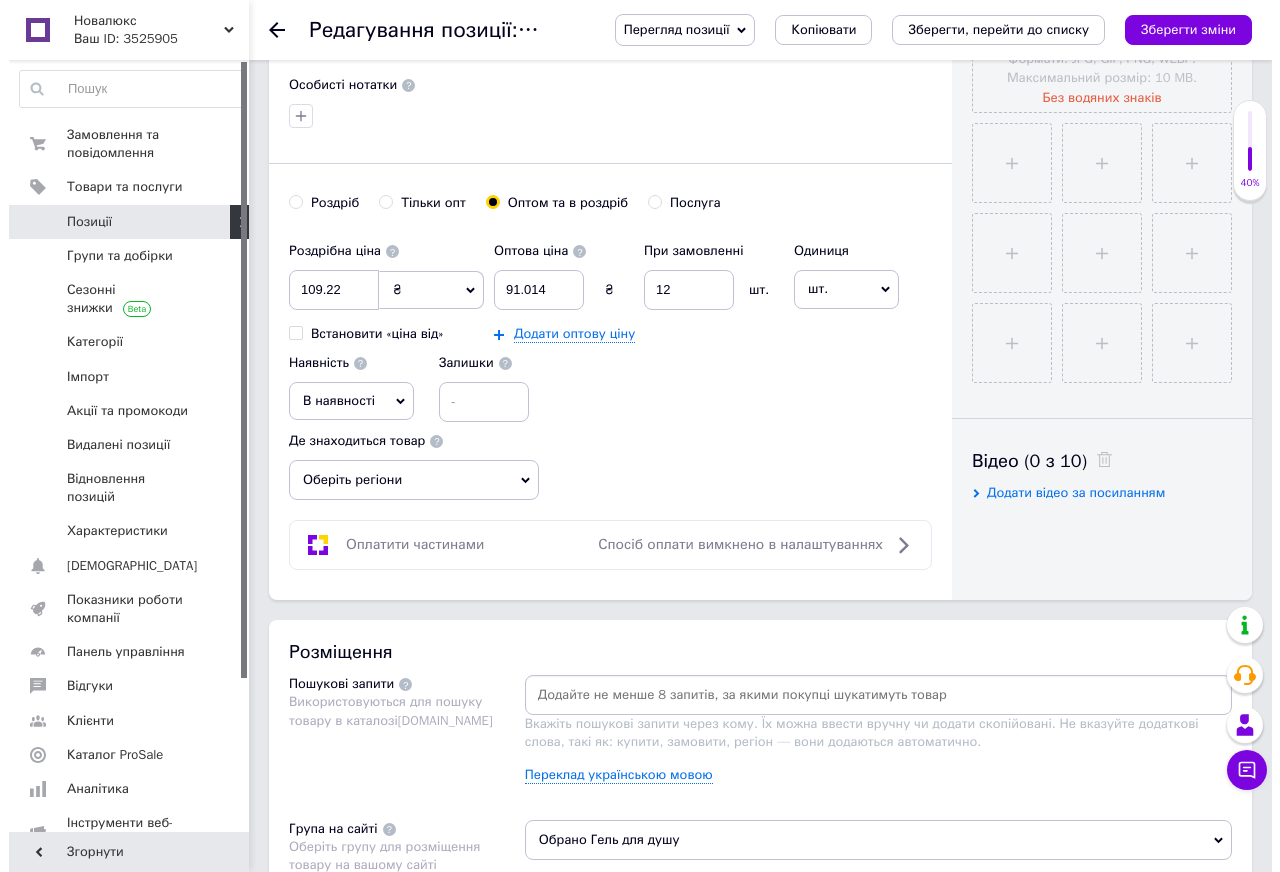 scroll, scrollTop: 654, scrollLeft: 0, axis: vertical 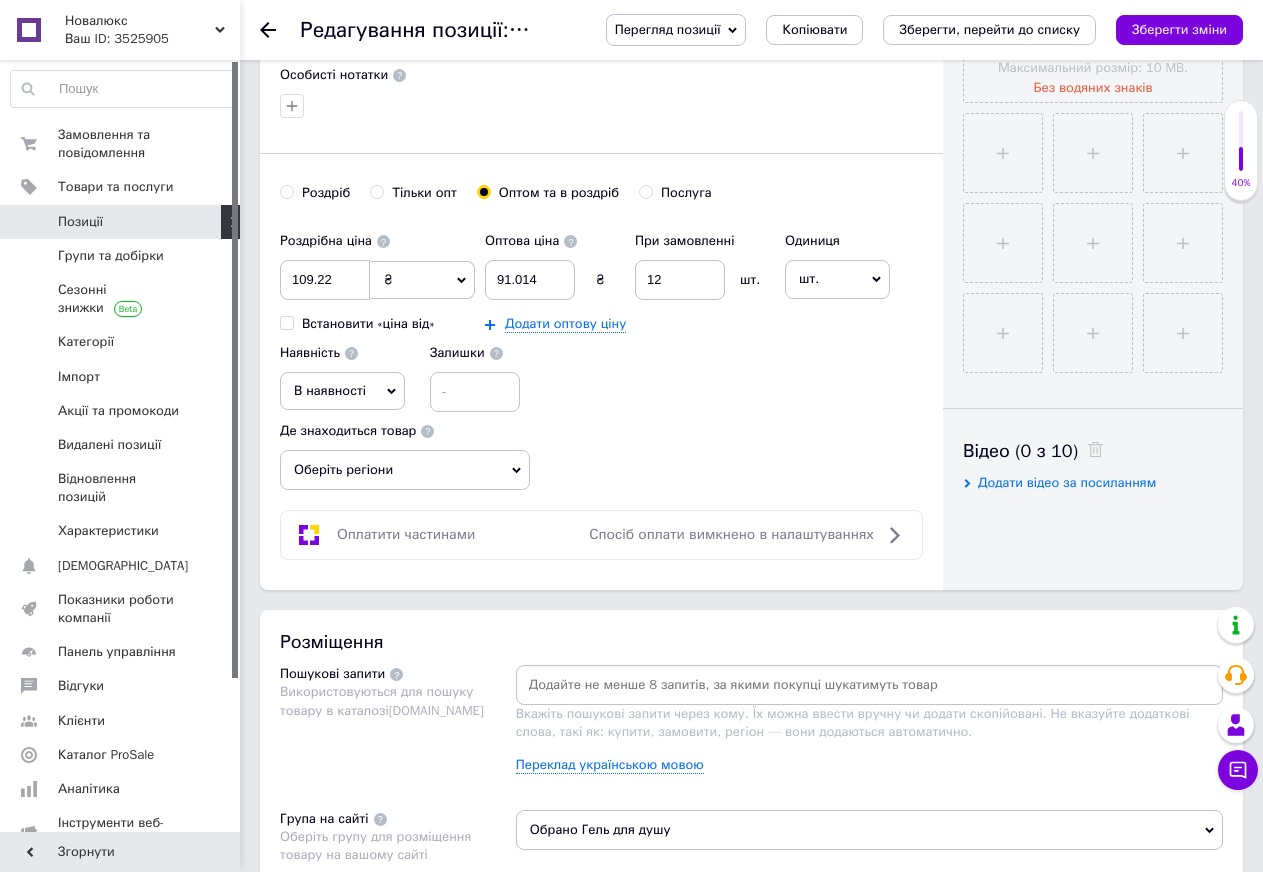 click on "Роздріб" at bounding box center [315, 193] 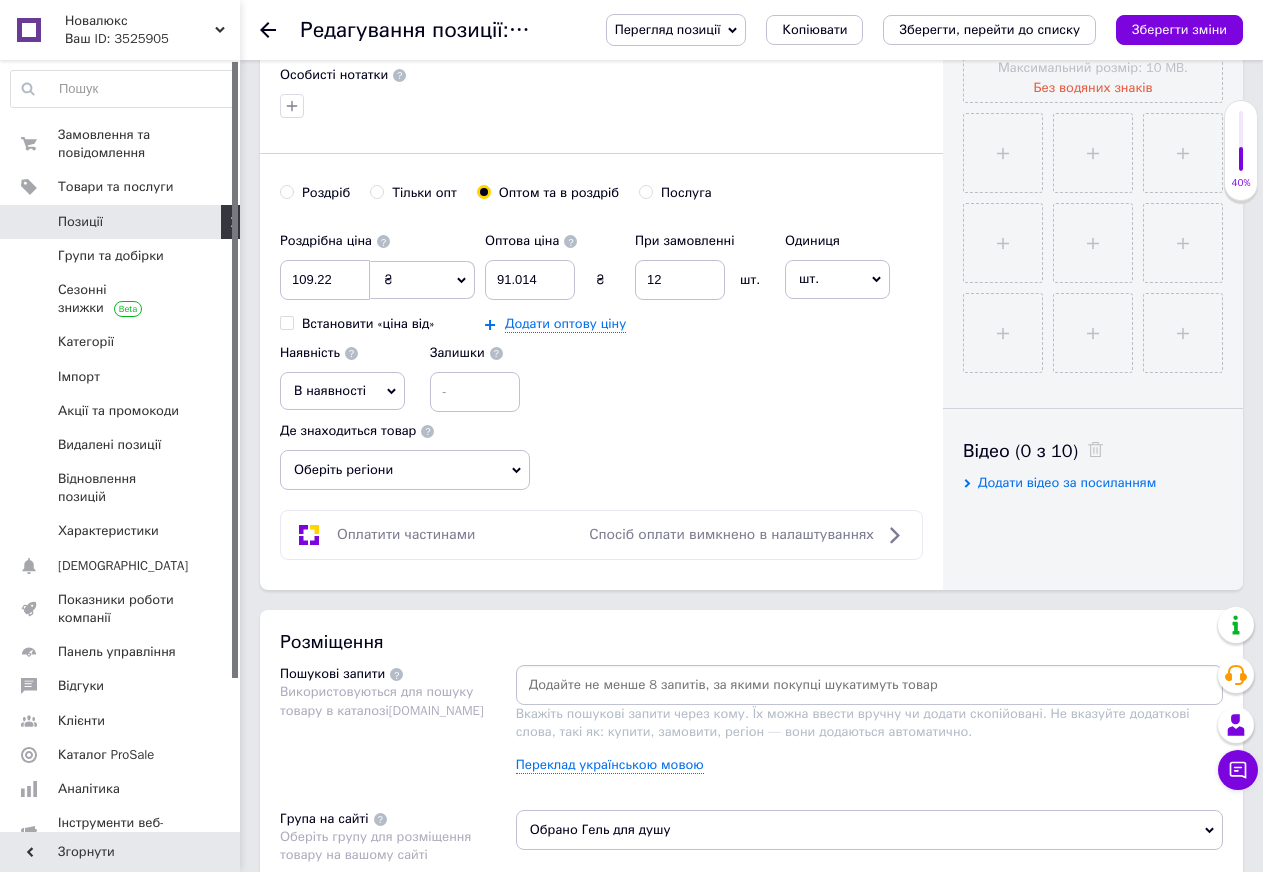 radio on "true" 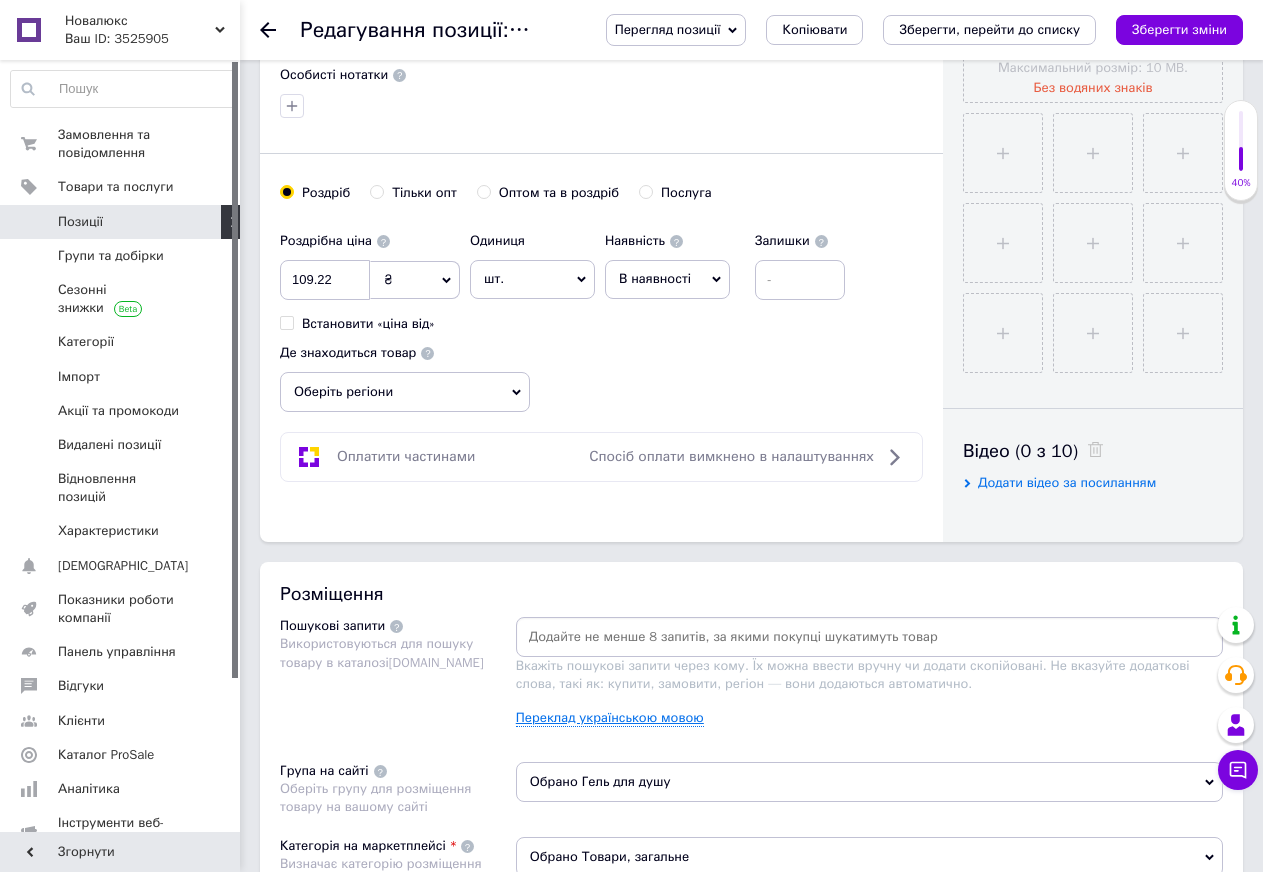click on "Переклад українською мовою" at bounding box center (610, 718) 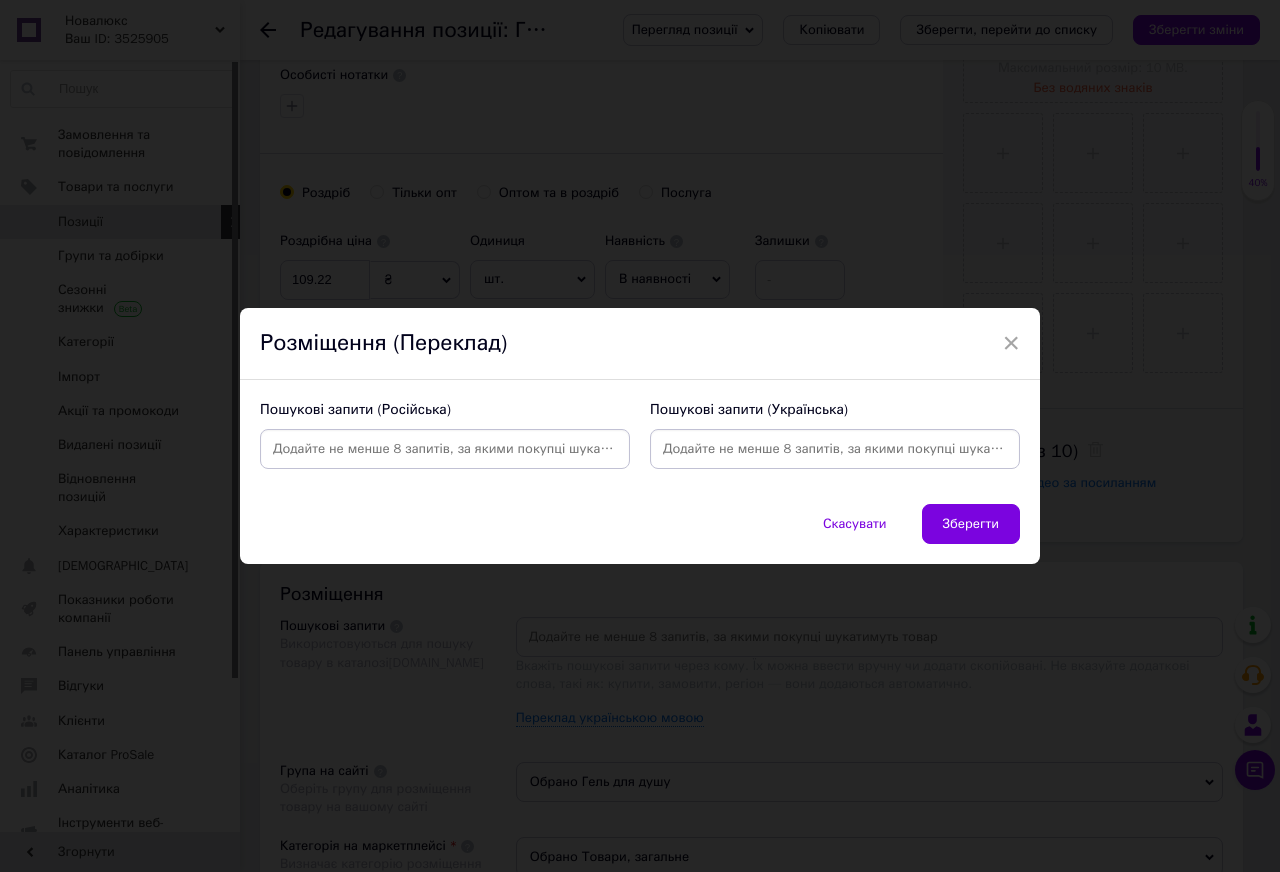 click at bounding box center (445, 449) 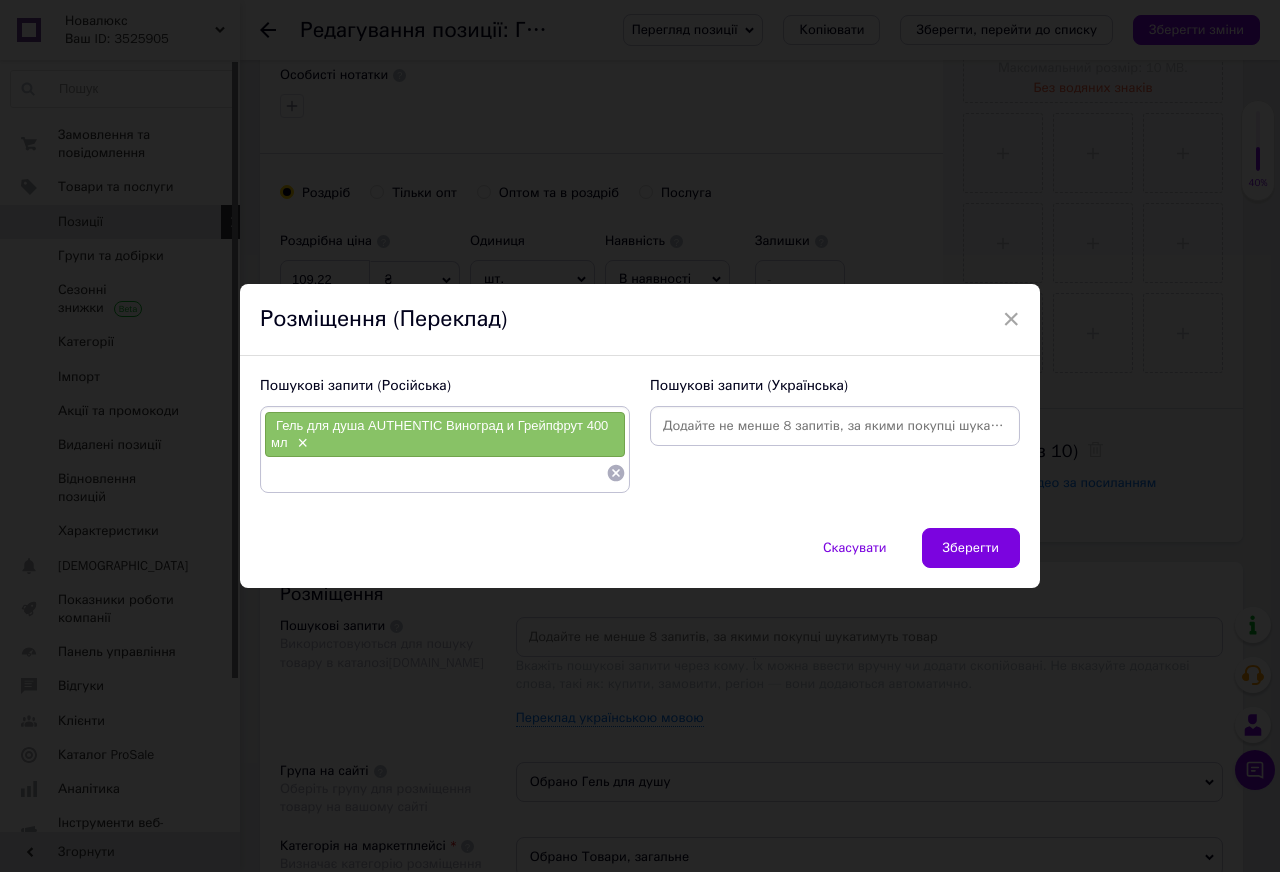 paste on "Гель для душа AUTHENTIC Виноград и Грейпфрут 400 мл" 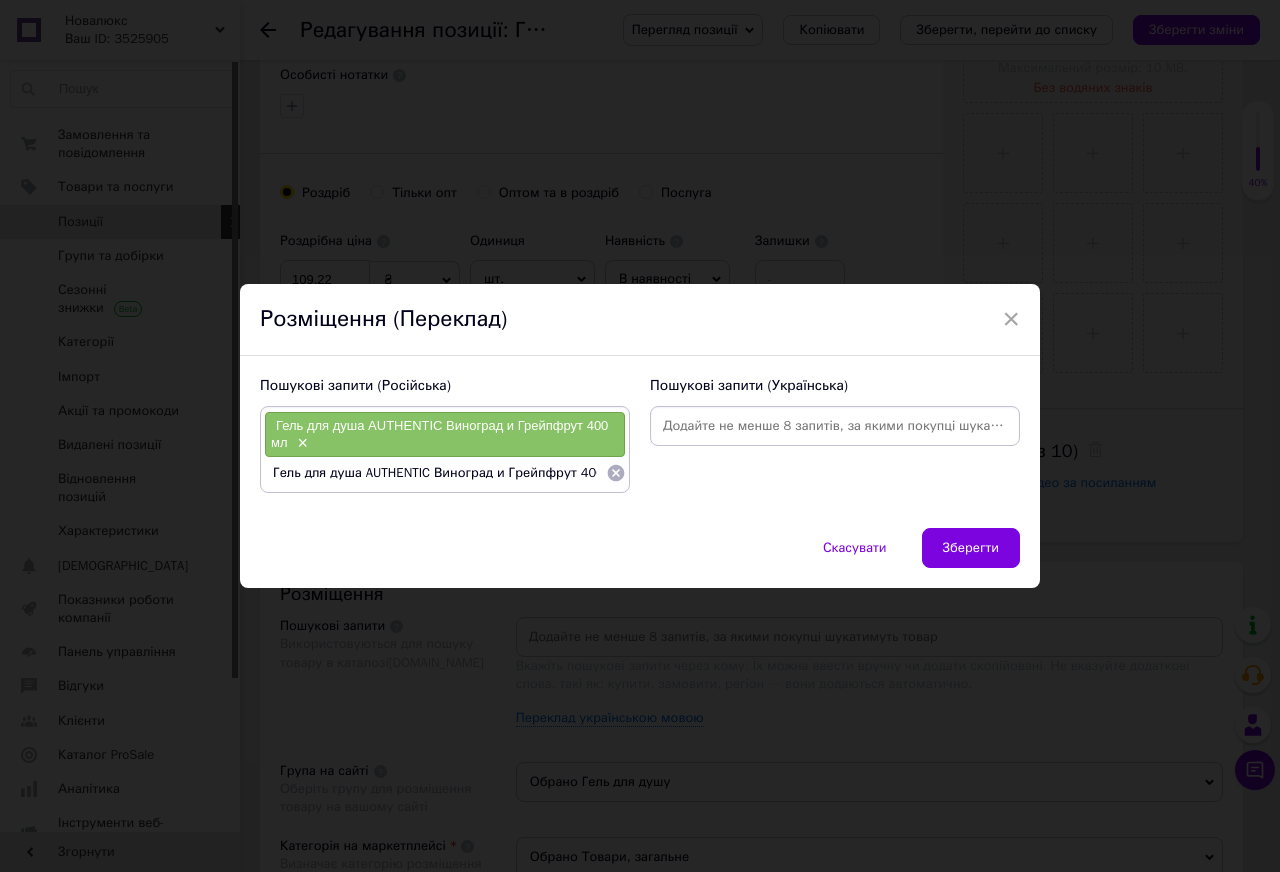 scroll, scrollTop: 0, scrollLeft: 14, axis: horizontal 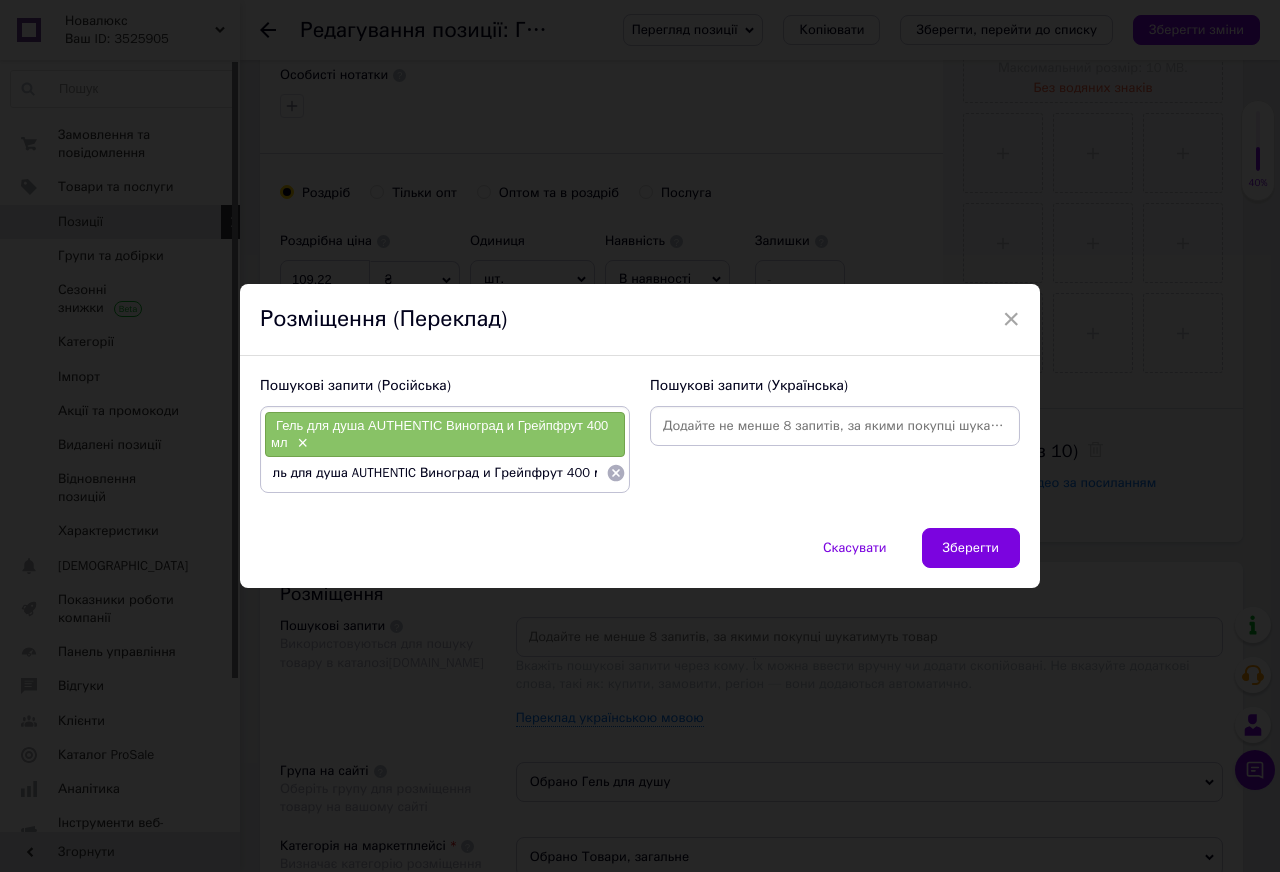 drag, startPoint x: 599, startPoint y: 470, endPoint x: 346, endPoint y: 475, distance: 253.04941 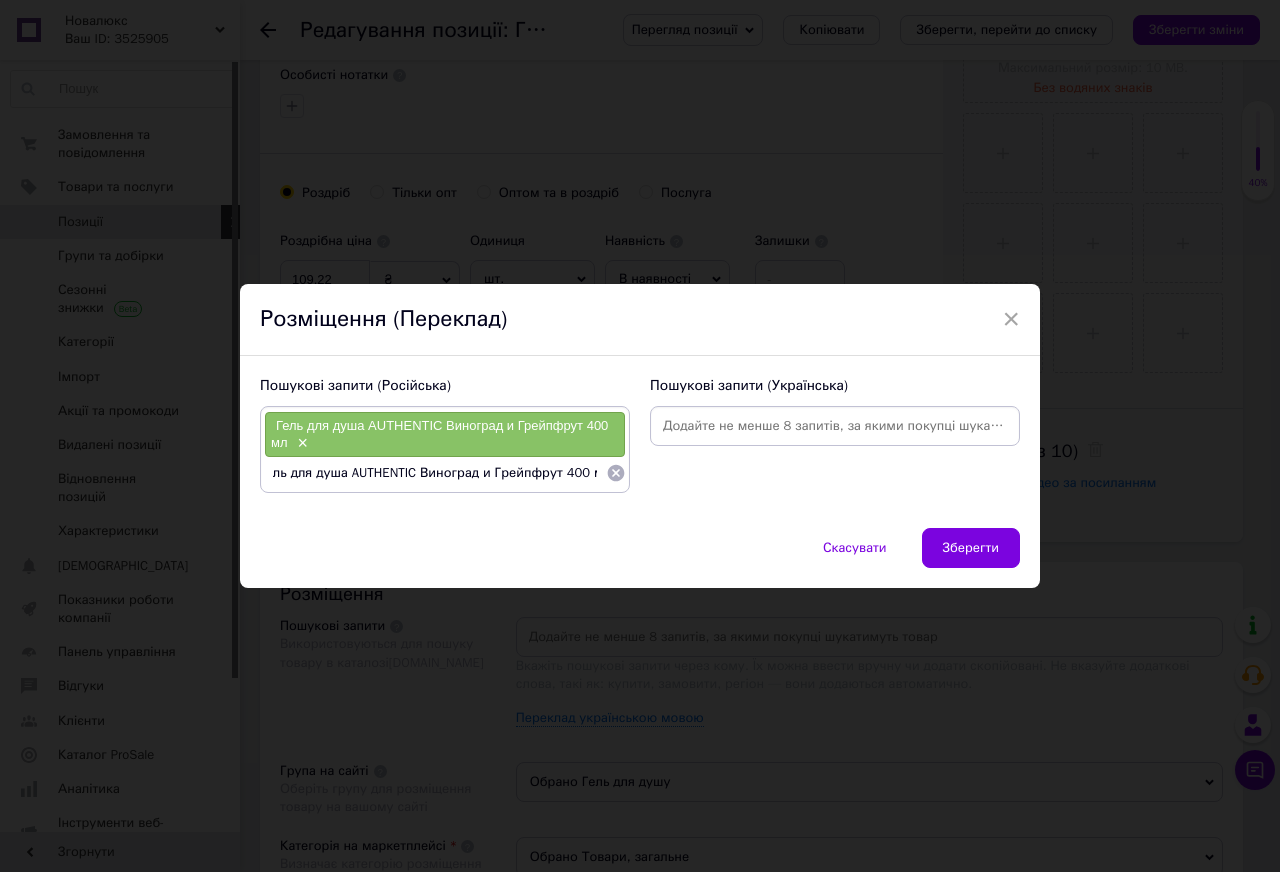 click on "Гель для душа AUTHENTIC Виноград и Грейпфрут 400 мл" at bounding box center (435, 473) 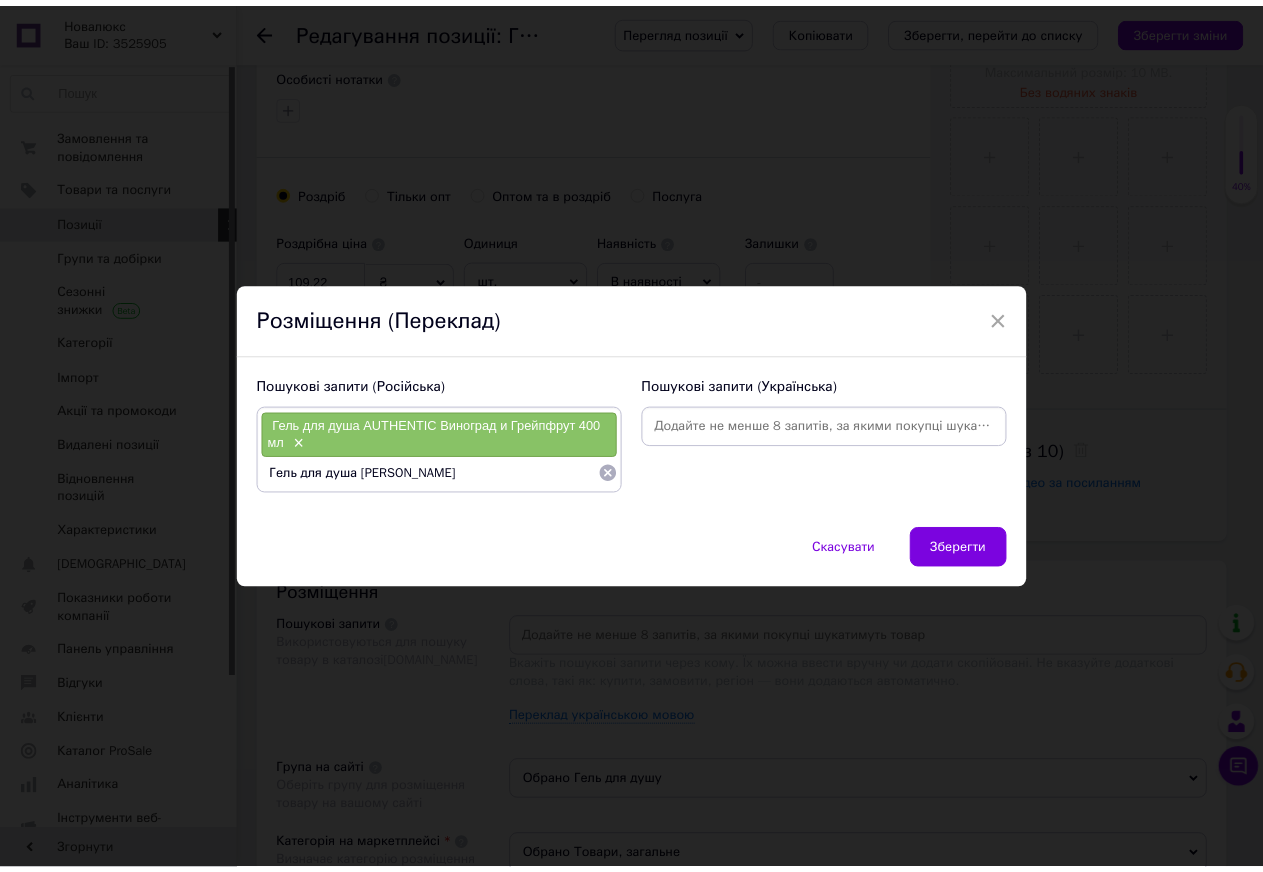 scroll, scrollTop: 0, scrollLeft: 0, axis: both 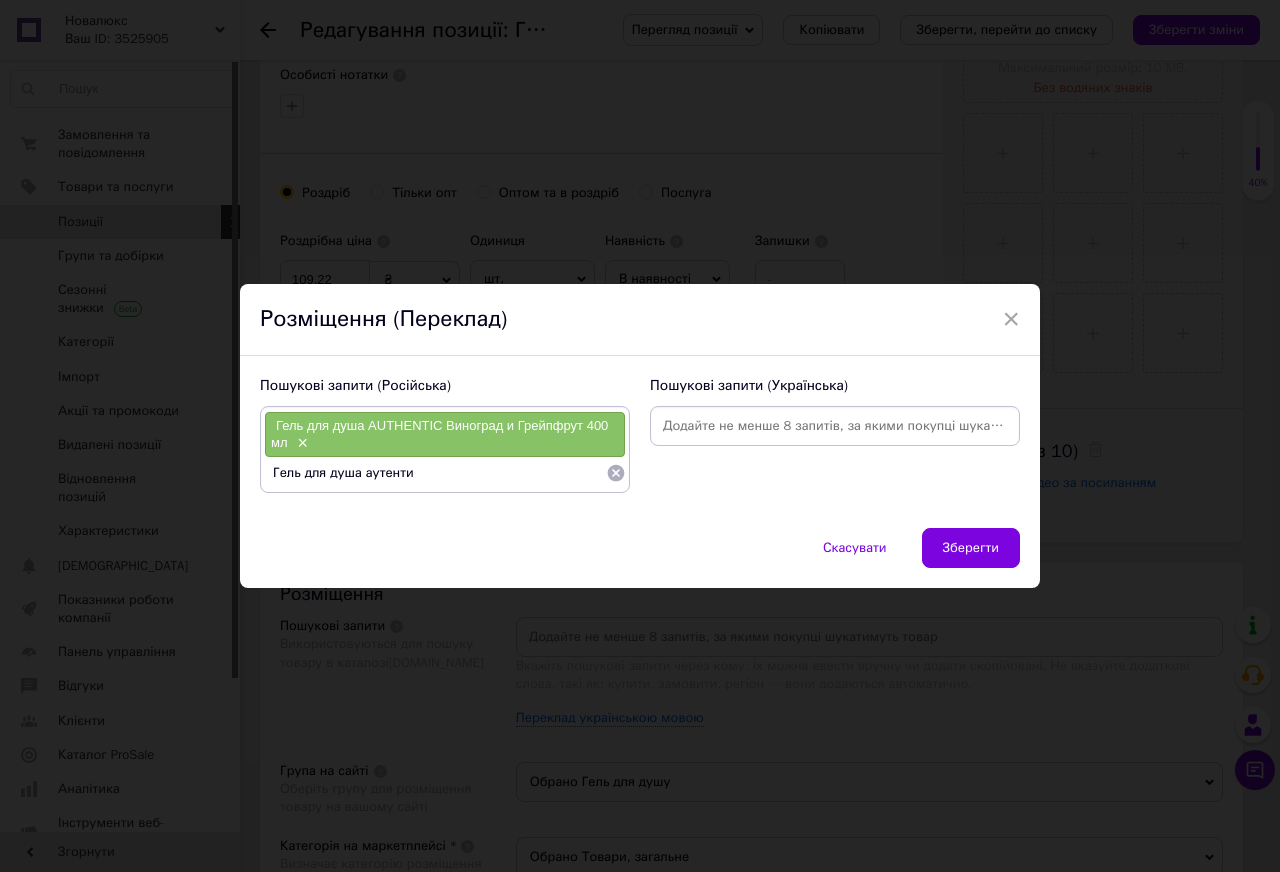 type on "Гель для душа аутентик" 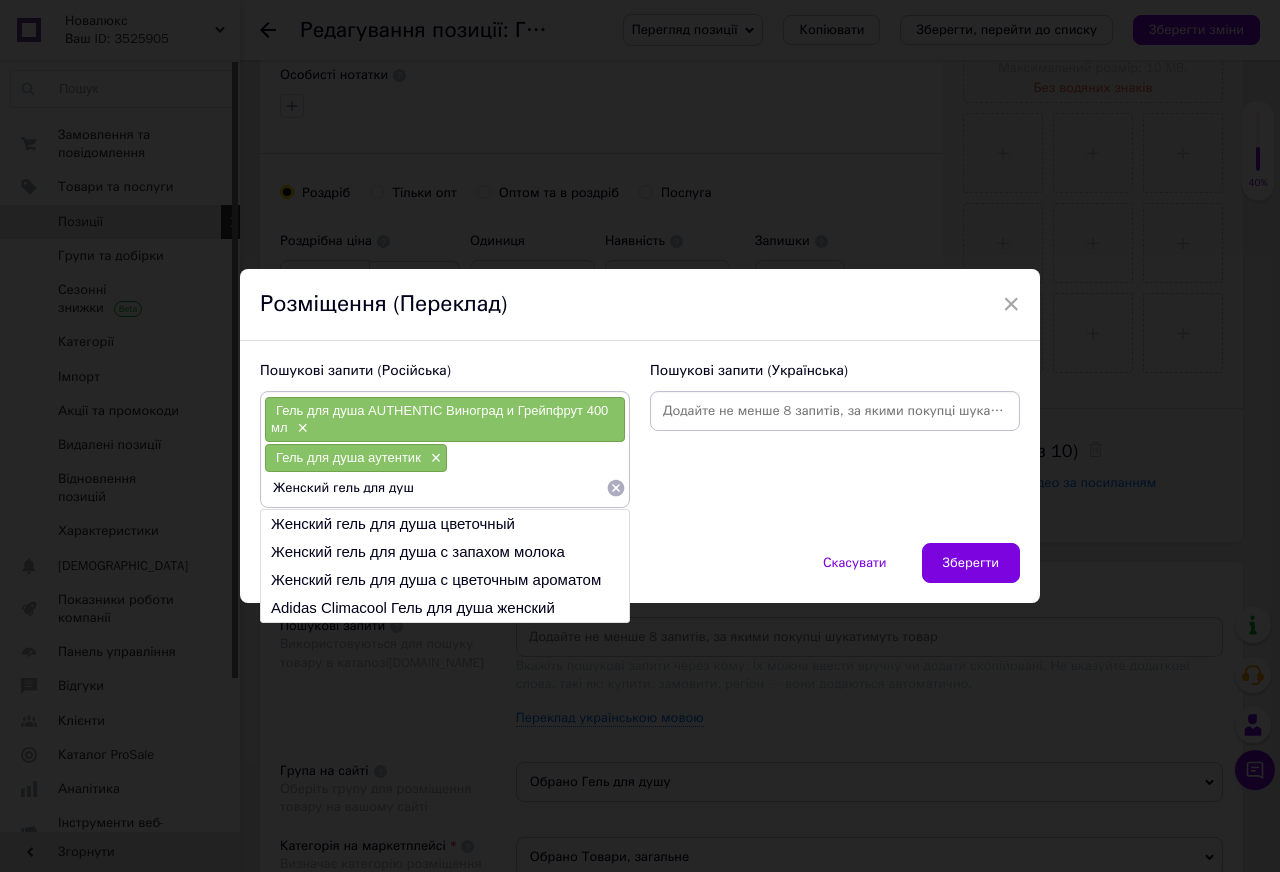 type on "Женский гель для душа" 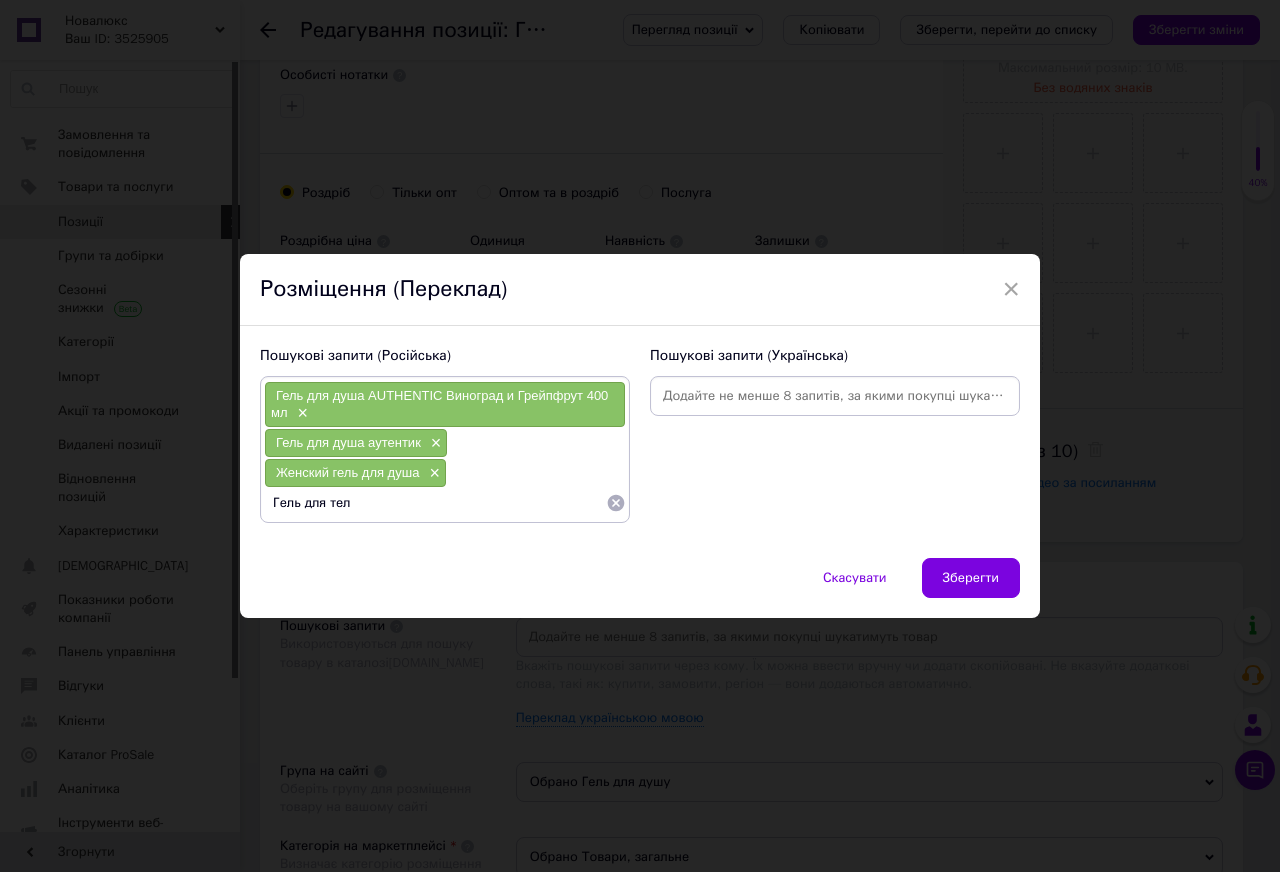 type on "Гель для тела" 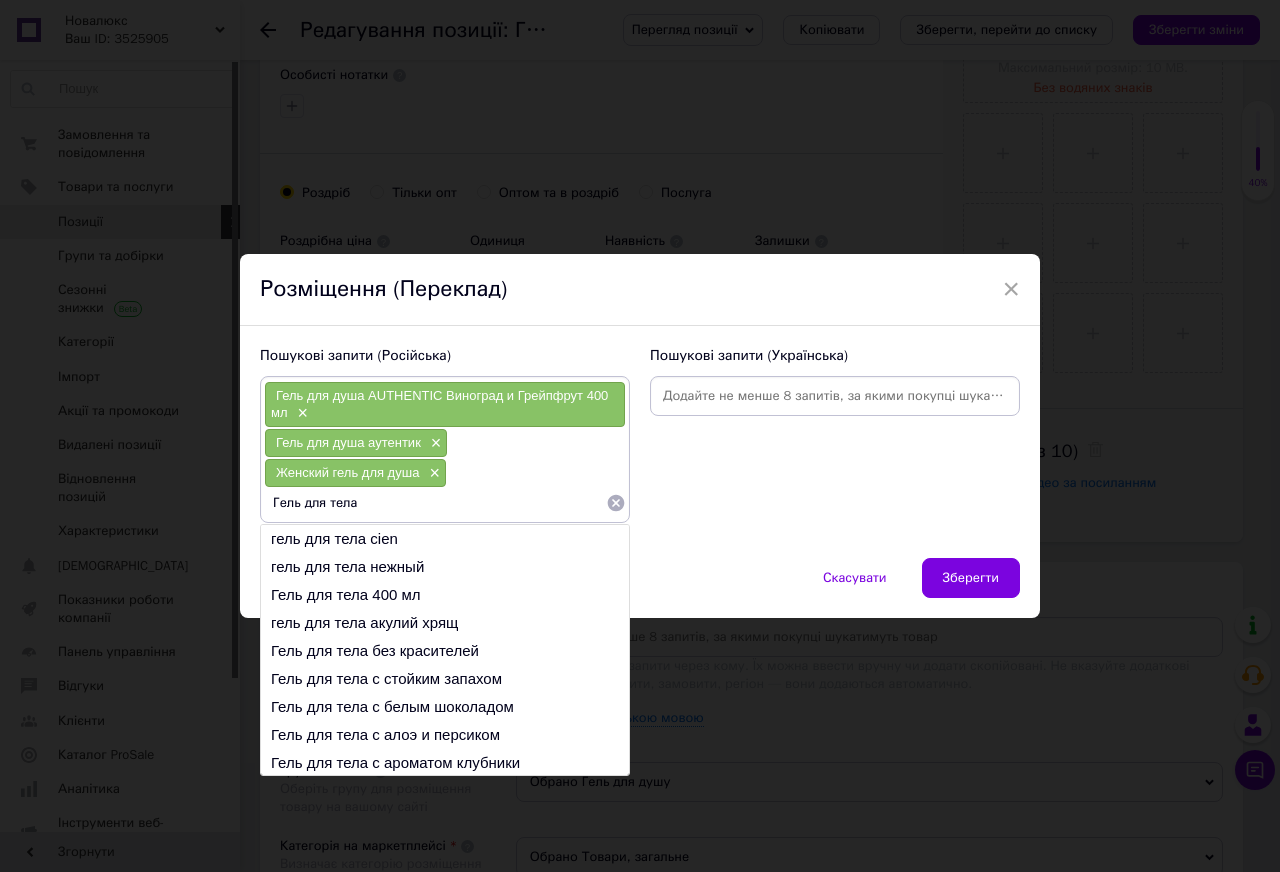 type 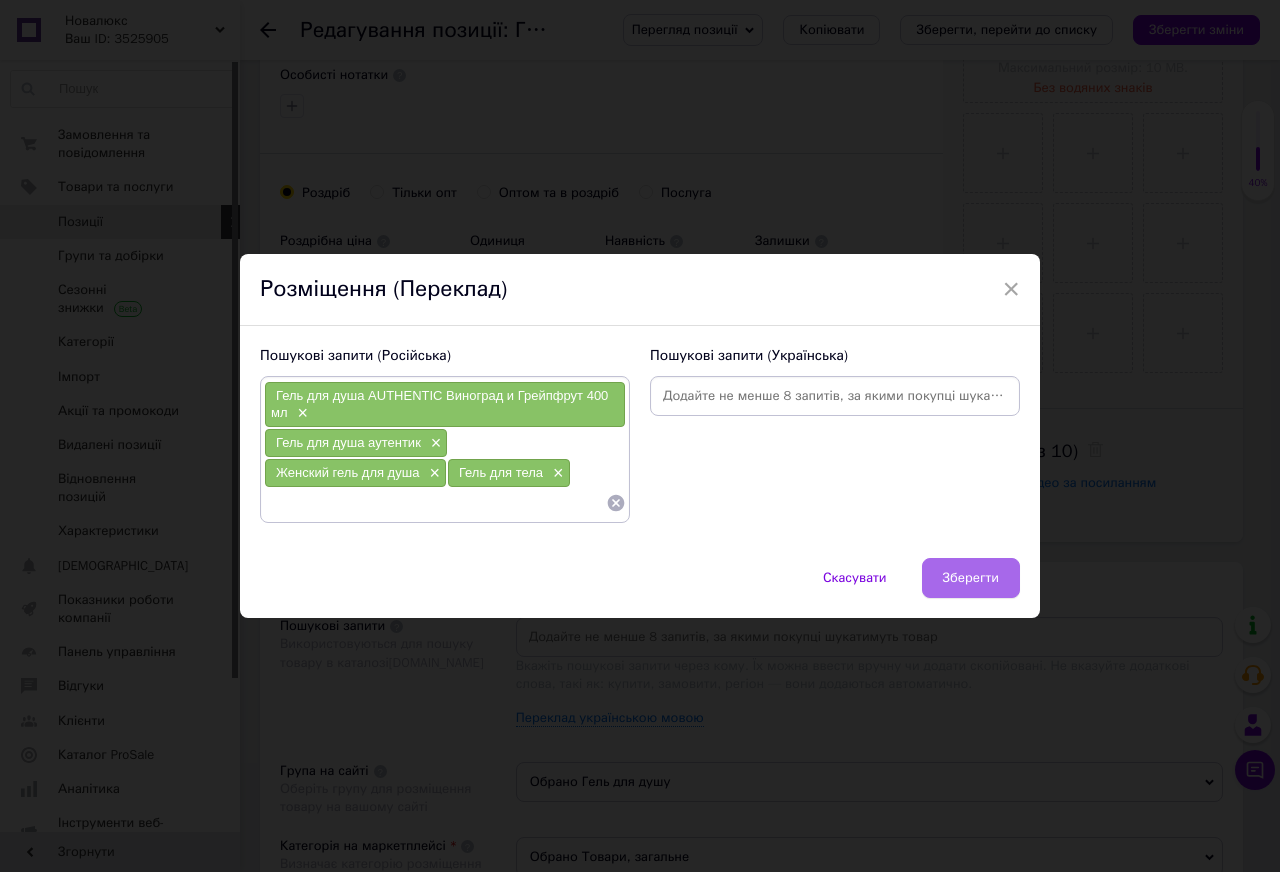 click on "Зберегти" at bounding box center (971, 578) 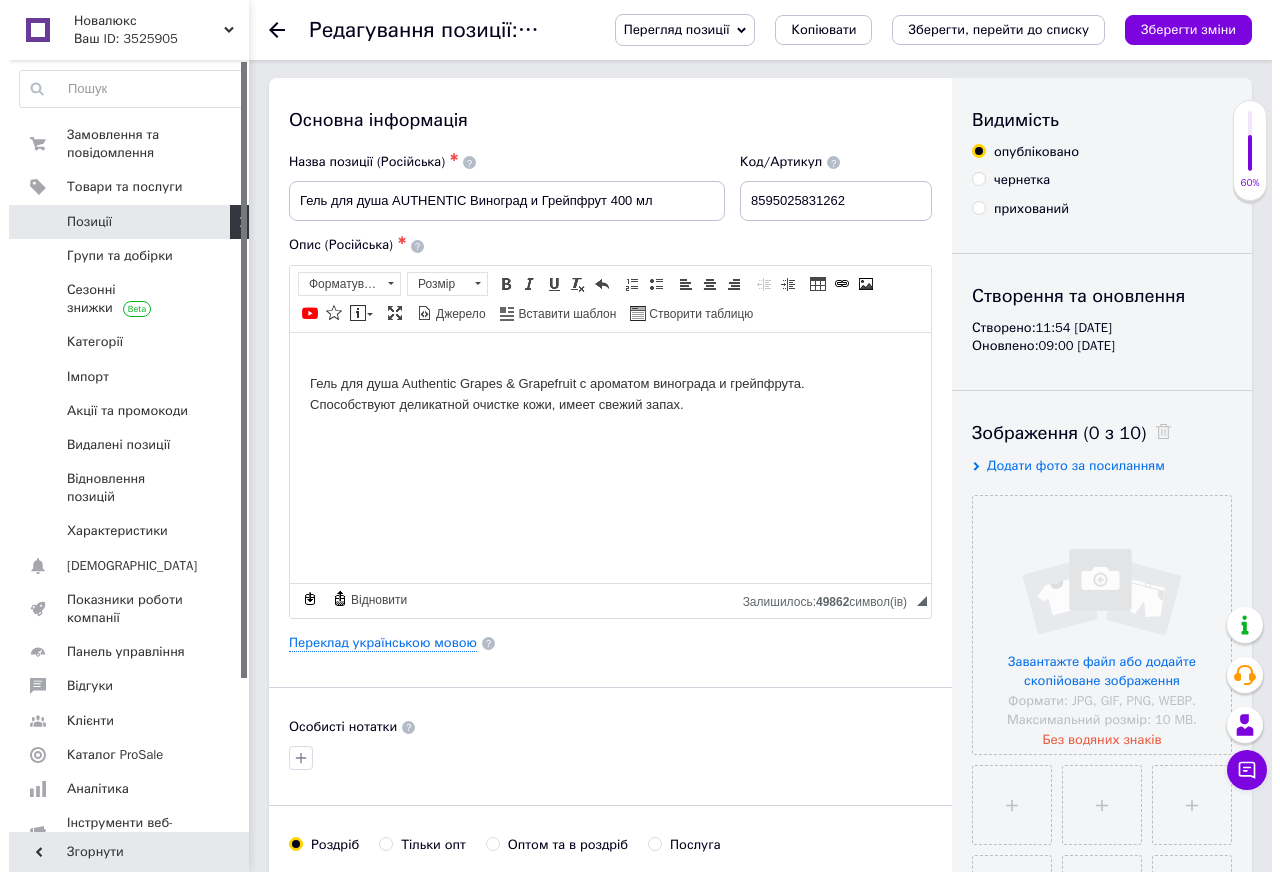 scroll, scrollTop: 0, scrollLeft: 0, axis: both 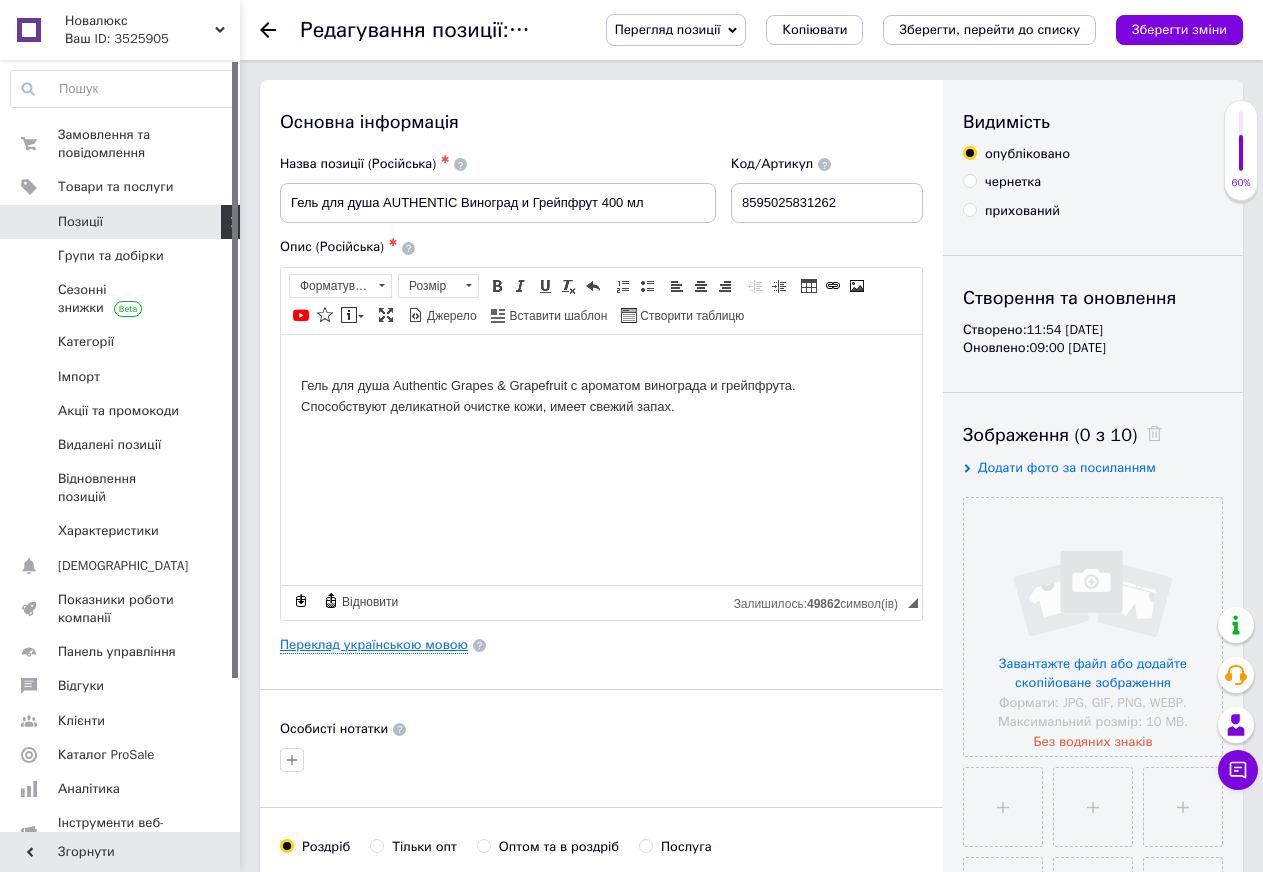click on "Переклад українською мовою" at bounding box center [374, 645] 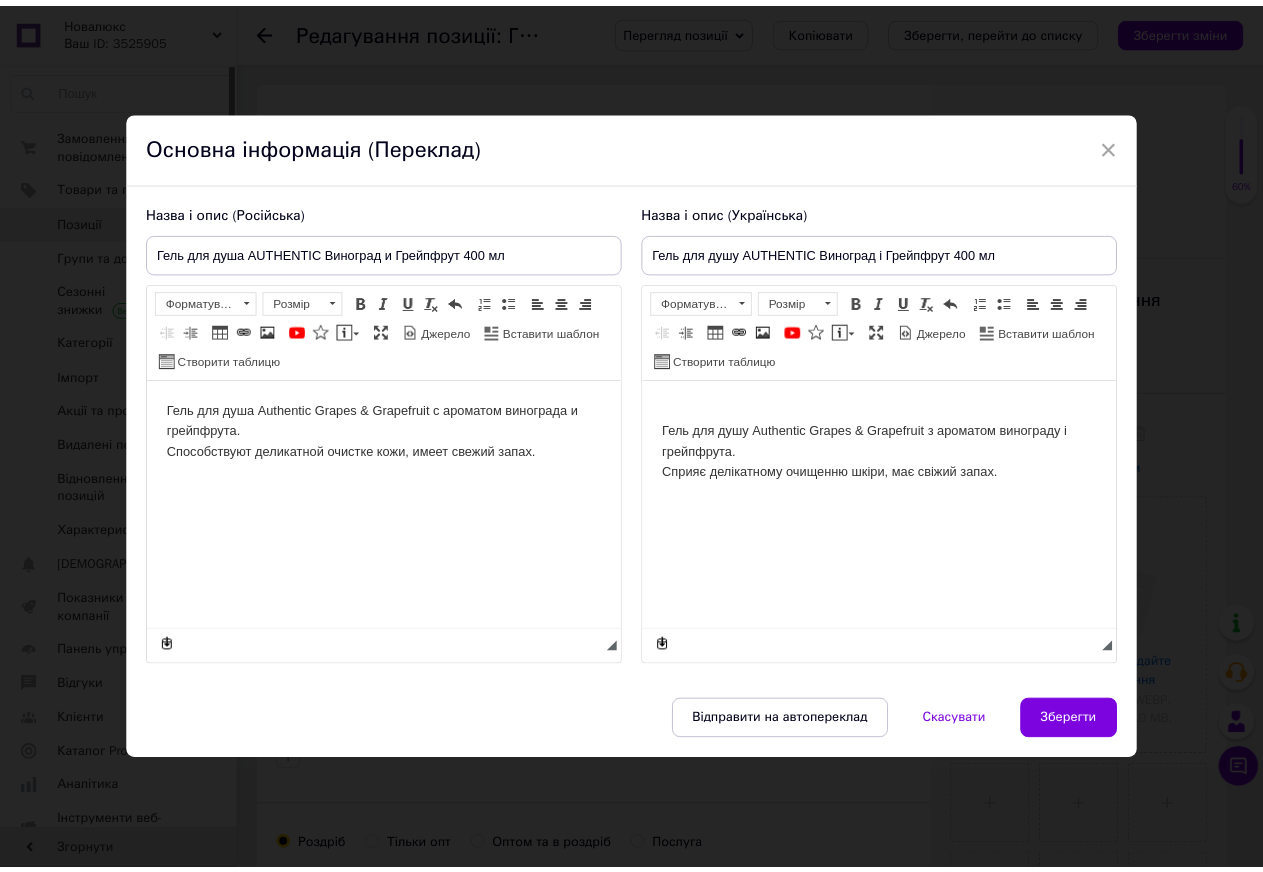 scroll, scrollTop: 0, scrollLeft: 0, axis: both 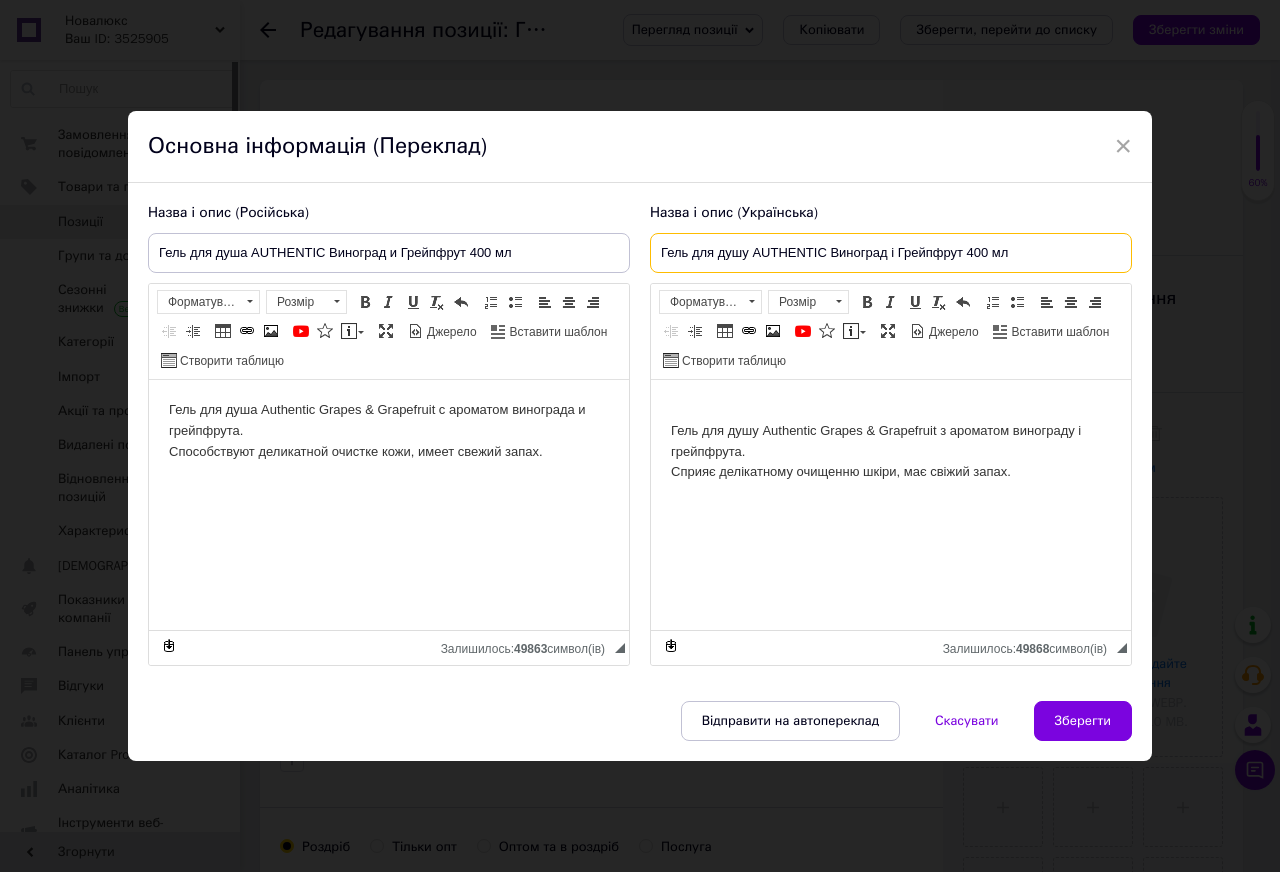 drag, startPoint x: 651, startPoint y: 251, endPoint x: 1257, endPoint y: 257, distance: 606.0297 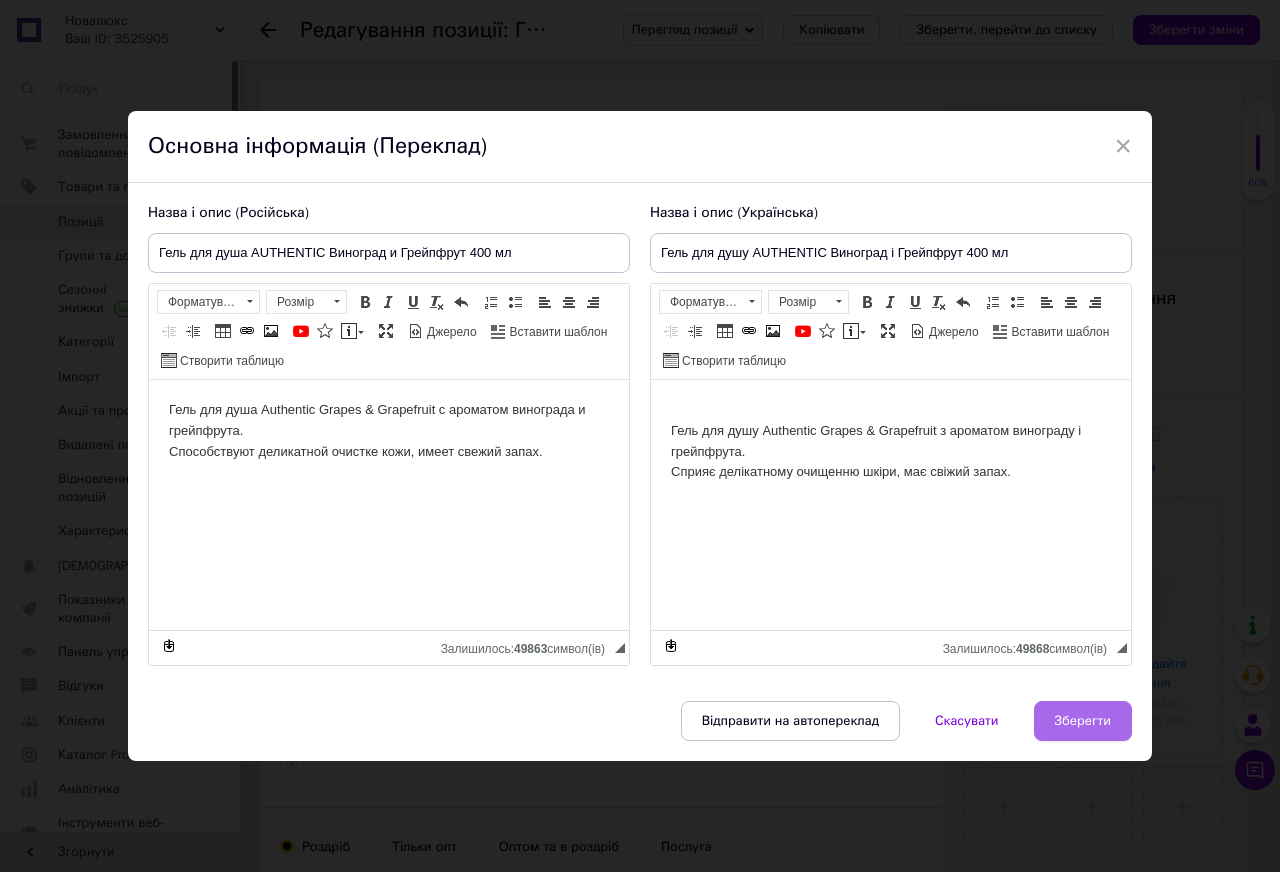 click on "Зберегти" at bounding box center (1083, 721) 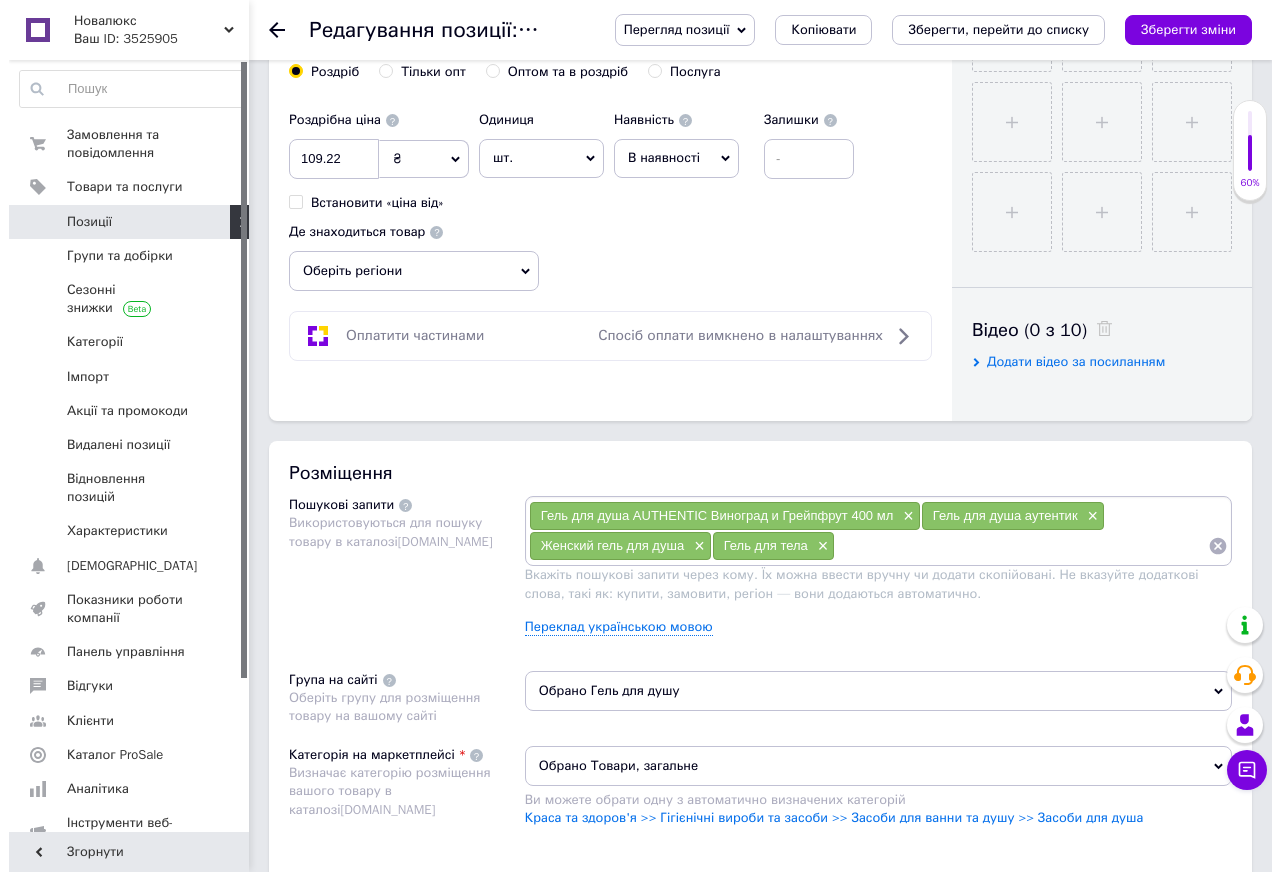 scroll, scrollTop: 785, scrollLeft: 0, axis: vertical 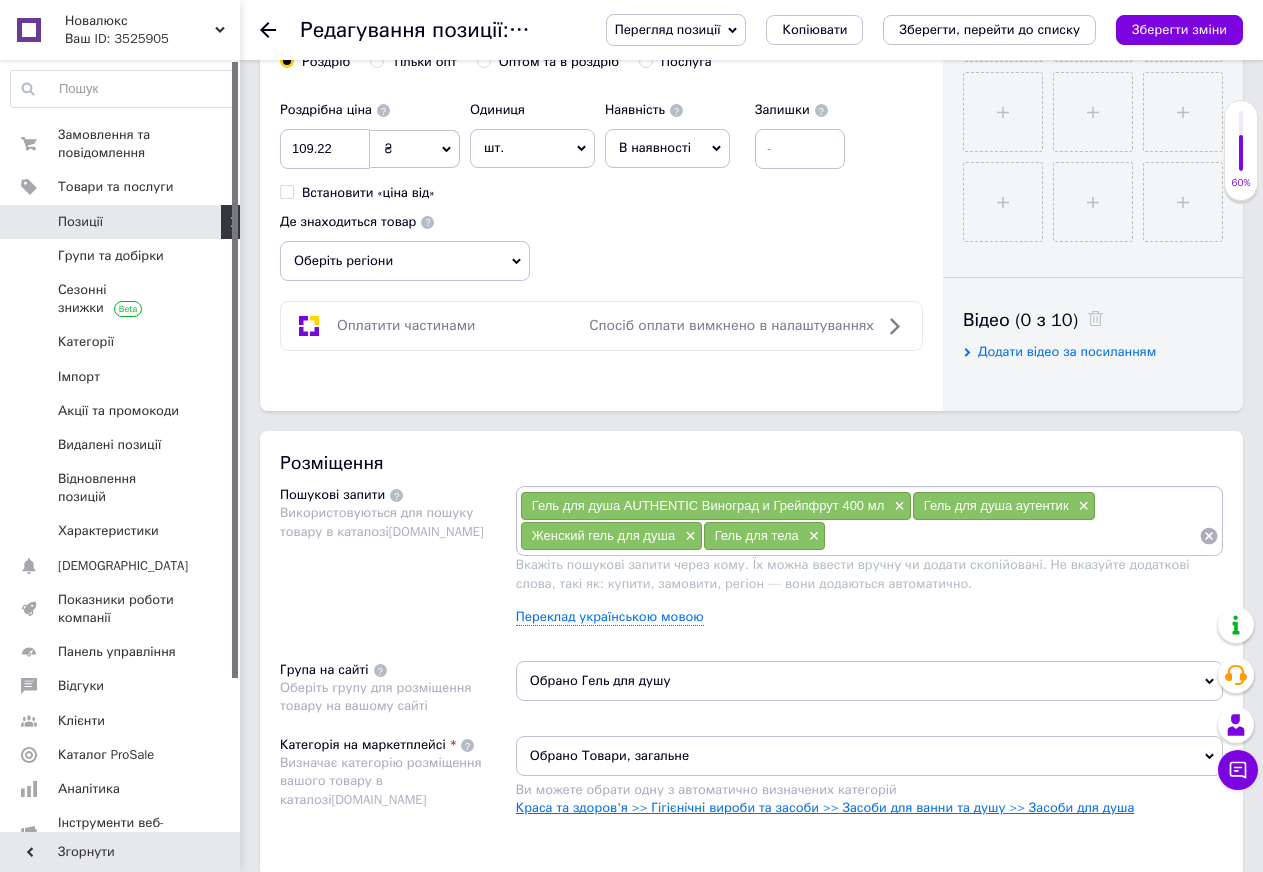 click on "Краса та здоров'я >> Гігієнічні вироби та засоби >> Засоби для ванни та душу >> Засоби для душа" at bounding box center (825, 807) 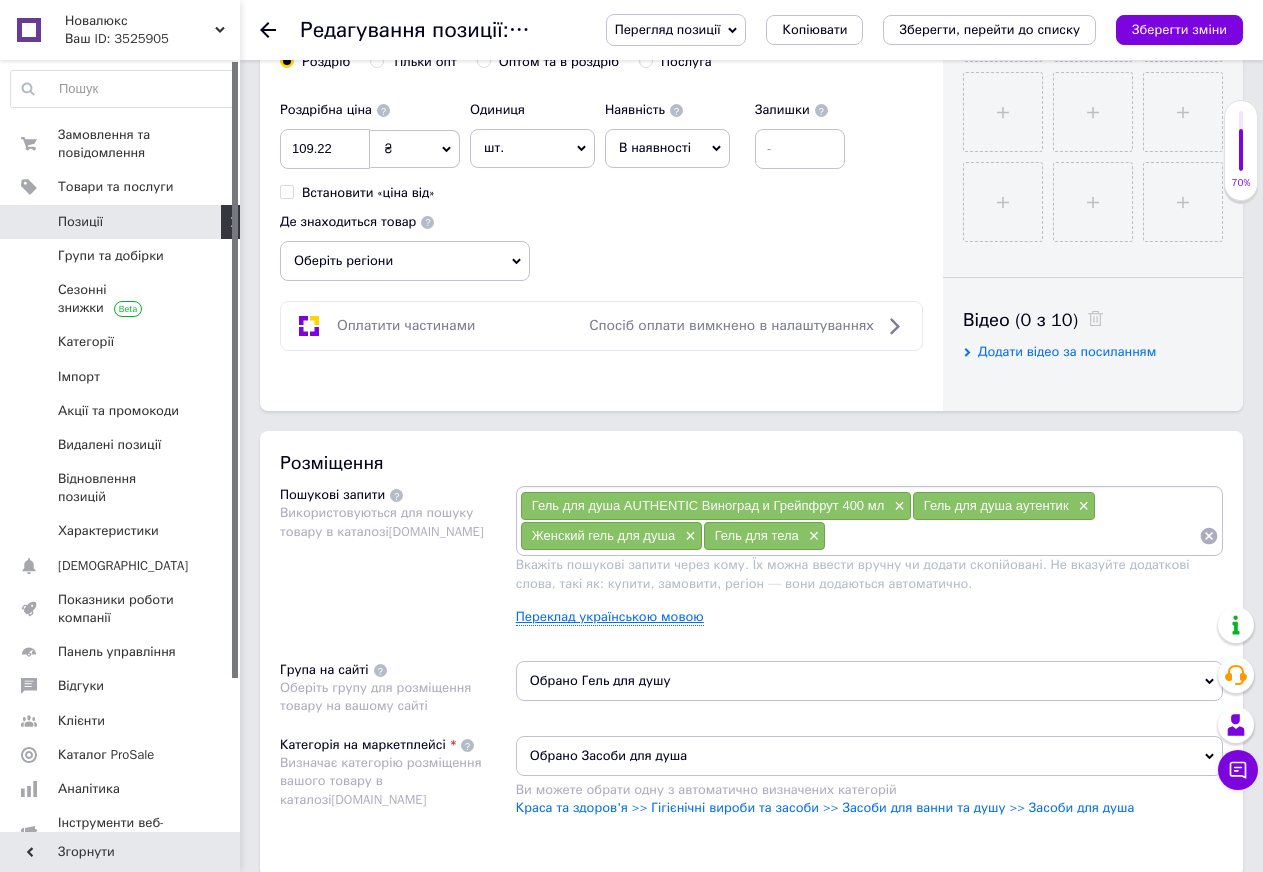 click on "Переклад українською мовою" at bounding box center (610, 617) 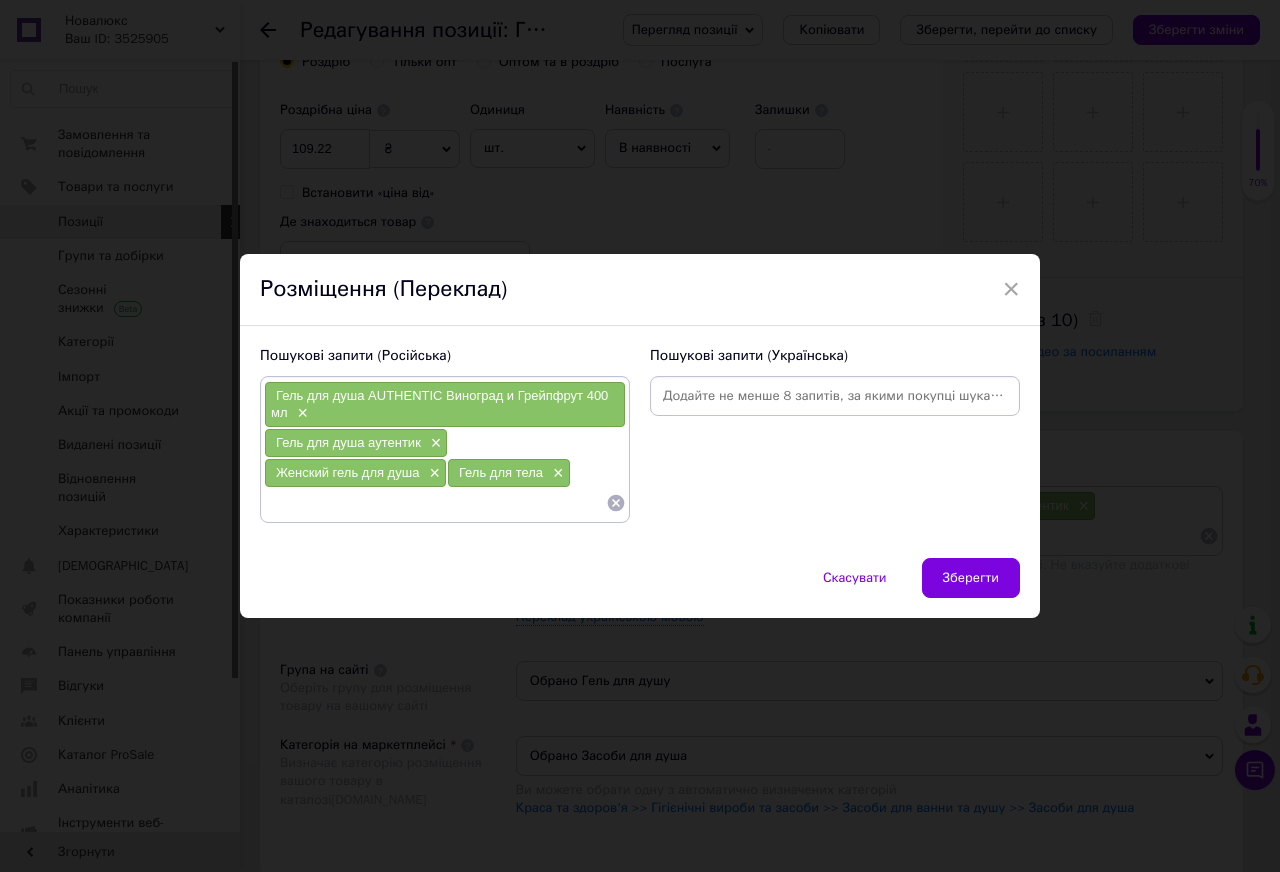 click at bounding box center [835, 396] 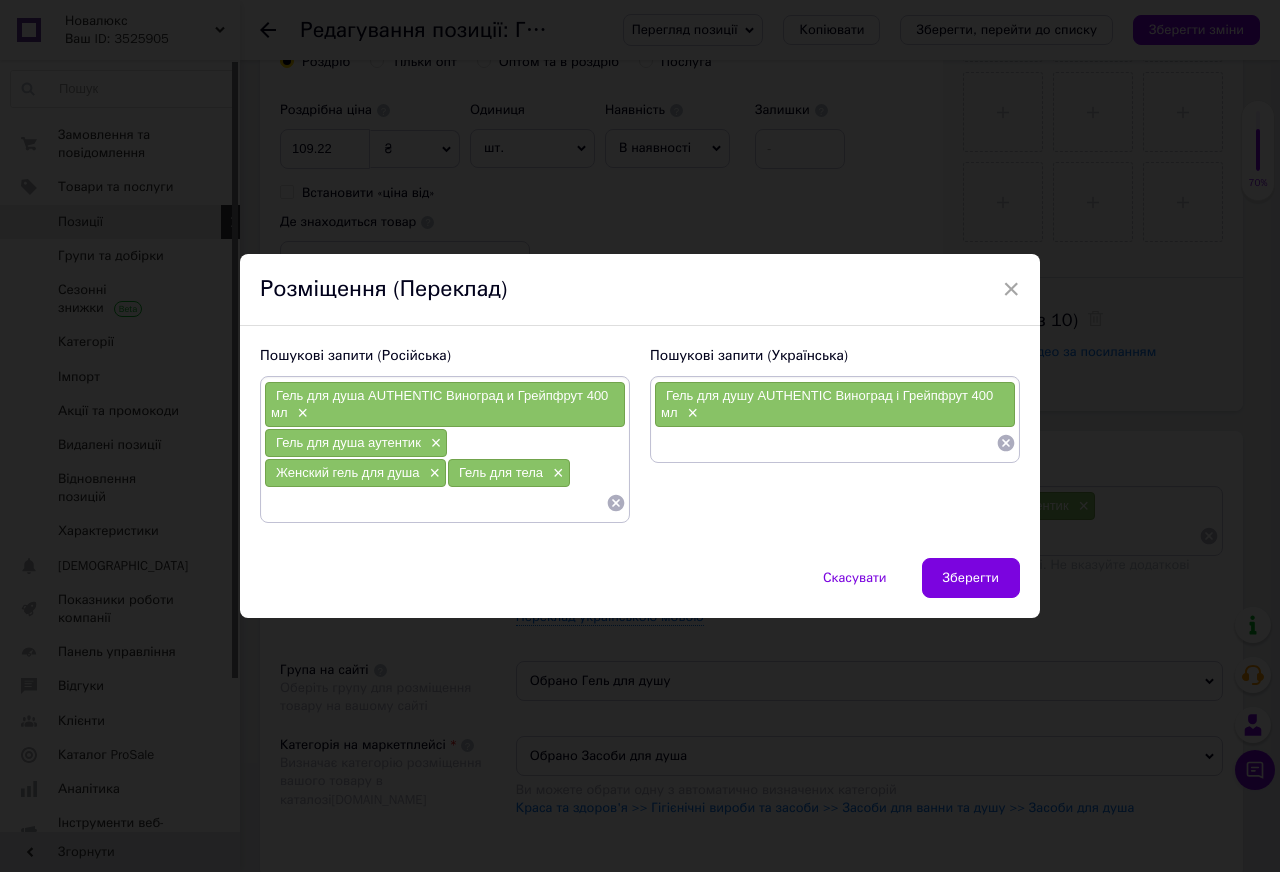 paste on "Гель для душу AUTHENTIC Виноград і Грейпфрут 400 мл" 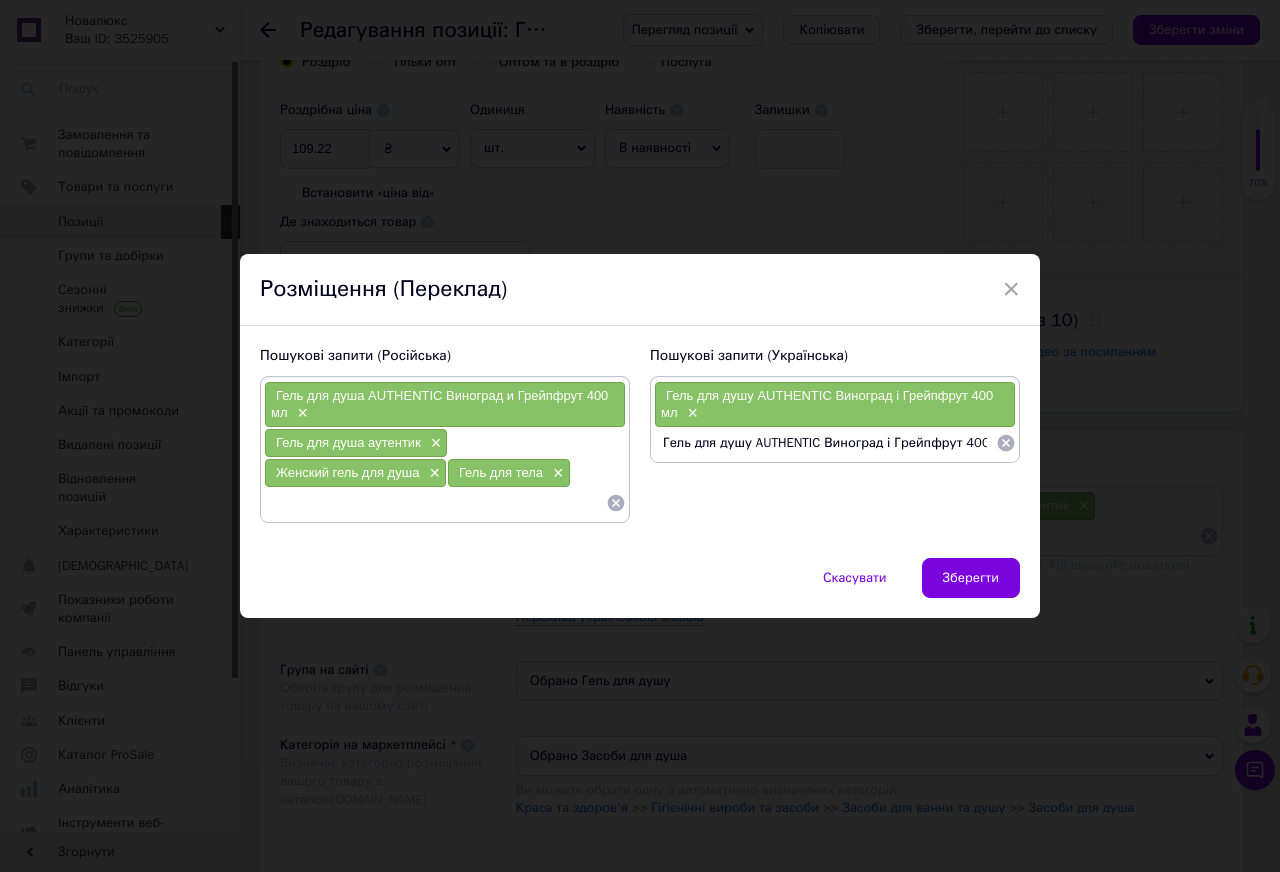 scroll, scrollTop: 0, scrollLeft: 10, axis: horizontal 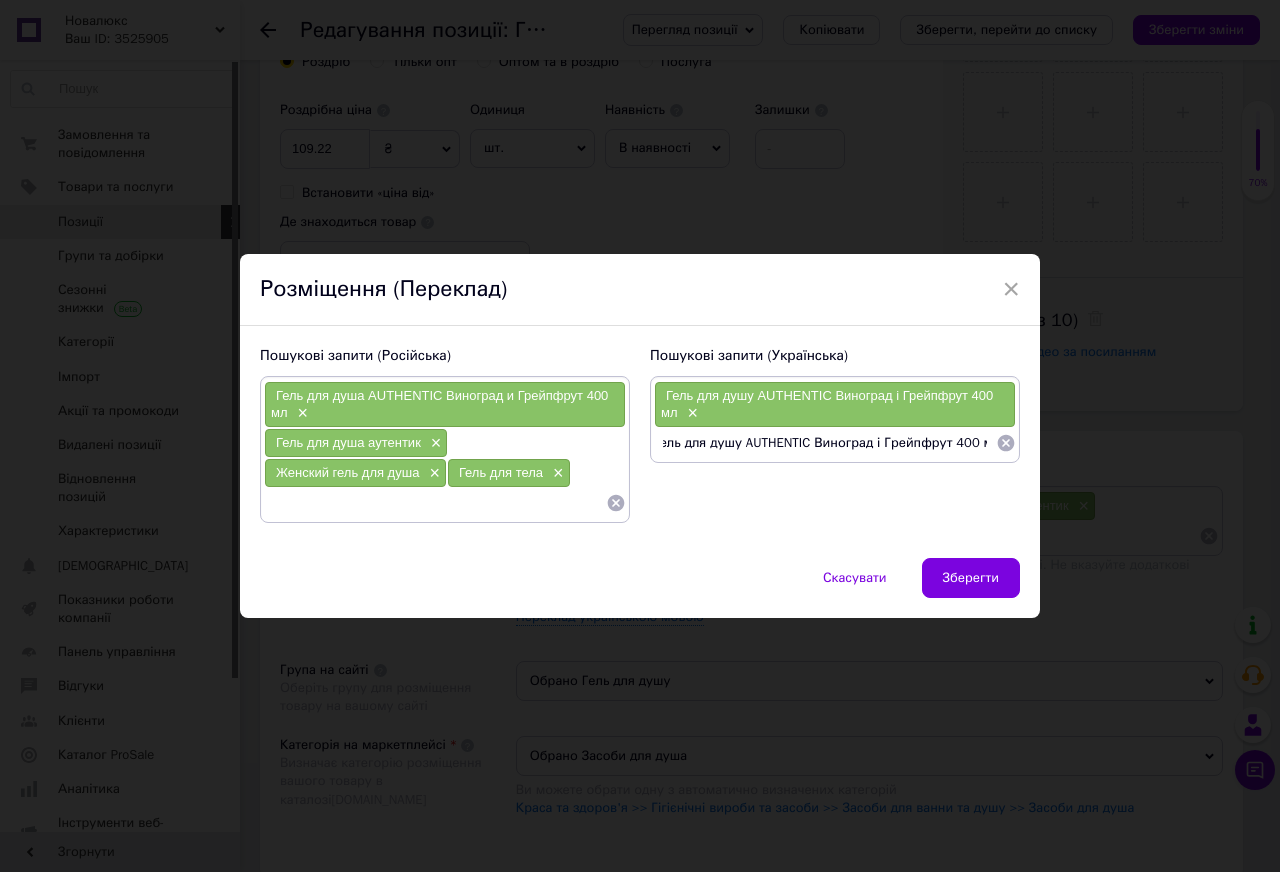 drag, startPoint x: 974, startPoint y: 441, endPoint x: 738, endPoint y: 449, distance: 236.13556 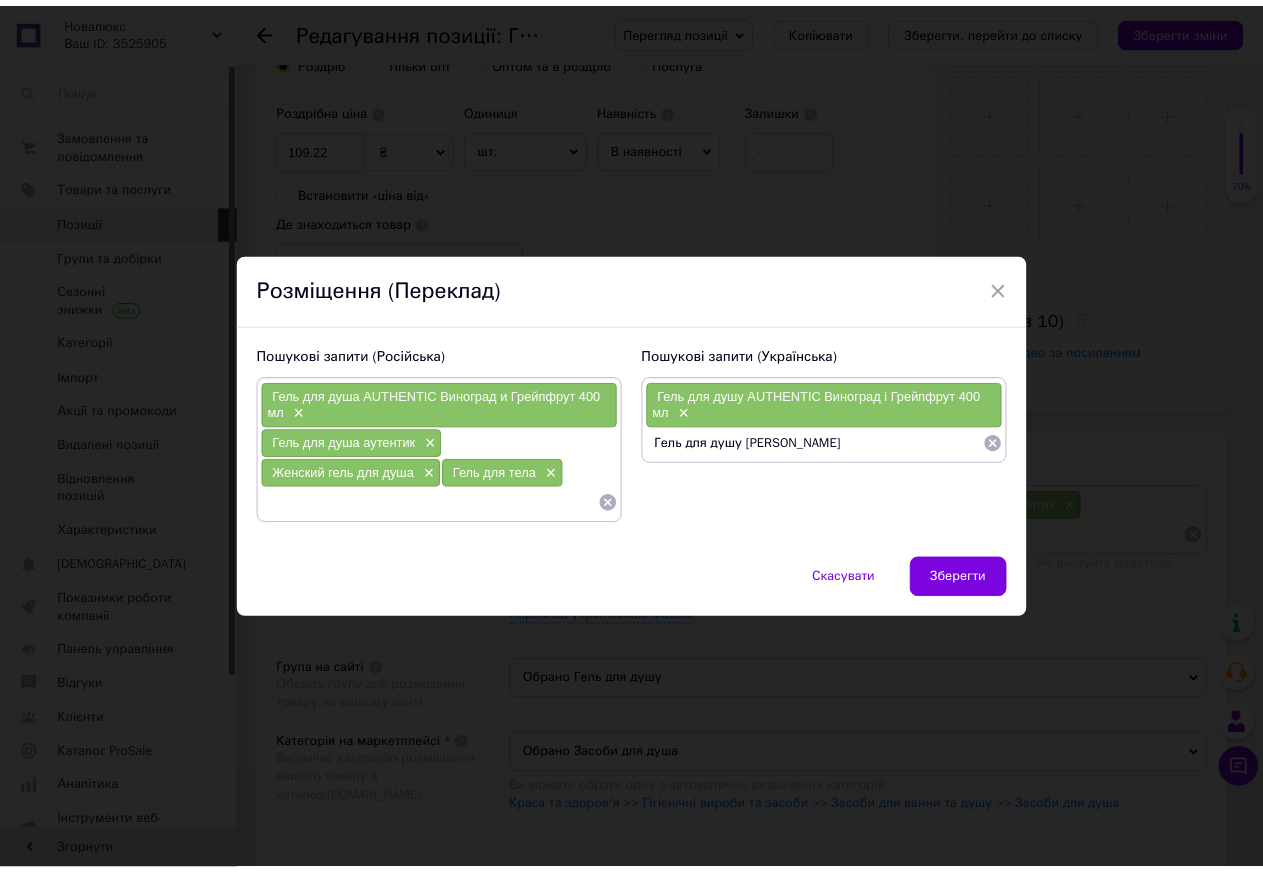 scroll, scrollTop: 0, scrollLeft: 0, axis: both 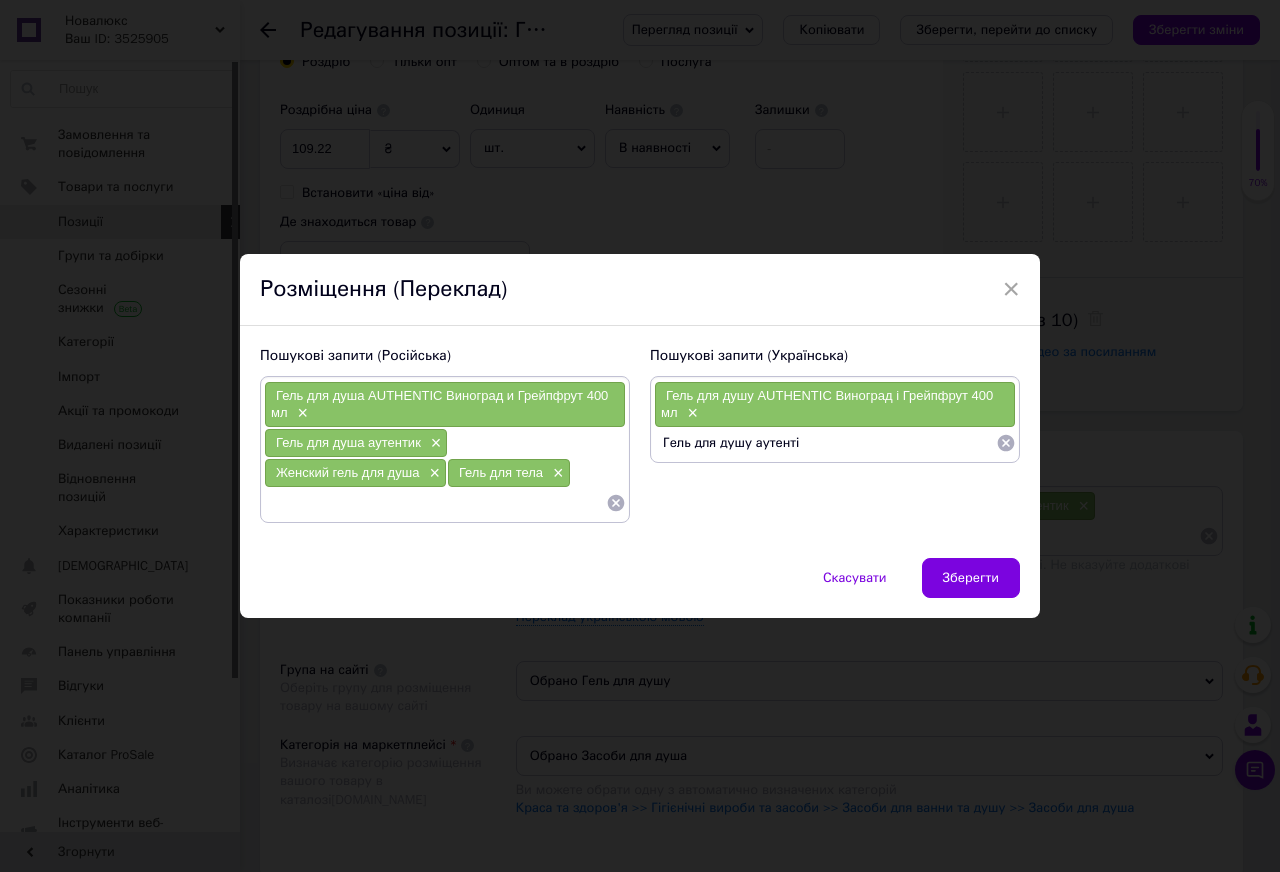 type on "Гель для душу аутентік" 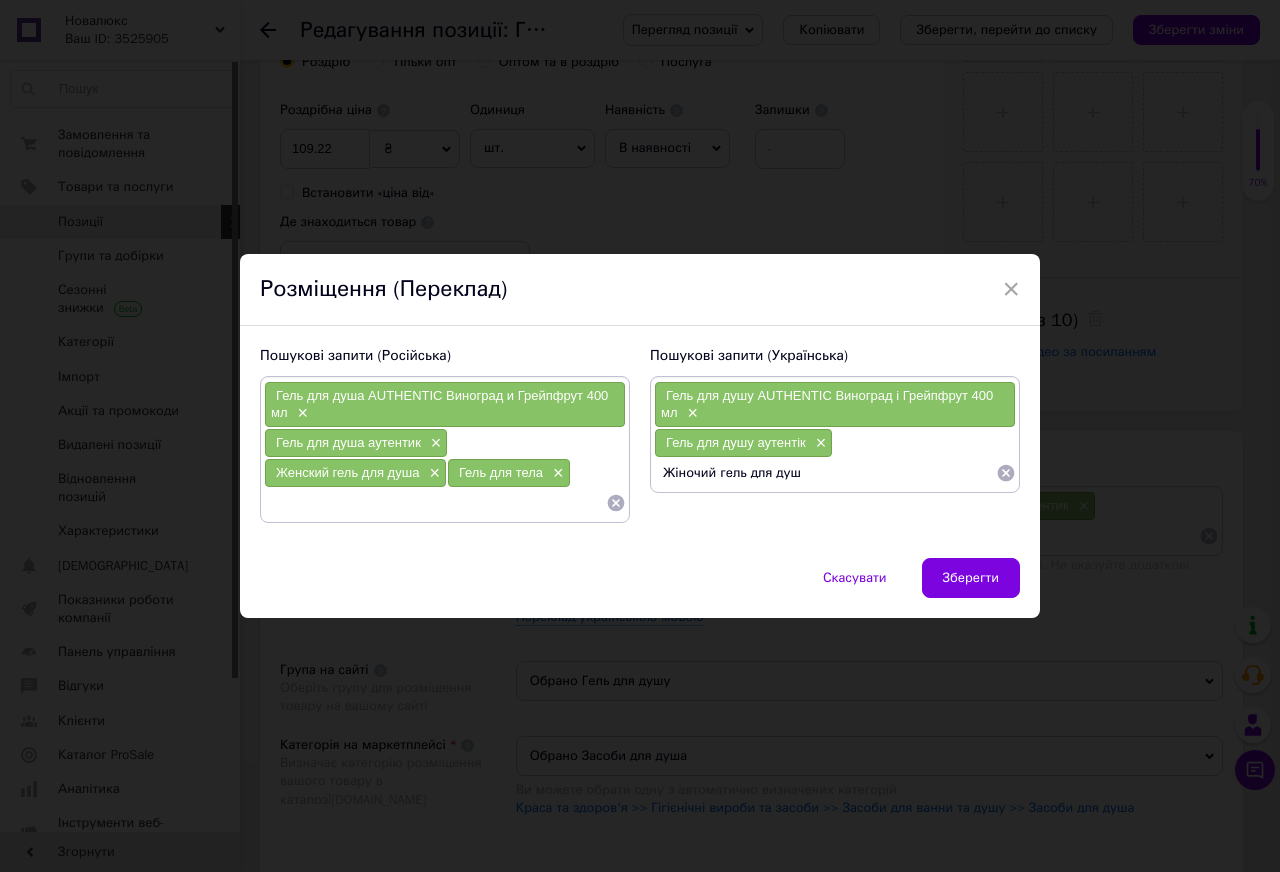 type on "Жіночий гель для душу" 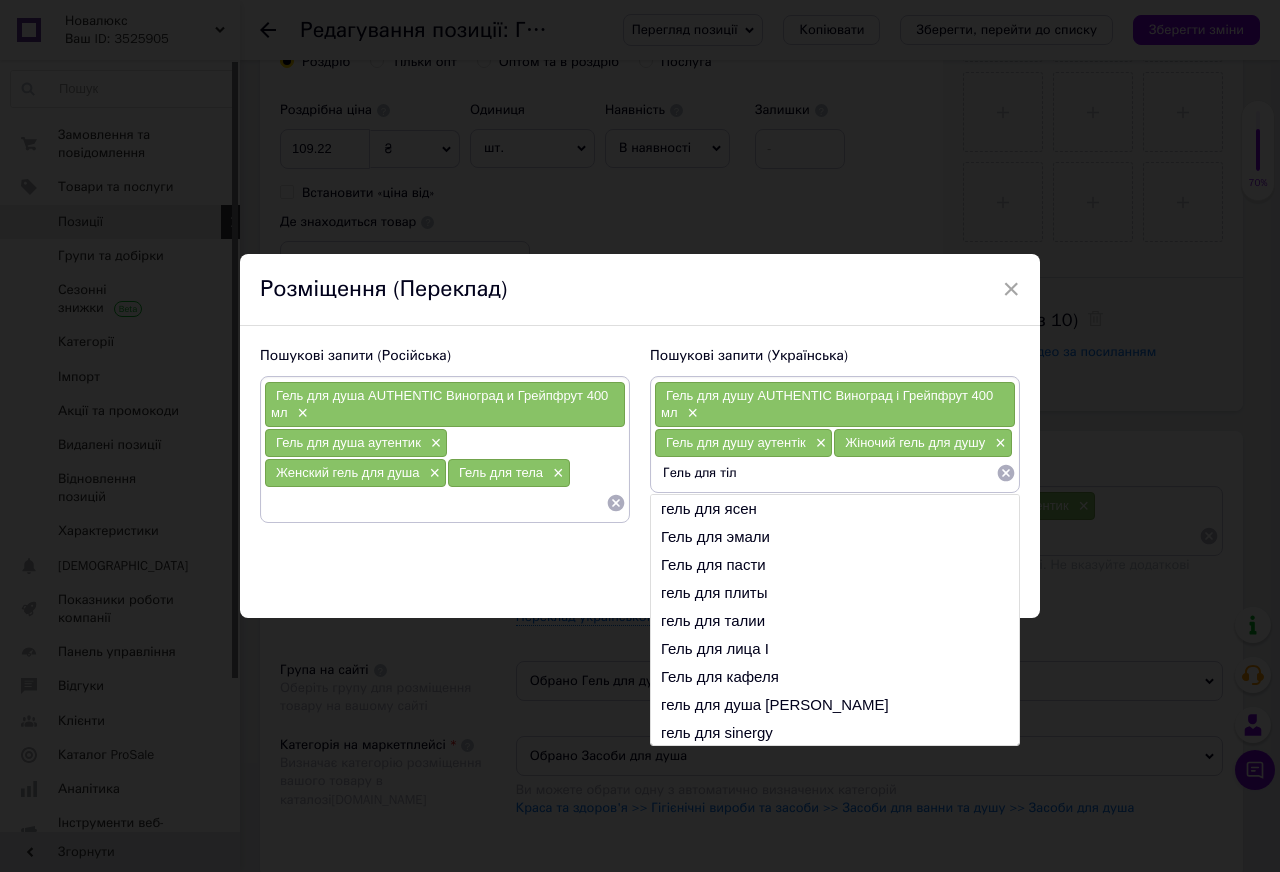 type on "Гель для тіла" 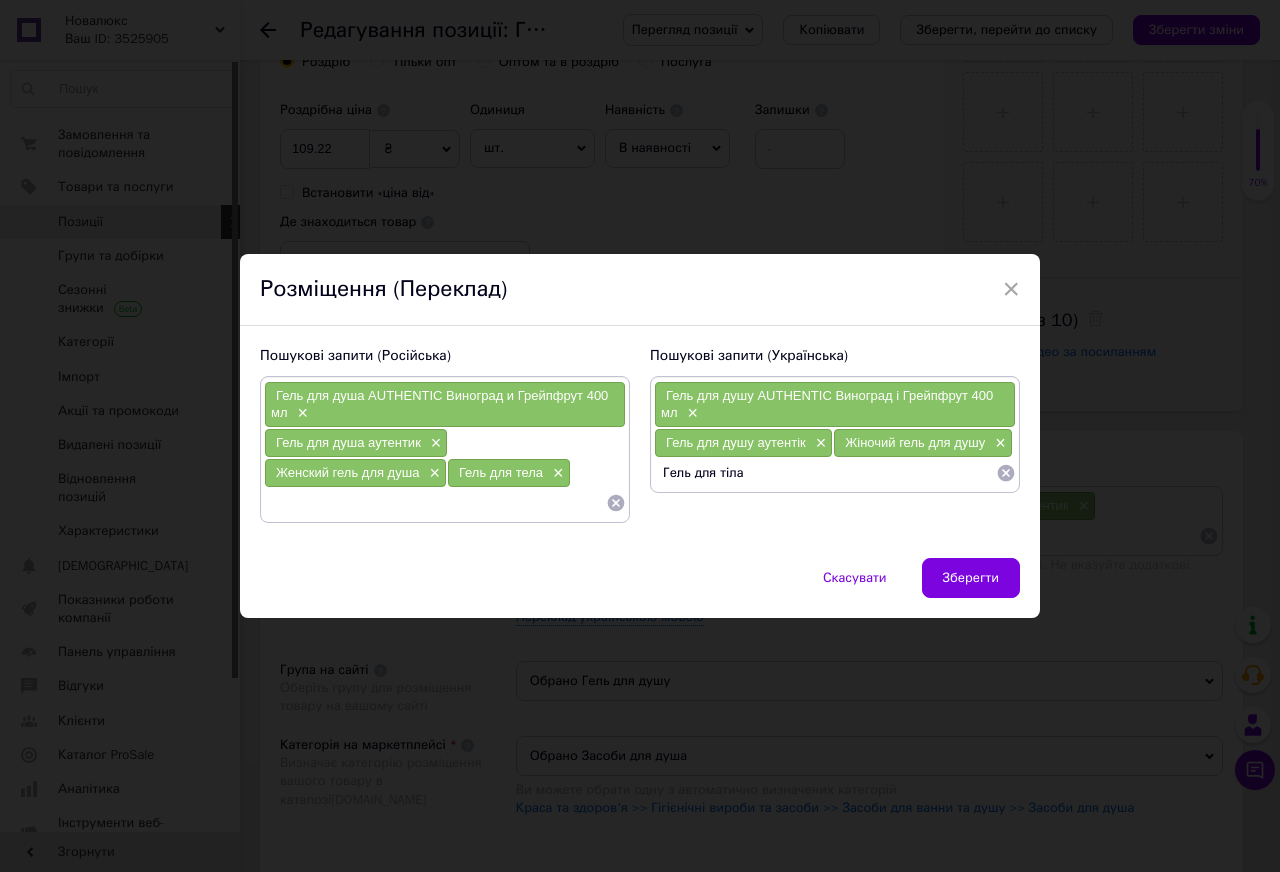 type 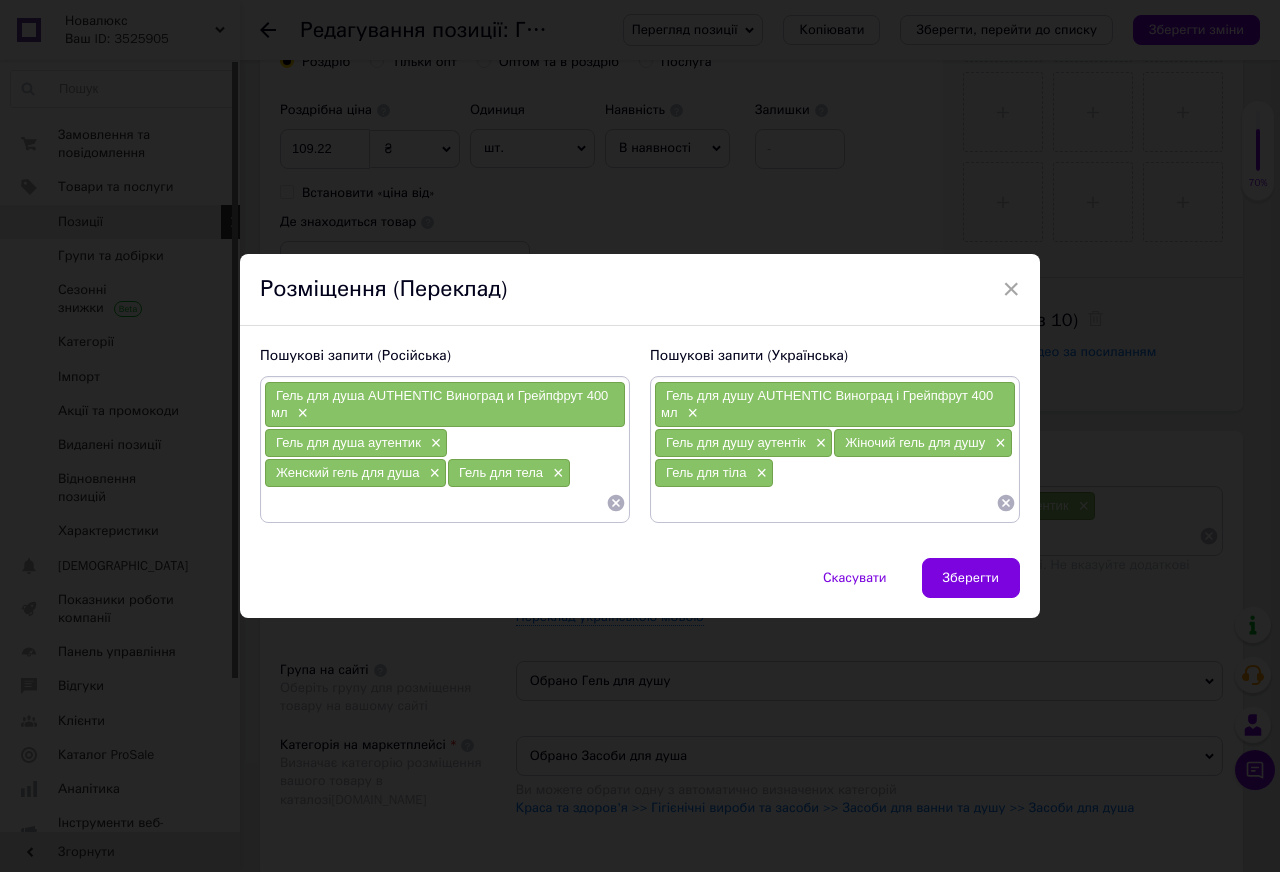 click on "Зберегти" at bounding box center (971, 578) 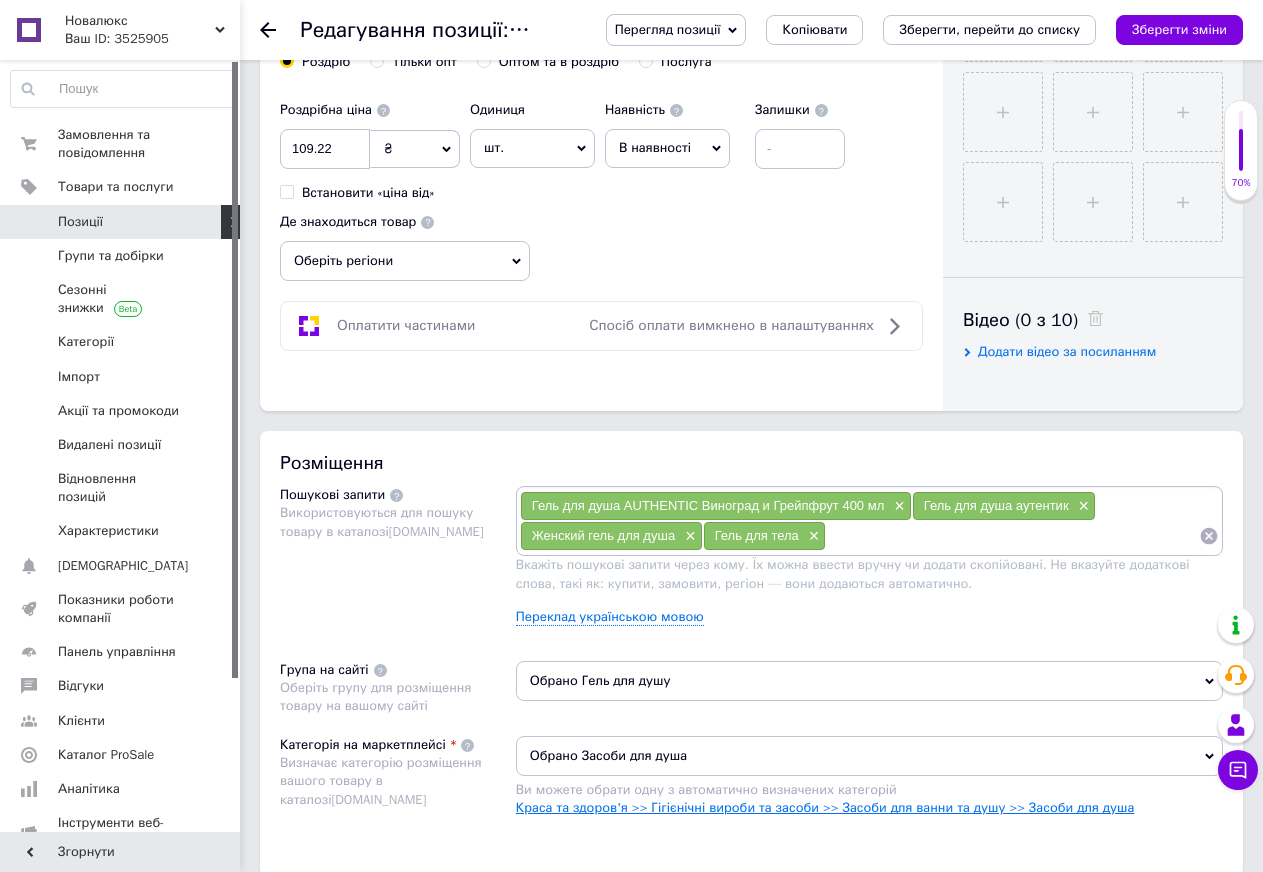 click on "Краса та здоров'я >> Гігієнічні вироби та засоби >> Засоби для ванни та душу >> Засоби для душа" at bounding box center [825, 807] 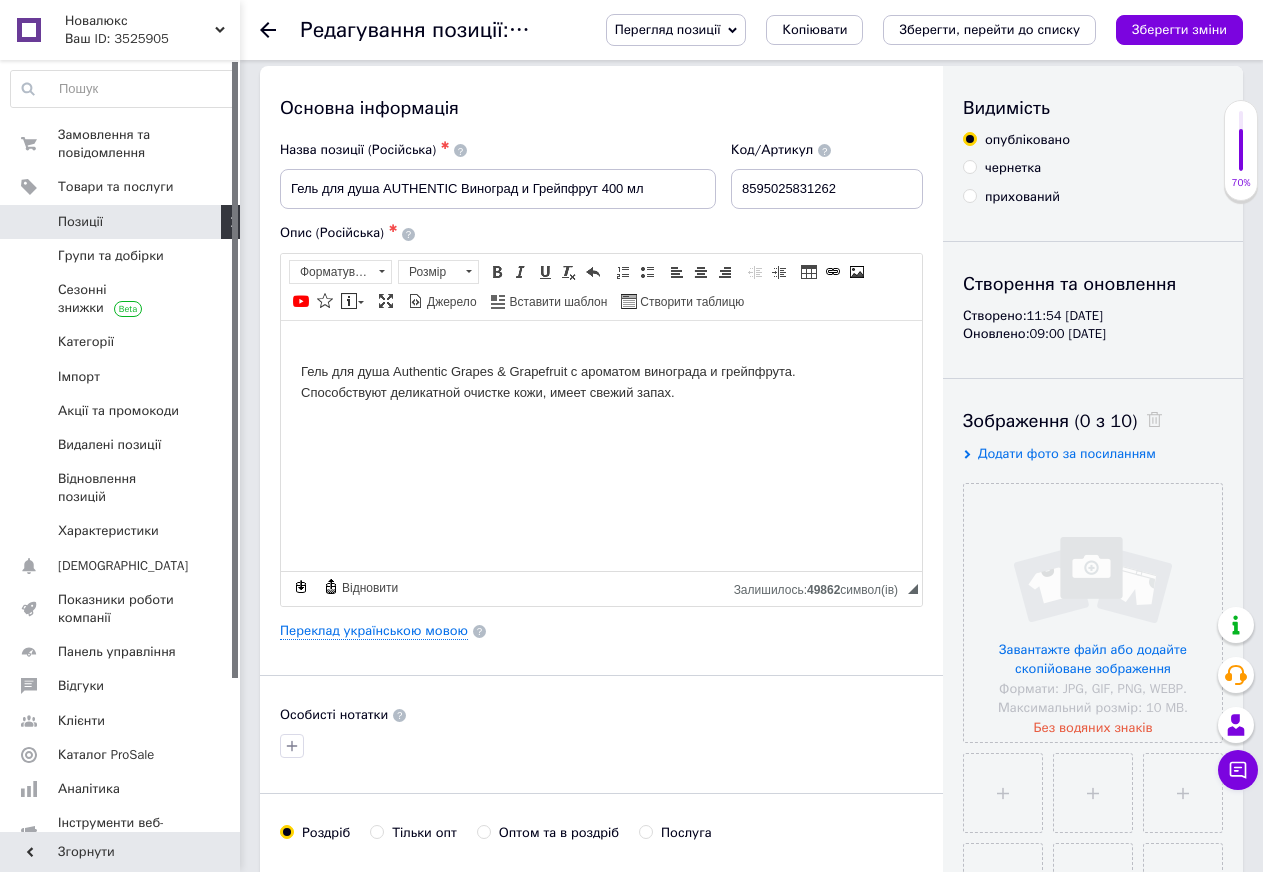 scroll, scrollTop: 0, scrollLeft: 0, axis: both 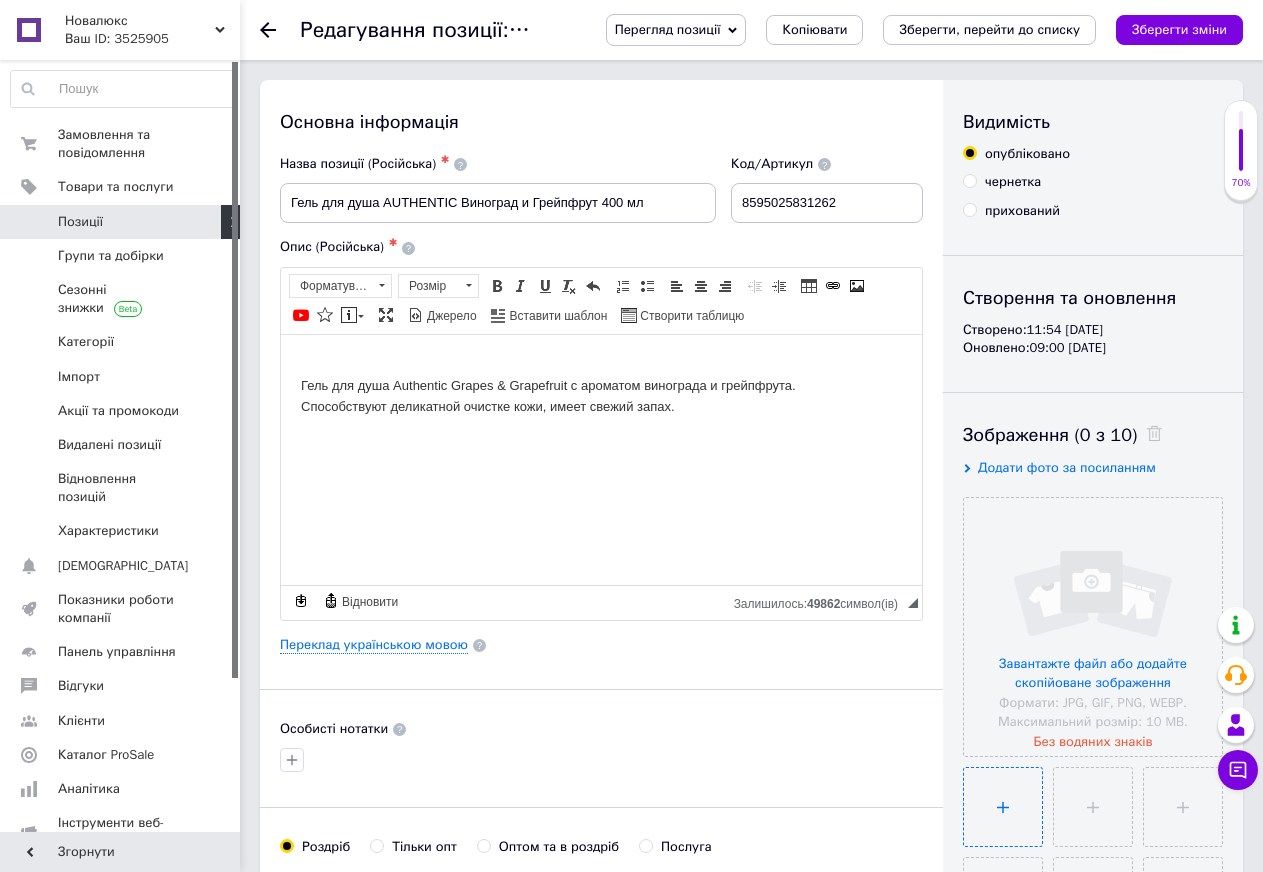 click at bounding box center [1003, 807] 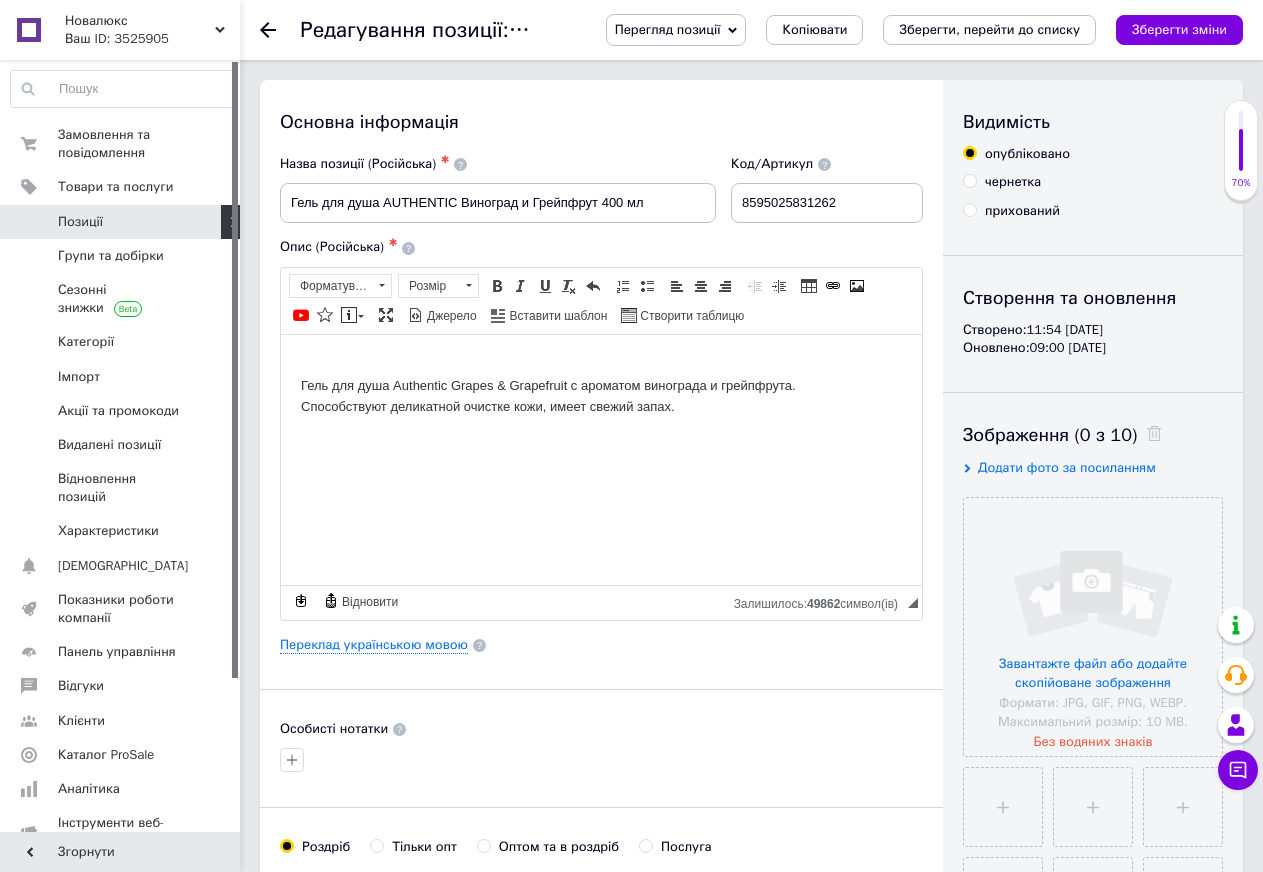type 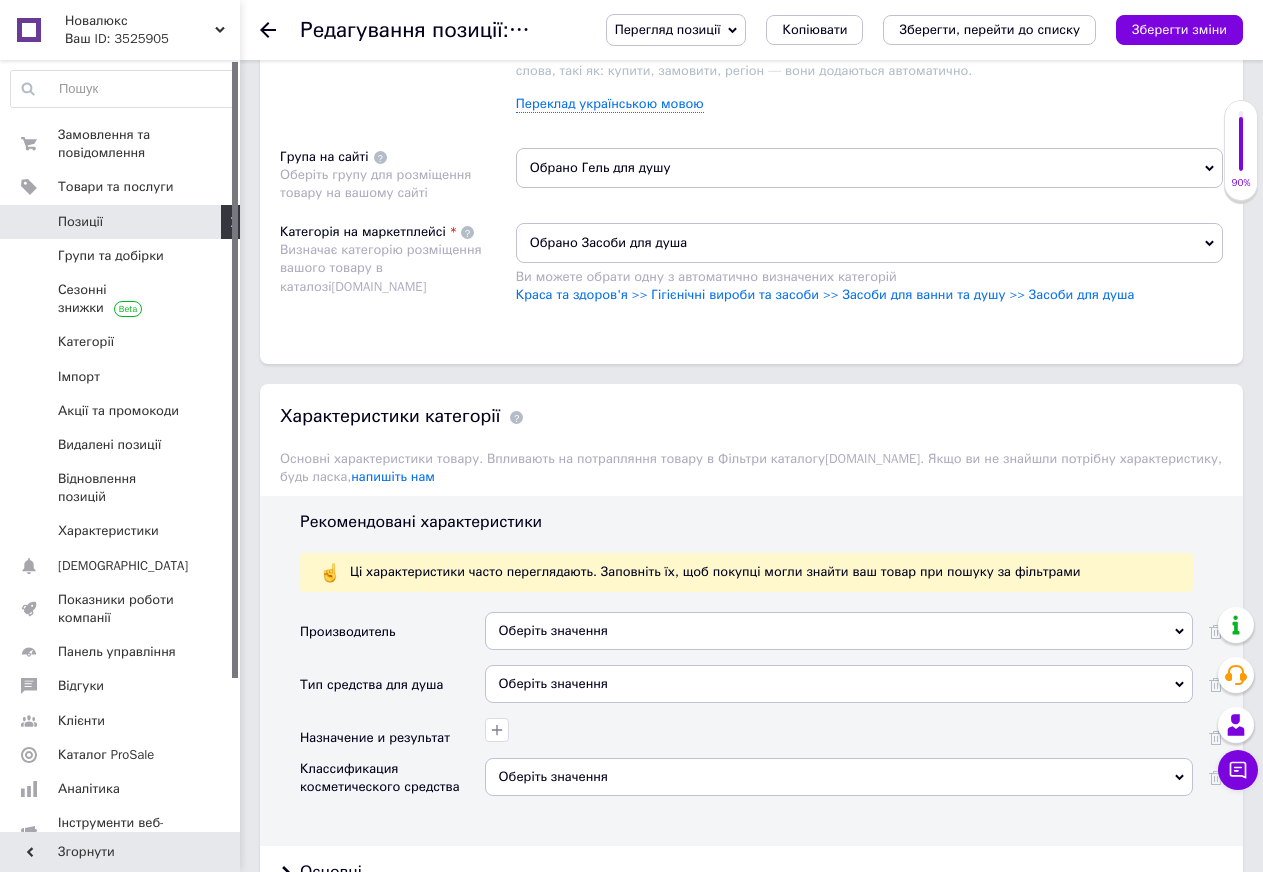 scroll, scrollTop: 1308, scrollLeft: 0, axis: vertical 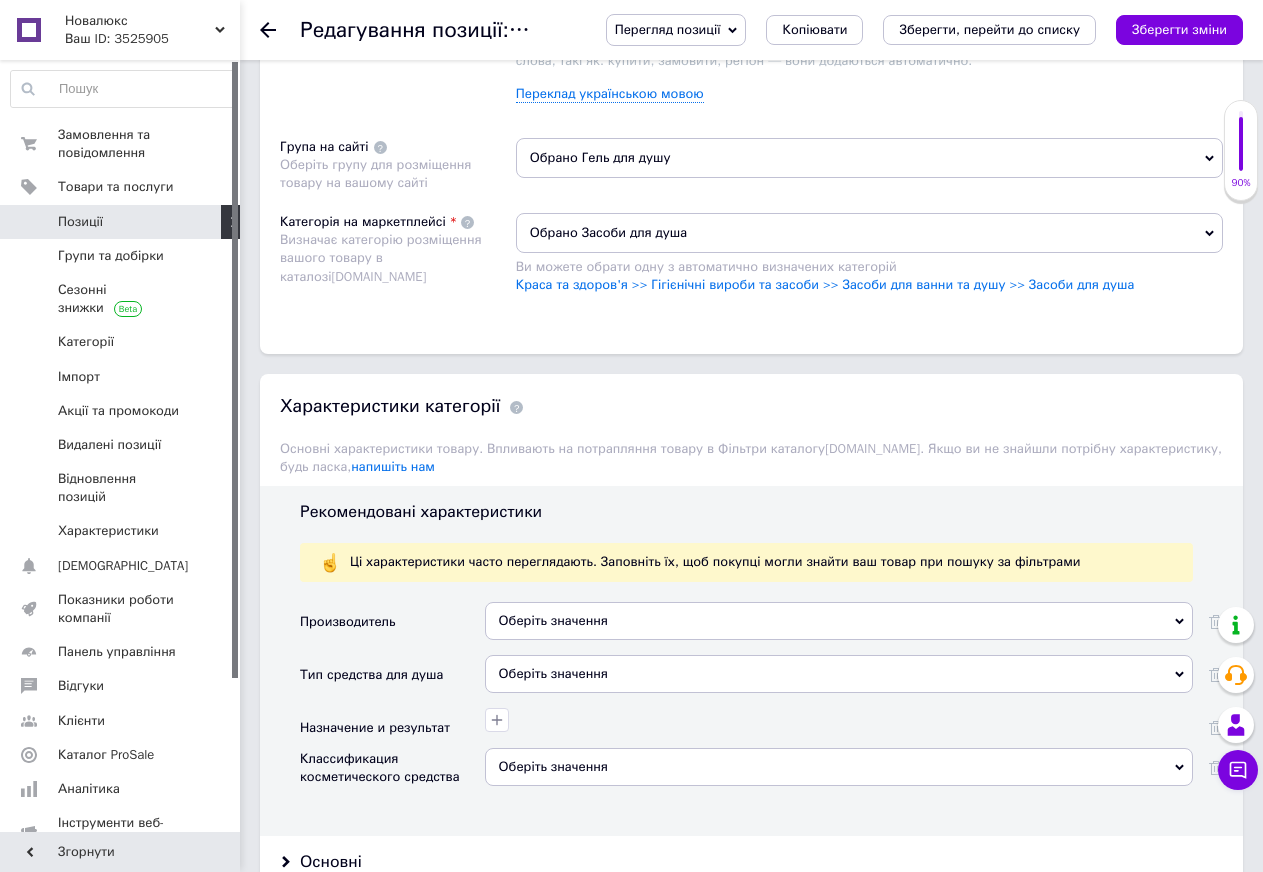 click on "Оберіть значення" at bounding box center (839, 674) 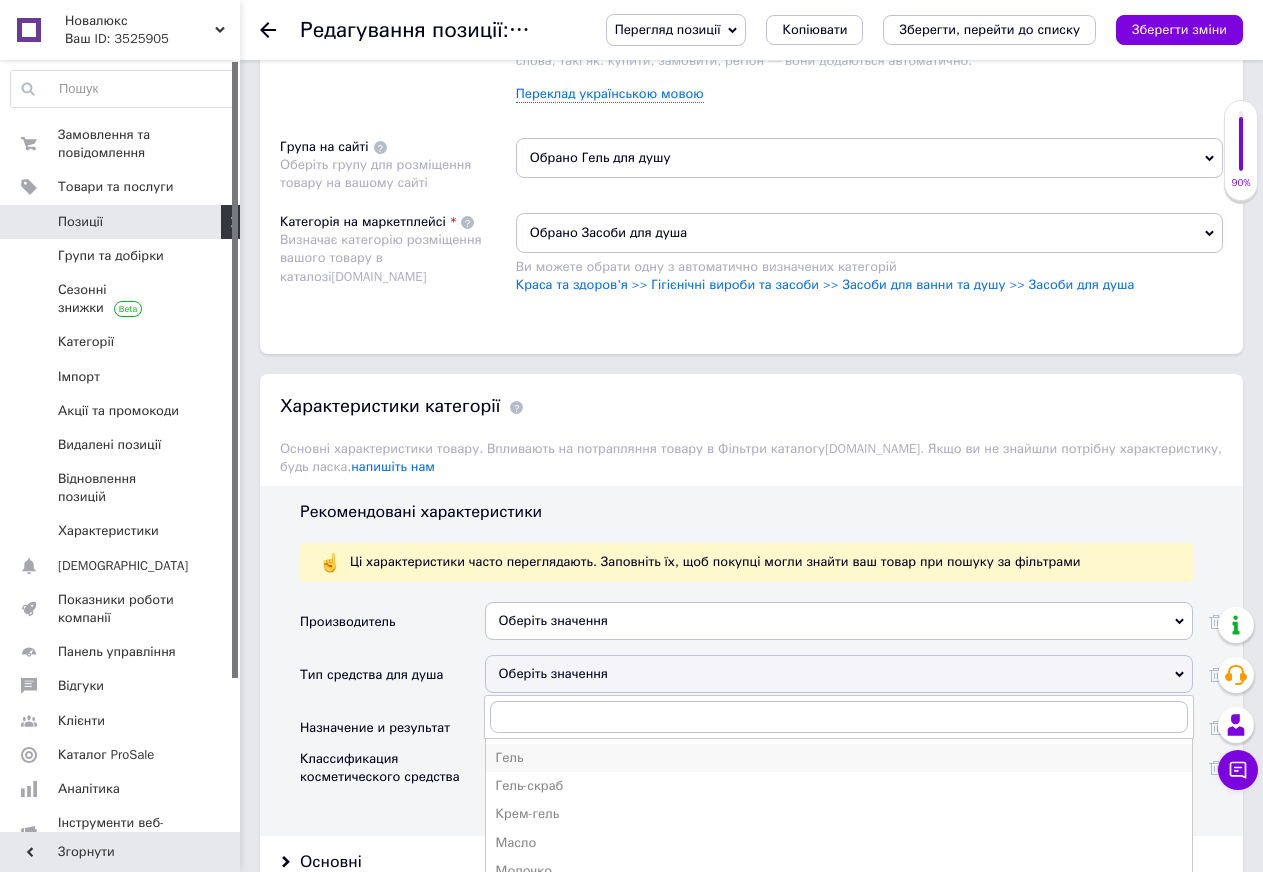 click on "Гель" at bounding box center [839, 758] 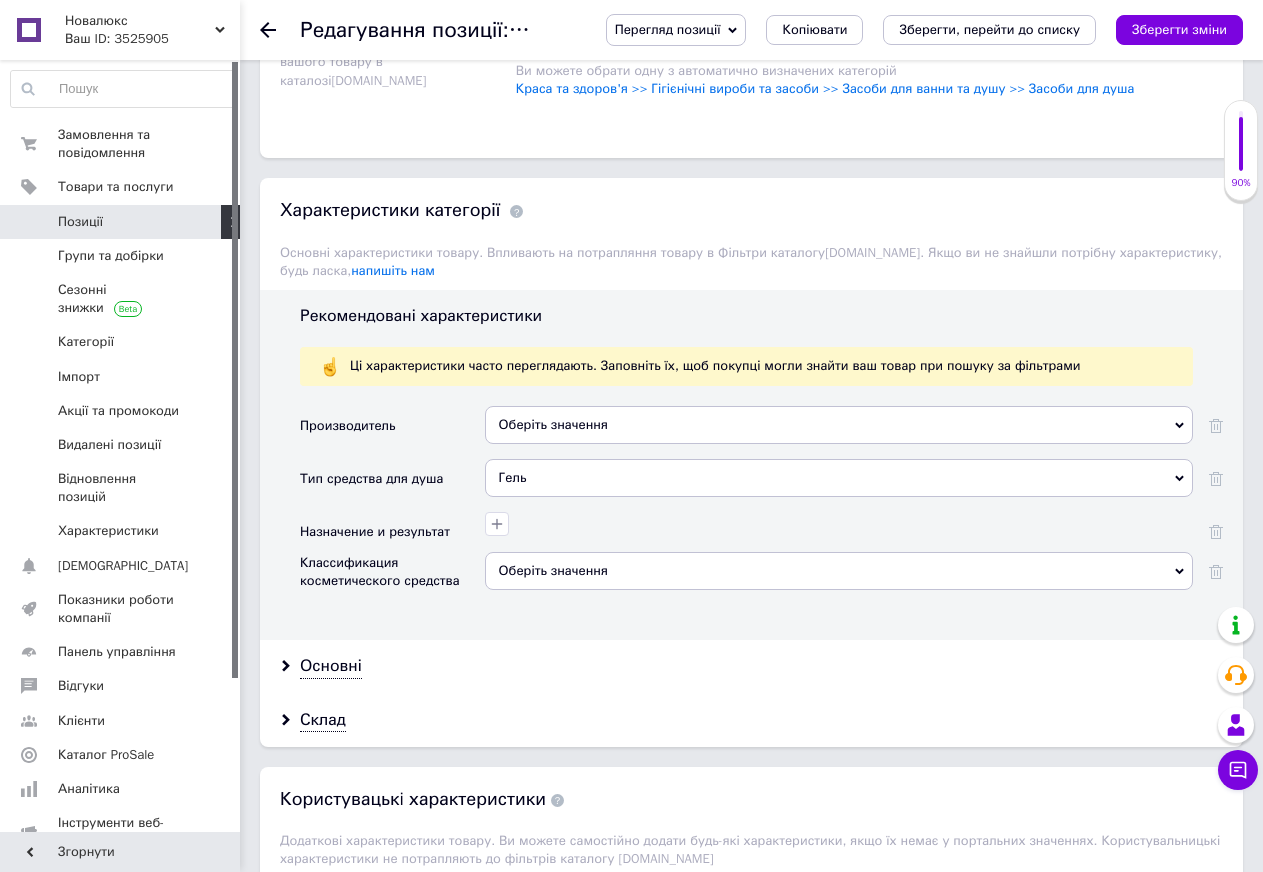 scroll, scrollTop: 1570, scrollLeft: 0, axis: vertical 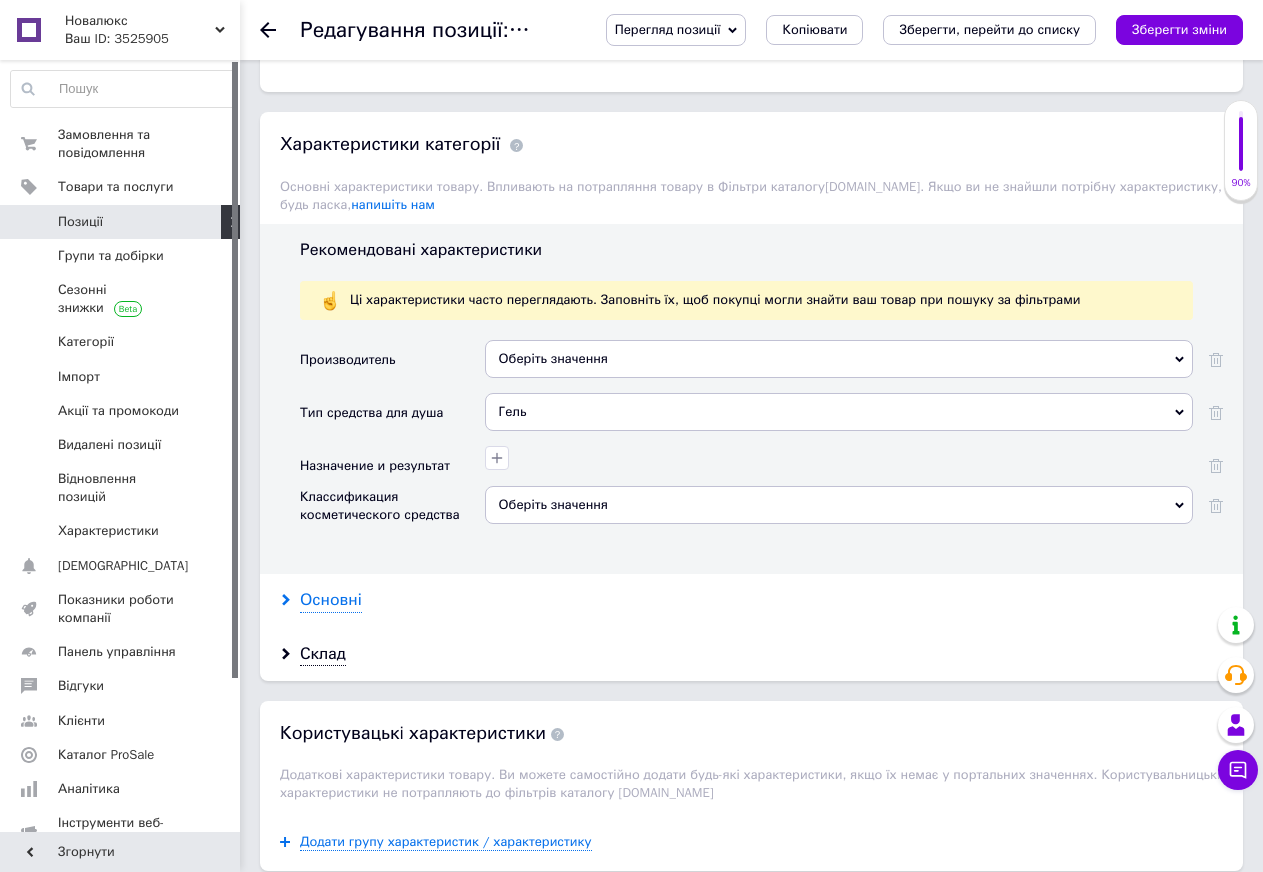 click on "Основні" at bounding box center [331, 600] 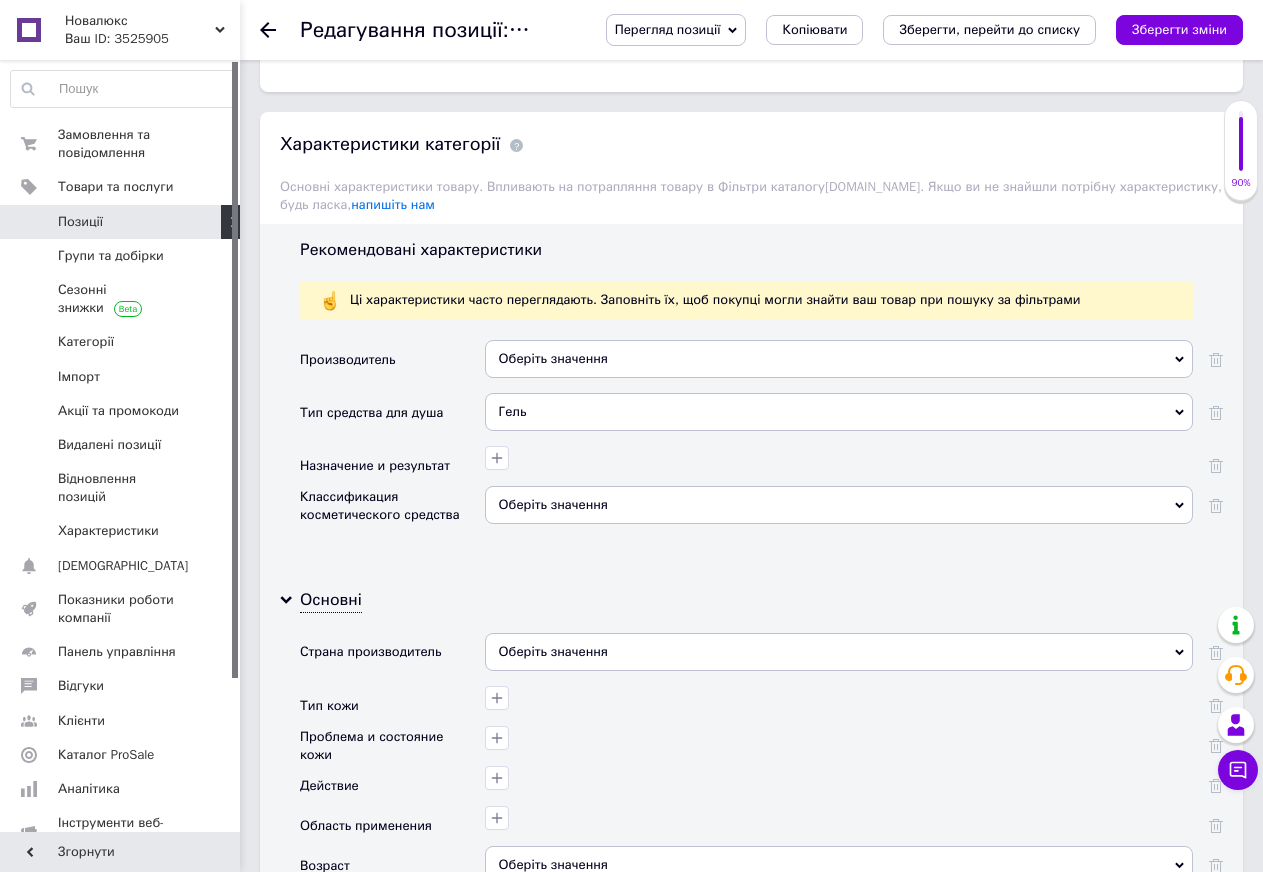 click on "Оберіть значення" at bounding box center (839, 652) 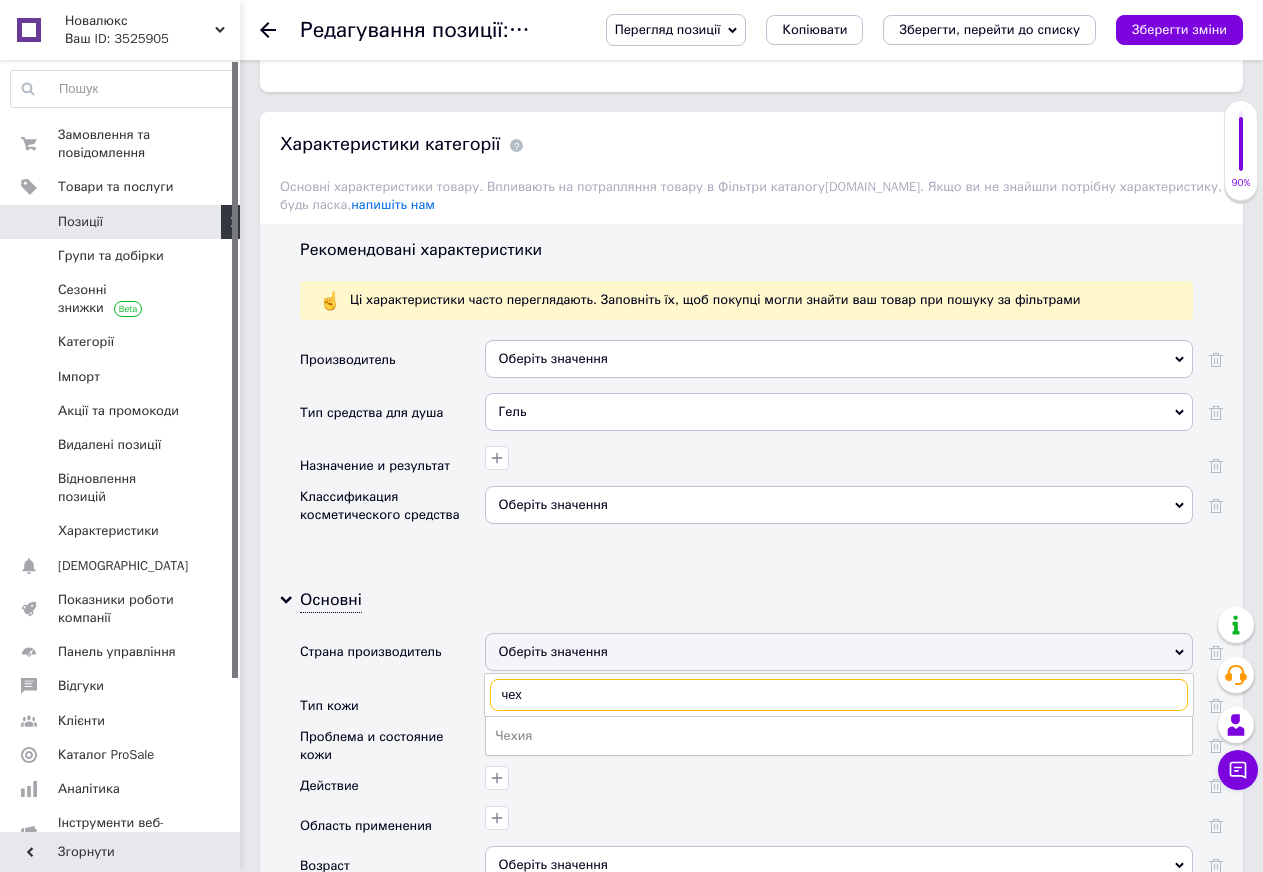type on "чех" 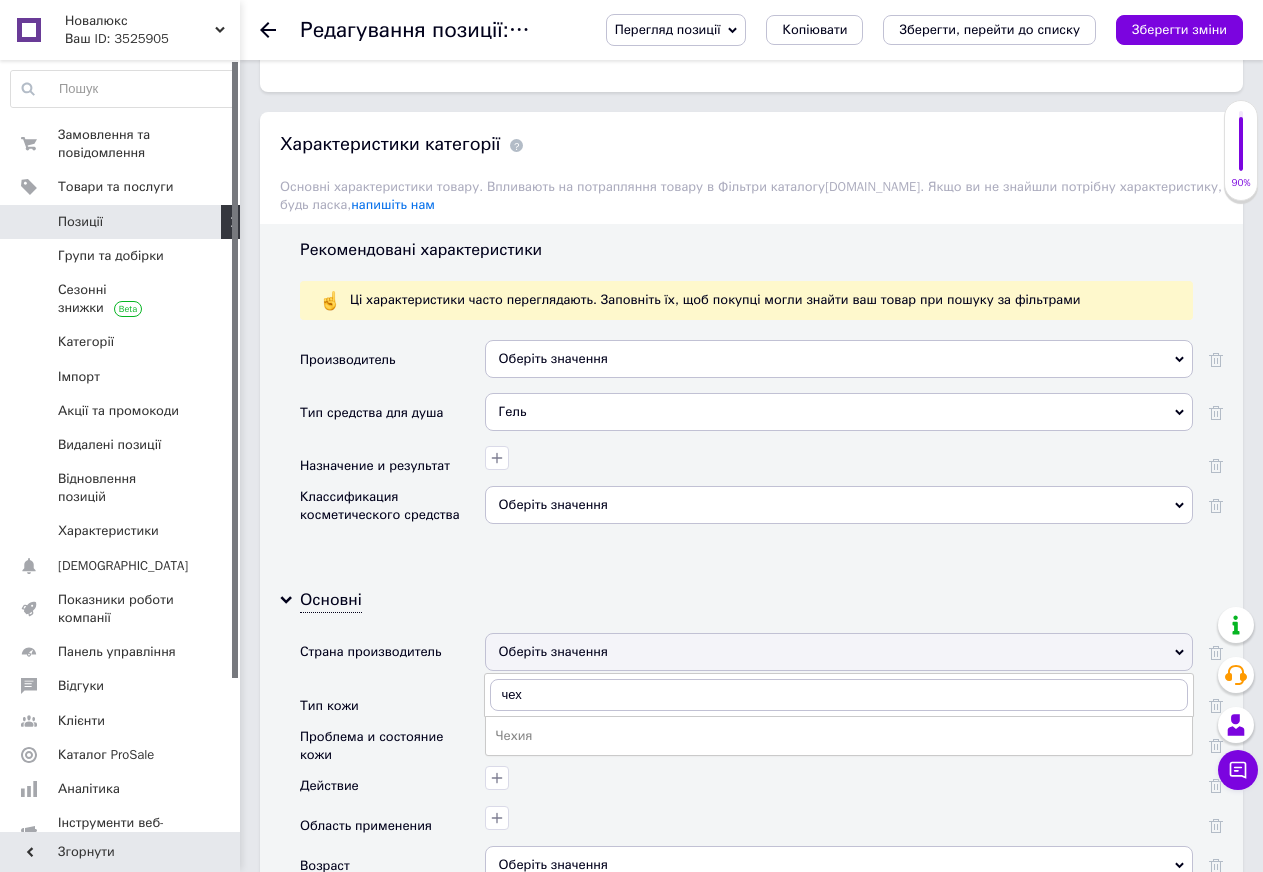 click on "Чехия" at bounding box center (839, 736) 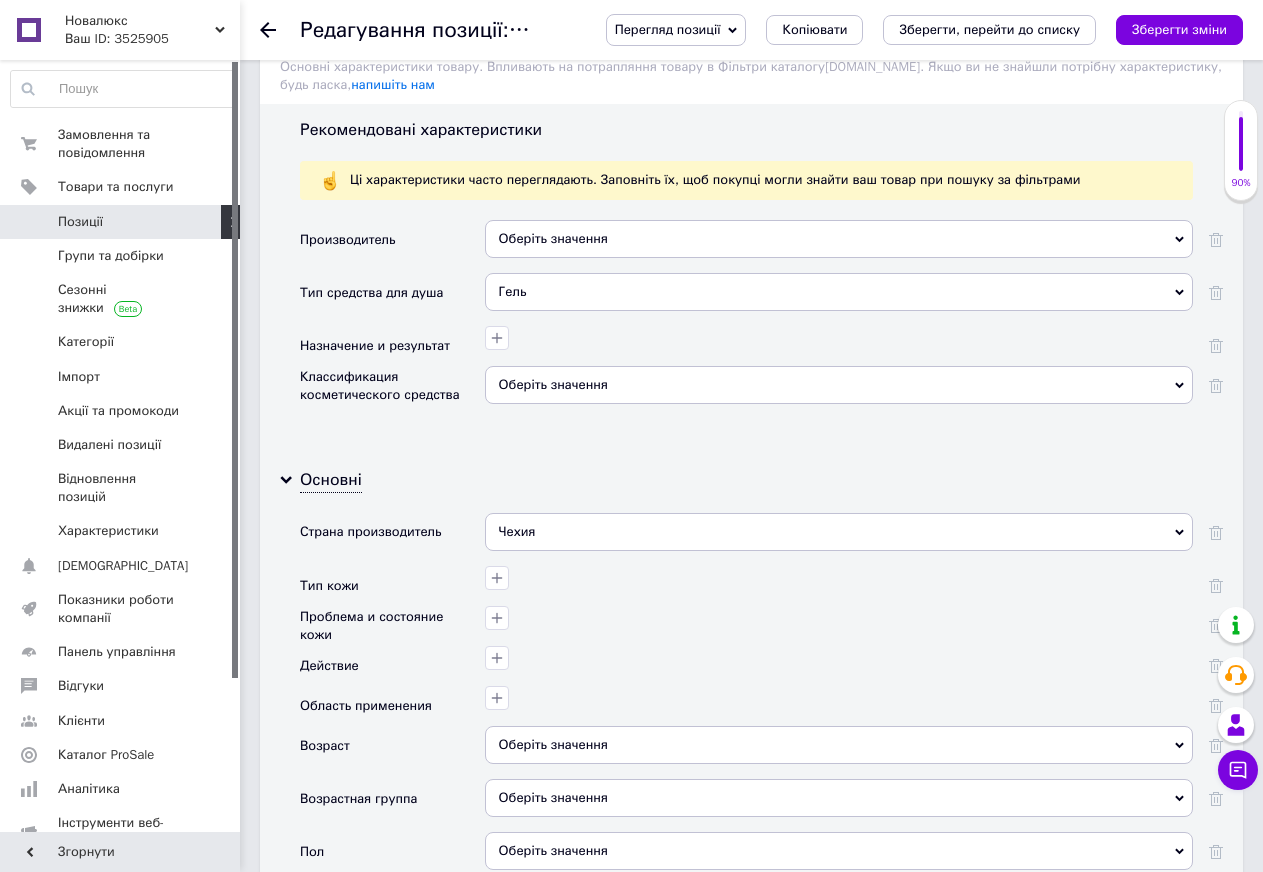 scroll, scrollTop: 1700, scrollLeft: 0, axis: vertical 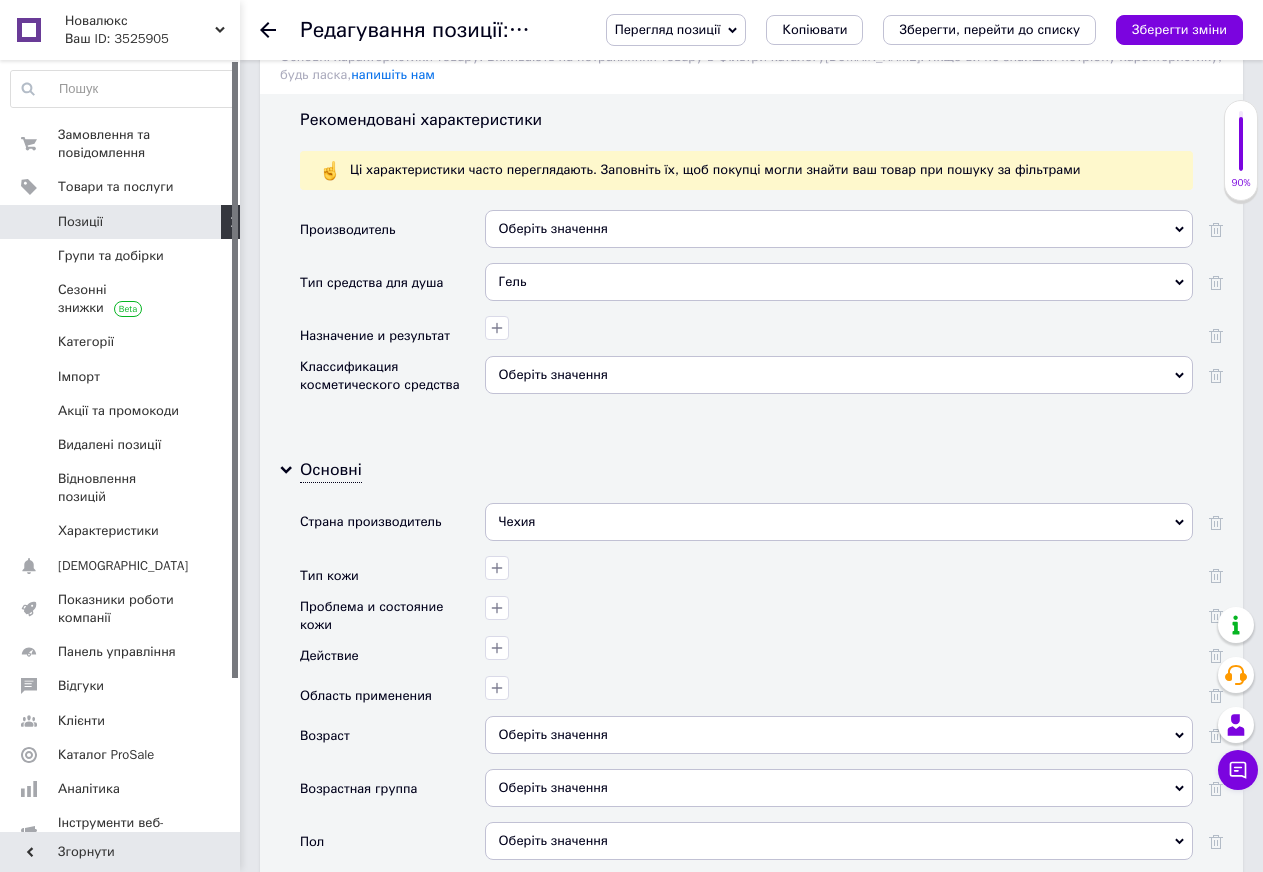 click on "Оберіть значення" at bounding box center (839, 841) 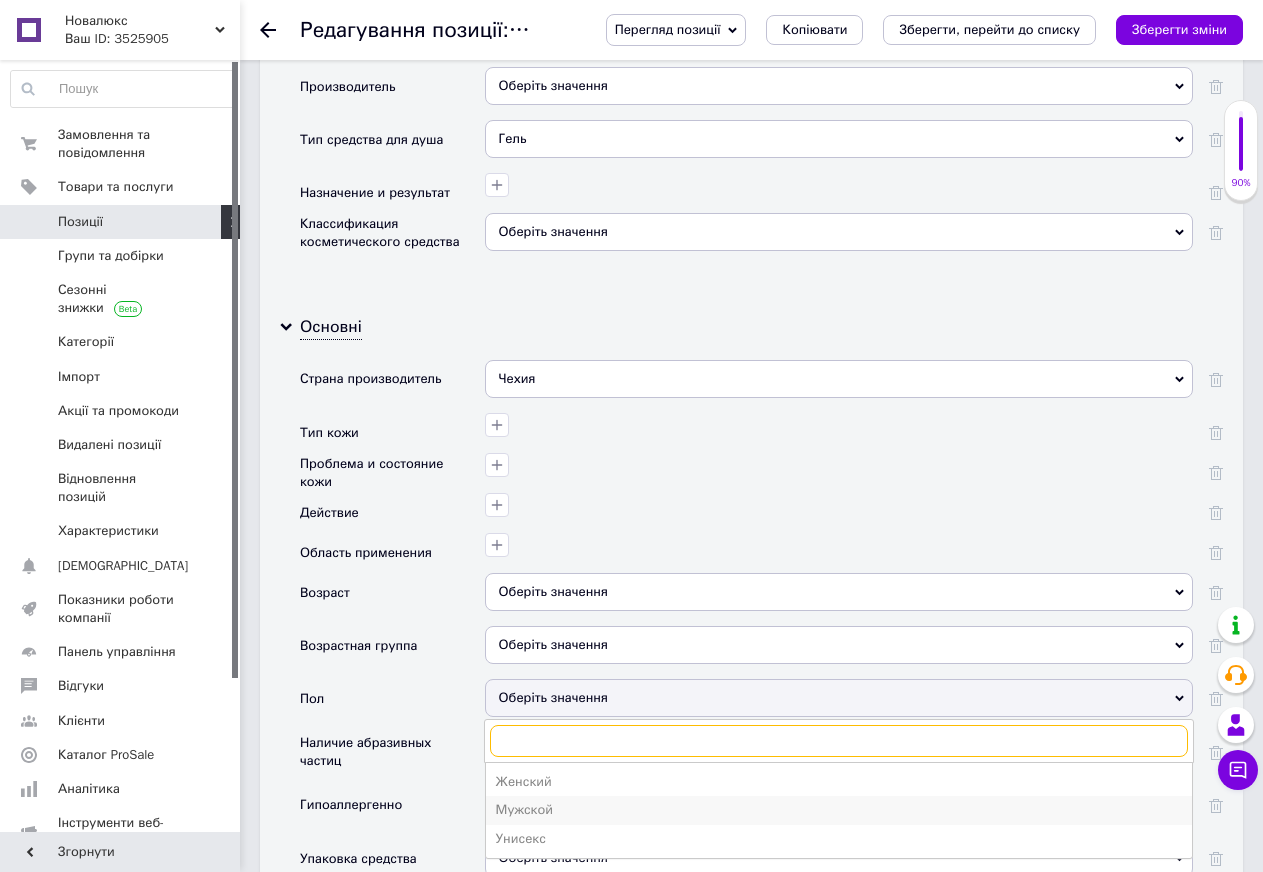scroll, scrollTop: 1853, scrollLeft: 0, axis: vertical 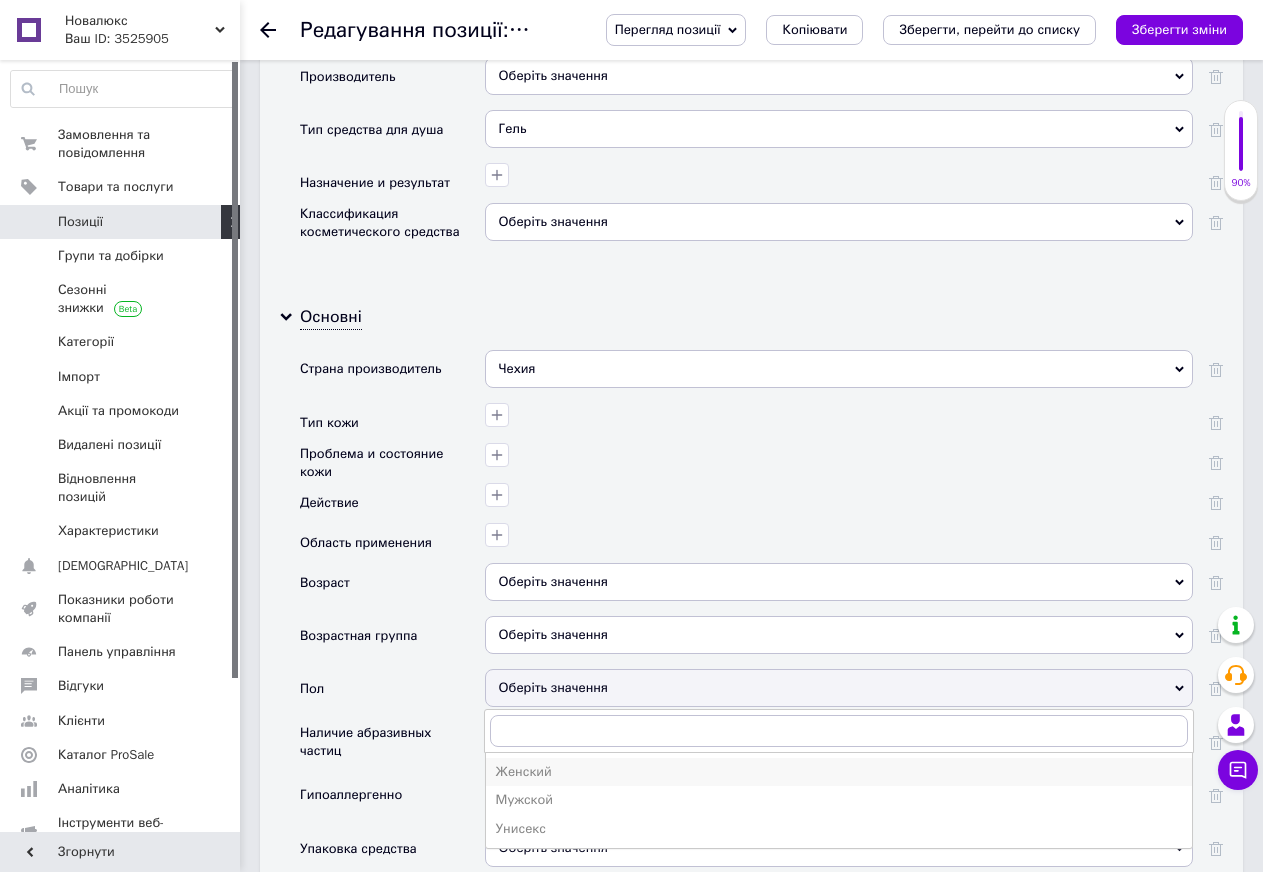 click on "Женский" at bounding box center (839, 772) 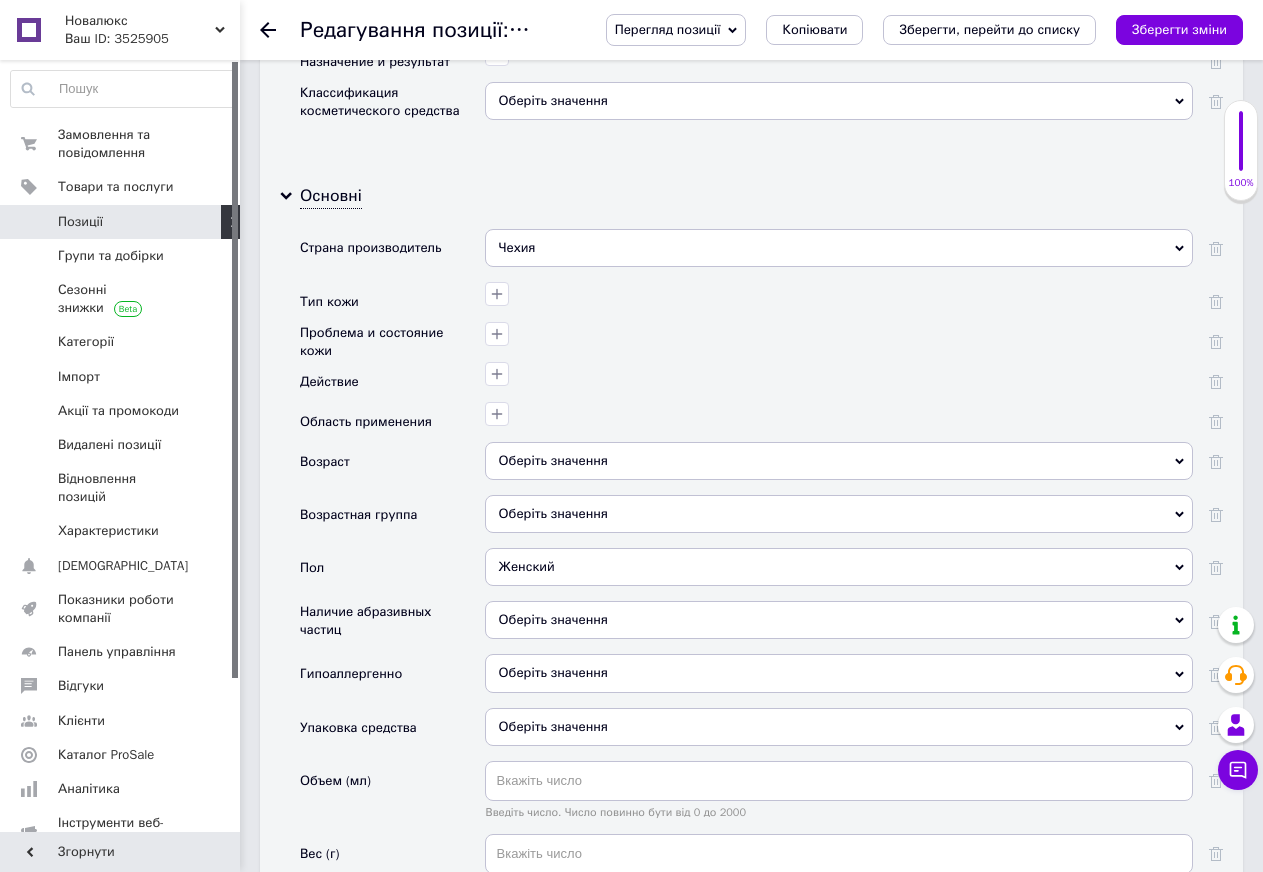 scroll, scrollTop: 1984, scrollLeft: 0, axis: vertical 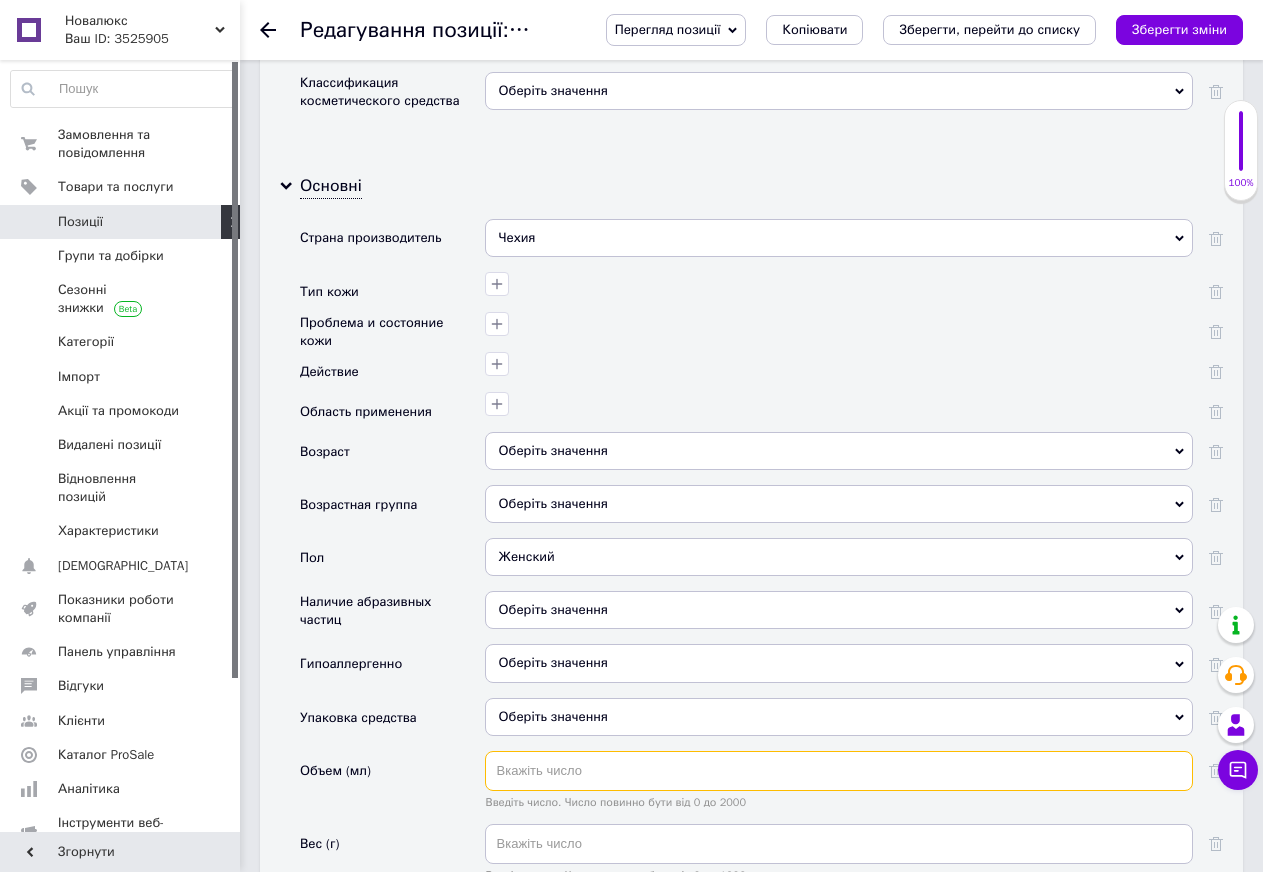 click at bounding box center (839, 771) 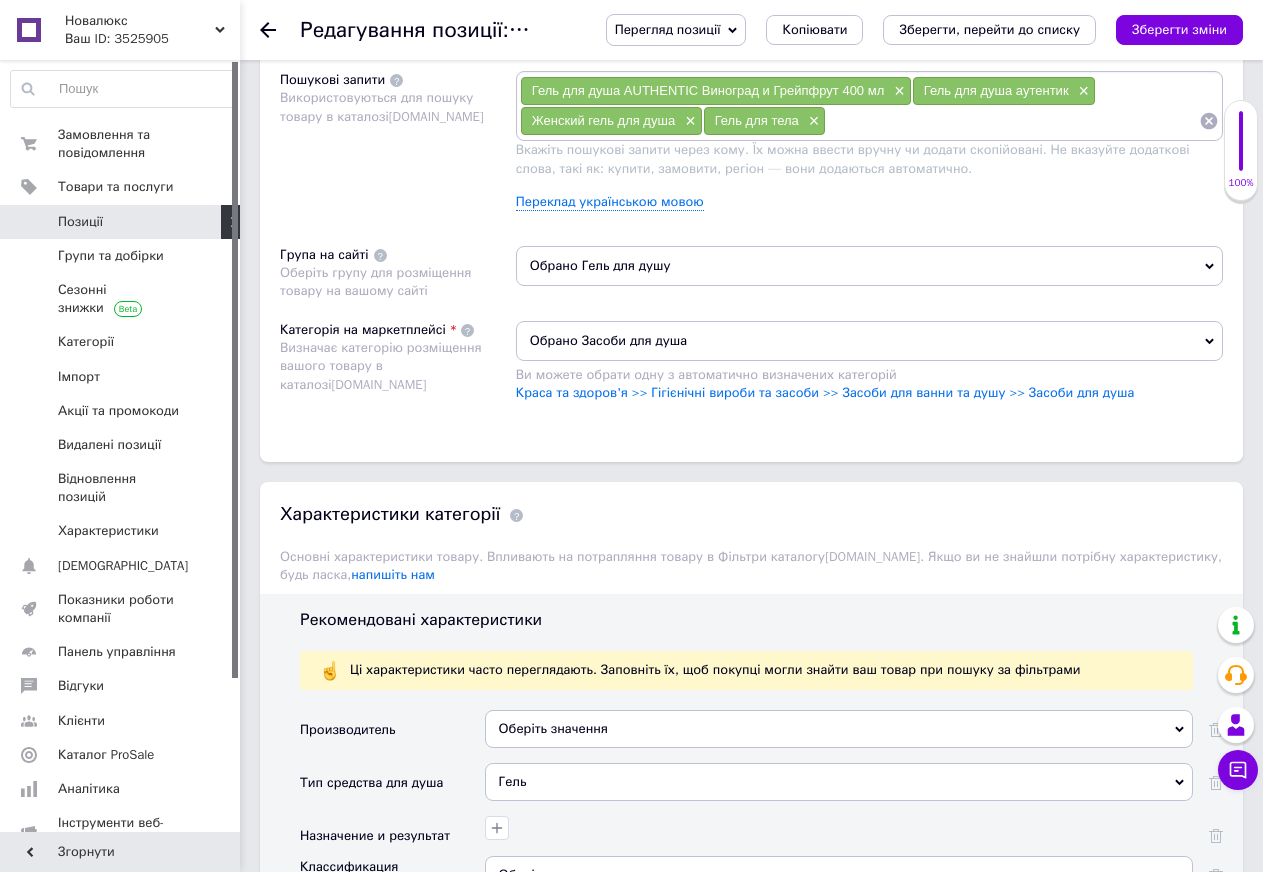 scroll, scrollTop: 1199, scrollLeft: 0, axis: vertical 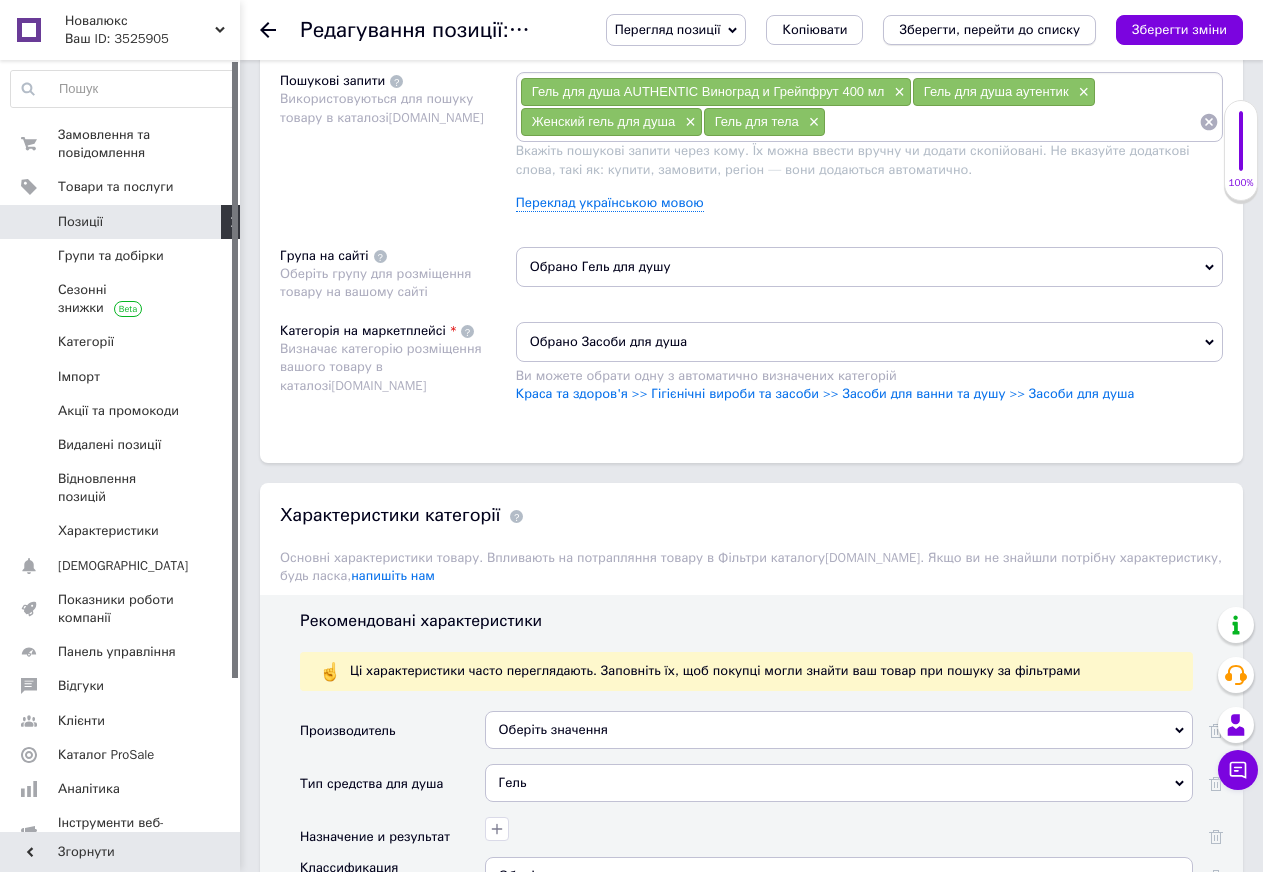 type on "400" 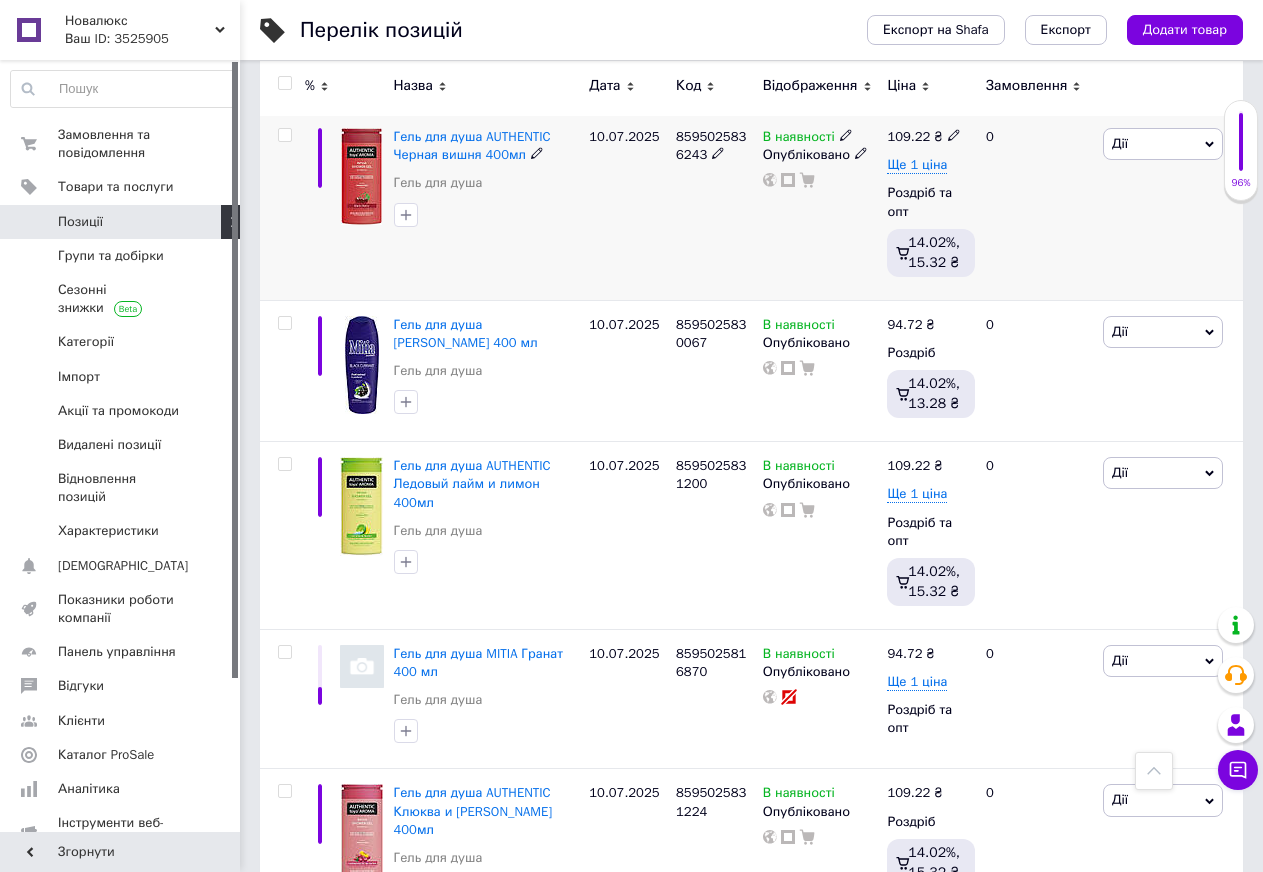 scroll, scrollTop: 1308, scrollLeft: 0, axis: vertical 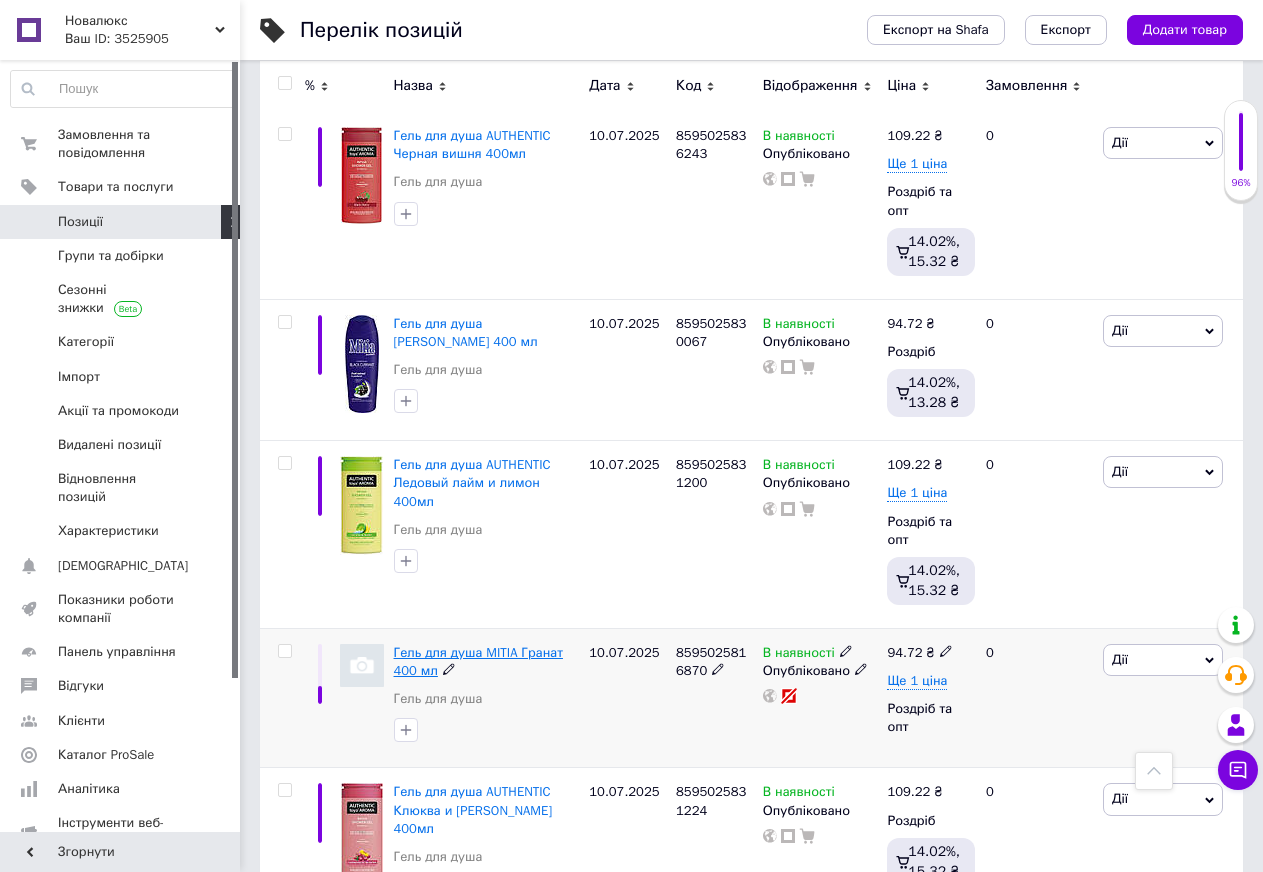 click on "Гель для душа MITIA Гранат 400 мл" at bounding box center (478, 661) 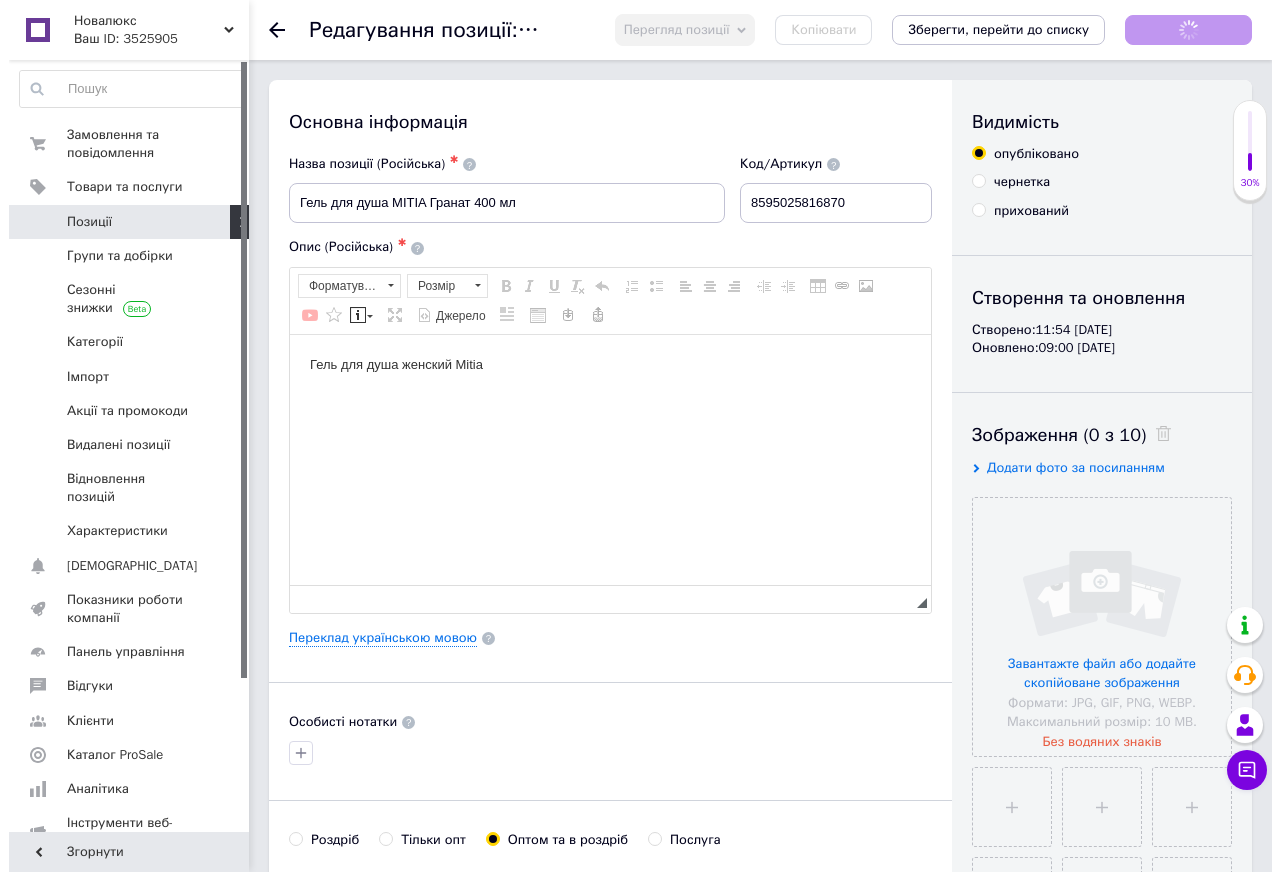 scroll, scrollTop: 0, scrollLeft: 0, axis: both 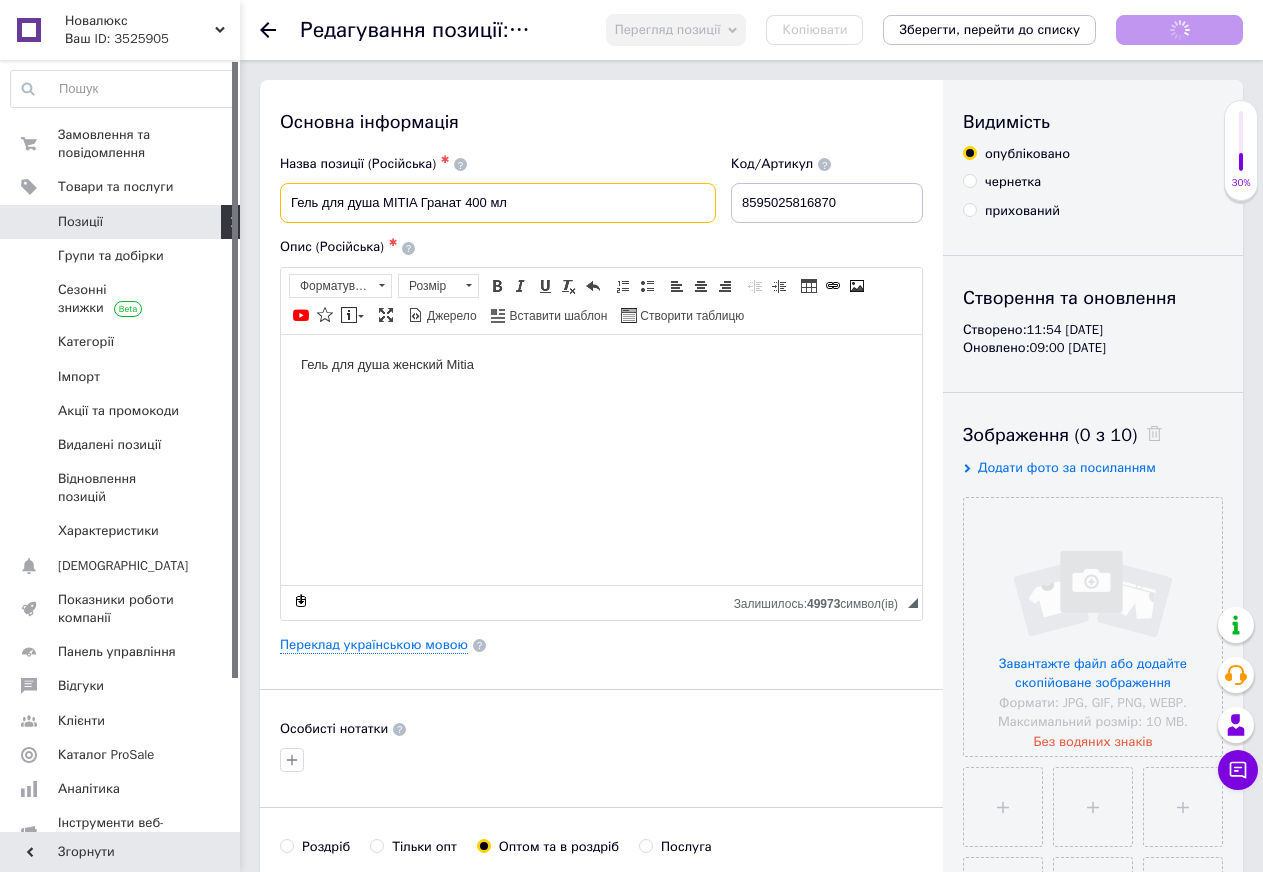 drag, startPoint x: 529, startPoint y: 203, endPoint x: 209, endPoint y: 212, distance: 320.12653 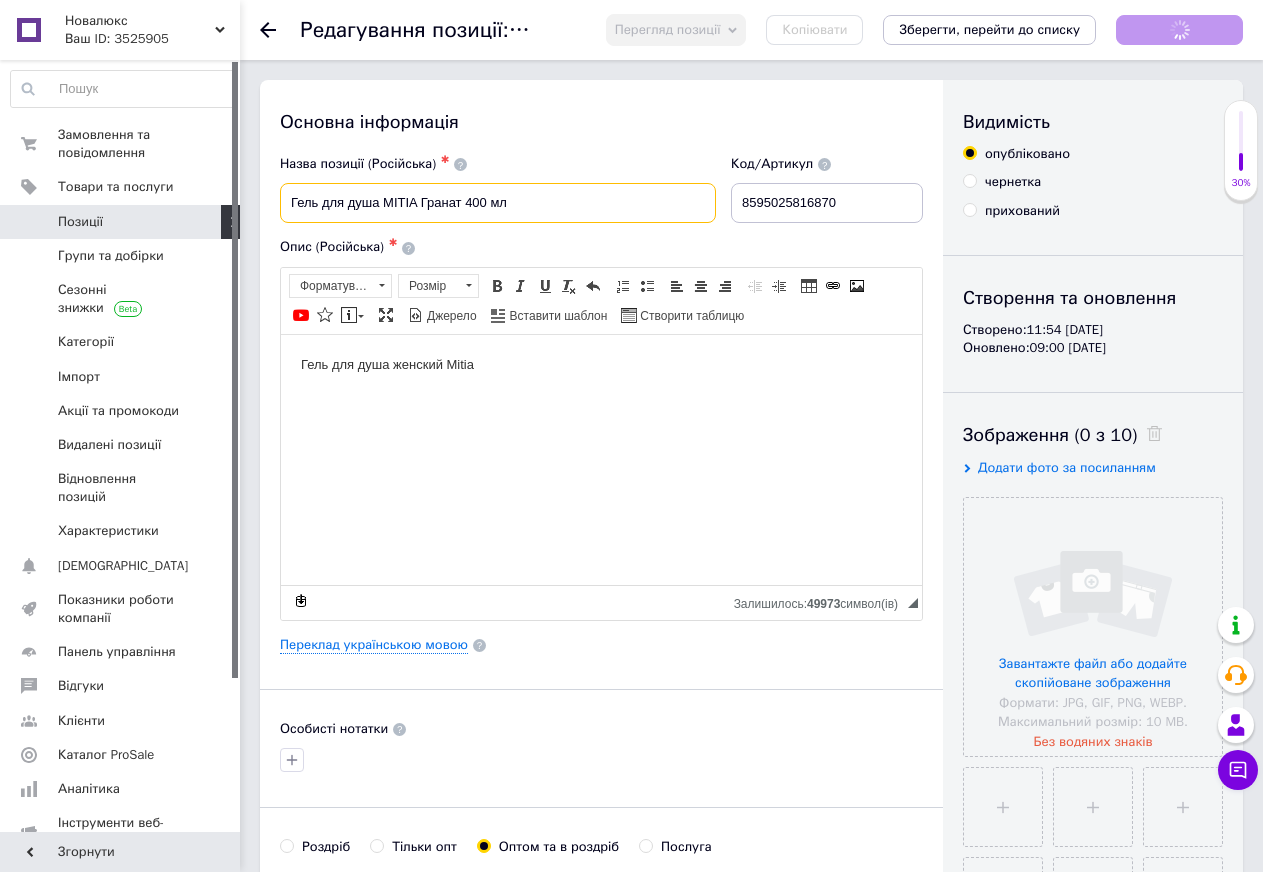 click on "Новалюкс Ваш ID: 3525905 Сайт Новалюкс Кабінет покупця Перевірити стан системи Сторінка на порталі Довідка Вийти Замовлення та повідомлення 0 0 Товари та послуги Позиції Групи та добірки Сезонні знижки Категорії Імпорт Акції та промокоди Видалені позиції Відновлення позицій Характеристики Сповіщення 0 0 Показники роботи компанії Панель управління Відгуки Клієнти Каталог ProSale Аналітика Інструменти веб-майстра та SEO Управління сайтом Гаманець компанії Маркет Налаштування Тарифи та рахунки Prom мікс 1 000 Згорнути
Перегляд позиції Копіювати" at bounding box center [631, 1352] 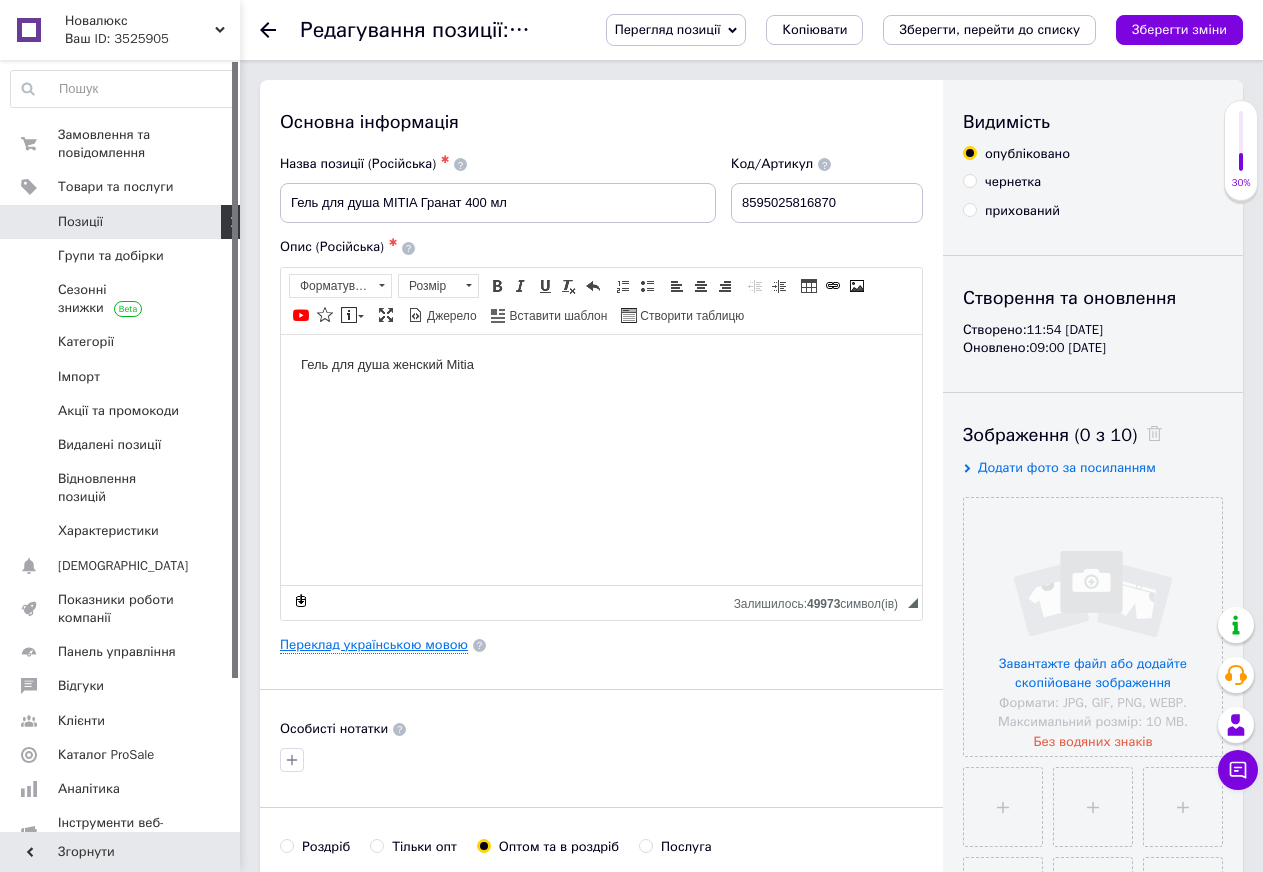 click on "Переклад українською мовою" at bounding box center [374, 645] 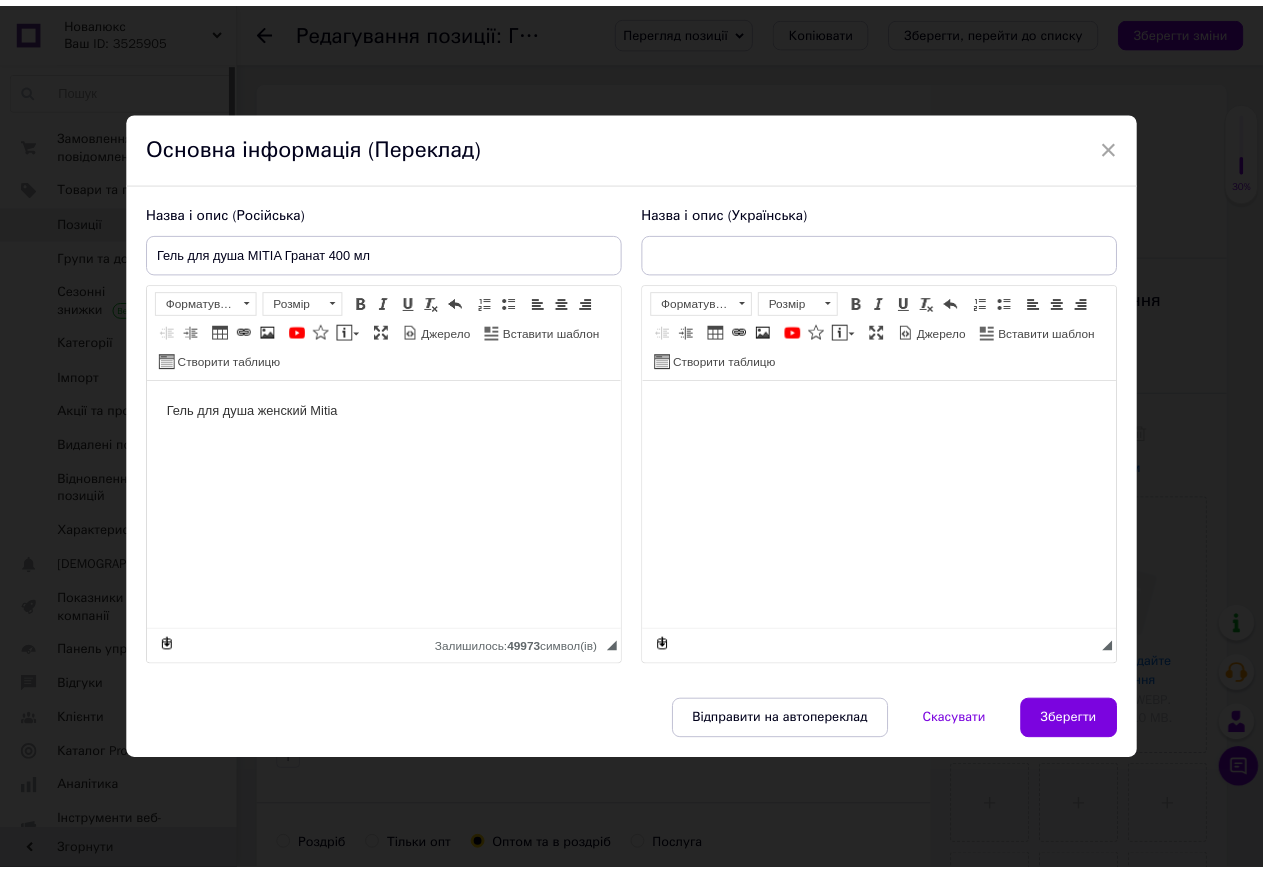 scroll, scrollTop: 0, scrollLeft: 0, axis: both 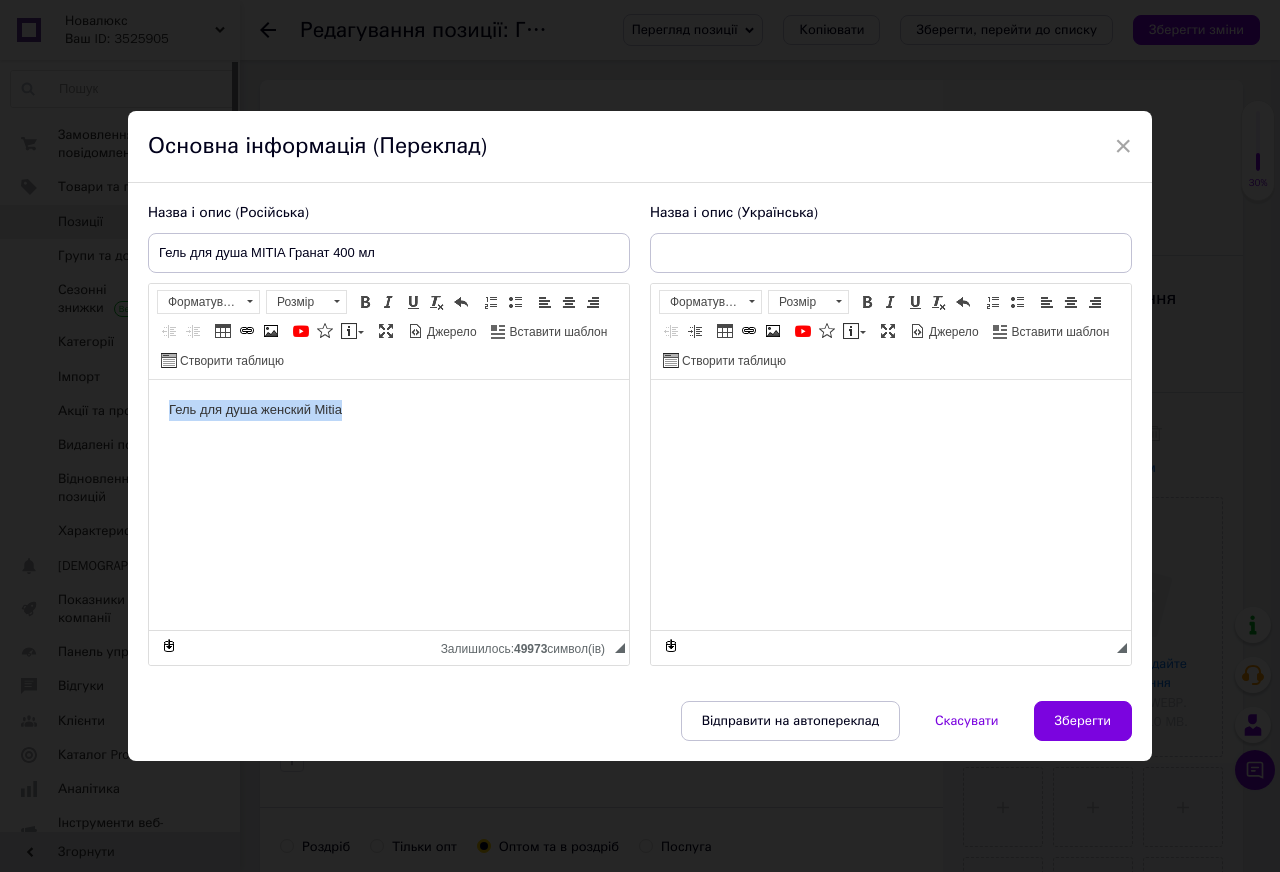 drag, startPoint x: 445, startPoint y: 411, endPoint x: 85, endPoint y: 425, distance: 360.27213 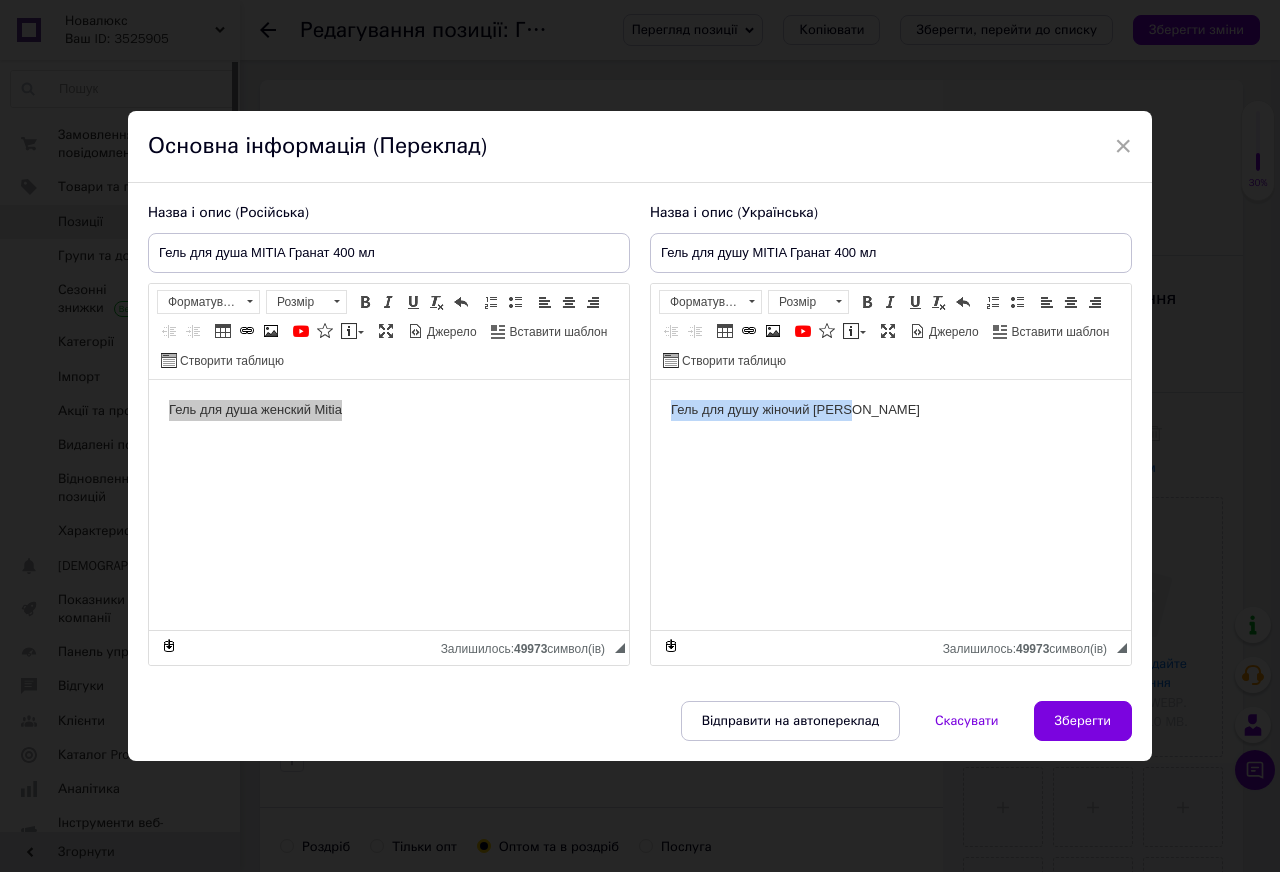 drag, startPoint x: 943, startPoint y: 433, endPoint x: 614, endPoint y: 455, distance: 329.73474 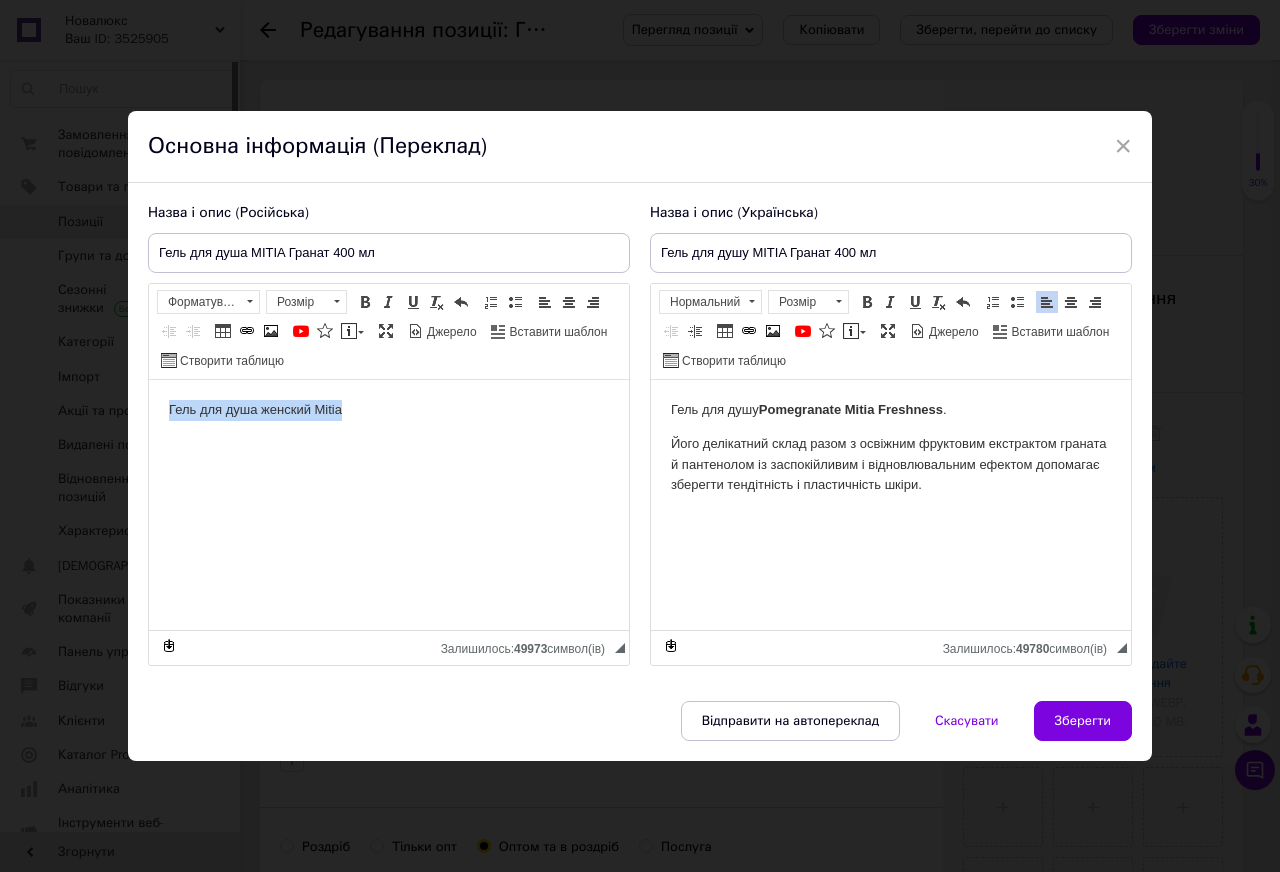click on "Гель для душа женский Mitia" at bounding box center [389, 409] 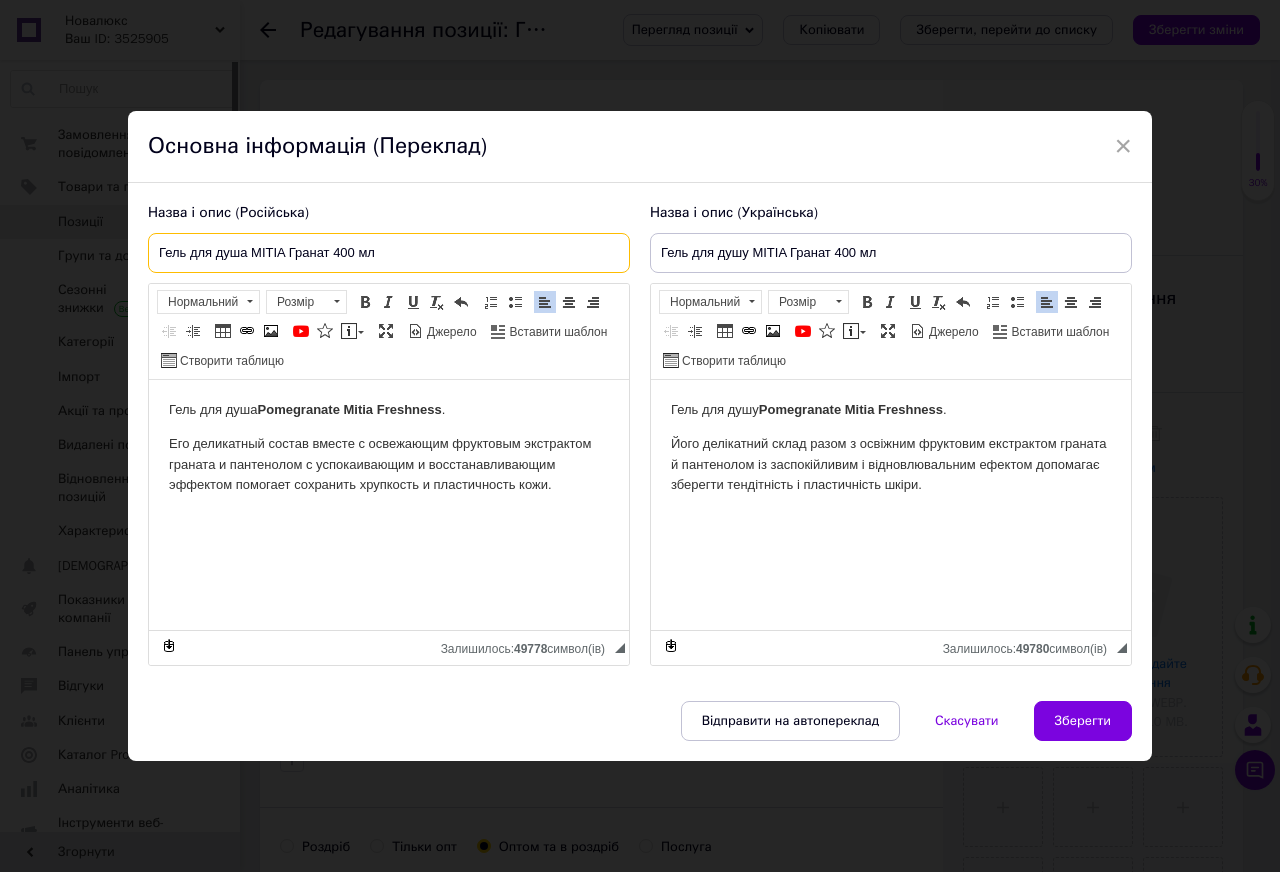 drag, startPoint x: 414, startPoint y: 250, endPoint x: 154, endPoint y: 258, distance: 260.12305 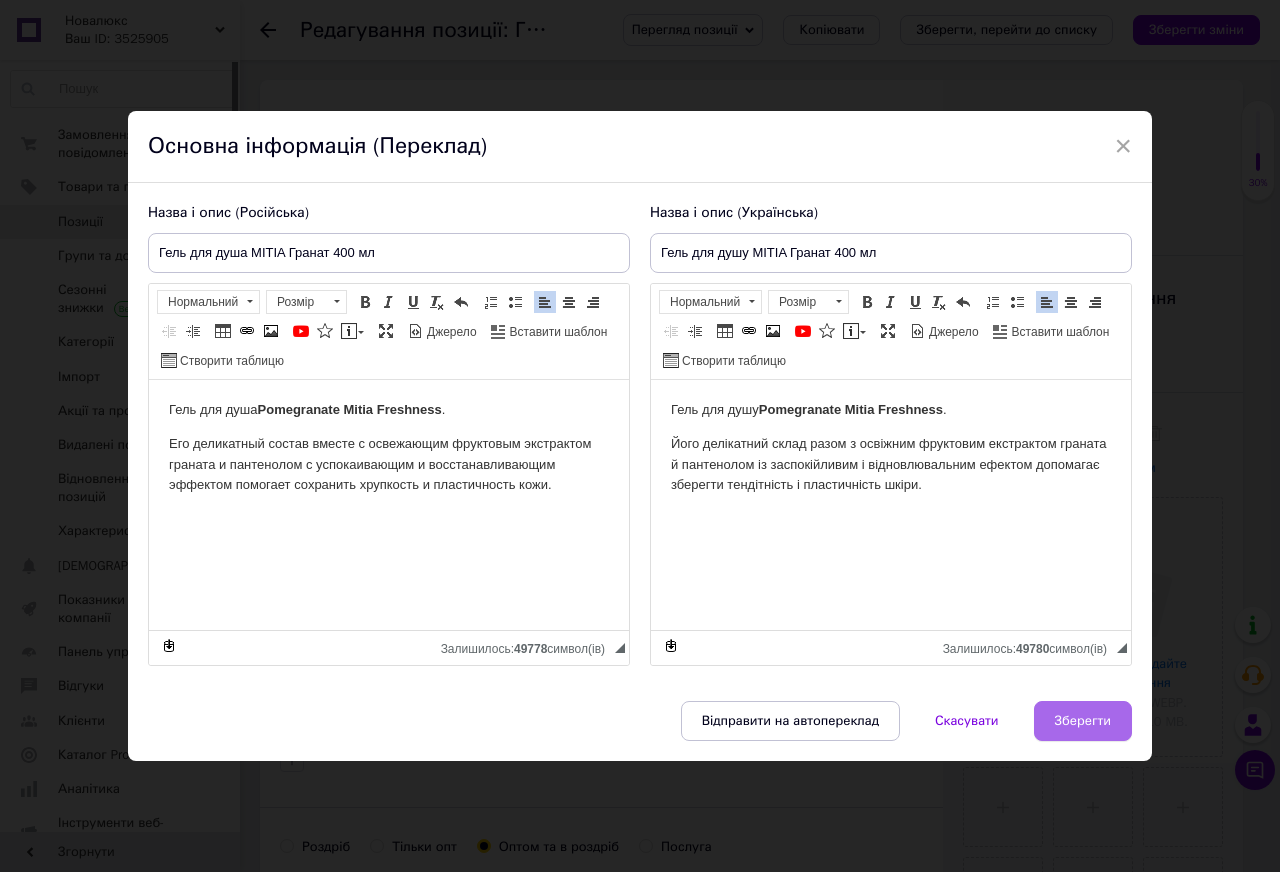 click on "Зберегти" at bounding box center (1083, 721) 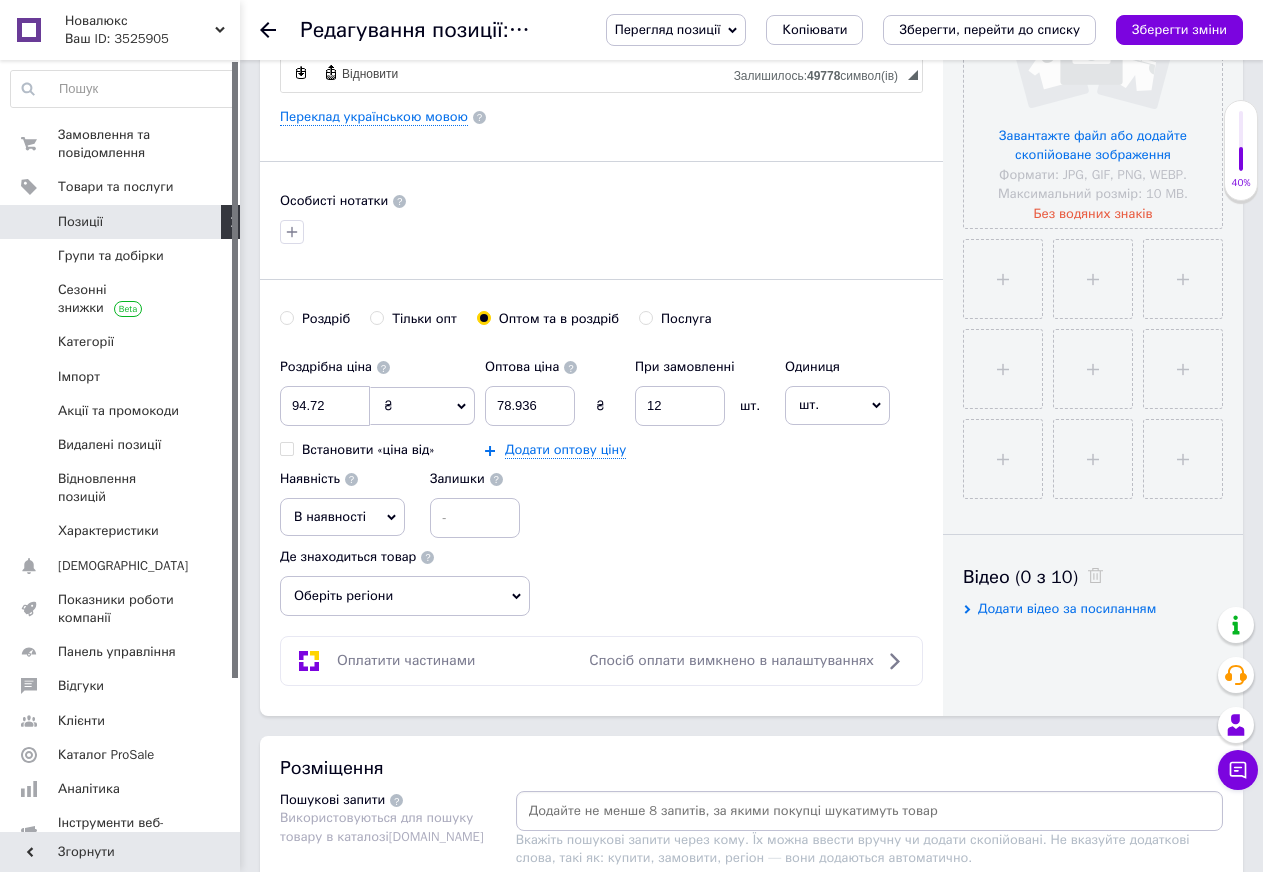 scroll, scrollTop: 523, scrollLeft: 0, axis: vertical 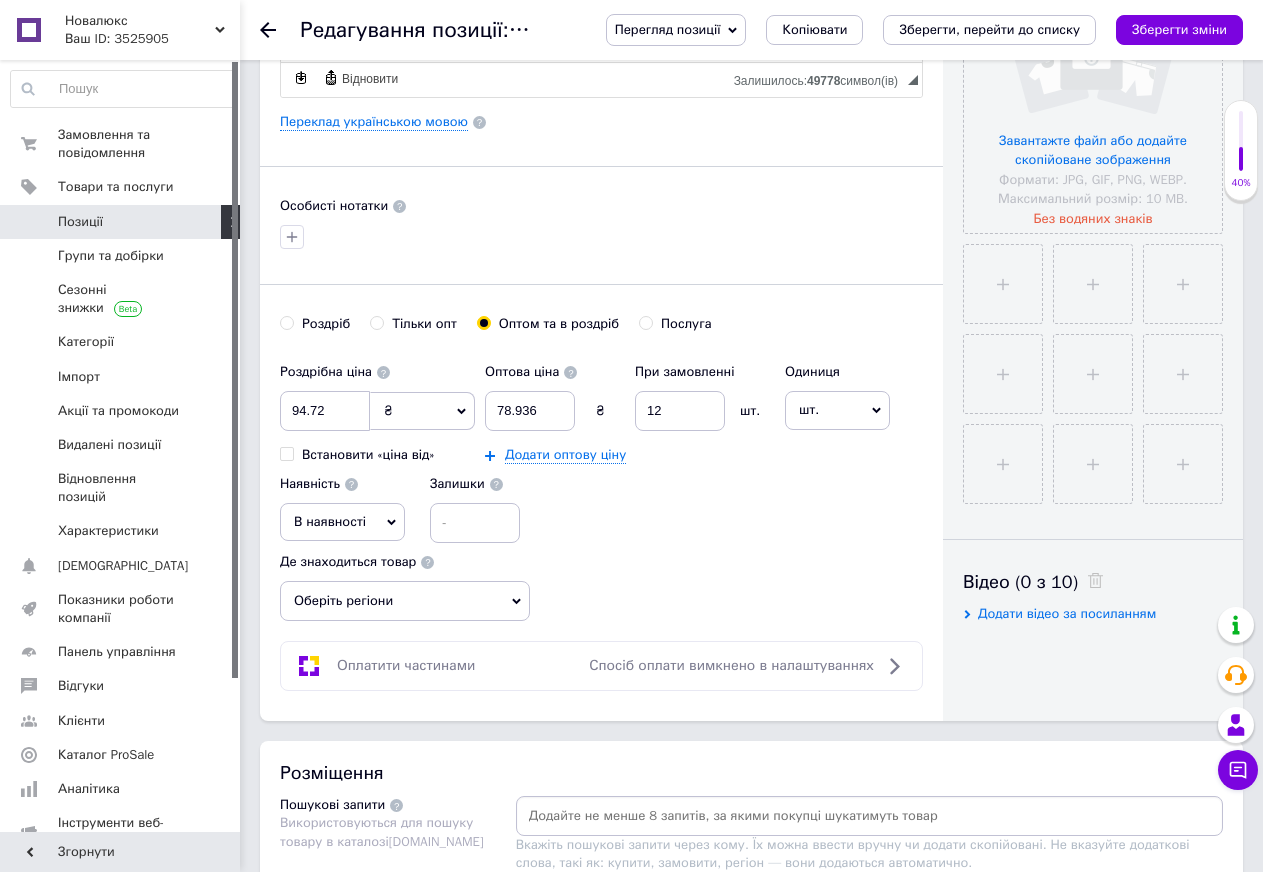 click on "Роздріб" at bounding box center [326, 324] 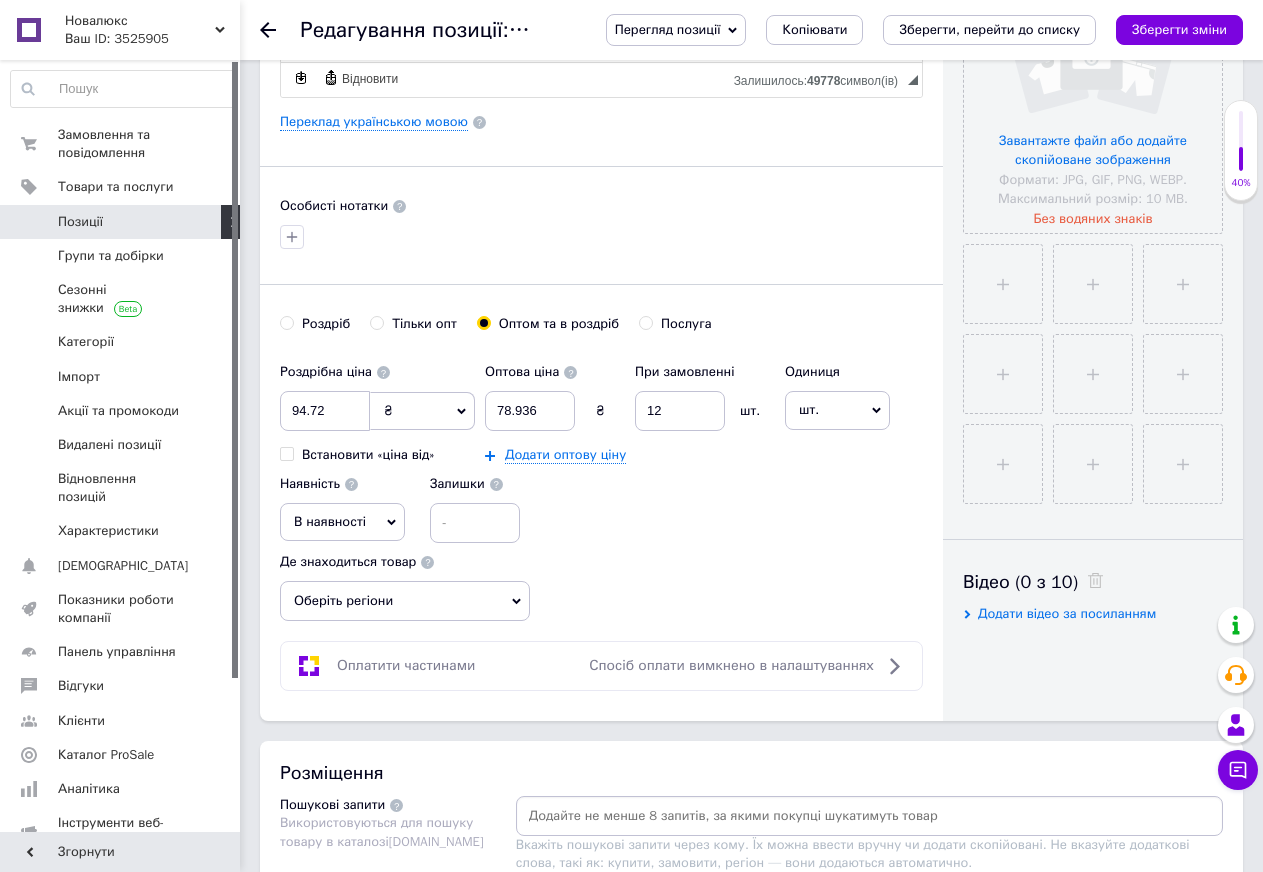 radio on "true" 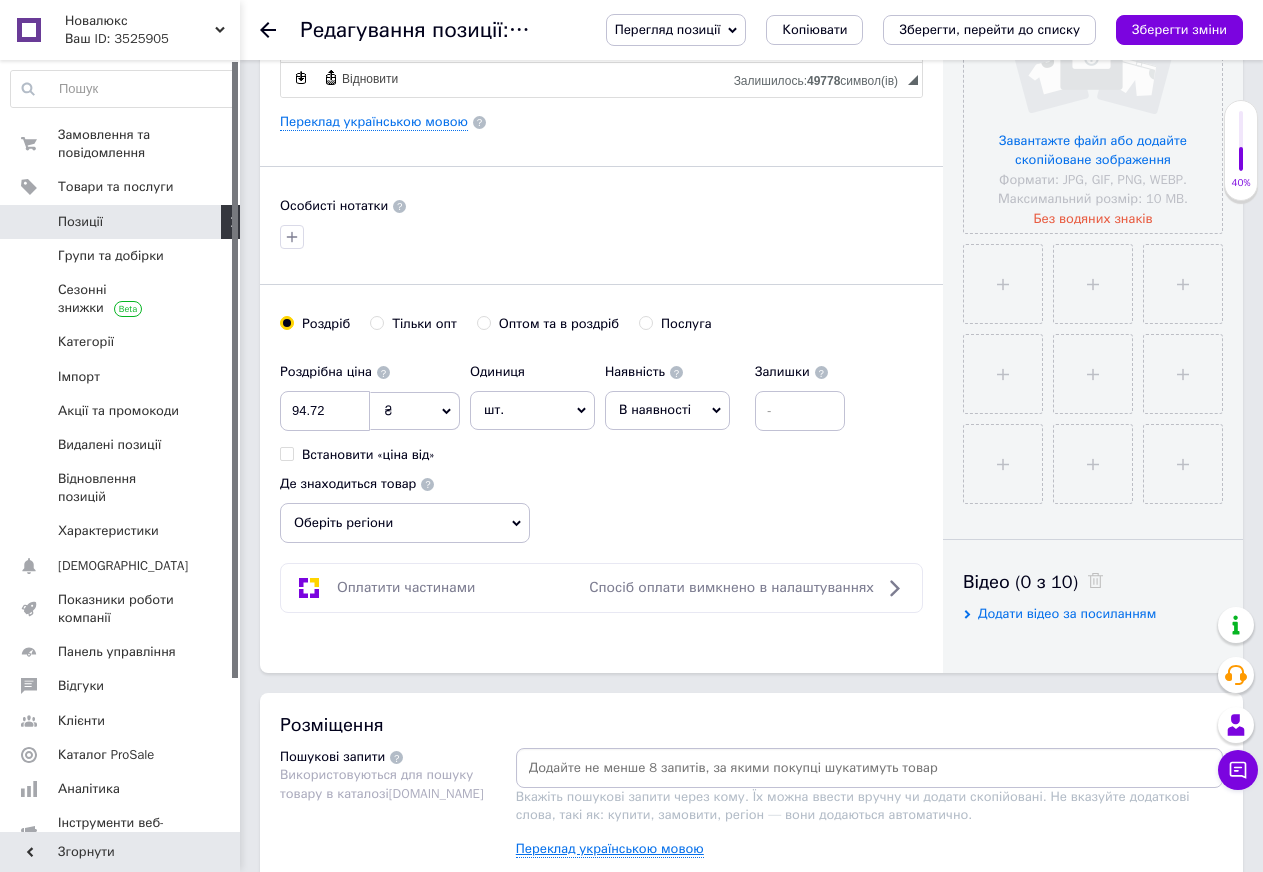 click on "Переклад українською мовою" at bounding box center (610, 849) 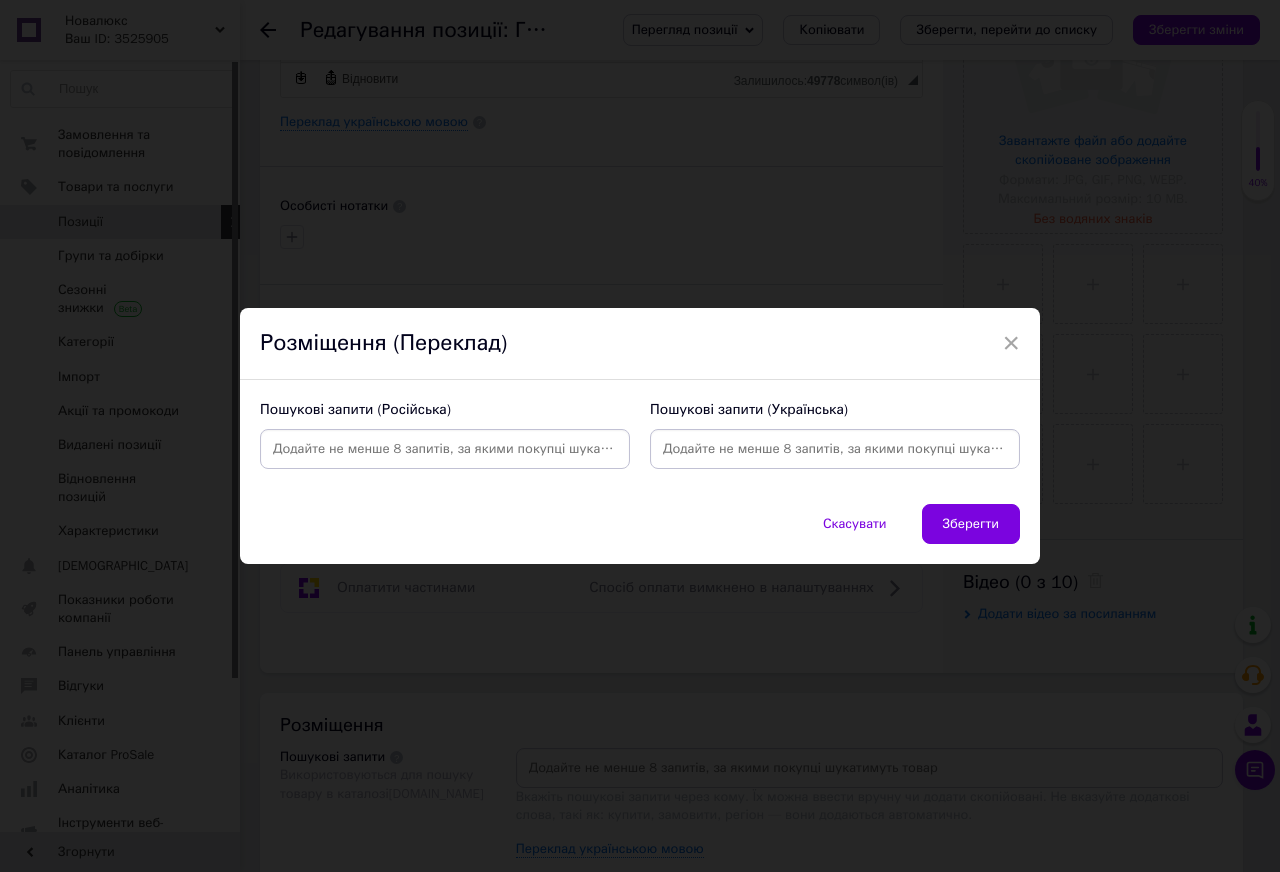 click at bounding box center [445, 449] 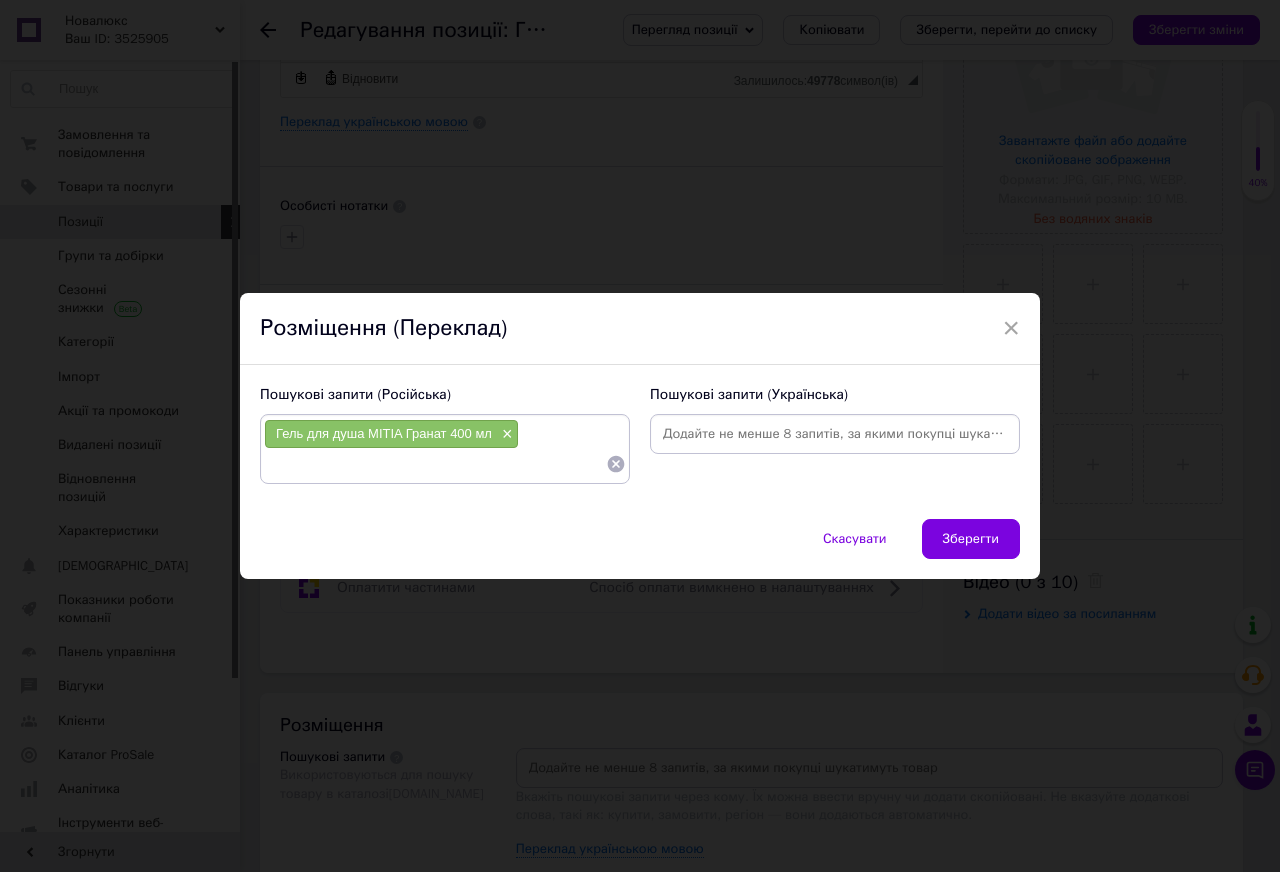 paste on "Гель для душа MITIA Гранат 400 мл" 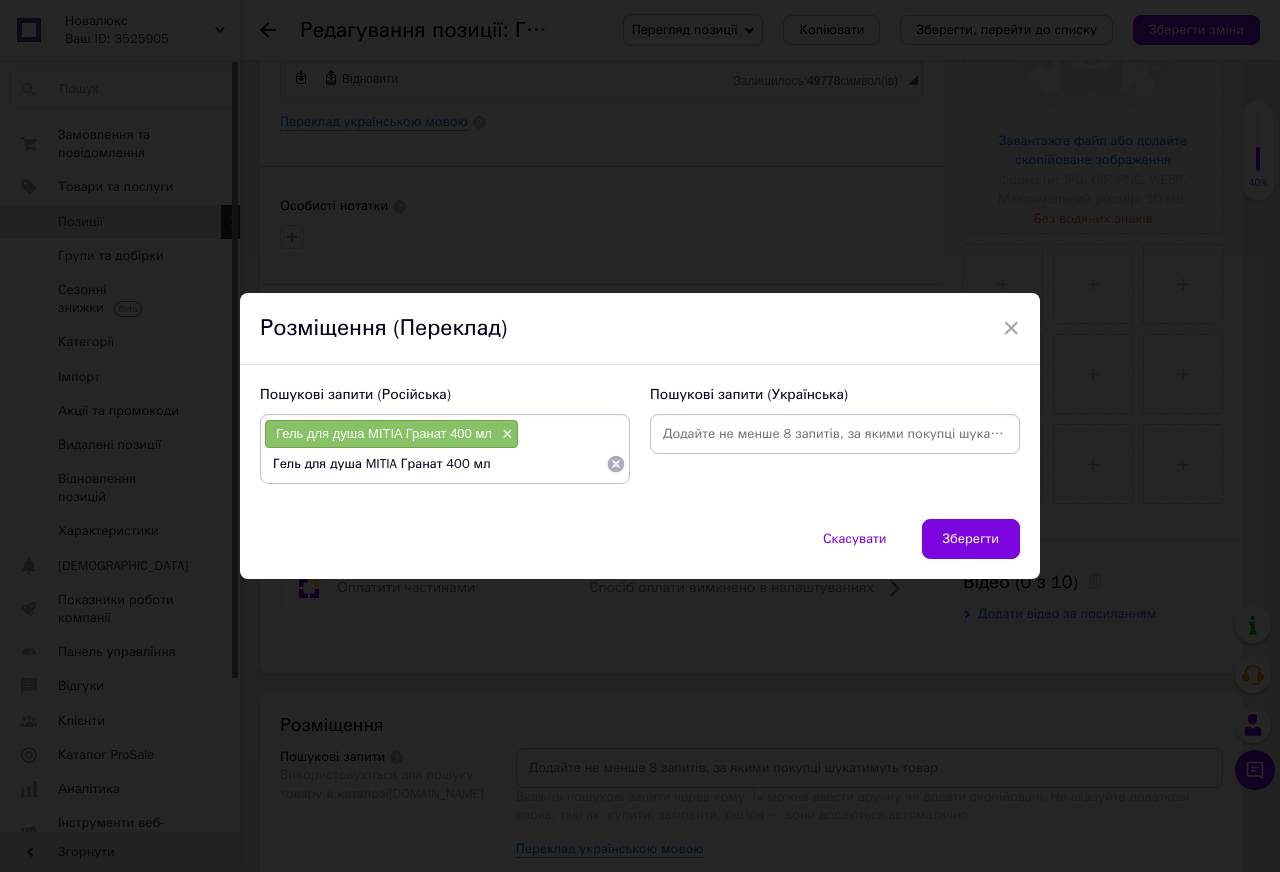 drag, startPoint x: 499, startPoint y: 465, endPoint x: 354, endPoint y: 468, distance: 145.03104 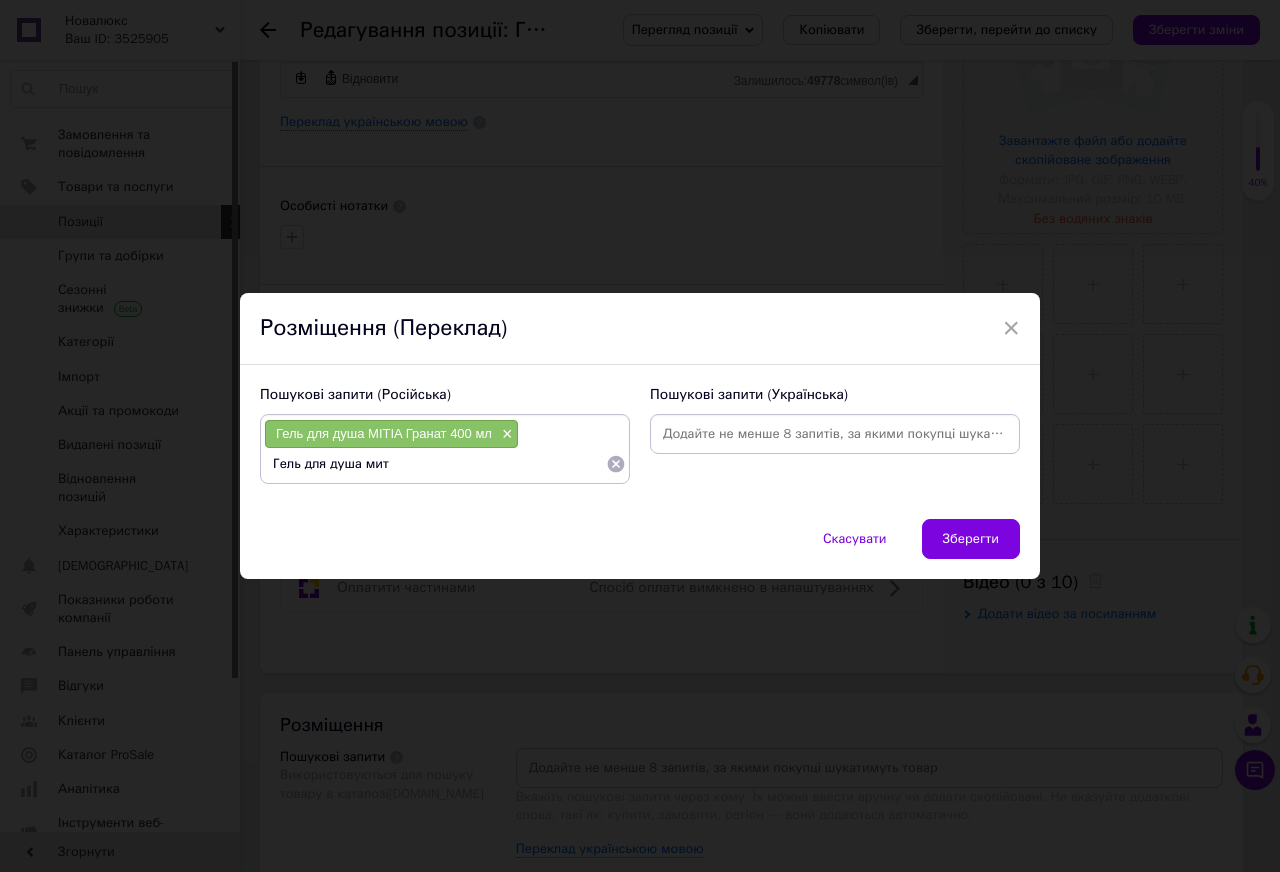 type on "Гель для душа митя" 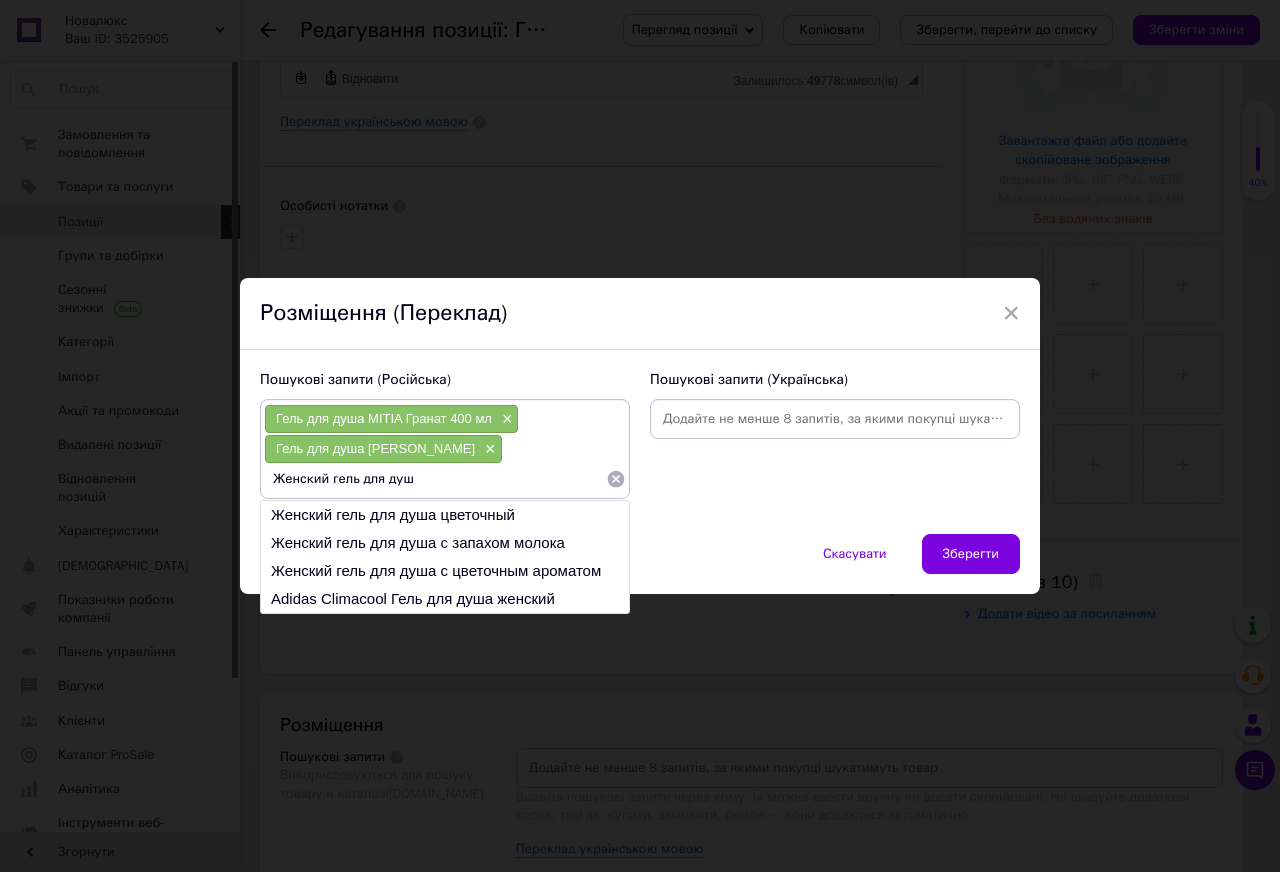 type on "Женский гель для душа" 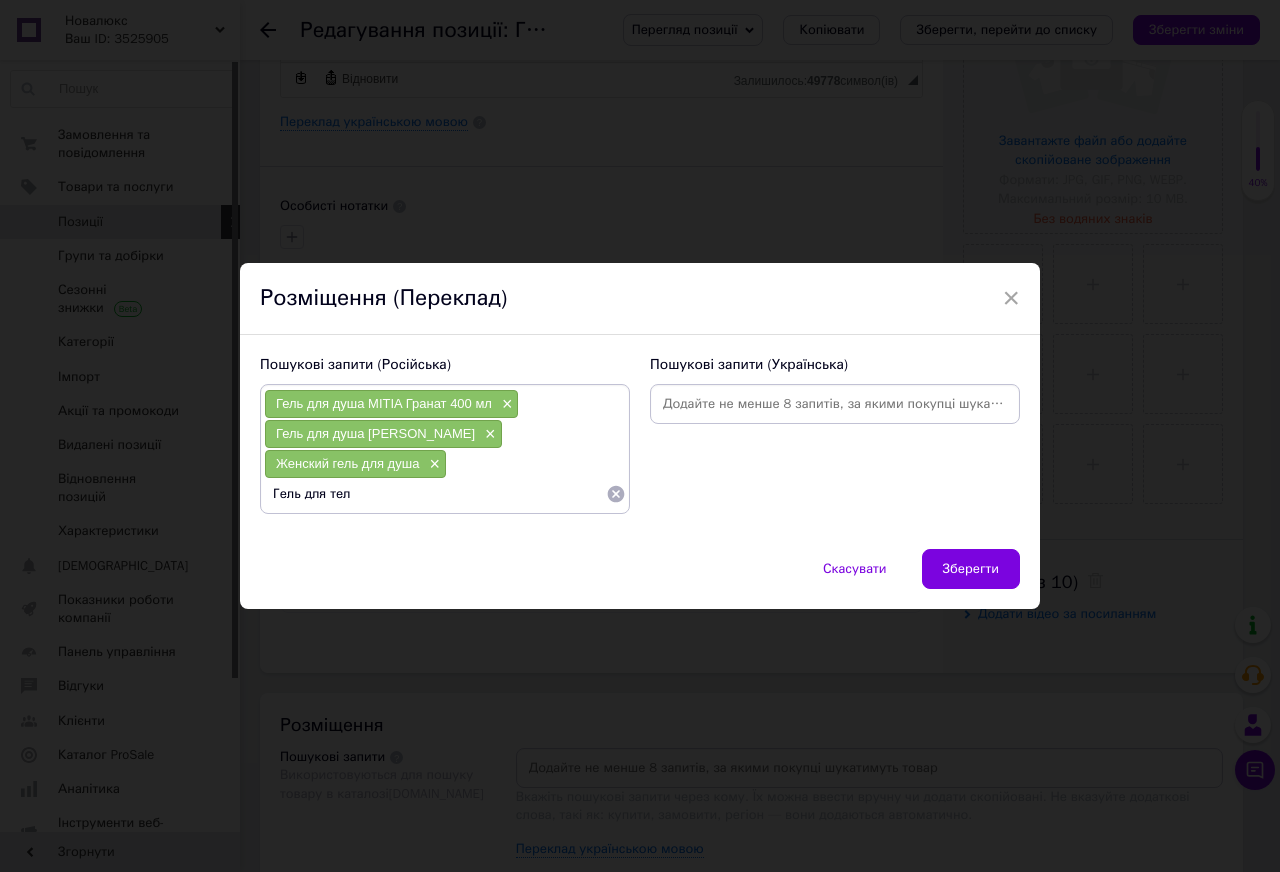 type on "Гель для тела" 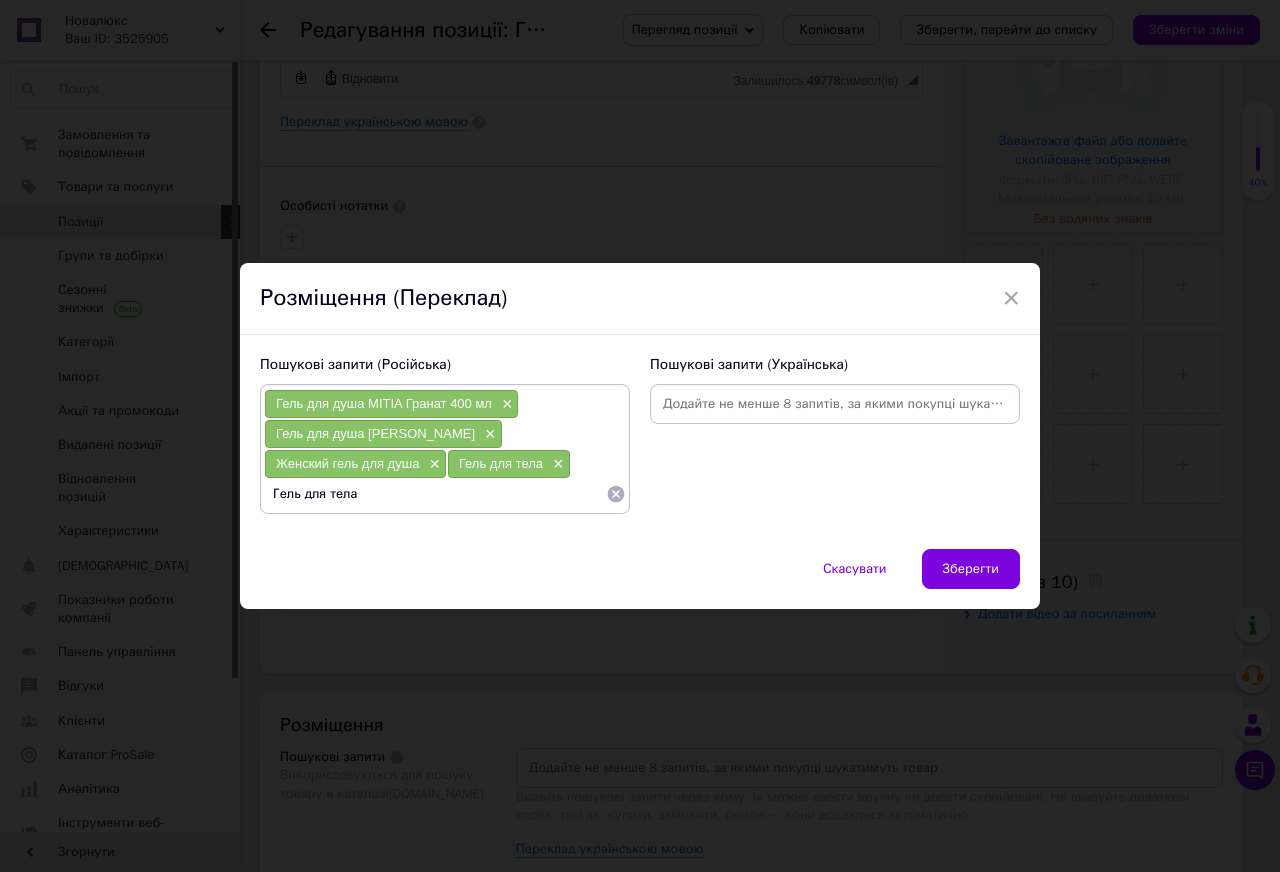 type 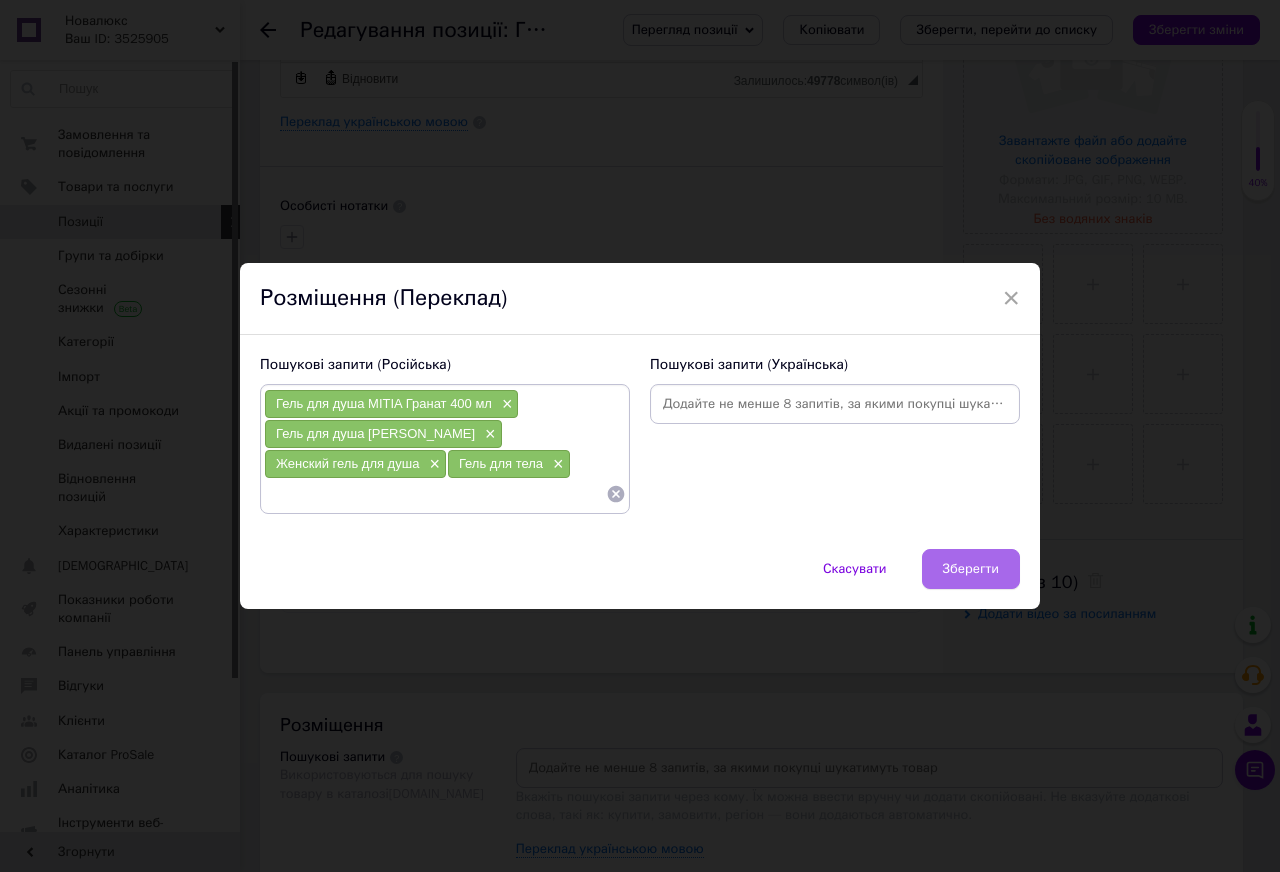 click on "Зберегти" at bounding box center (971, 569) 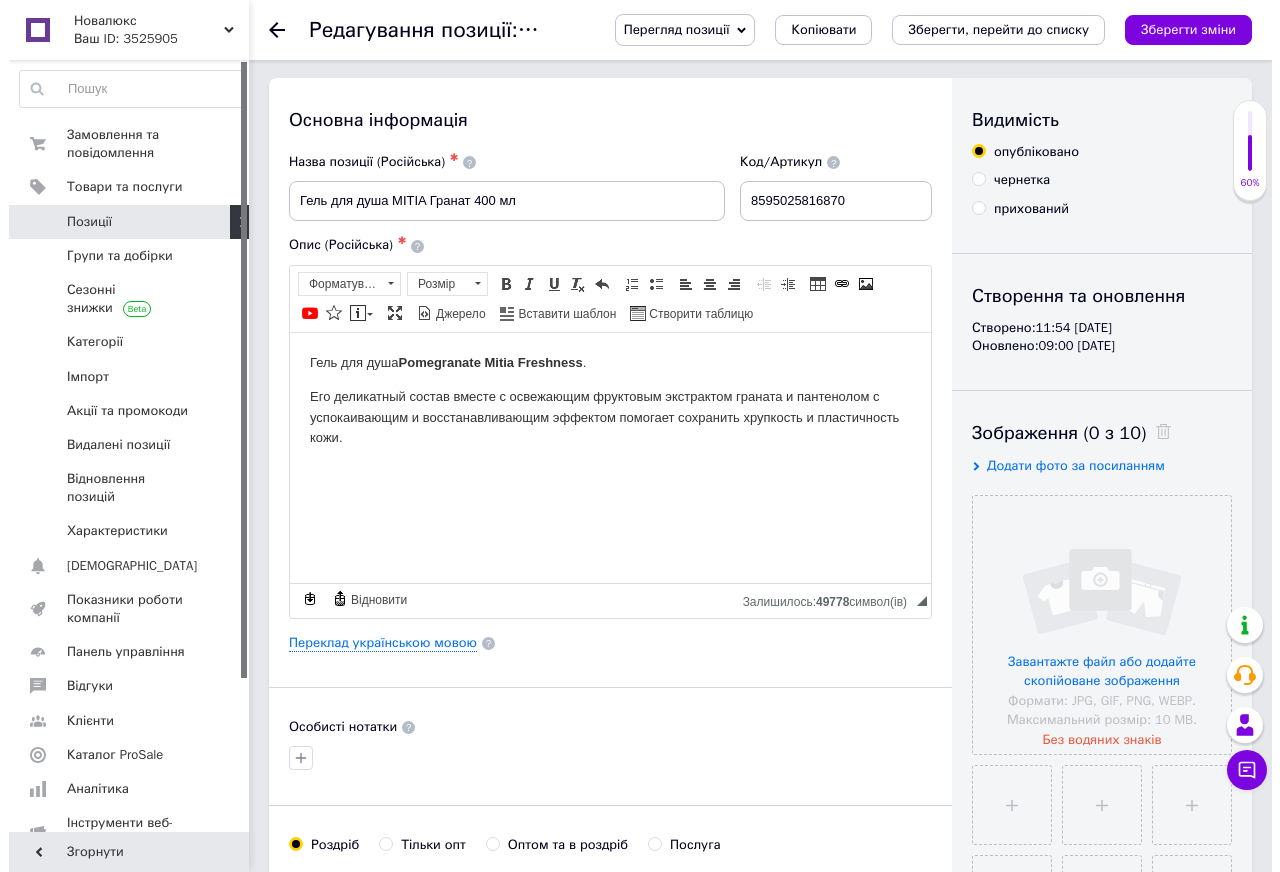 scroll, scrollTop: 0, scrollLeft: 0, axis: both 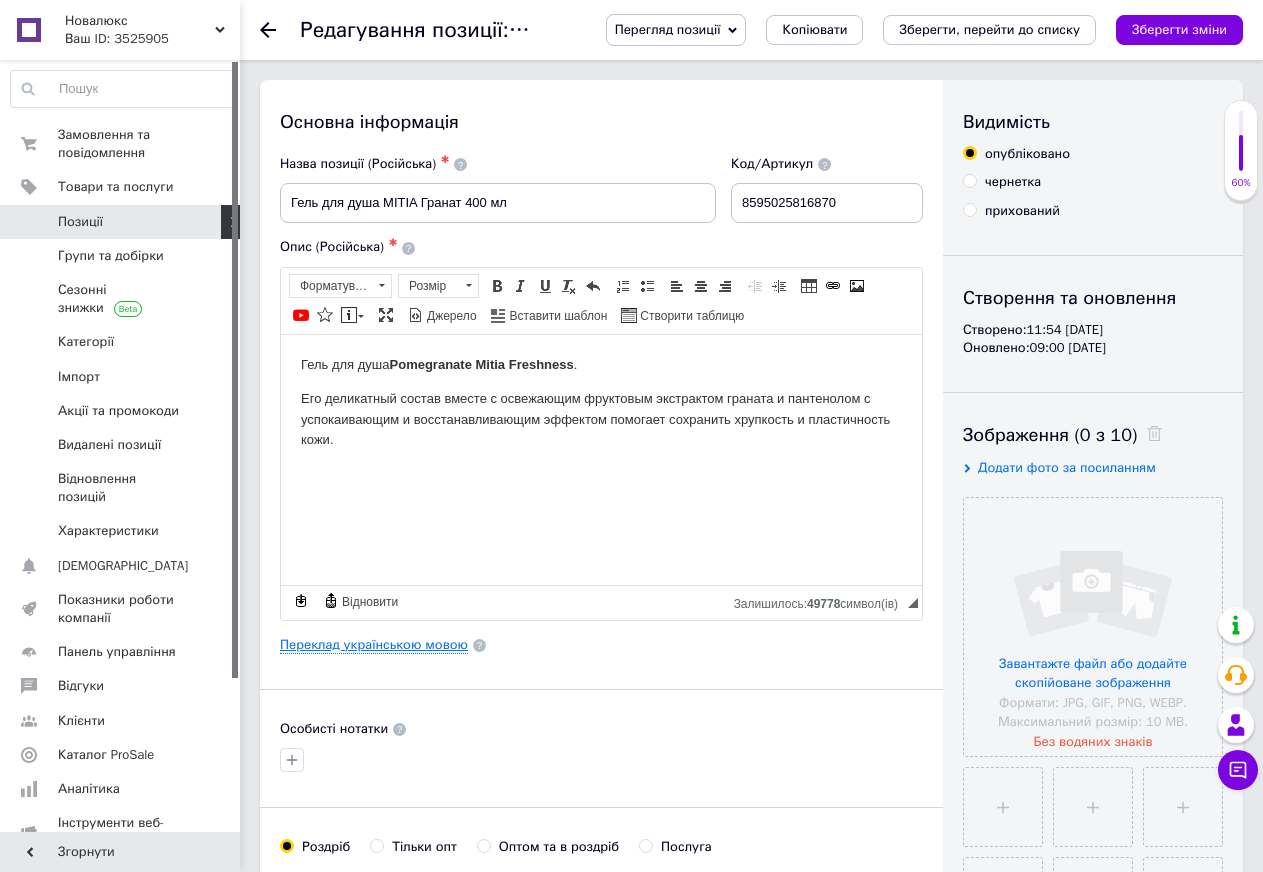 click on "Переклад українською мовою" at bounding box center (374, 645) 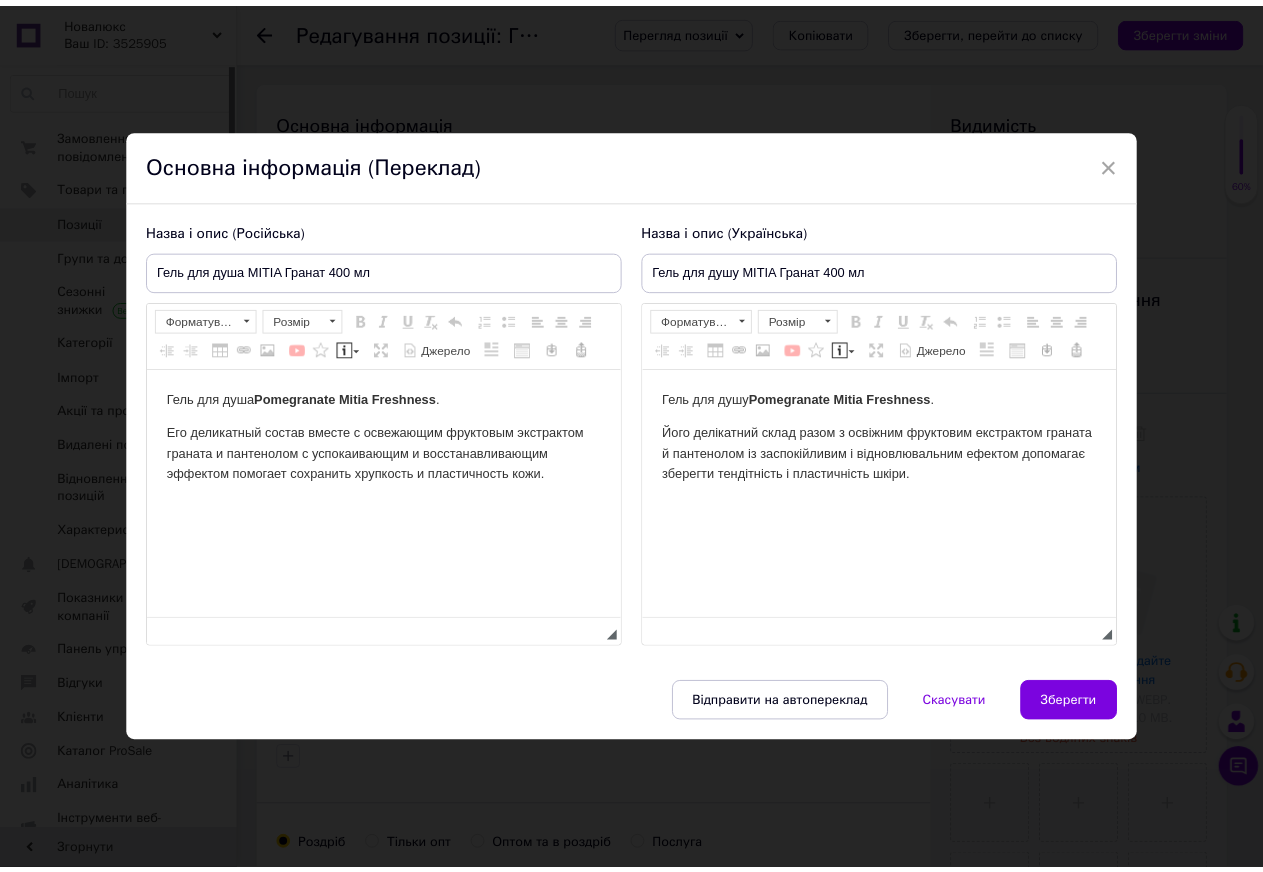 scroll, scrollTop: 0, scrollLeft: 0, axis: both 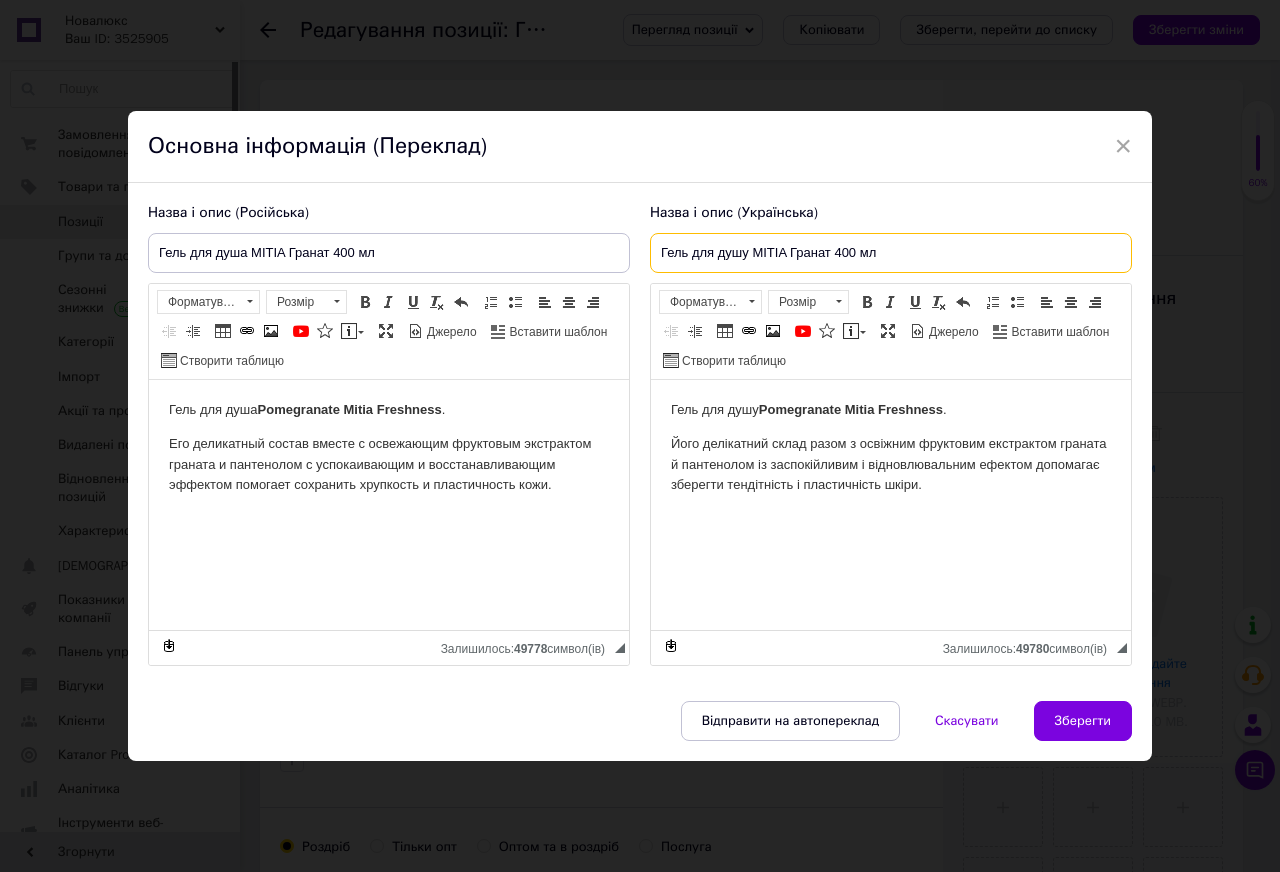 drag, startPoint x: 656, startPoint y: 252, endPoint x: 1037, endPoint y: 254, distance: 381.00525 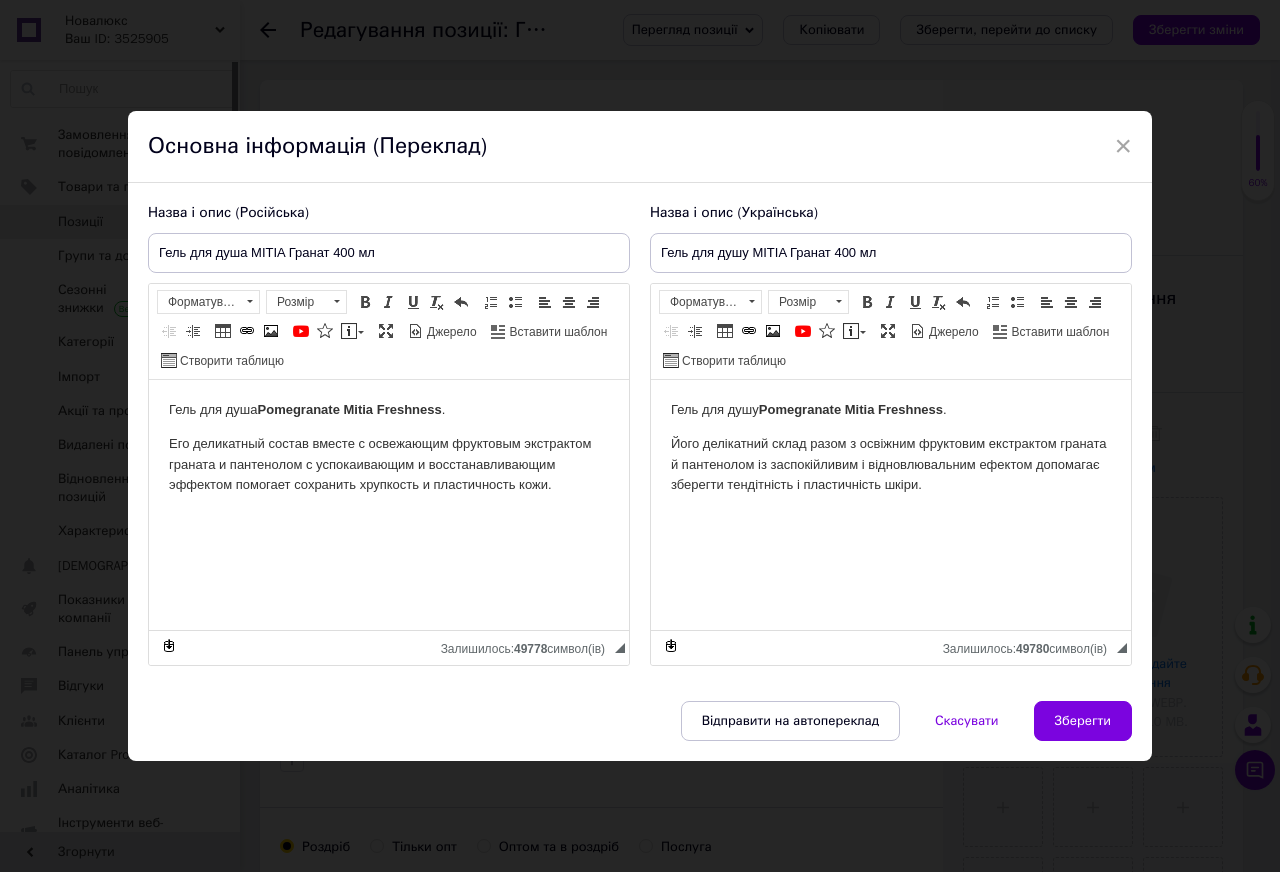 click on "Відправити на автопереклад   Скасувати   Зберегти" at bounding box center (640, 731) 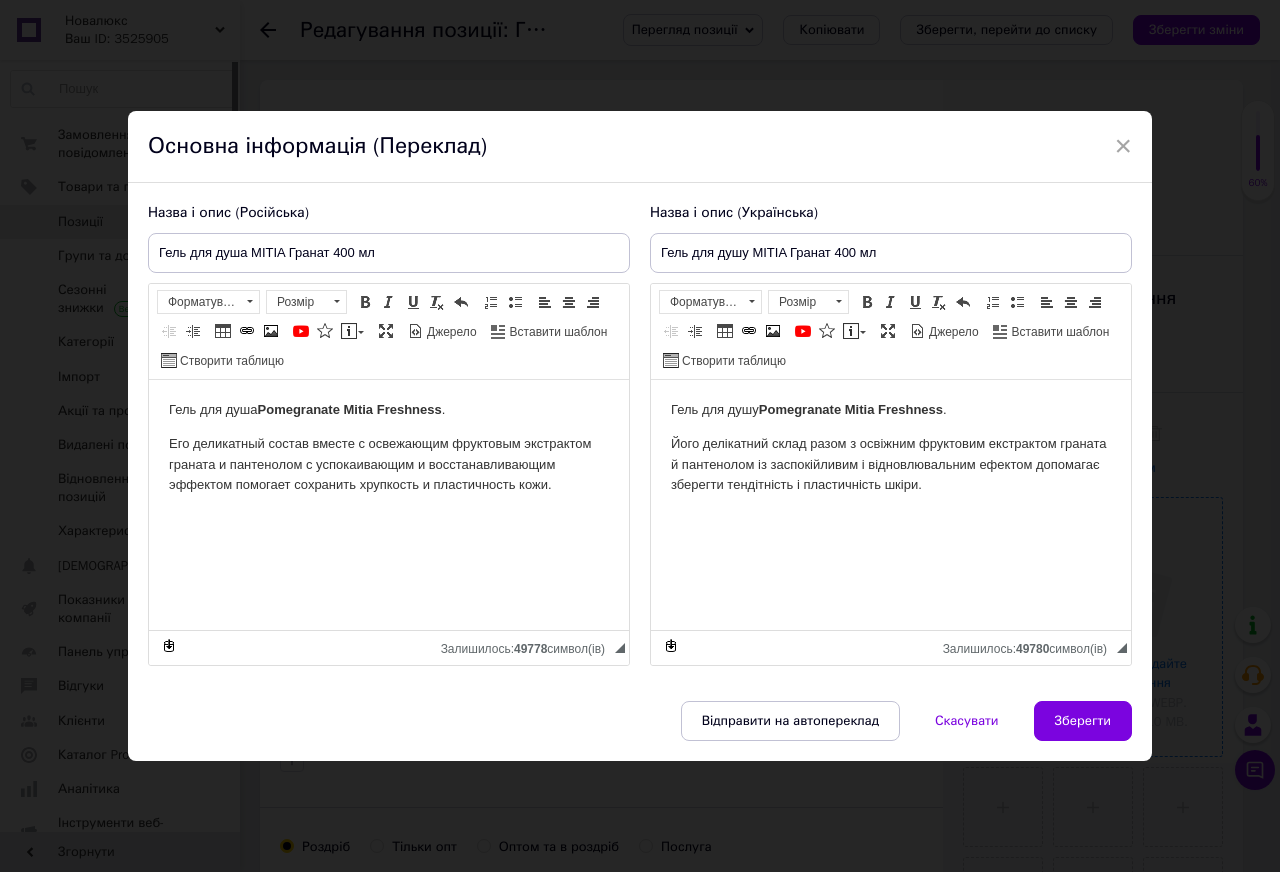 drag, startPoint x: 1049, startPoint y: 717, endPoint x: 1039, endPoint y: 715, distance: 10.198039 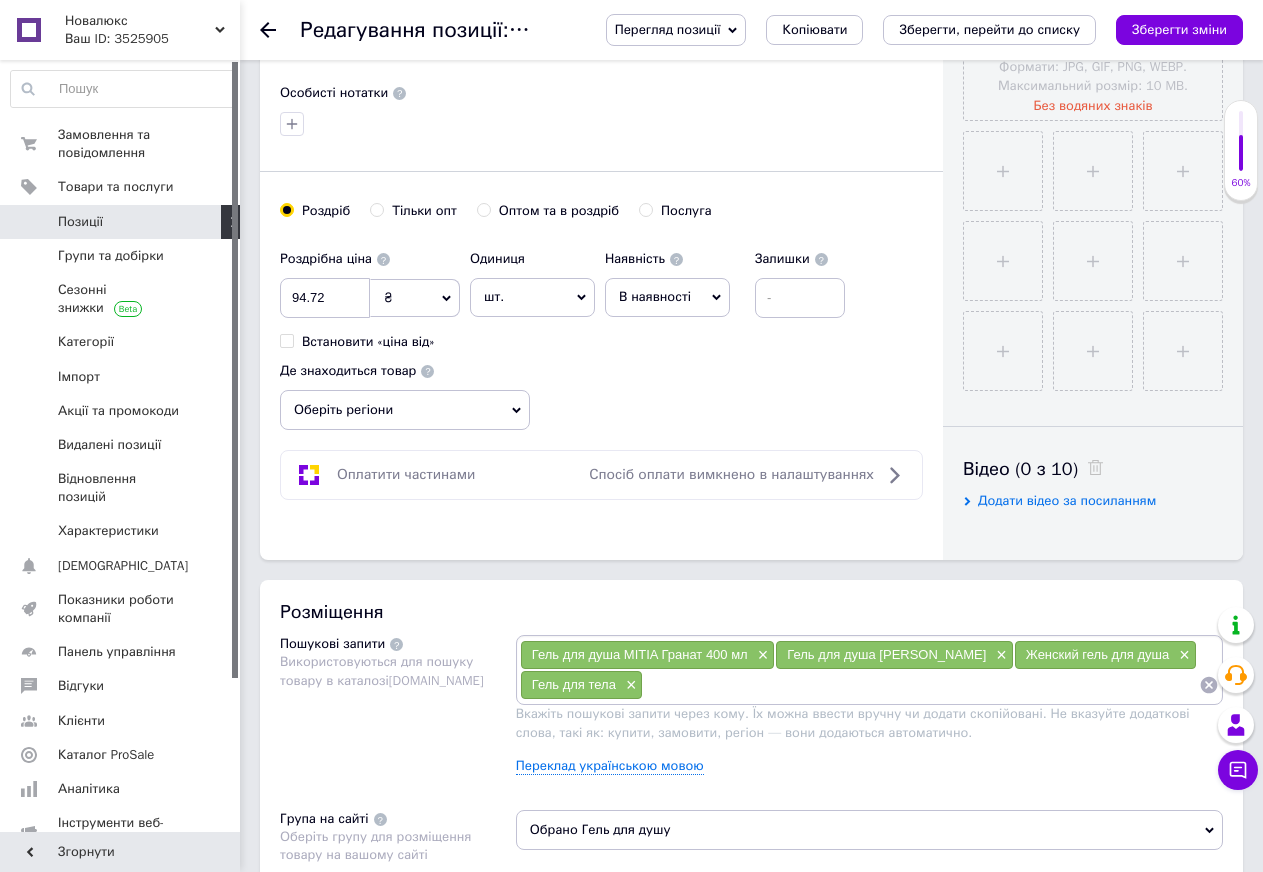 scroll, scrollTop: 654, scrollLeft: 0, axis: vertical 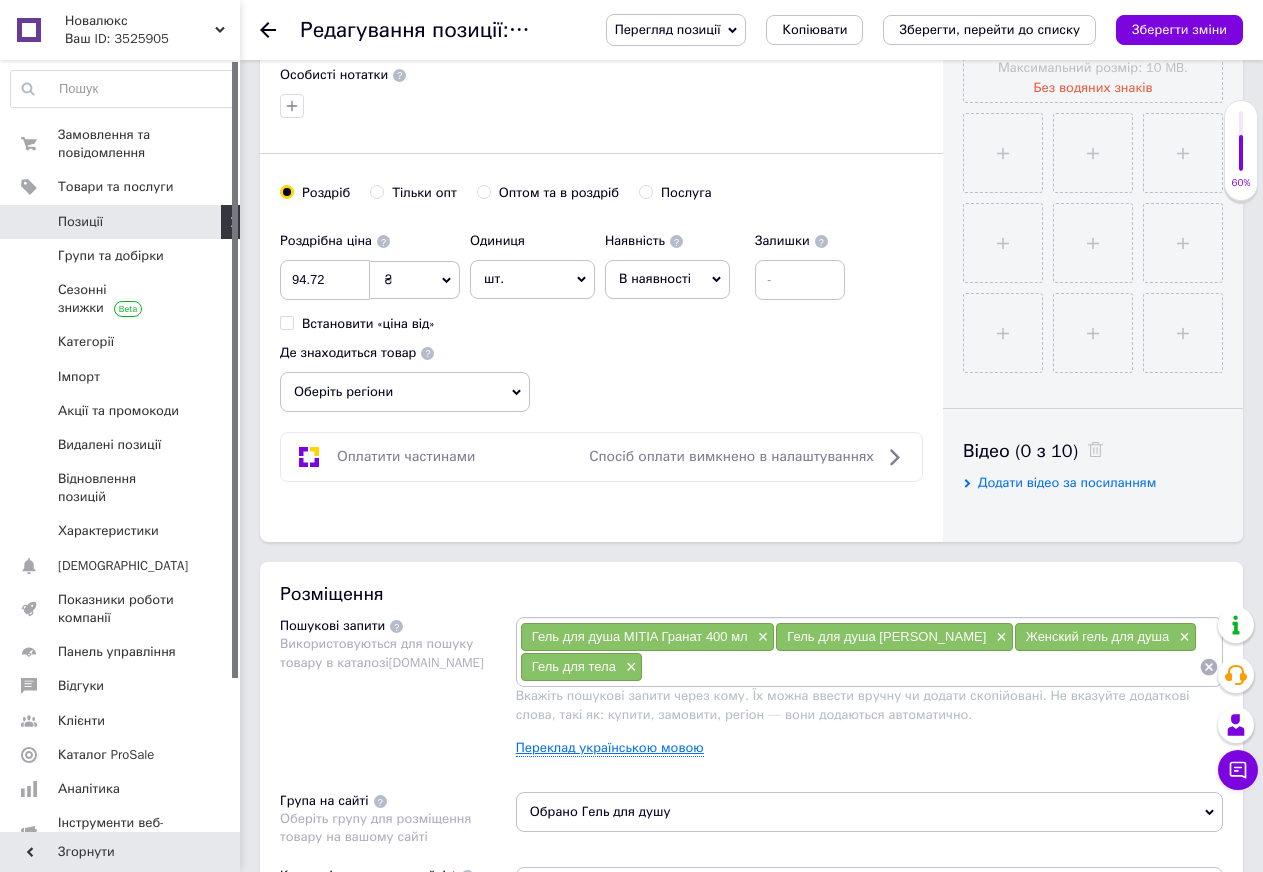click on "Переклад українською мовою" at bounding box center (610, 748) 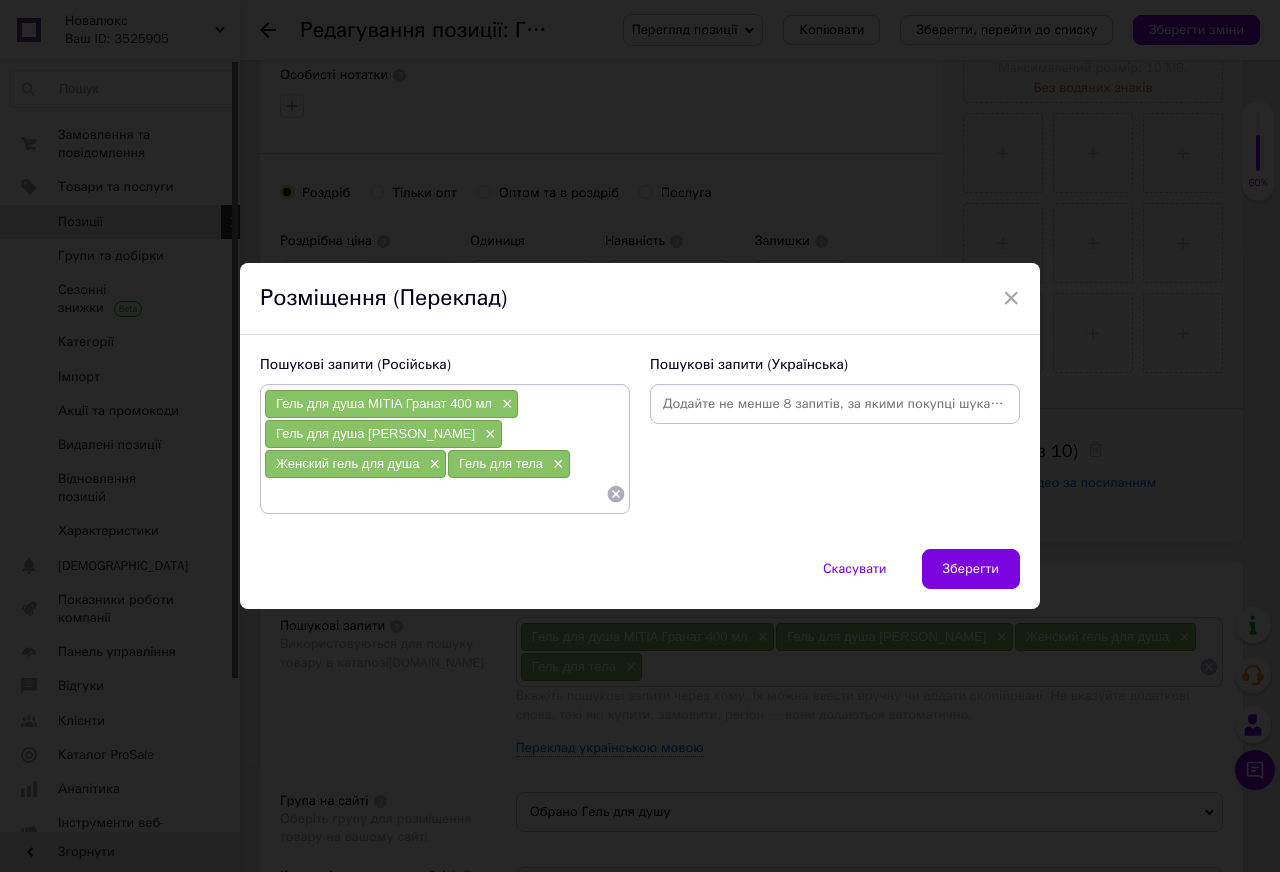 click at bounding box center (835, 404) 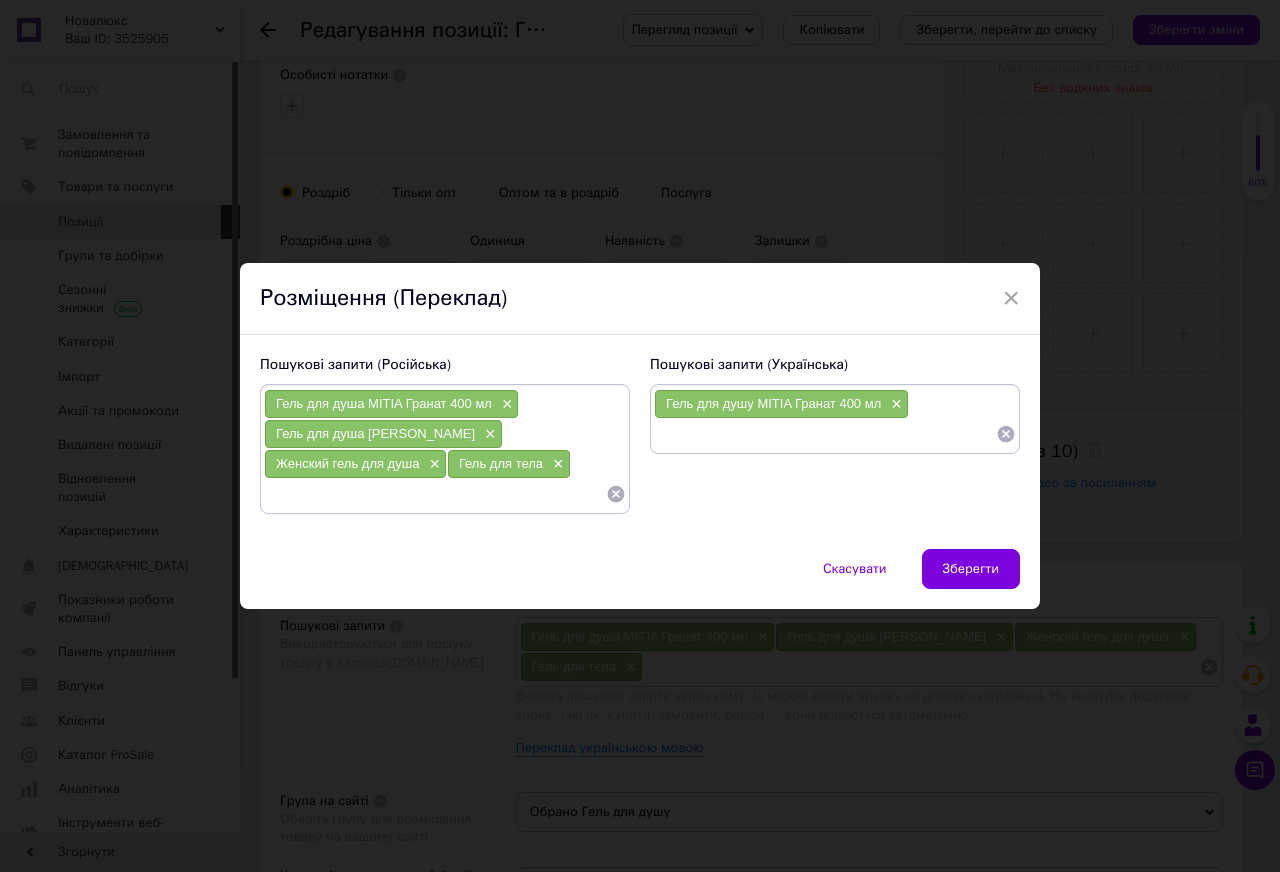 paste on "Гель для душу MITIA Гранат 400 мл" 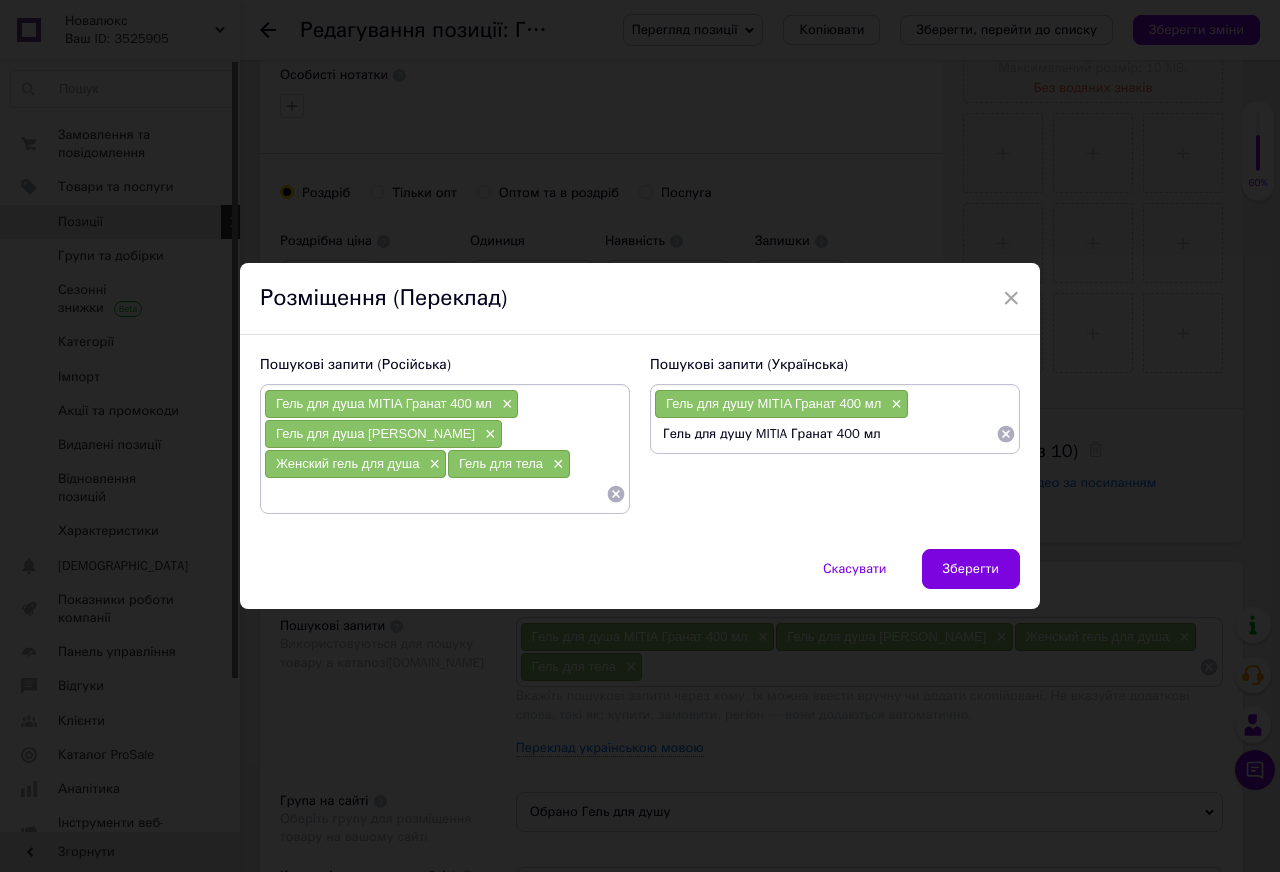drag, startPoint x: 780, startPoint y: 435, endPoint x: 750, endPoint y: 437, distance: 30.066593 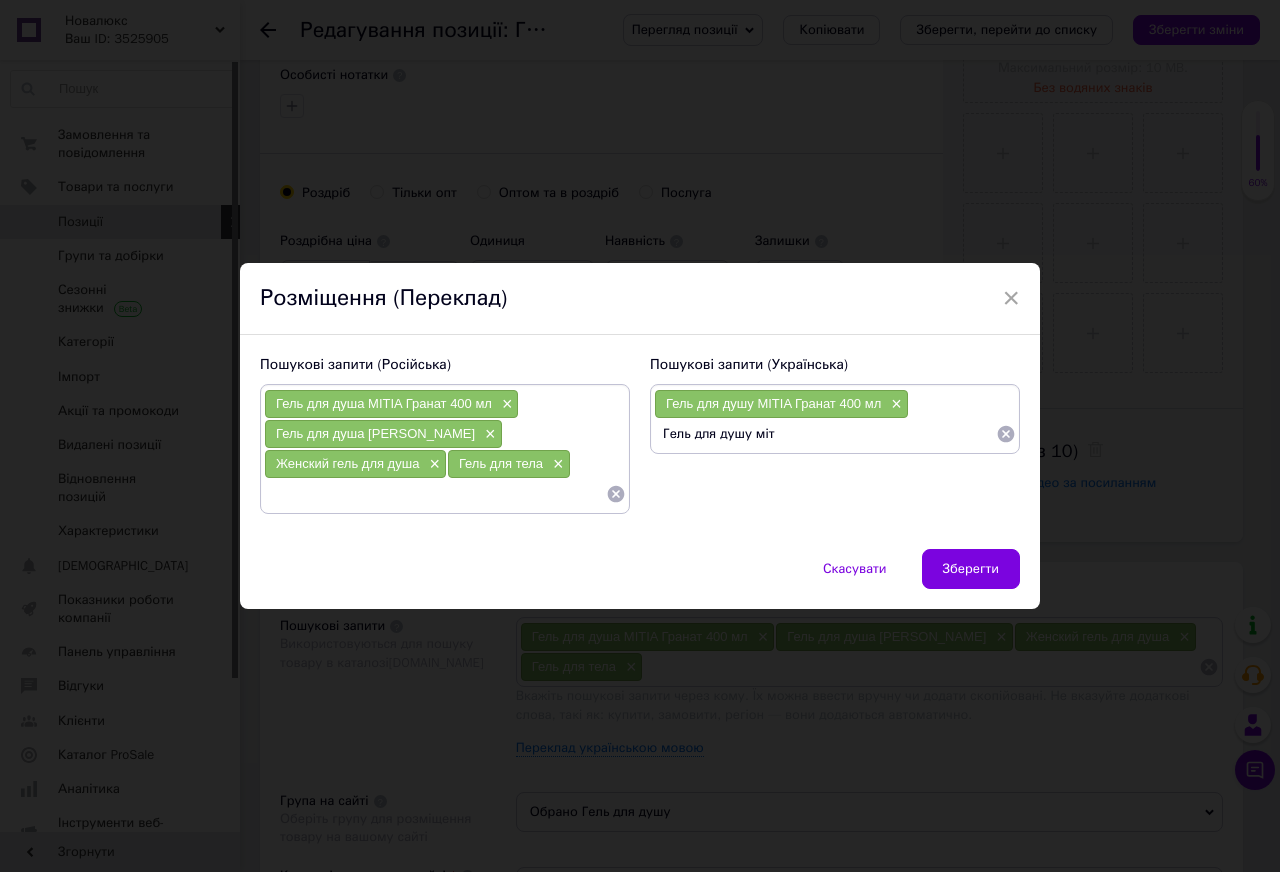 type on "Гель для душу мітя" 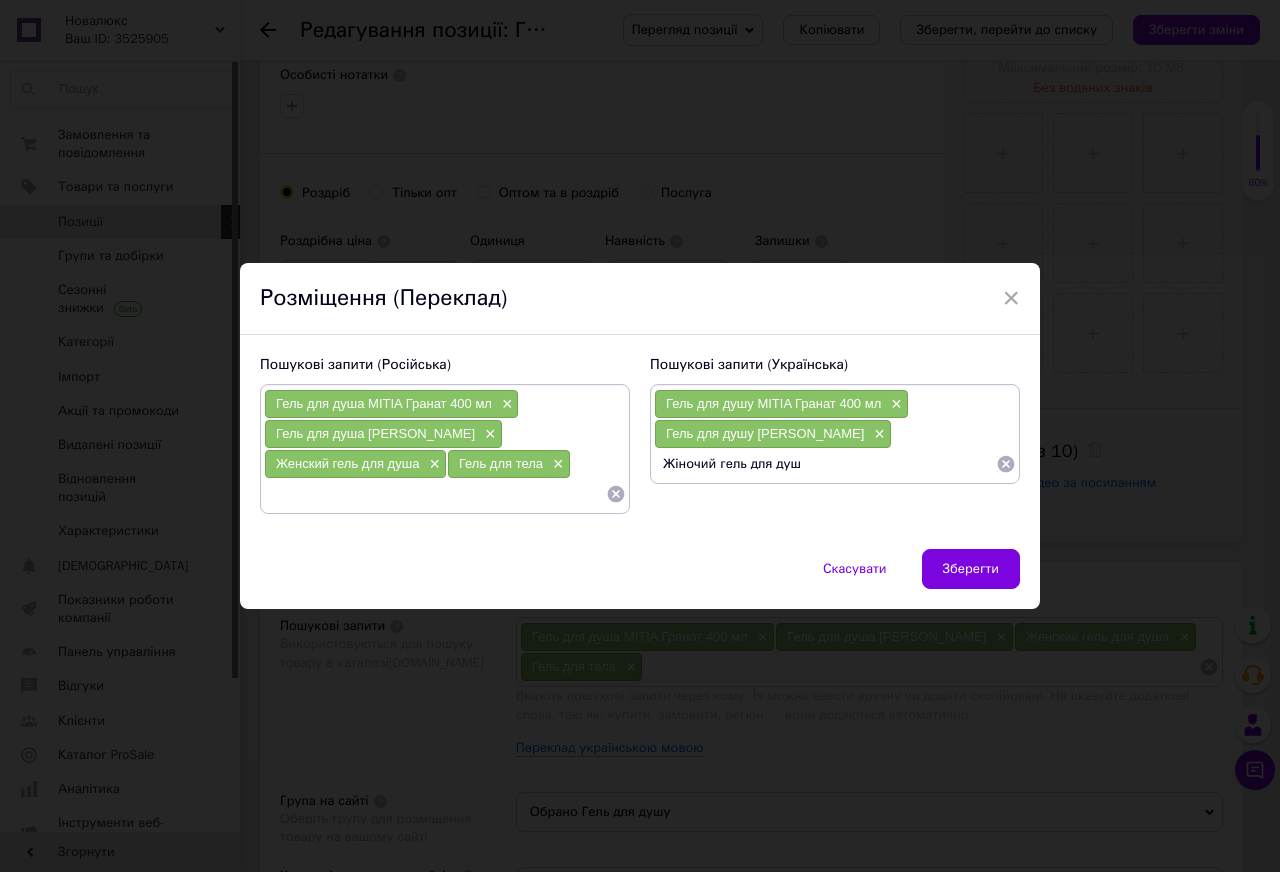 type on "Жіночий гель для душу" 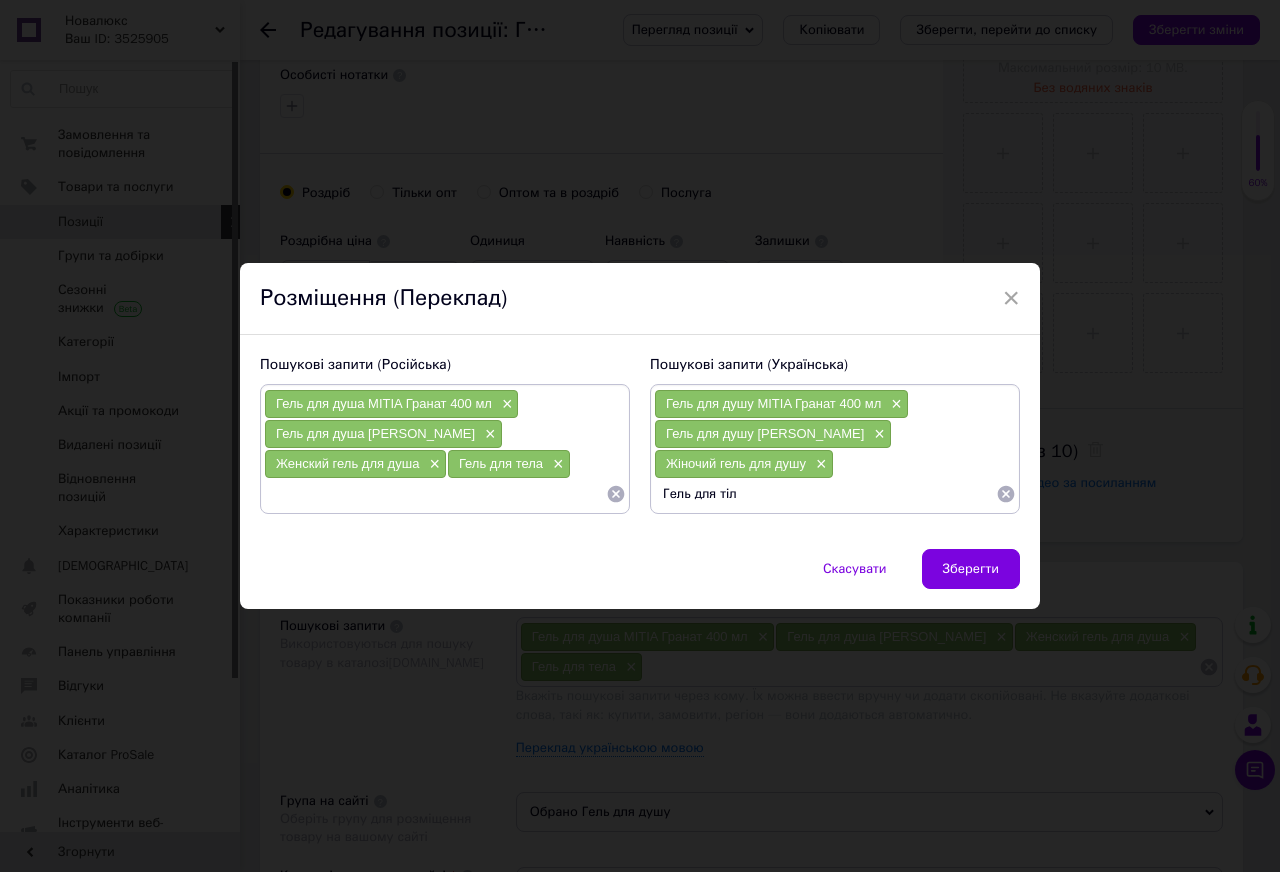 type on "Гель для тіла" 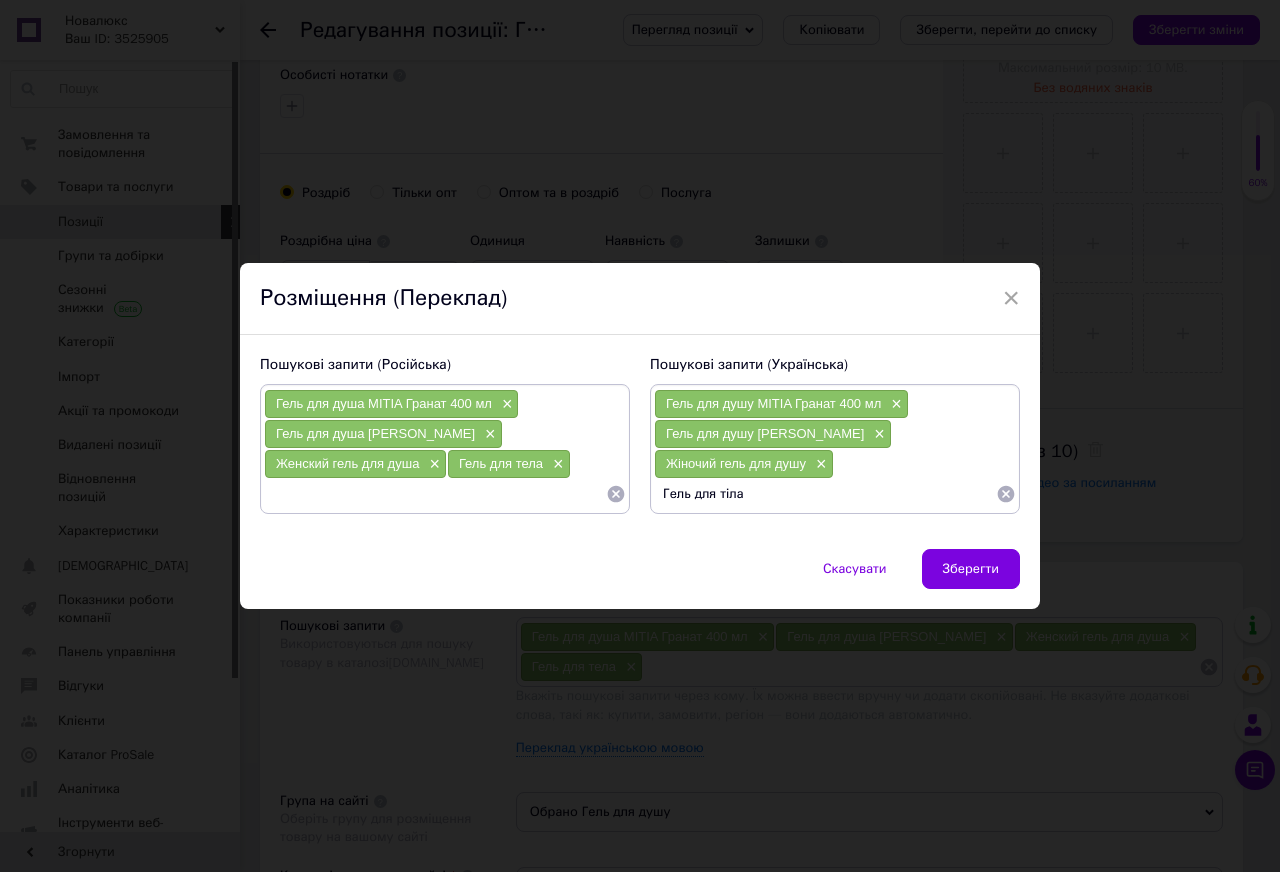 type 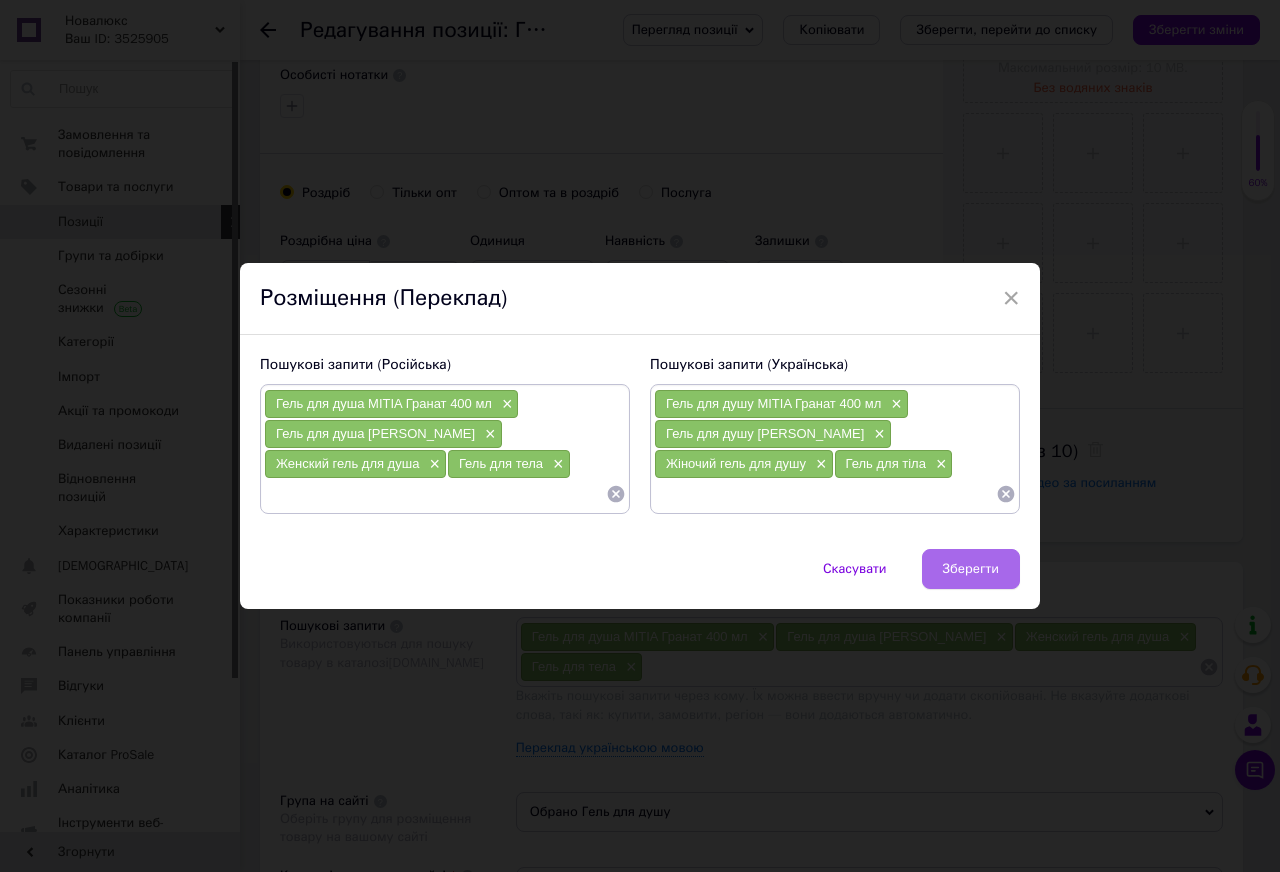 click on "Зберегти" at bounding box center [971, 569] 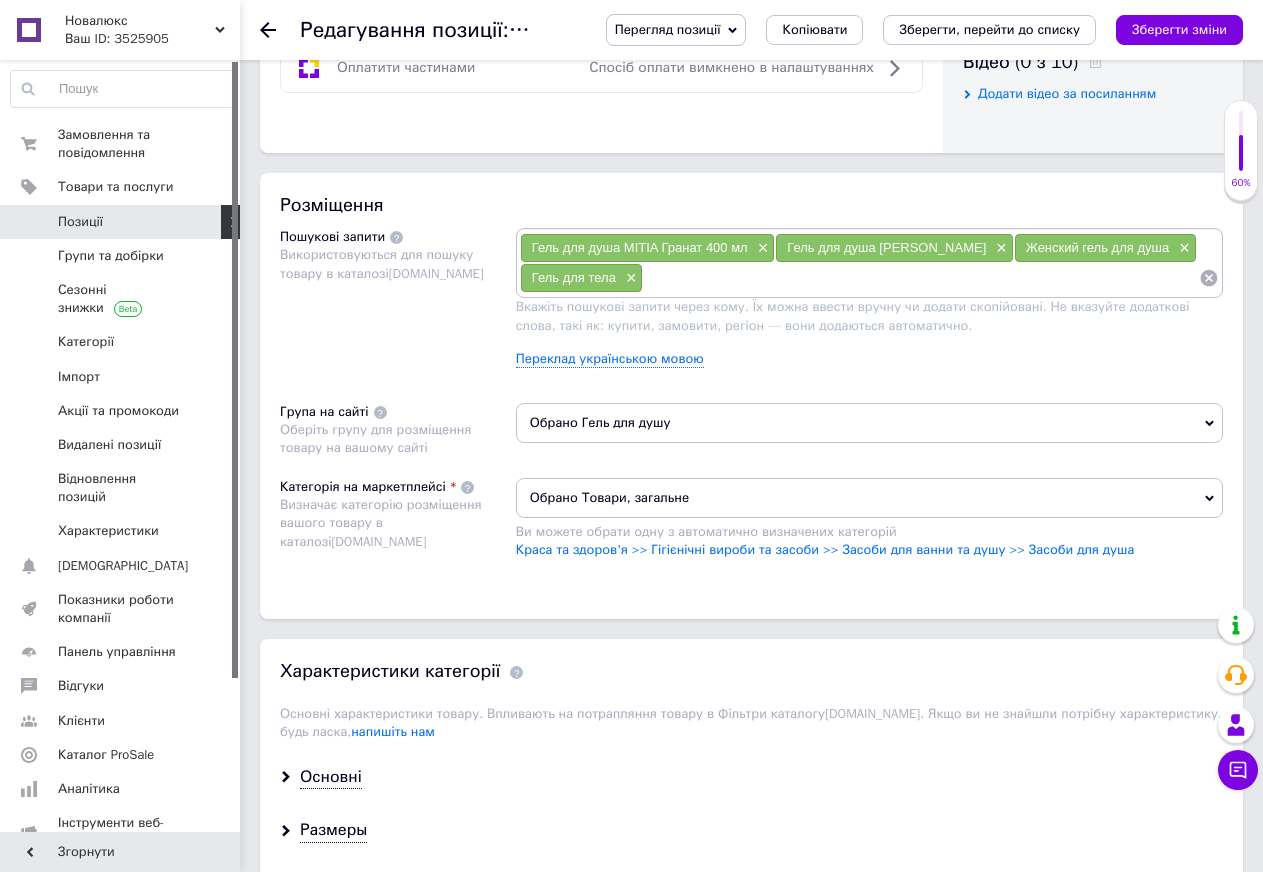 scroll, scrollTop: 1046, scrollLeft: 0, axis: vertical 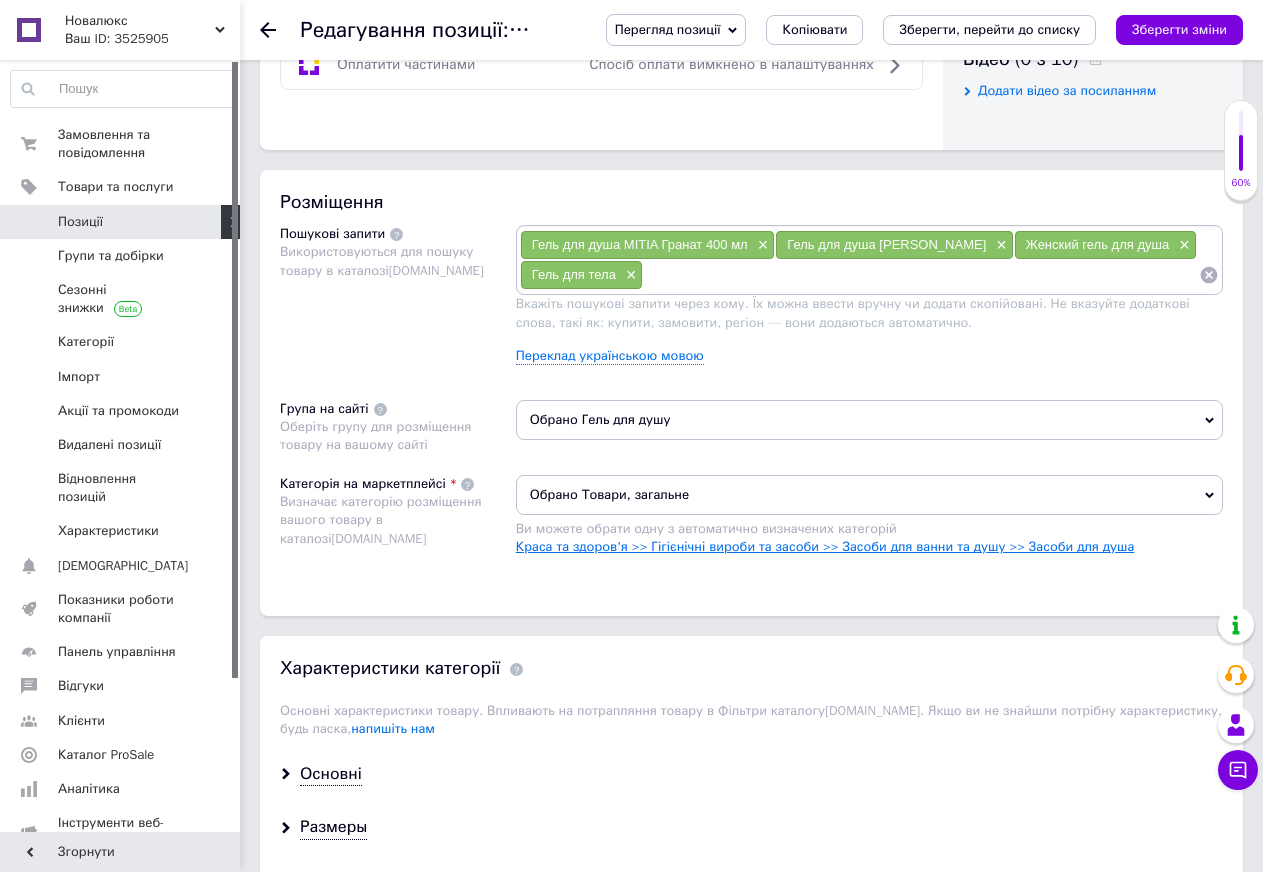 click on "Краса та здоров'я >> Гігієнічні вироби та засоби >> Засоби для ванни та душу >> Засоби для душа" at bounding box center [825, 546] 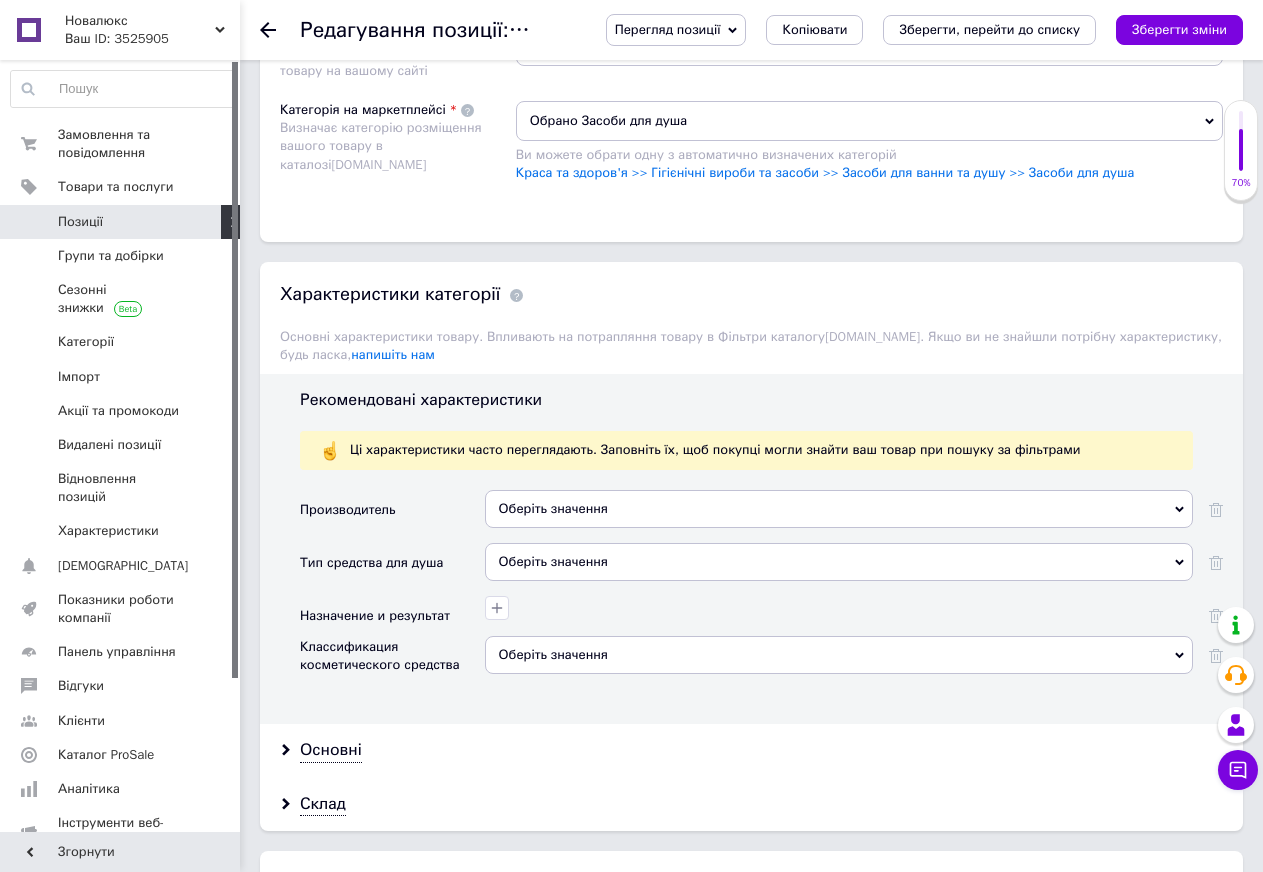 scroll, scrollTop: 1439, scrollLeft: 0, axis: vertical 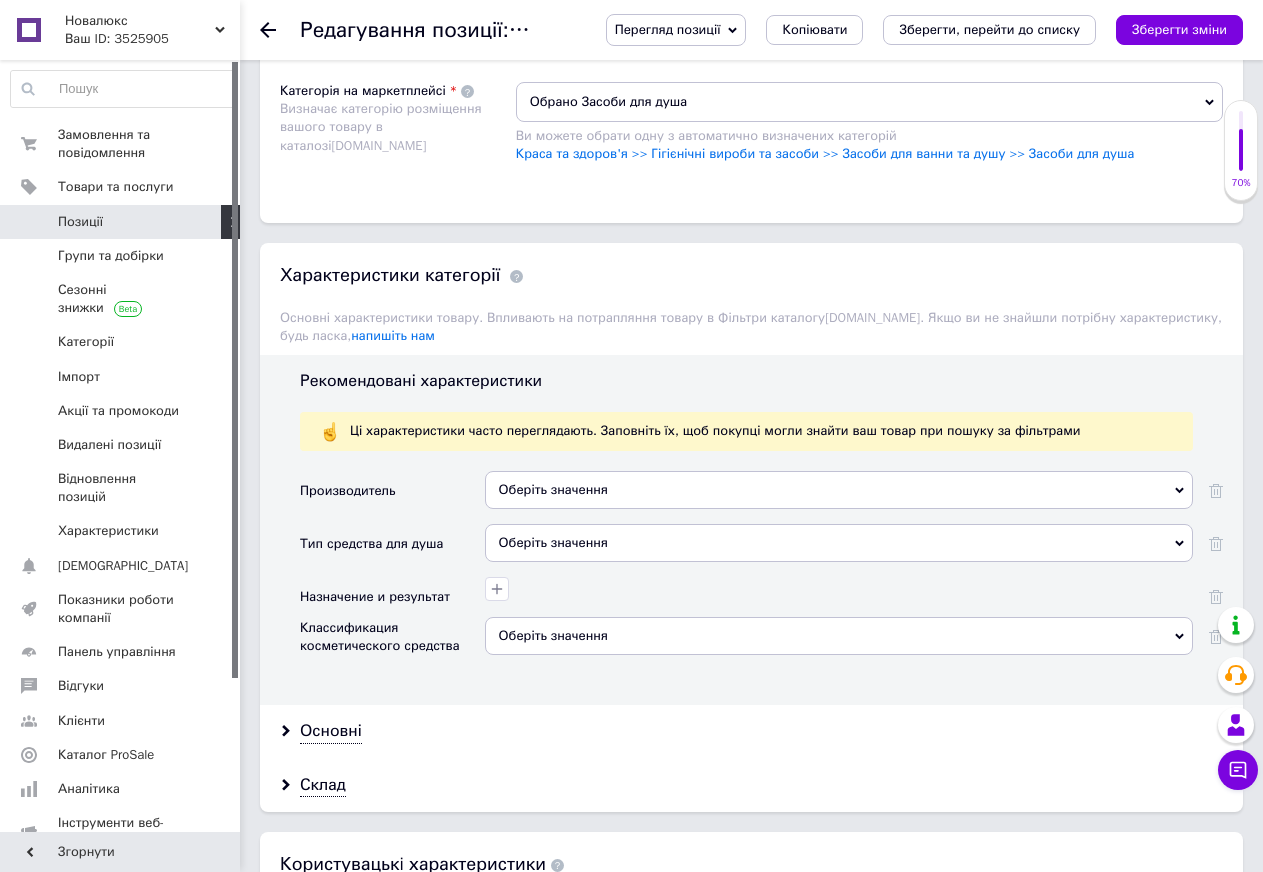 click on "Оберіть значення" at bounding box center (839, 543) 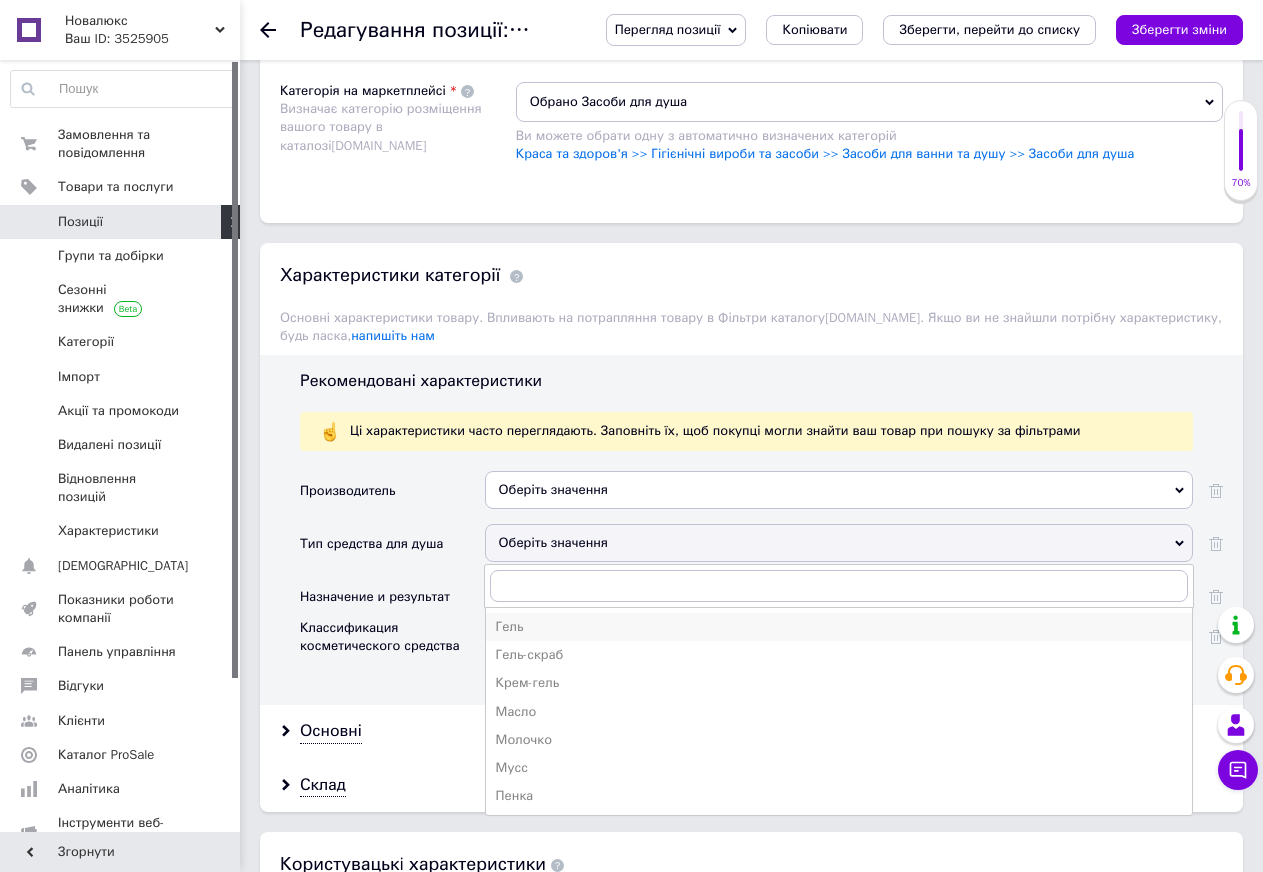 click on "Гель" at bounding box center (839, 627) 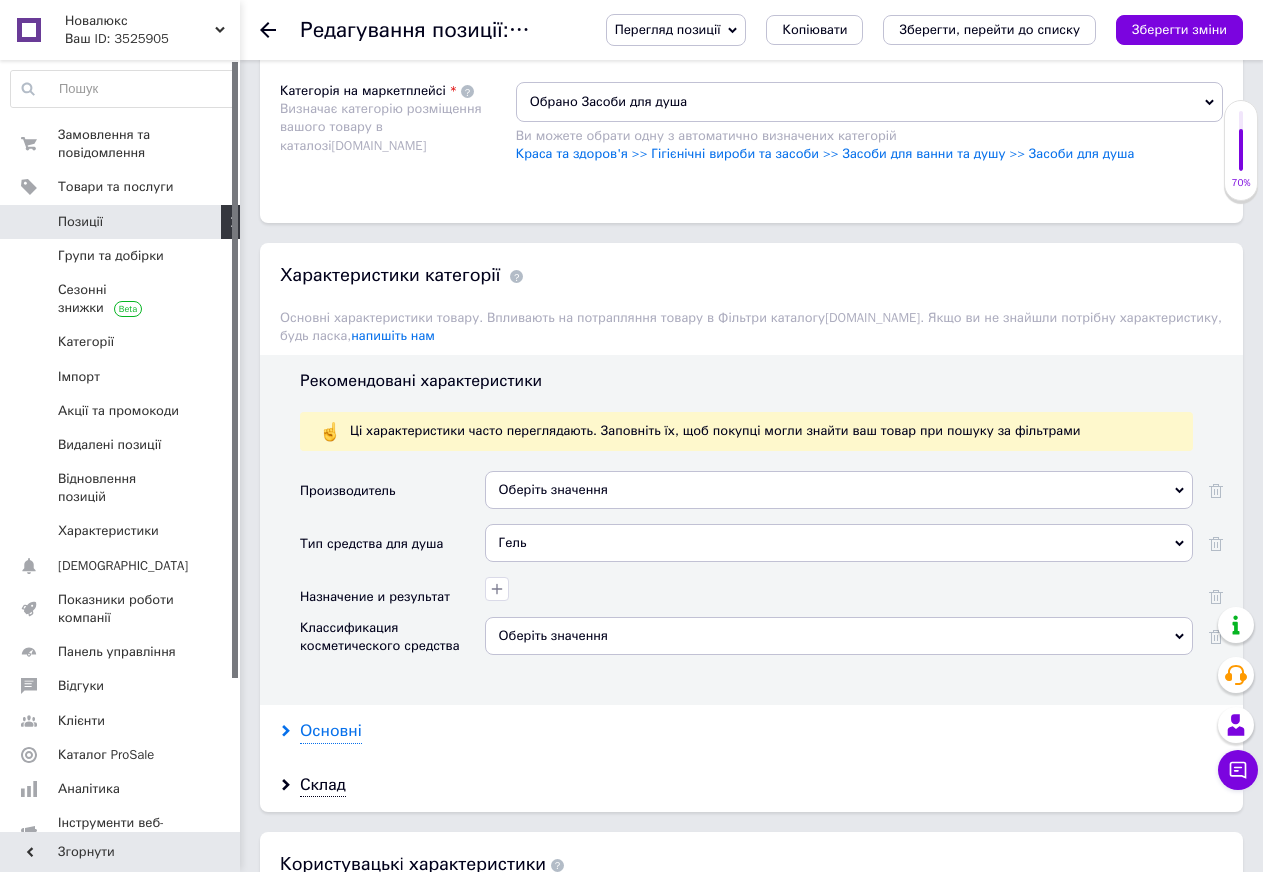 click on "Основні" at bounding box center [331, 731] 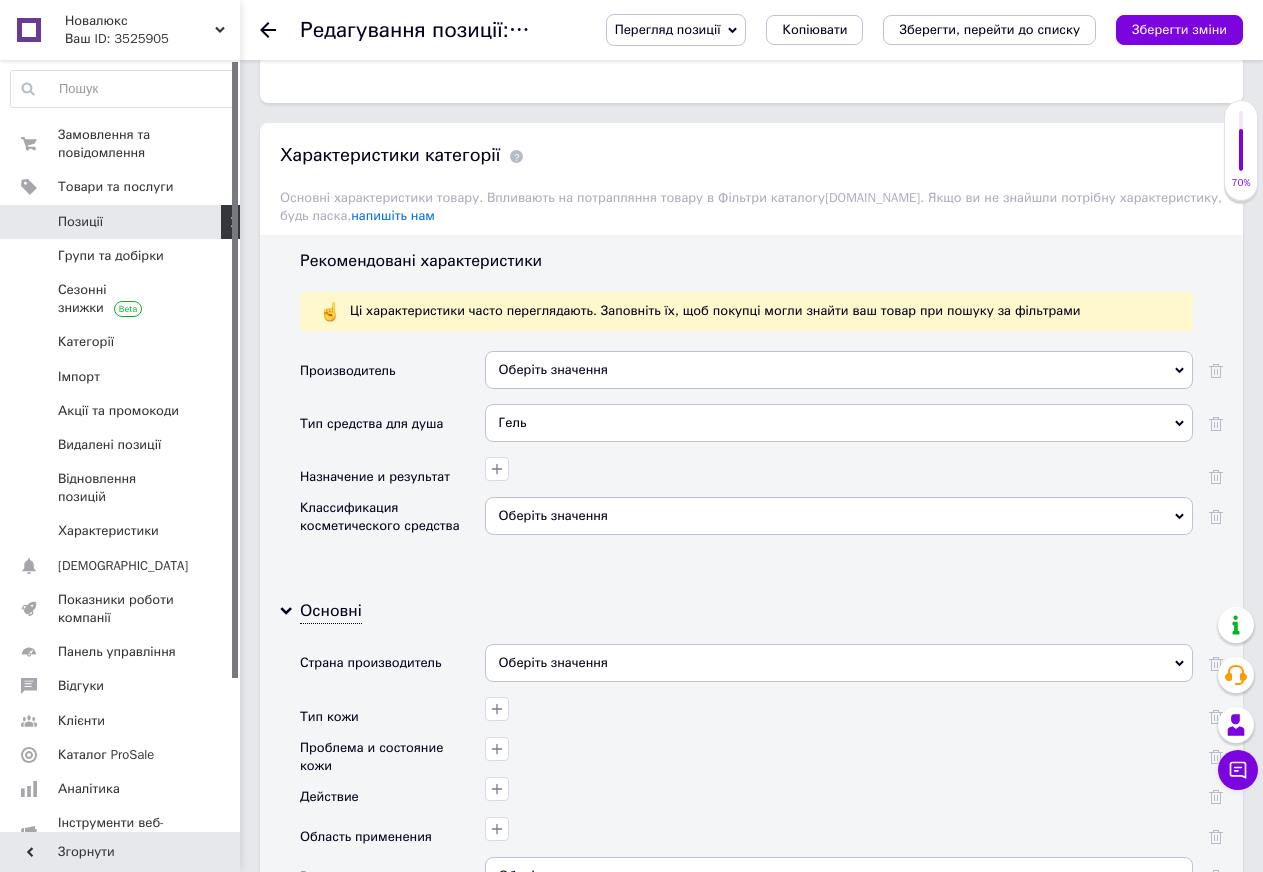 scroll, scrollTop: 1570, scrollLeft: 0, axis: vertical 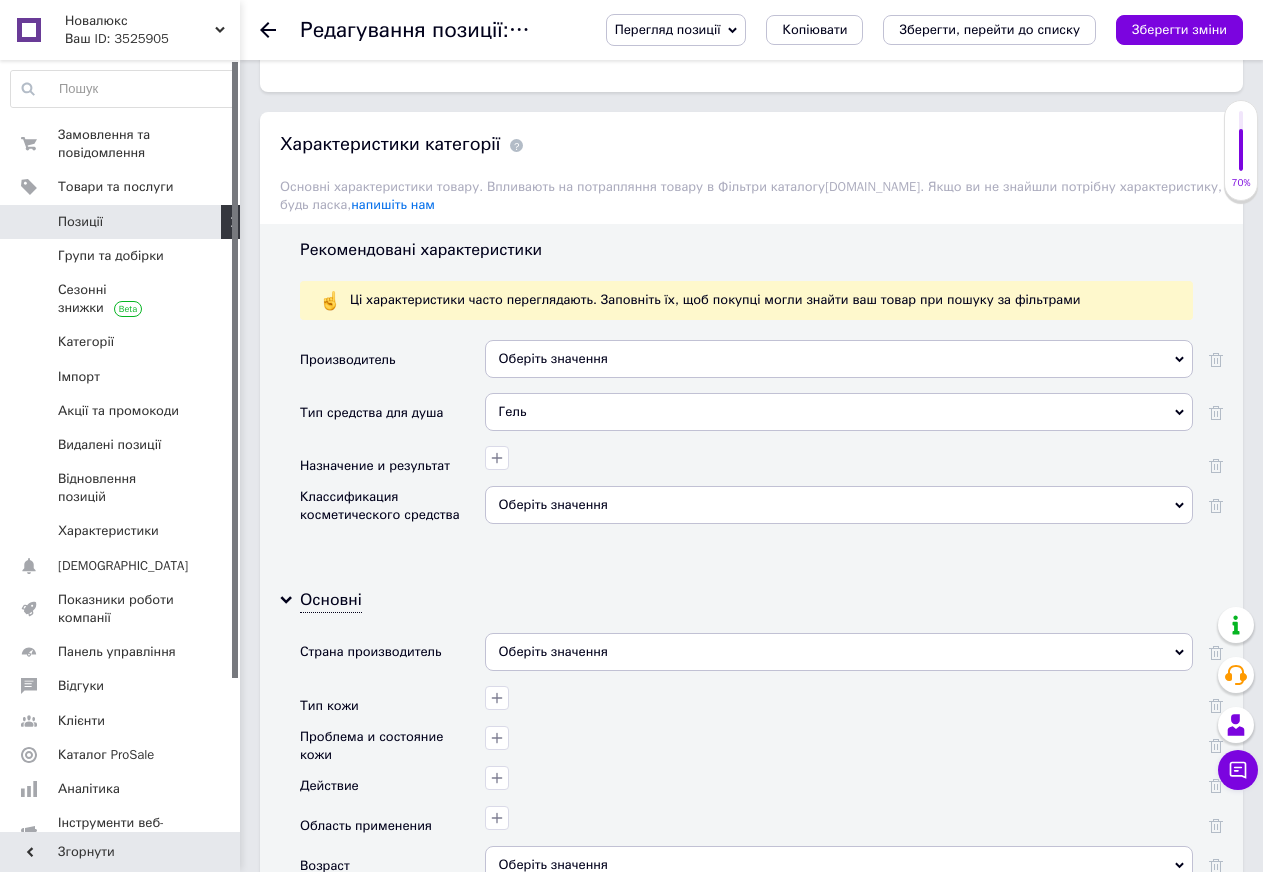 click on "Оберіть значення" at bounding box center [839, 652] 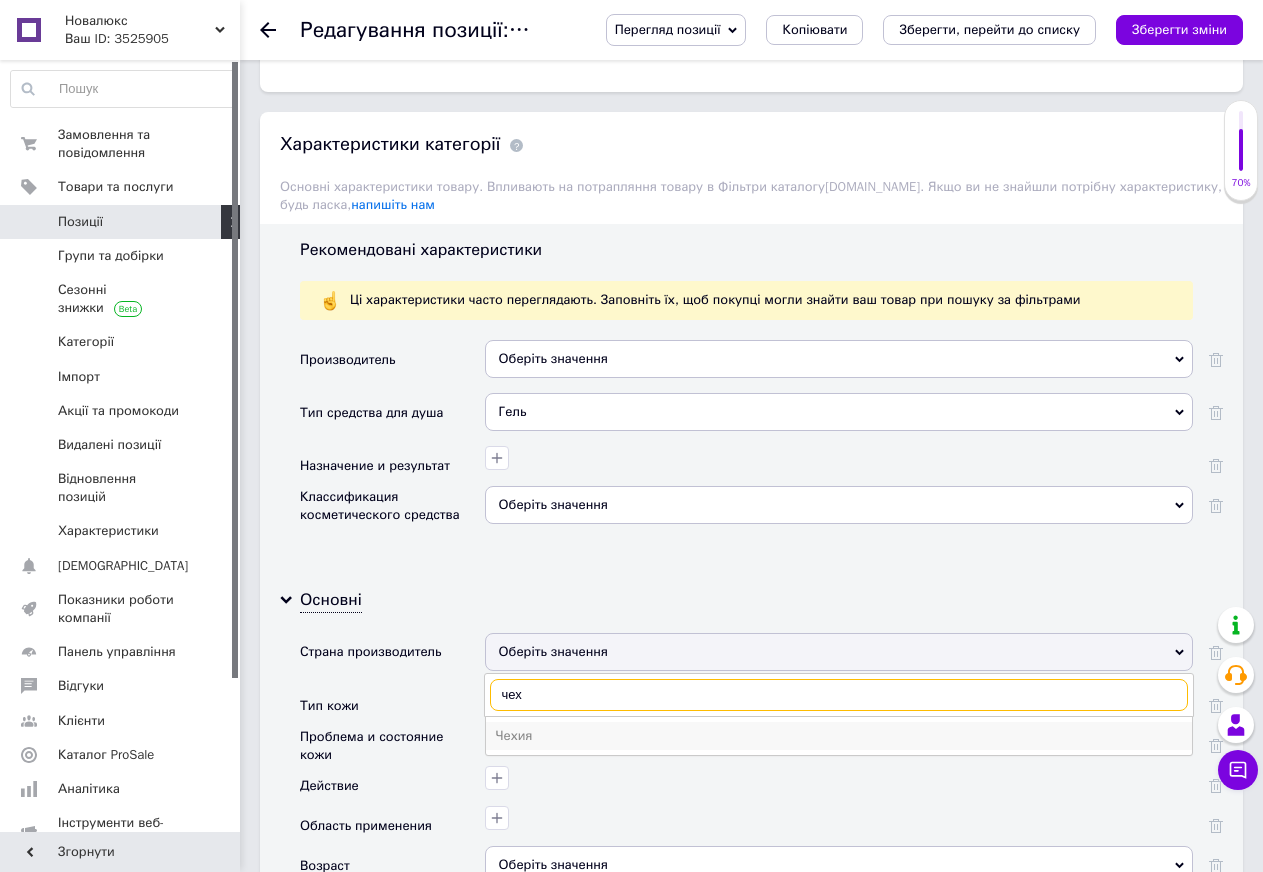 type on "чех" 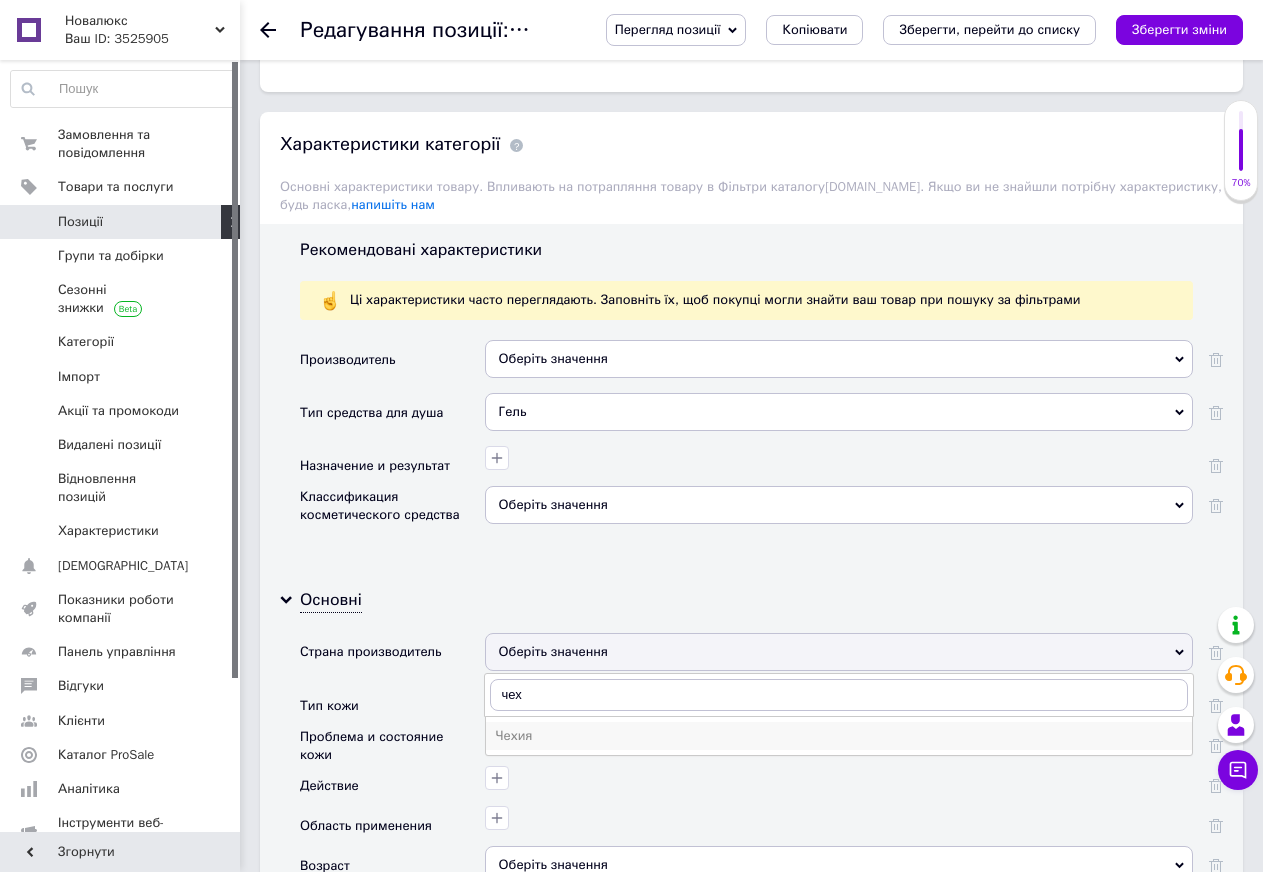 click on "Чехия" at bounding box center [839, 736] 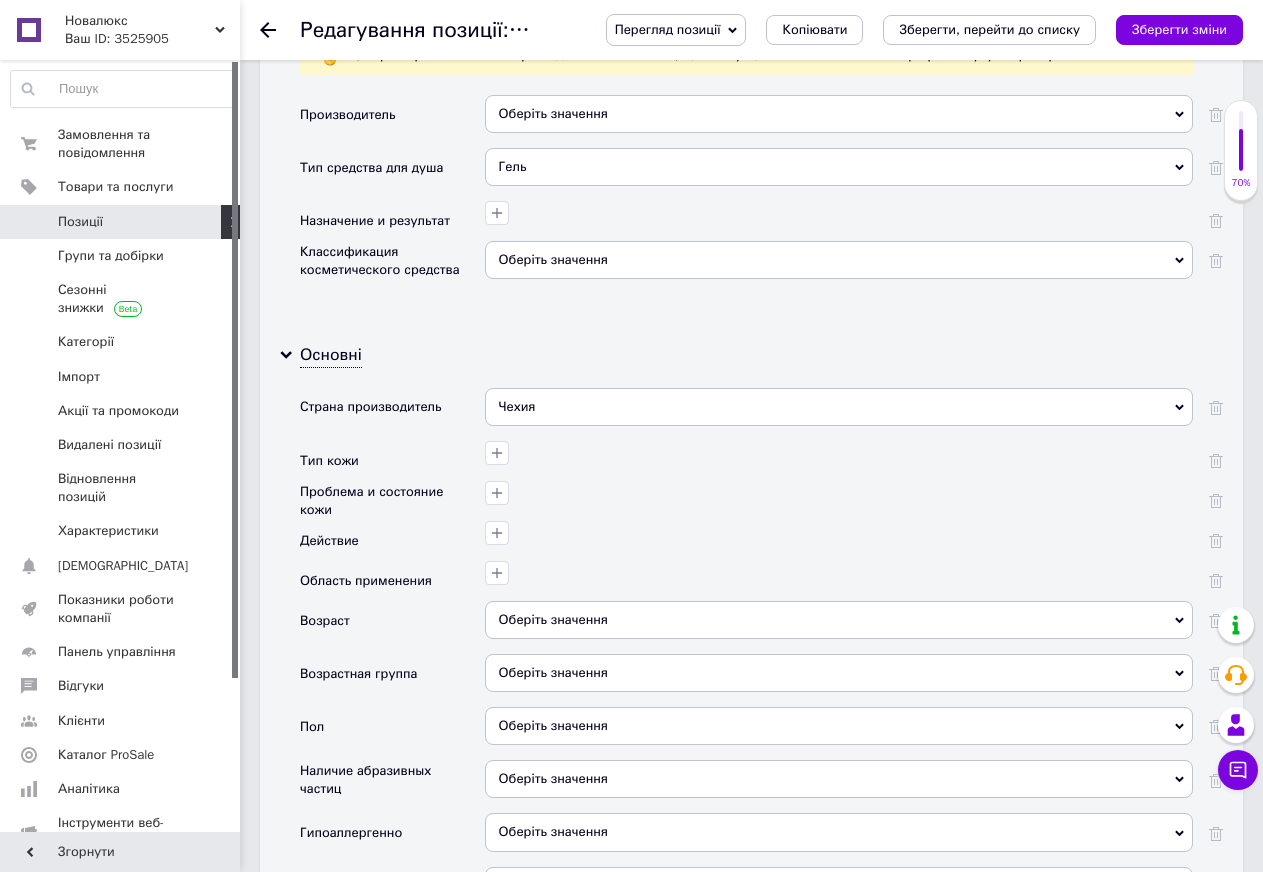 scroll, scrollTop: 1831, scrollLeft: 0, axis: vertical 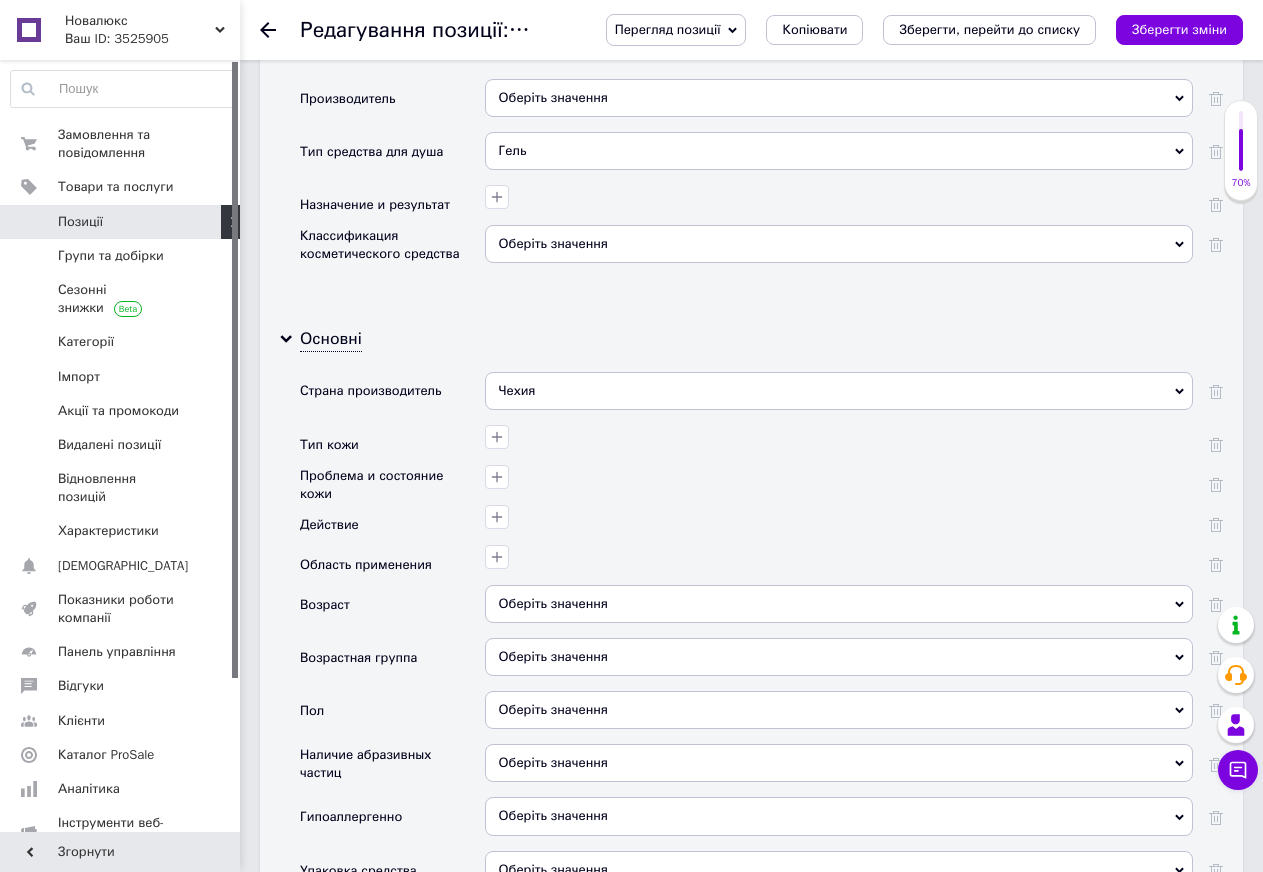 click on "Оберіть значення" at bounding box center [839, 710] 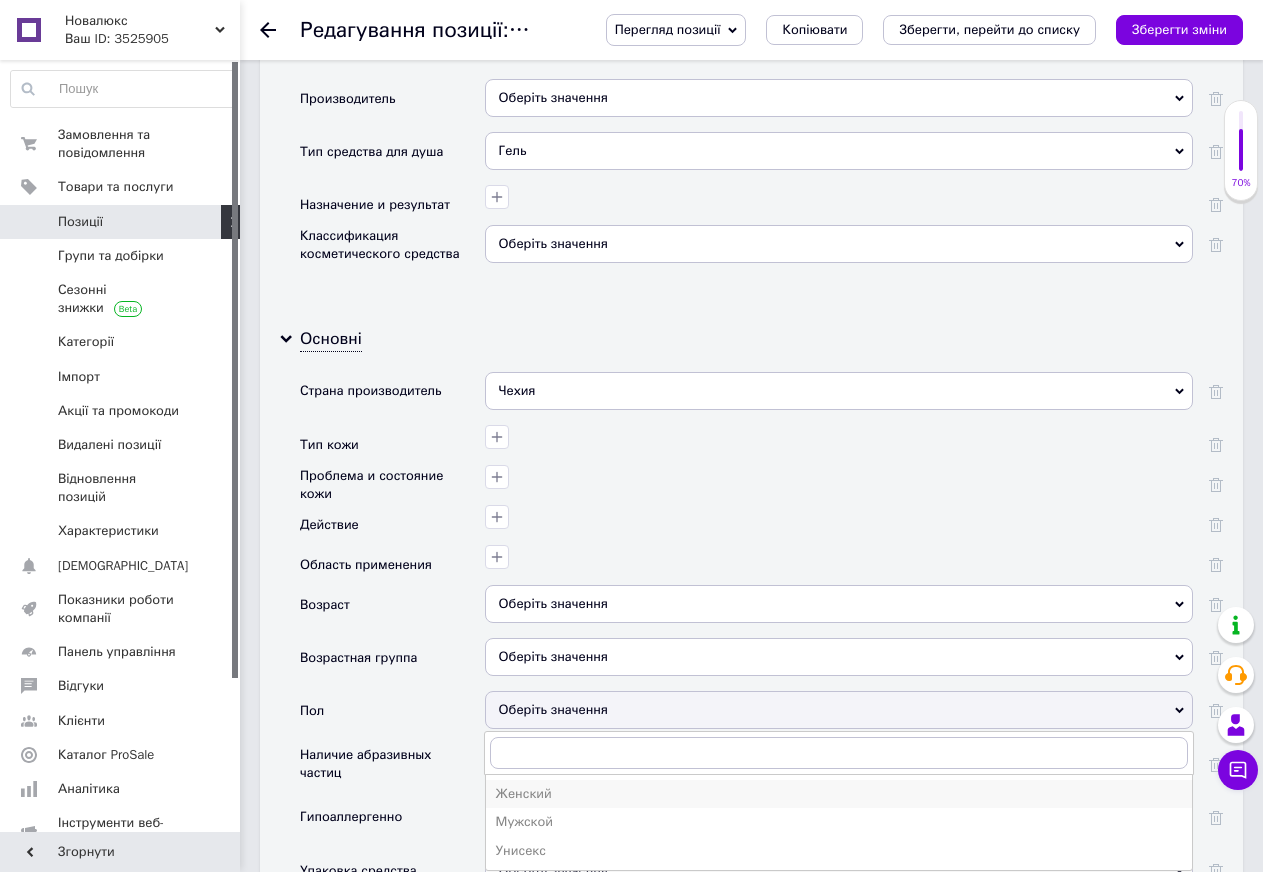 click on "Женский" at bounding box center (839, 794) 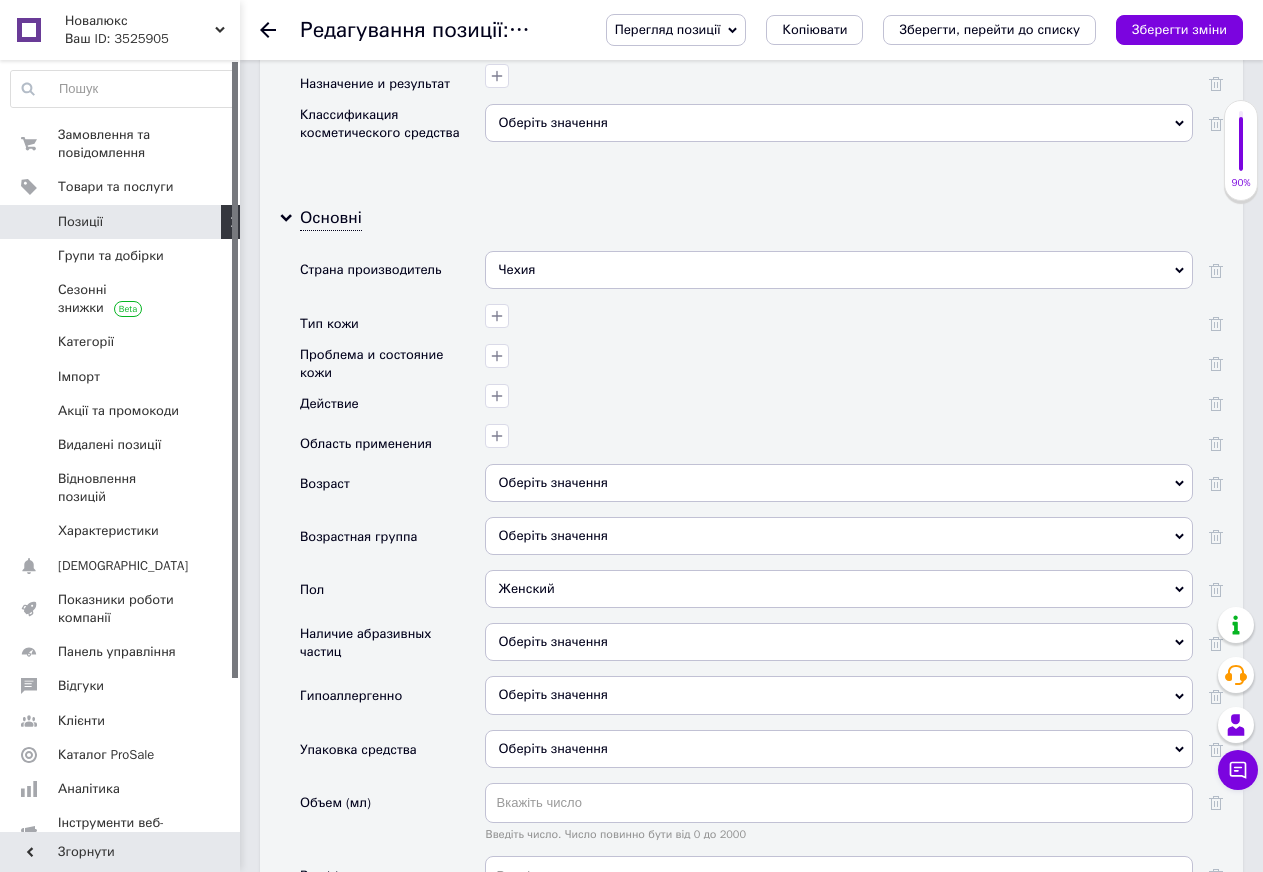 scroll, scrollTop: 1962, scrollLeft: 0, axis: vertical 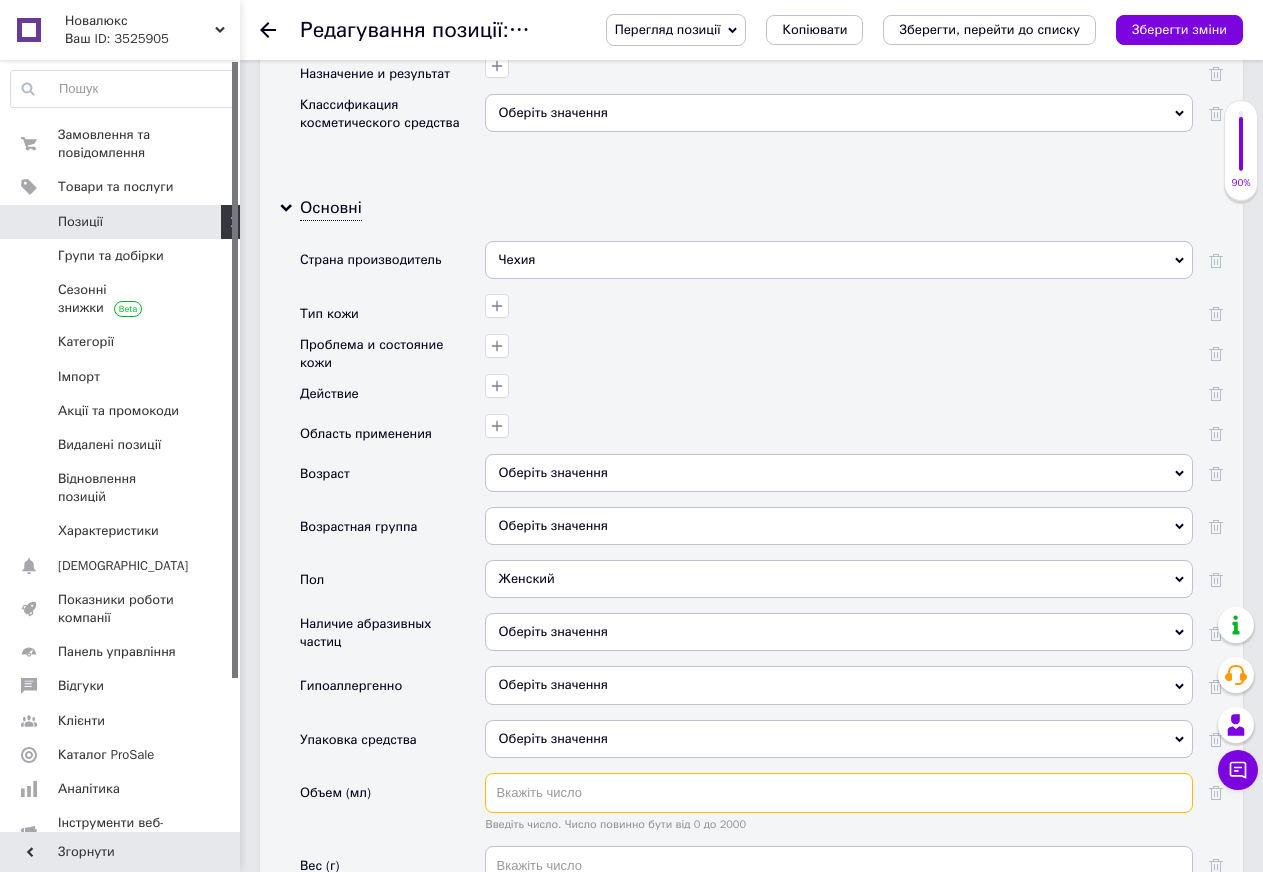 click at bounding box center [839, 793] 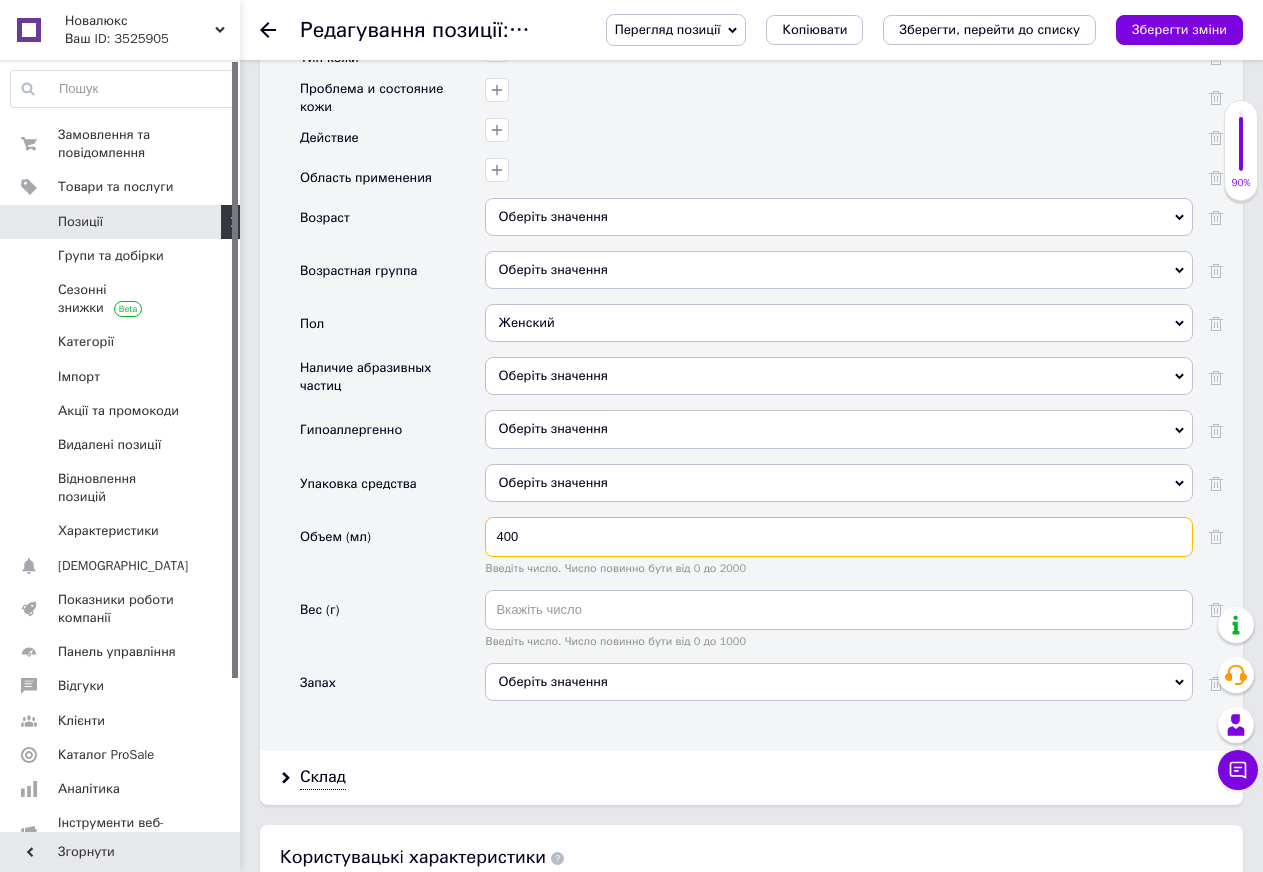 scroll, scrollTop: 2224, scrollLeft: 0, axis: vertical 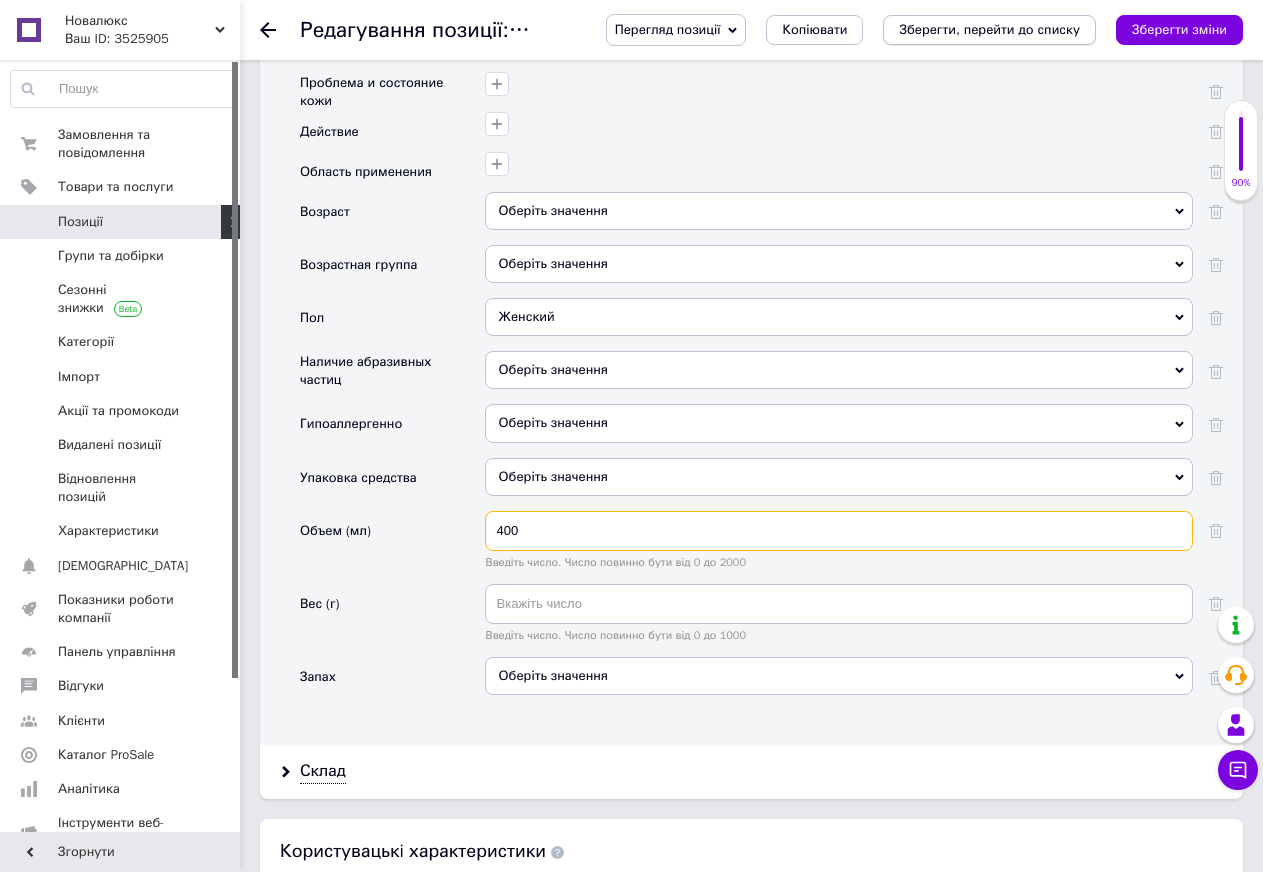type on "400" 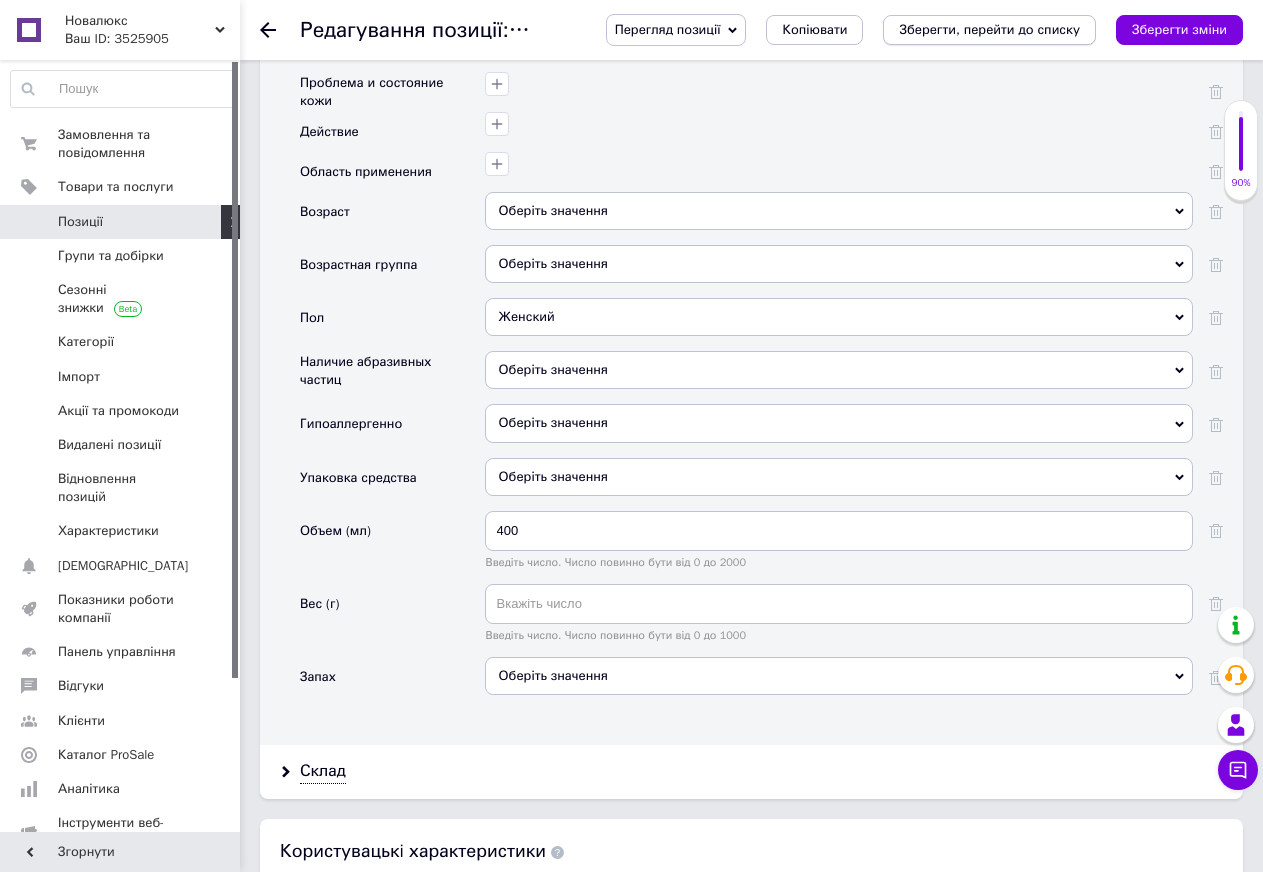 click on "Зберегти, перейти до списку" at bounding box center [989, 29] 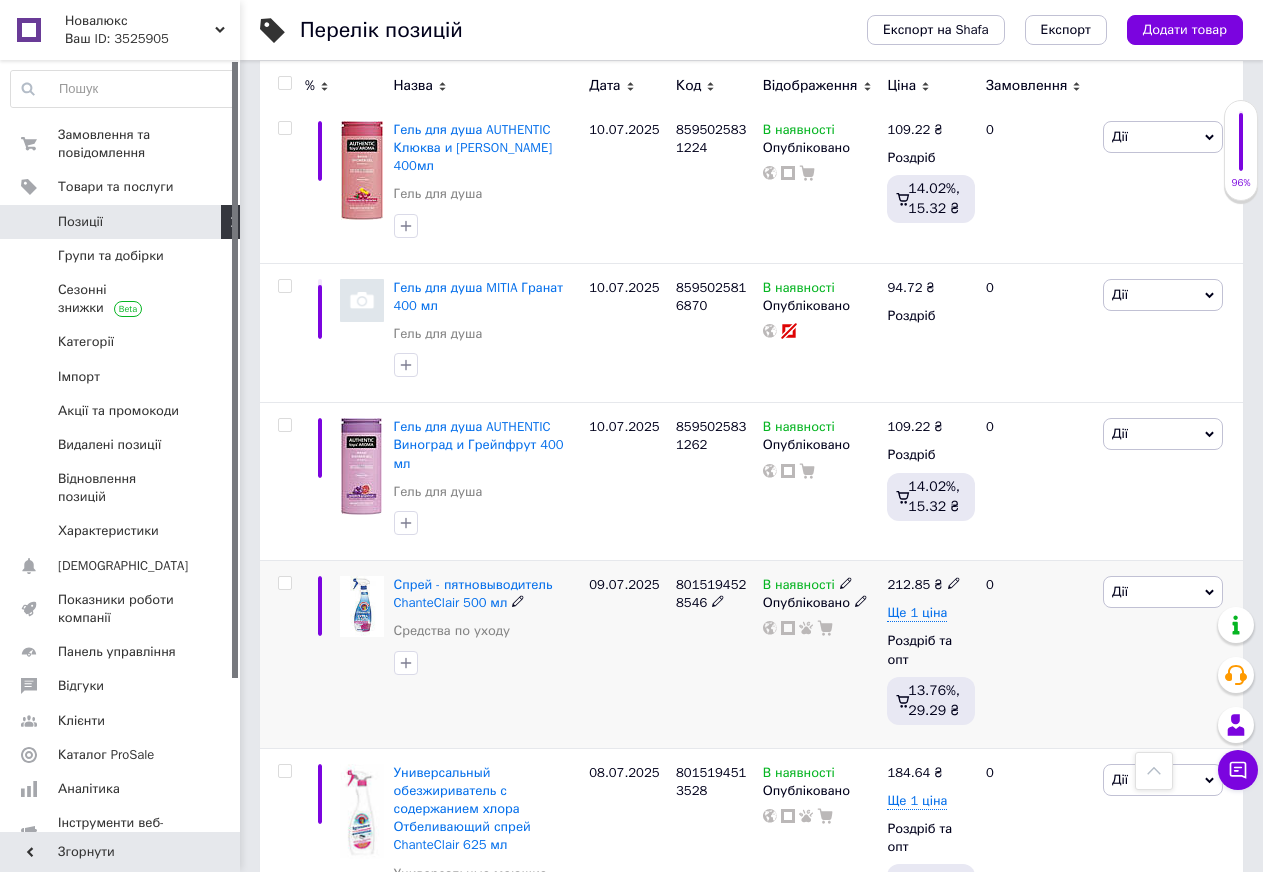 scroll, scrollTop: 1700, scrollLeft: 0, axis: vertical 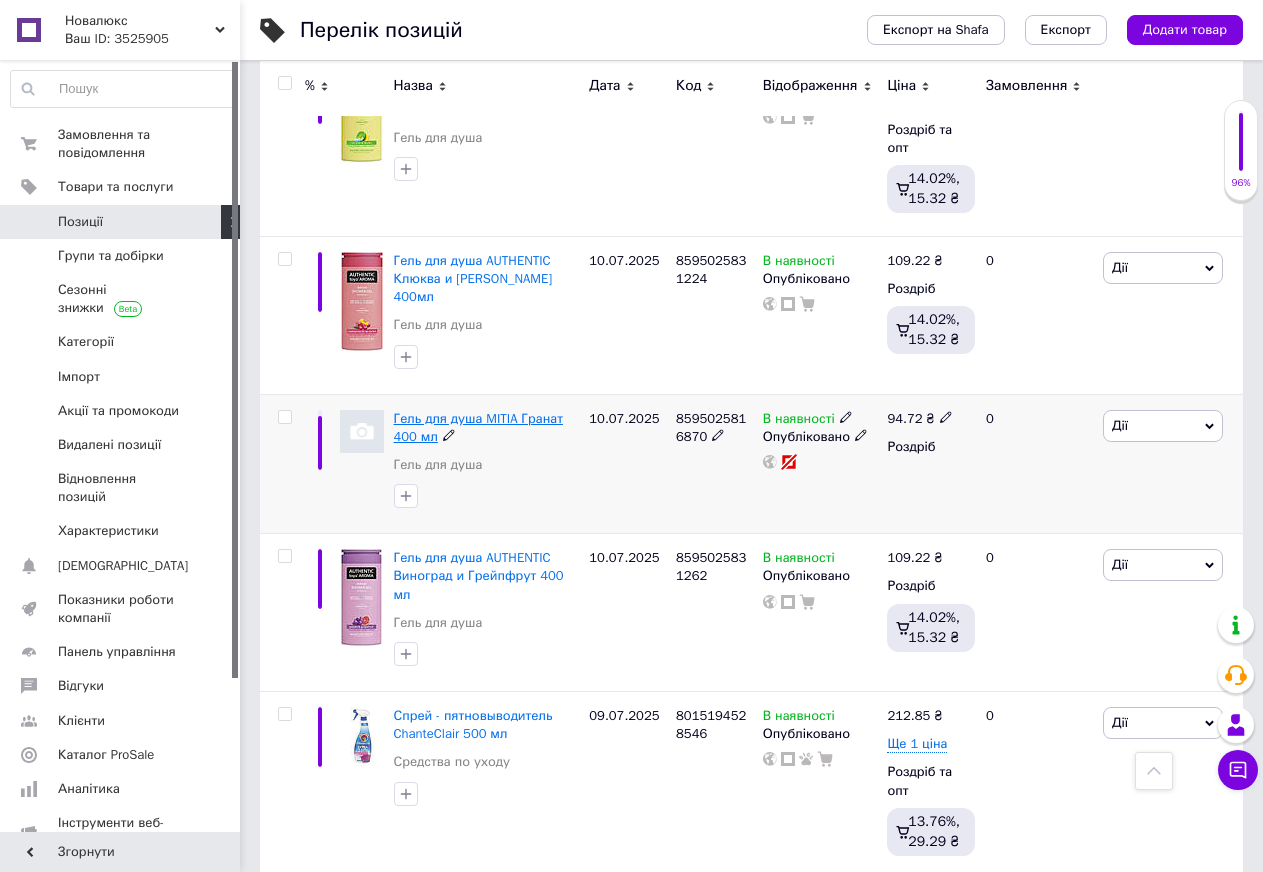 click on "Гель для душа MITIA Гранат 400 мл" at bounding box center (478, 427) 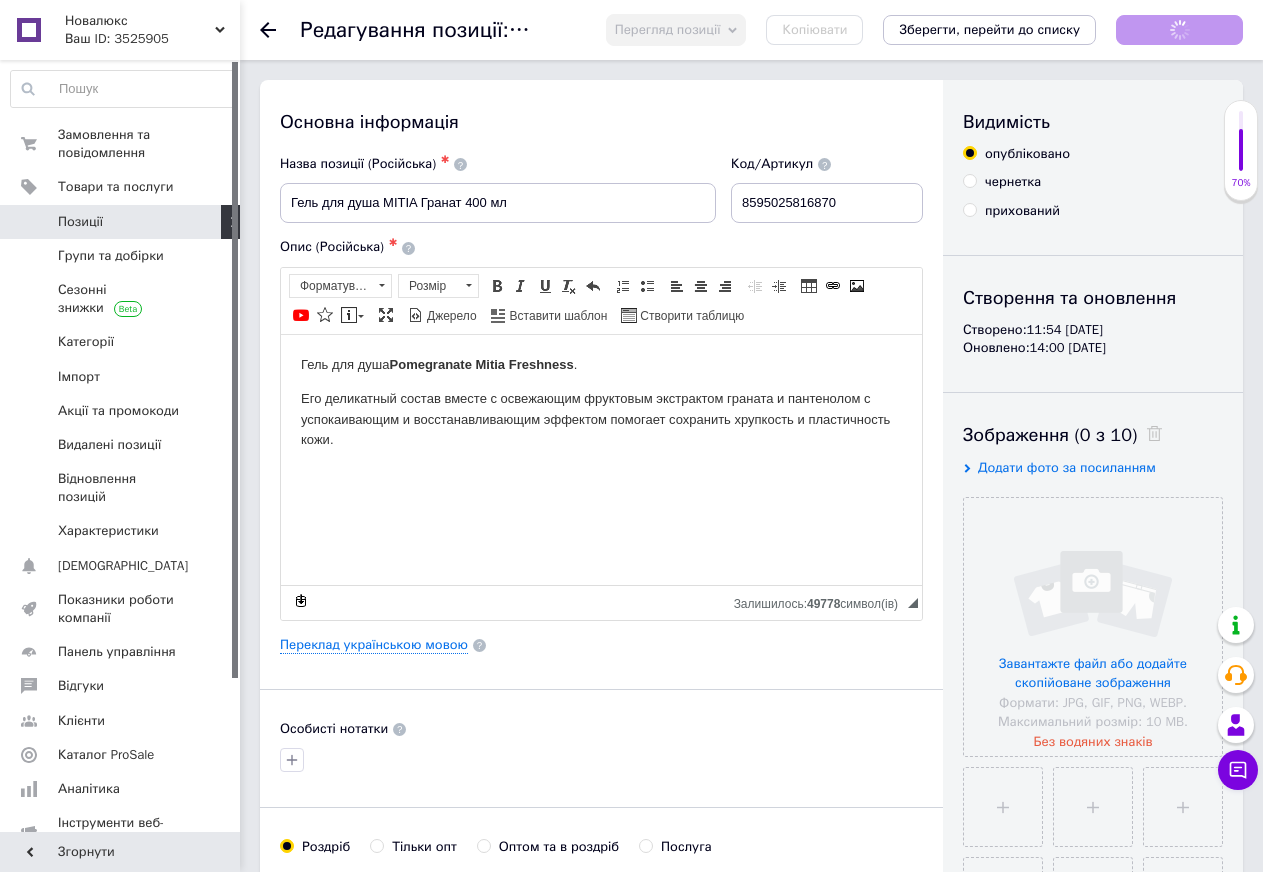 scroll, scrollTop: 0, scrollLeft: 0, axis: both 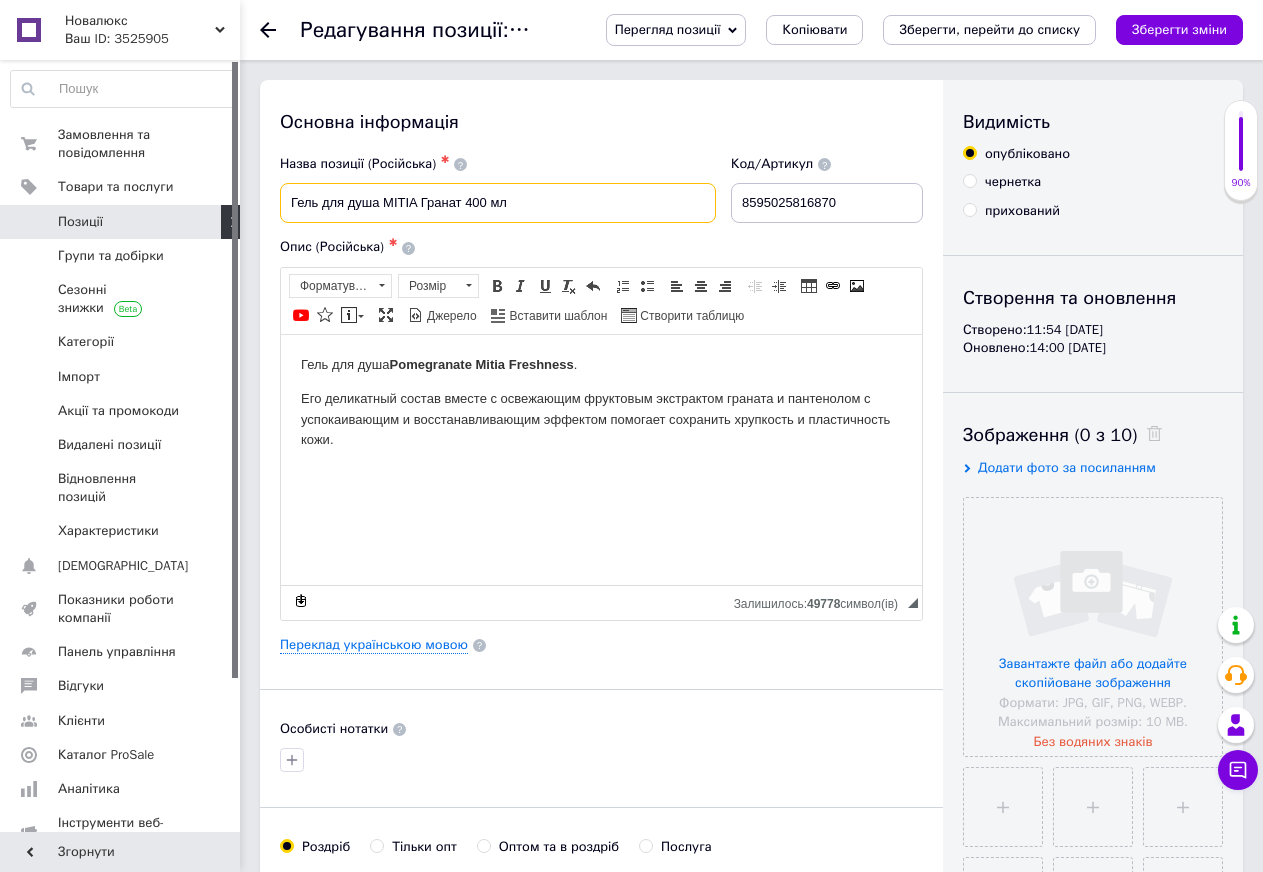 drag, startPoint x: 540, startPoint y: 193, endPoint x: 253, endPoint y: 210, distance: 287.50305 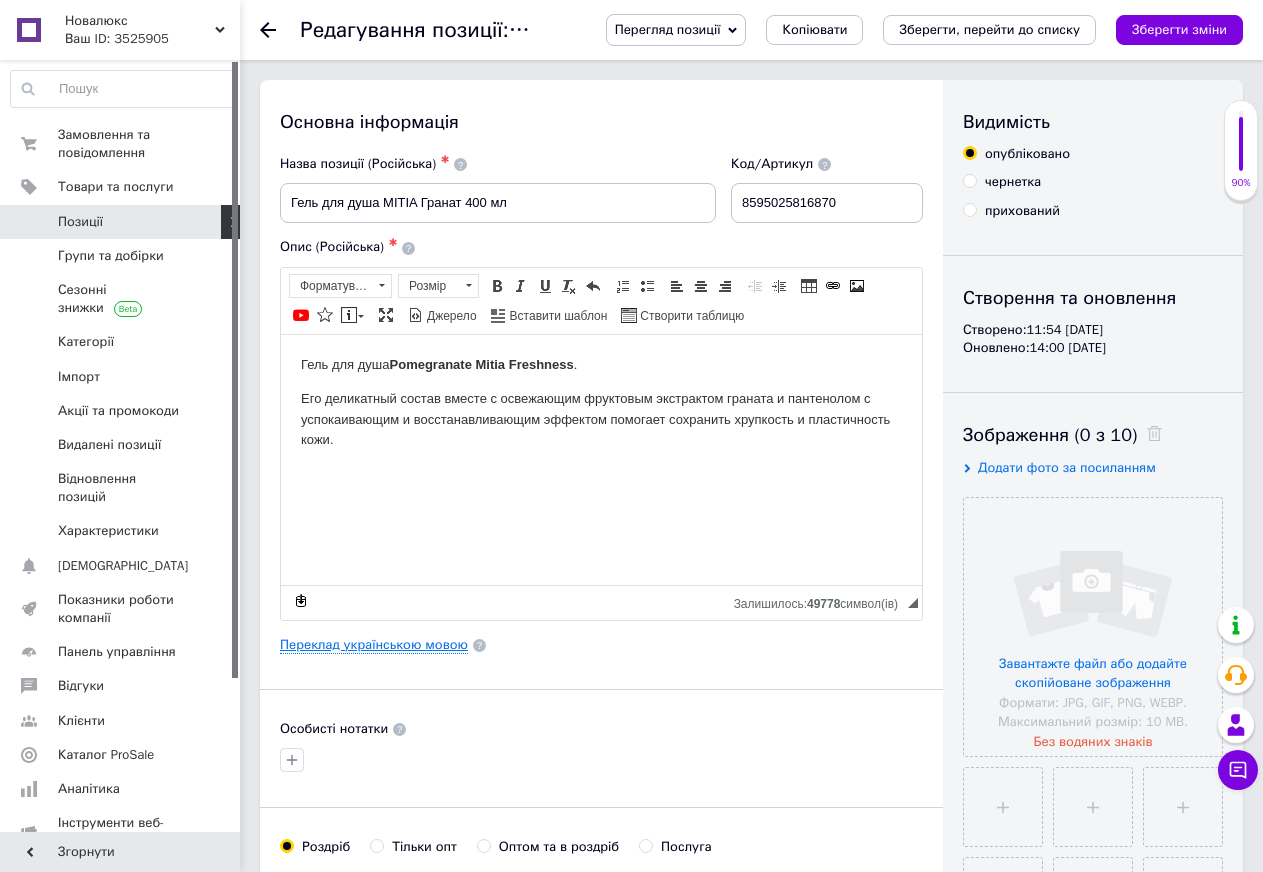 click on "Переклад українською мовою" at bounding box center [374, 645] 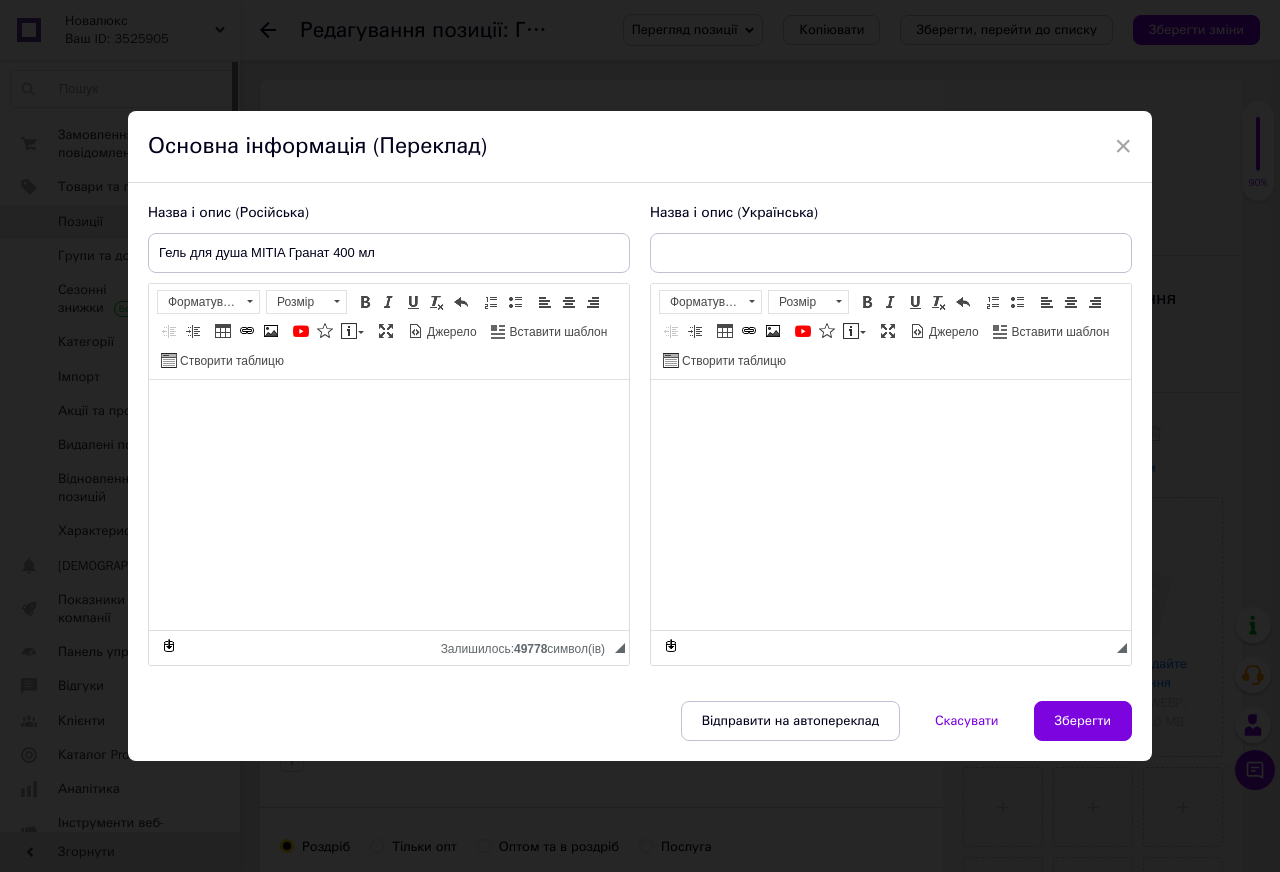 type on "Гель для душу MITIA Гранат 400 мл" 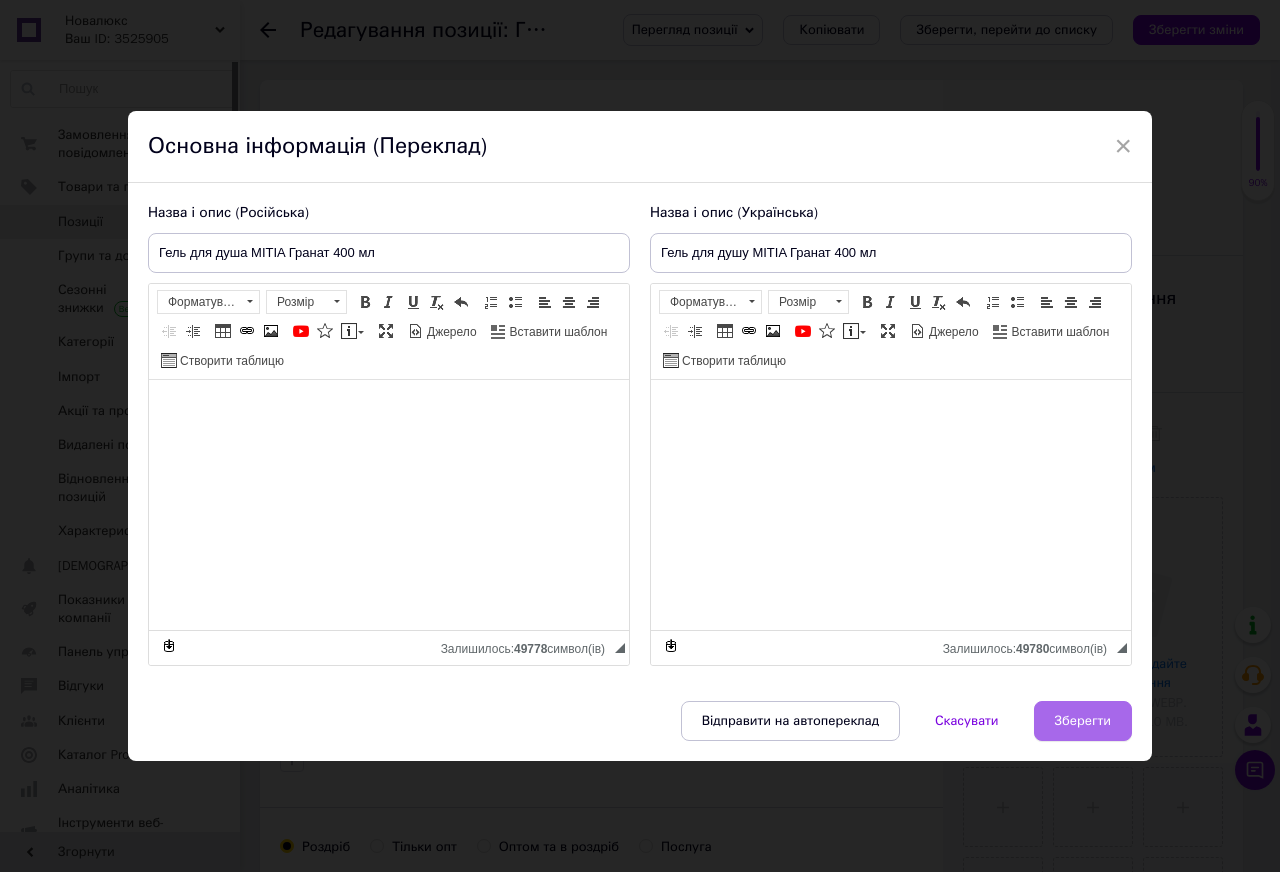 click on "Зберегти" at bounding box center (1083, 721) 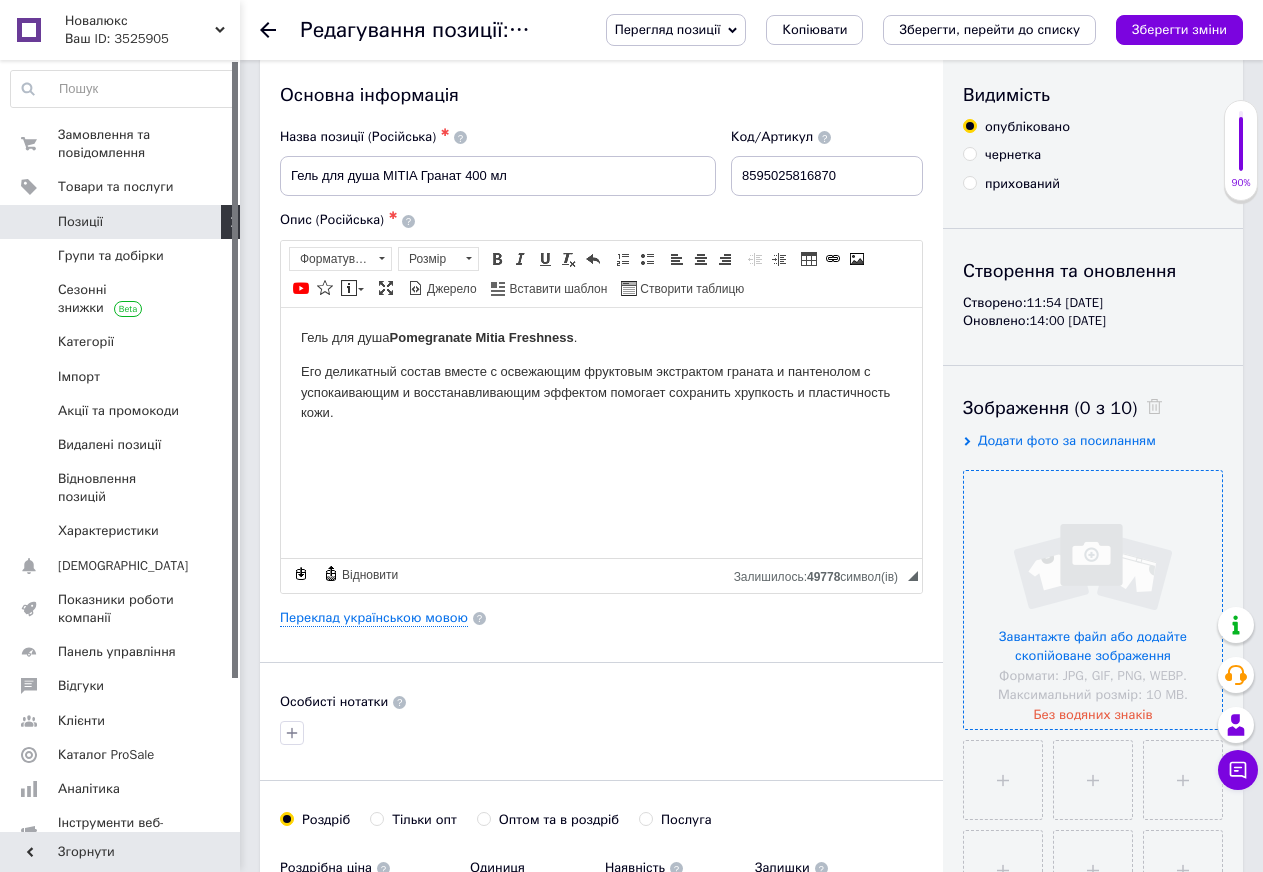 scroll, scrollTop: 0, scrollLeft: 0, axis: both 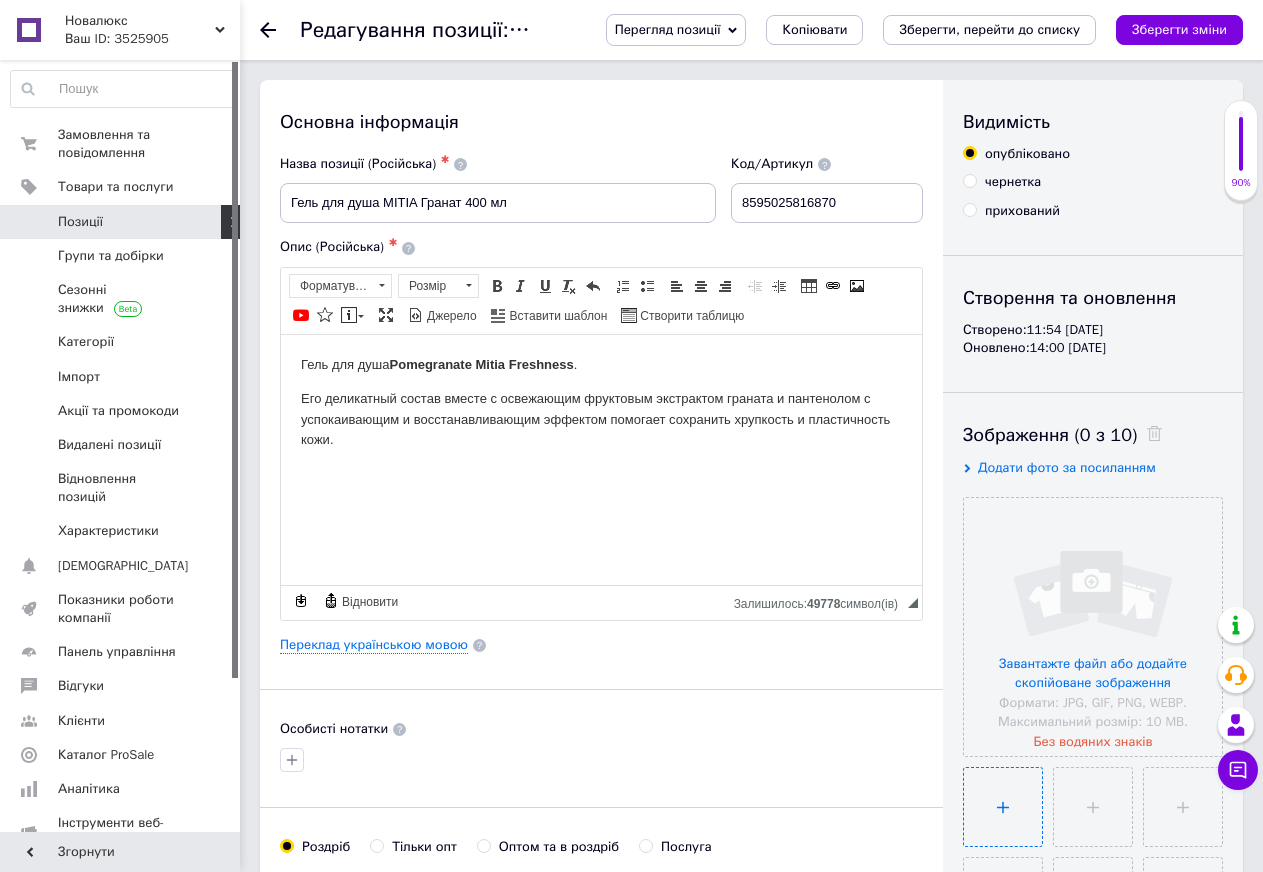 click at bounding box center (1003, 807) 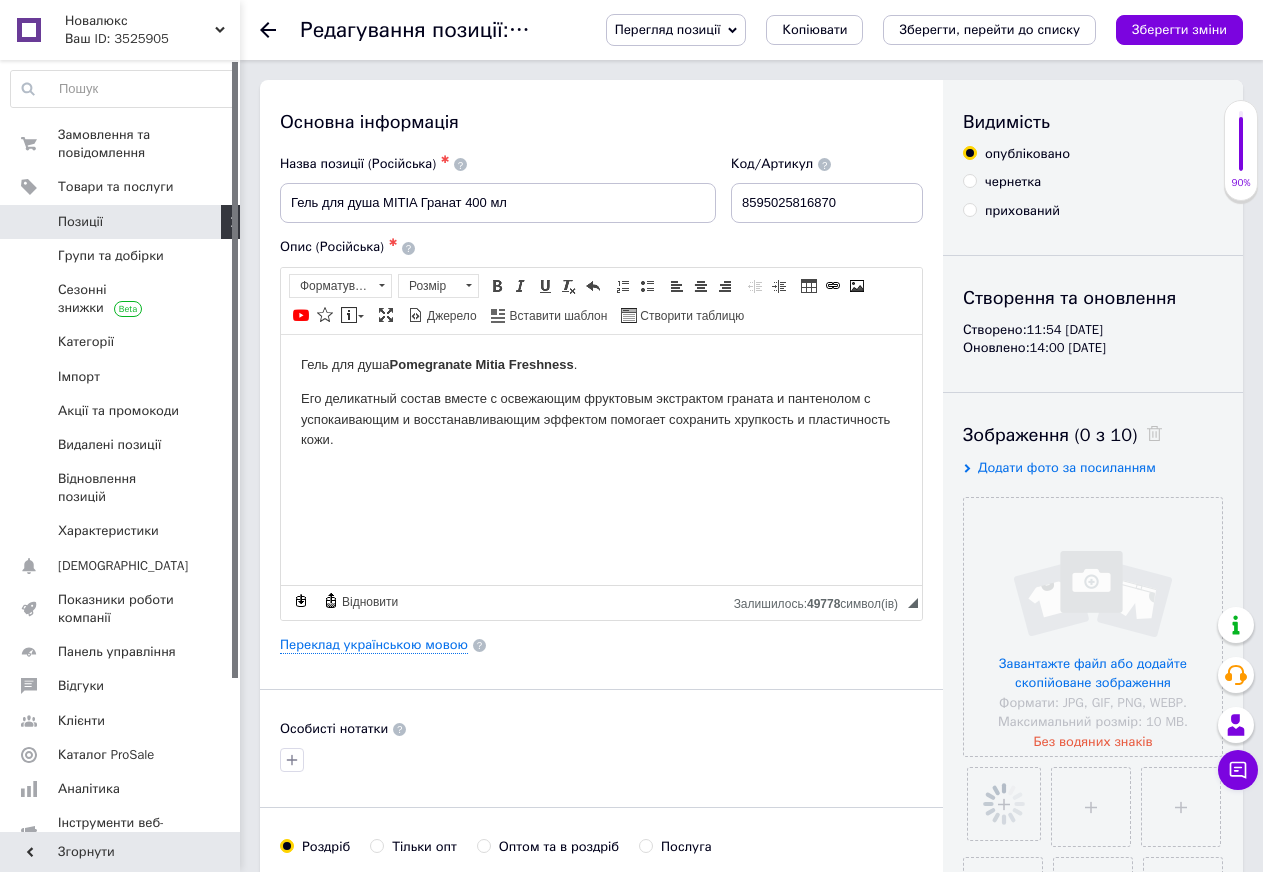type 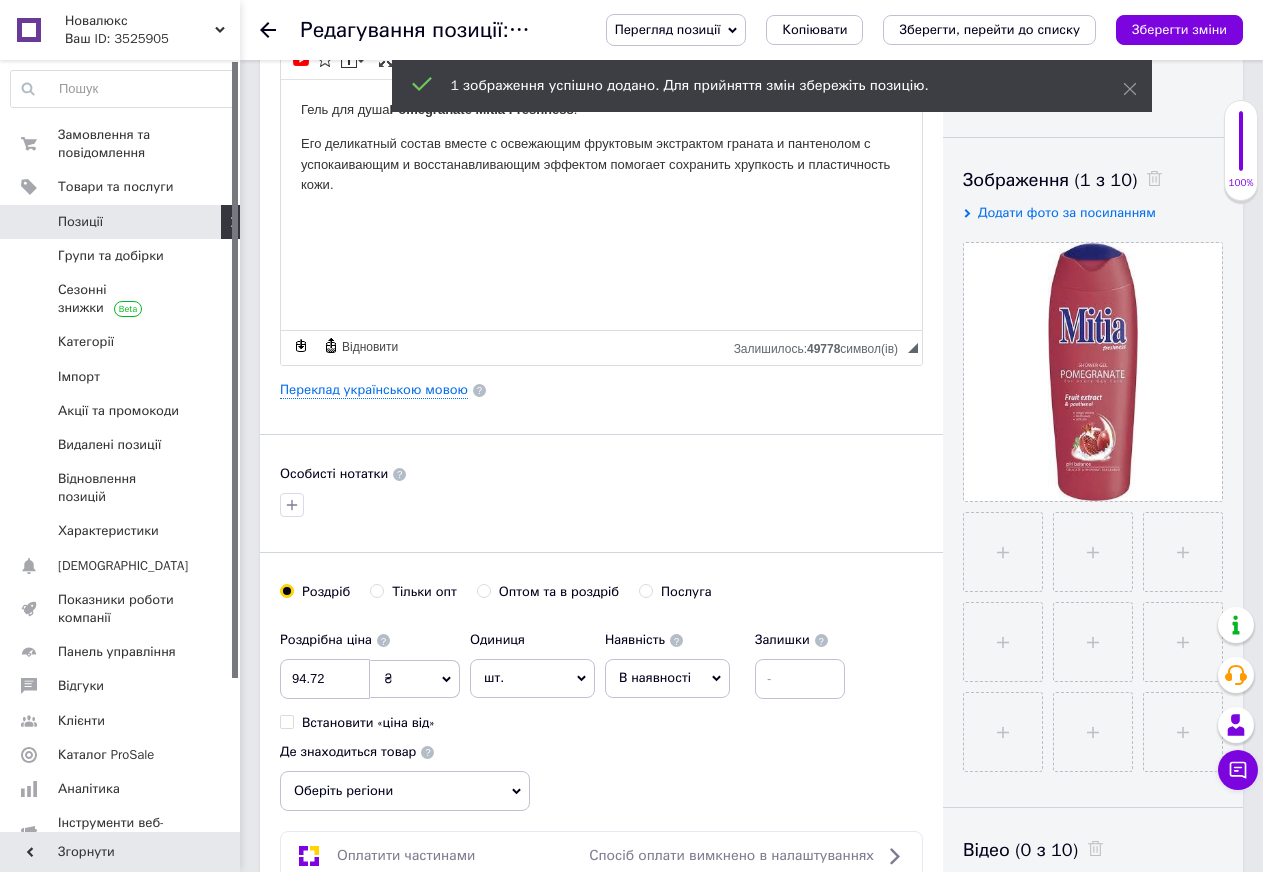 scroll, scrollTop: 262, scrollLeft: 0, axis: vertical 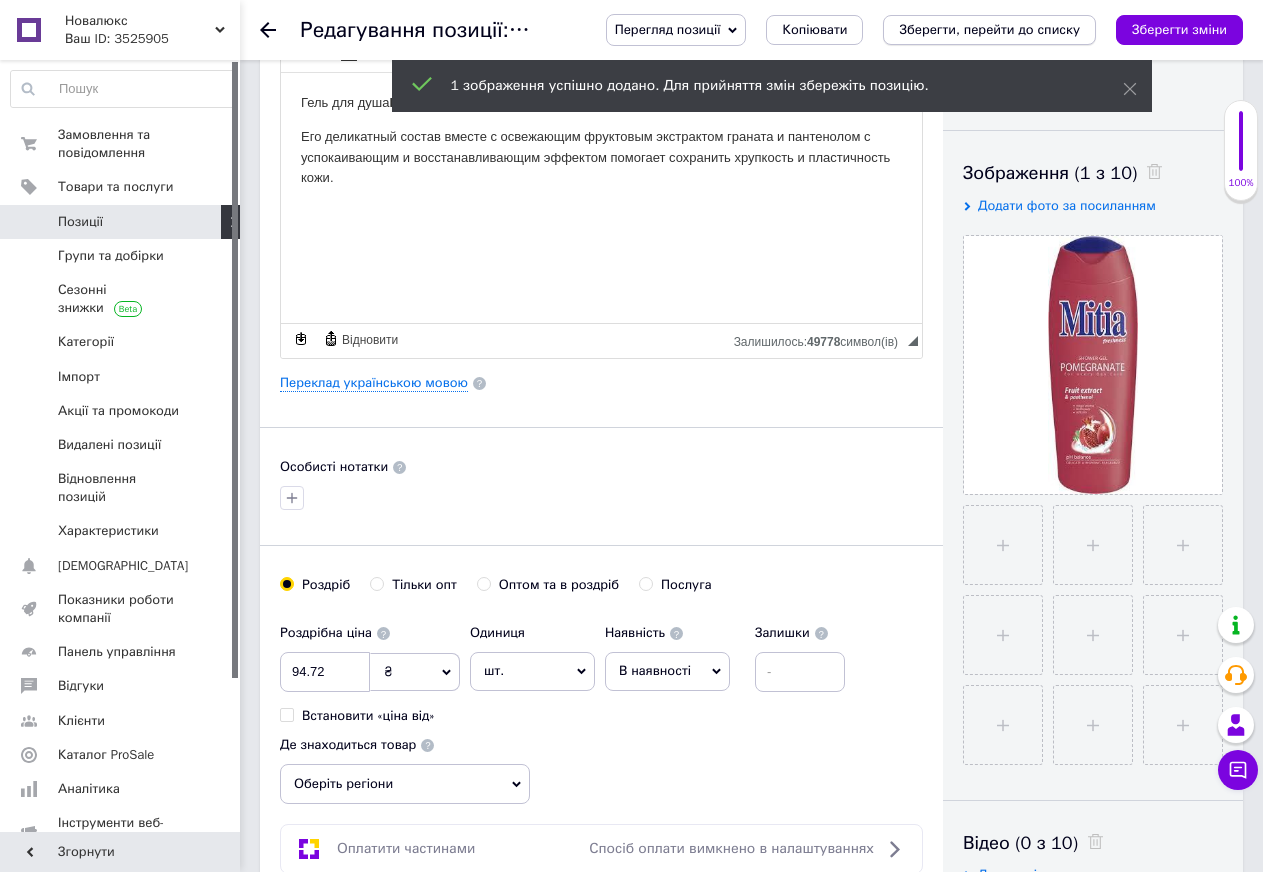 click on "Зберегти, перейти до списку" at bounding box center (989, 29) 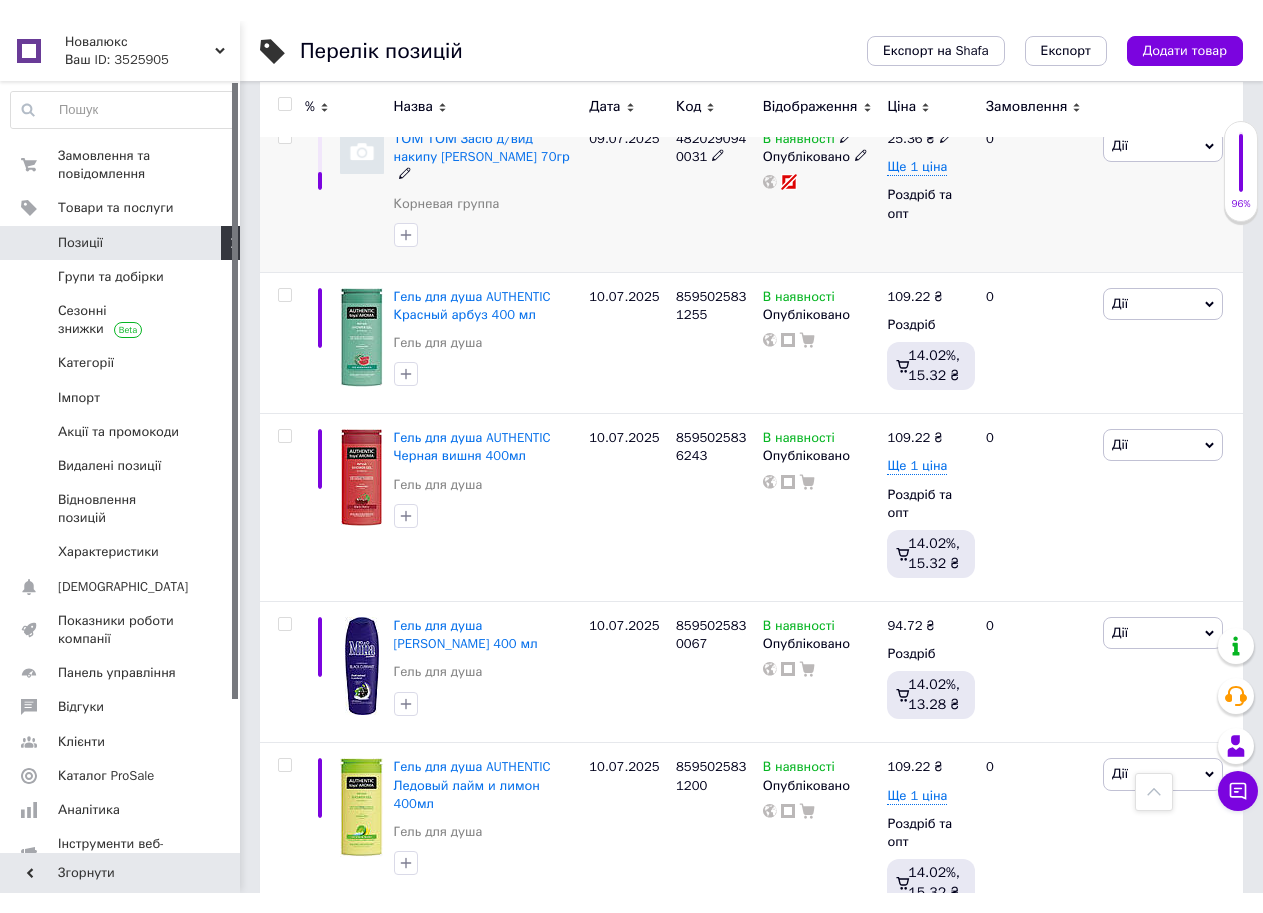 scroll, scrollTop: 1046, scrollLeft: 0, axis: vertical 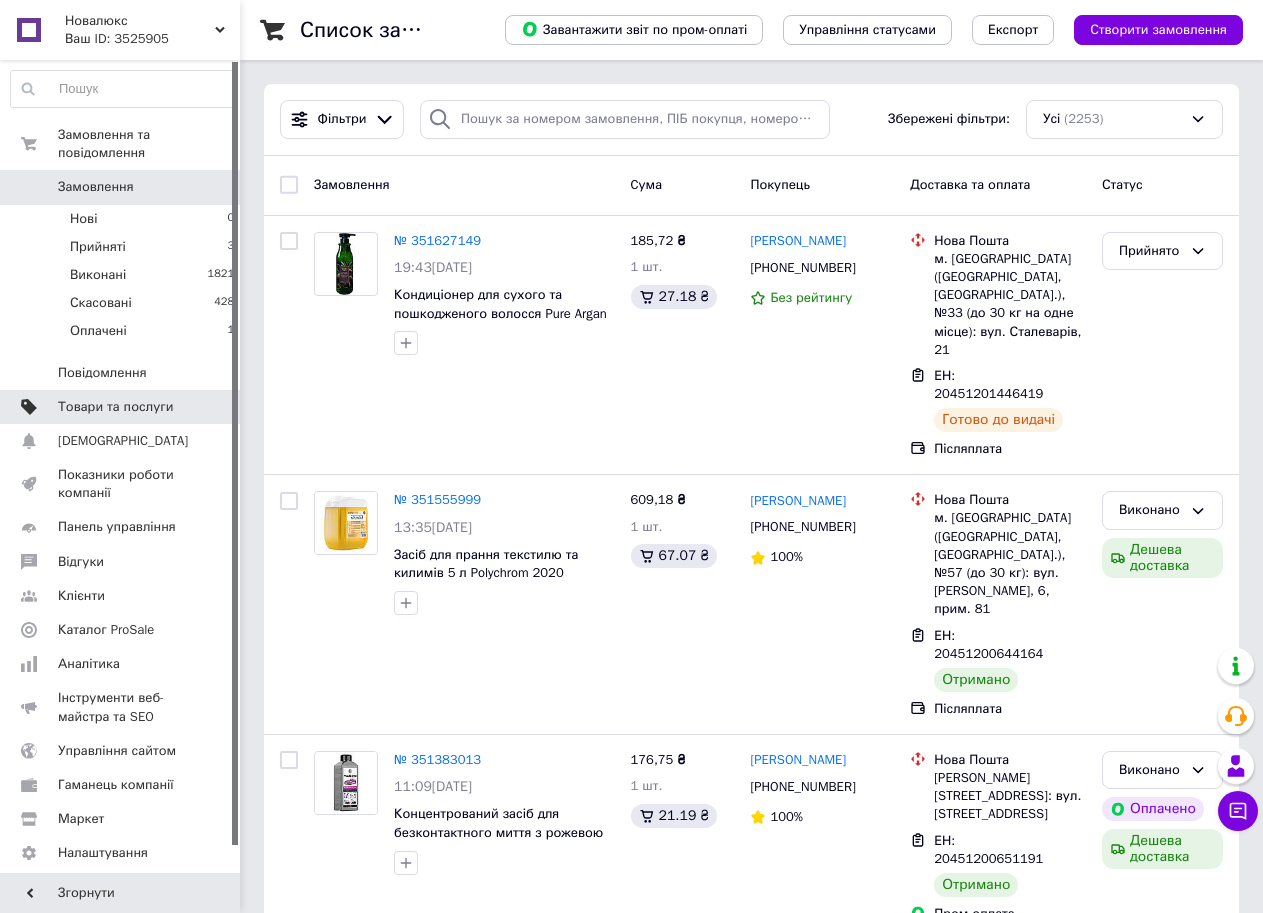 click on "Товари та послуги" at bounding box center [115, 407] 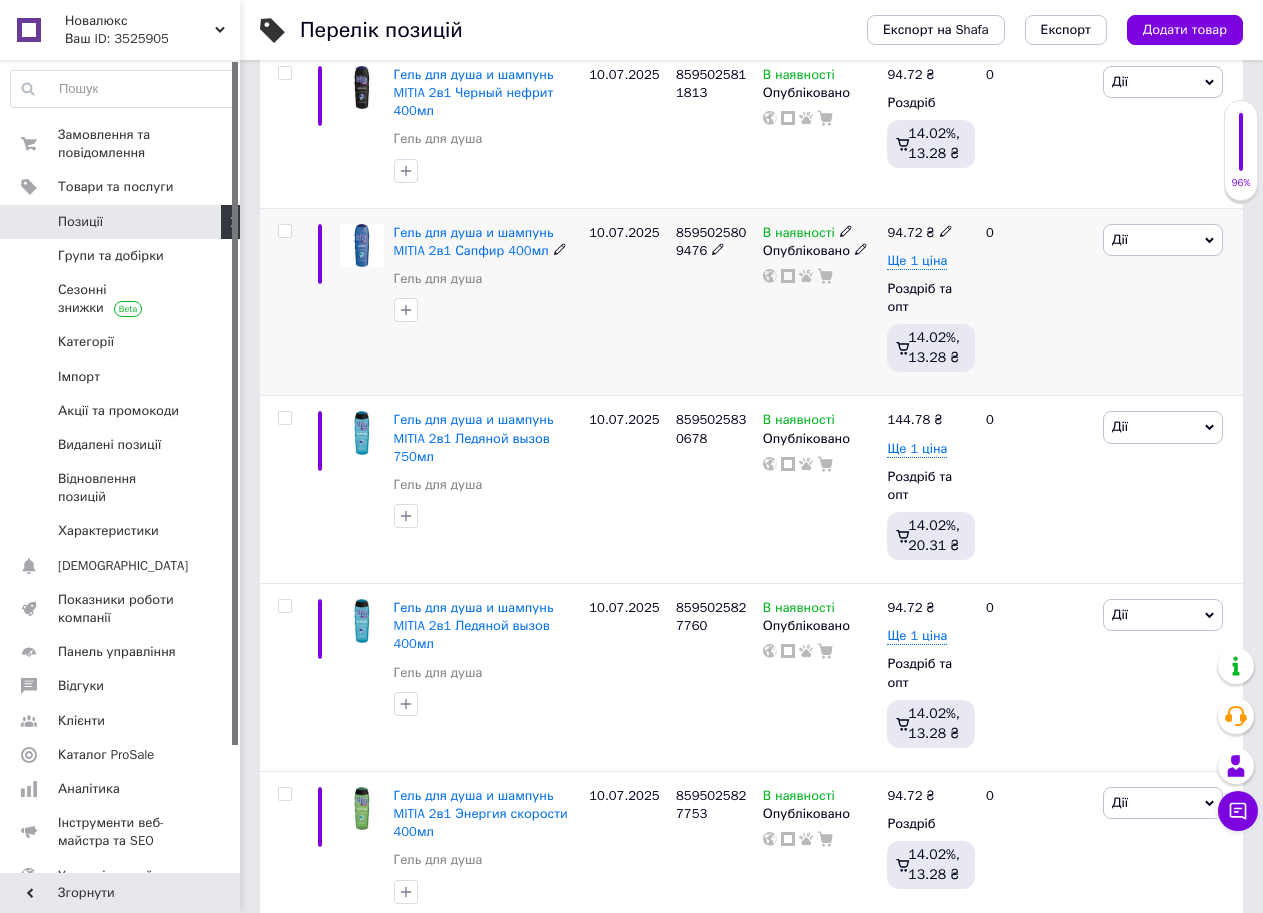 scroll, scrollTop: 548, scrollLeft: 0, axis: vertical 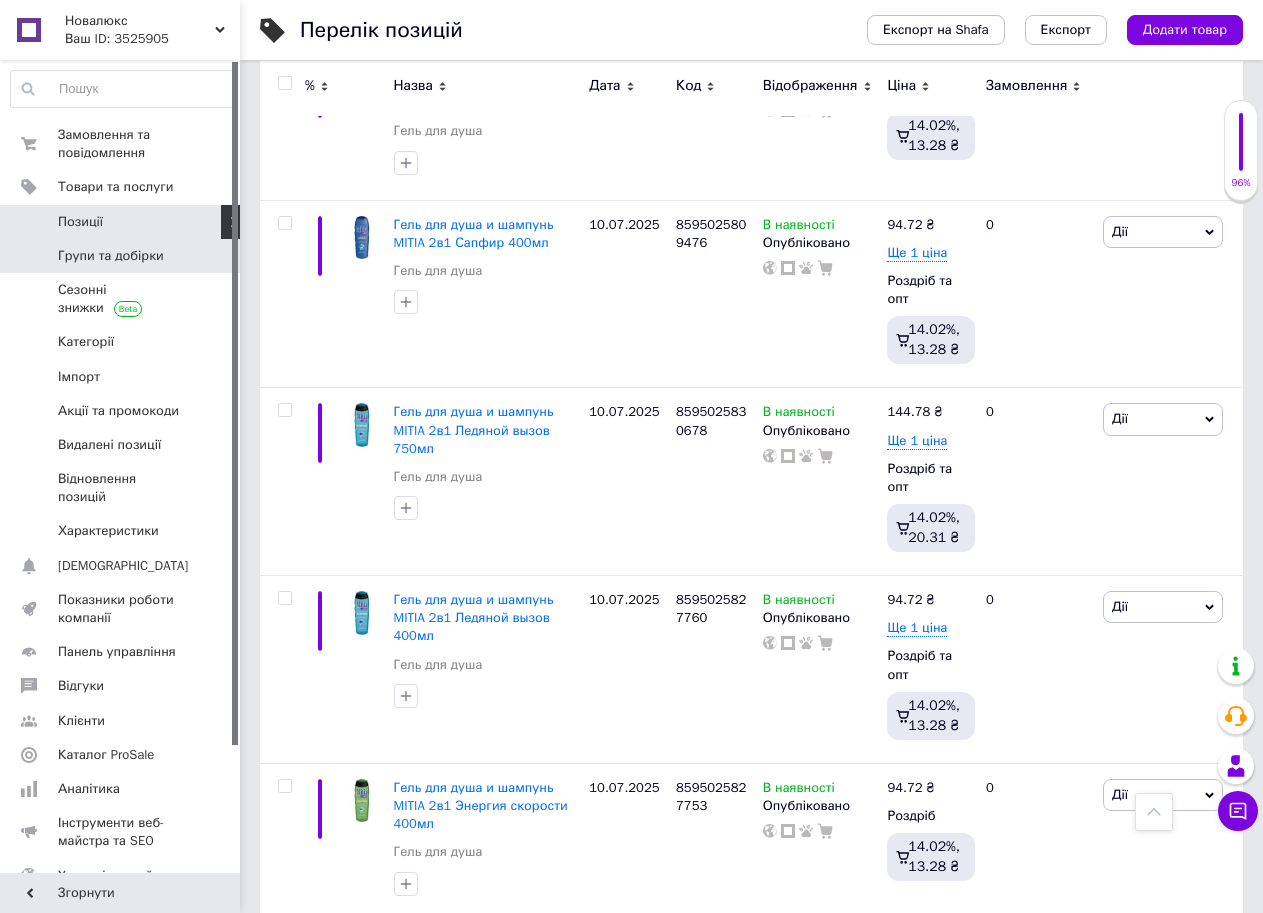 click on "Групи та добірки" at bounding box center (123, 256) 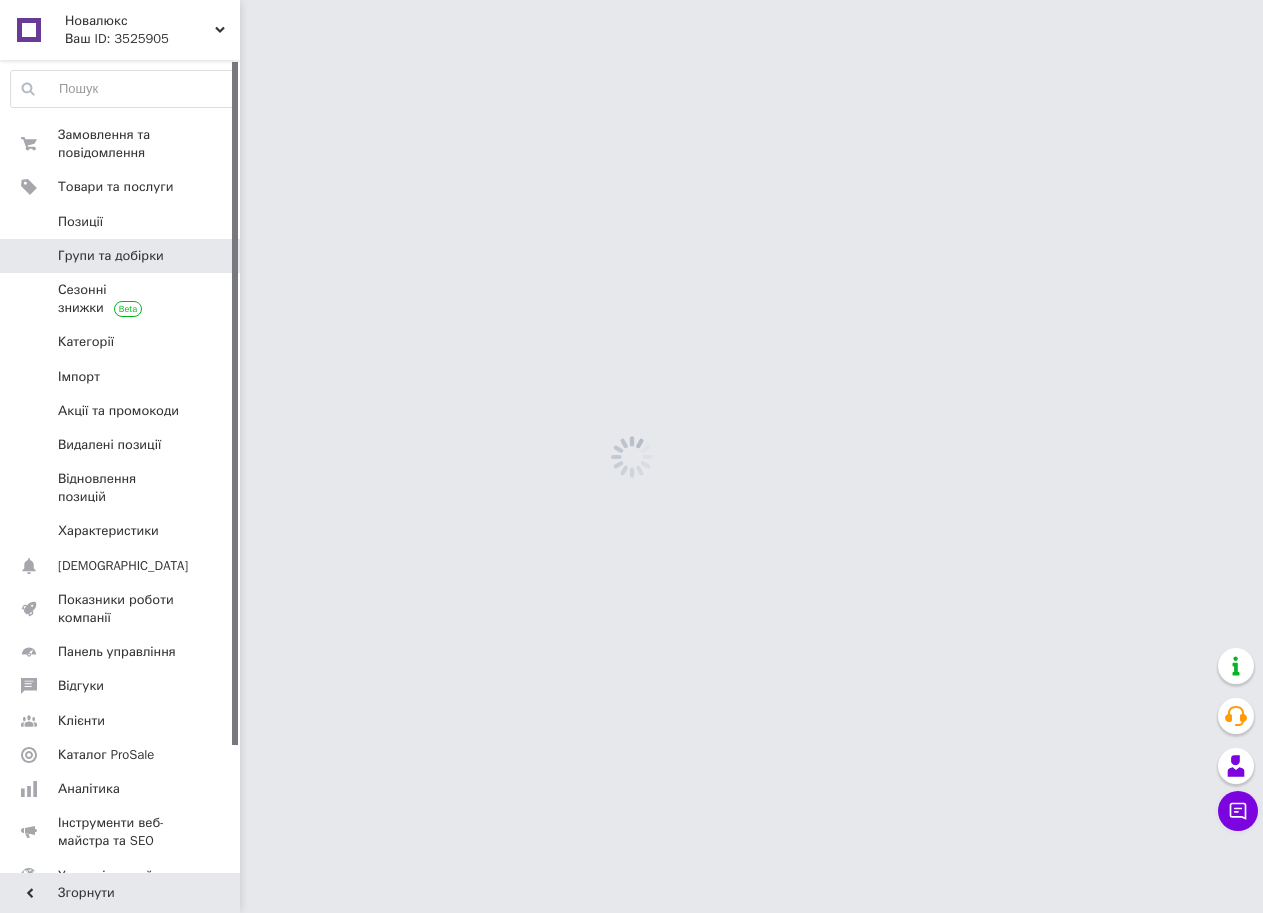scroll, scrollTop: 0, scrollLeft: 0, axis: both 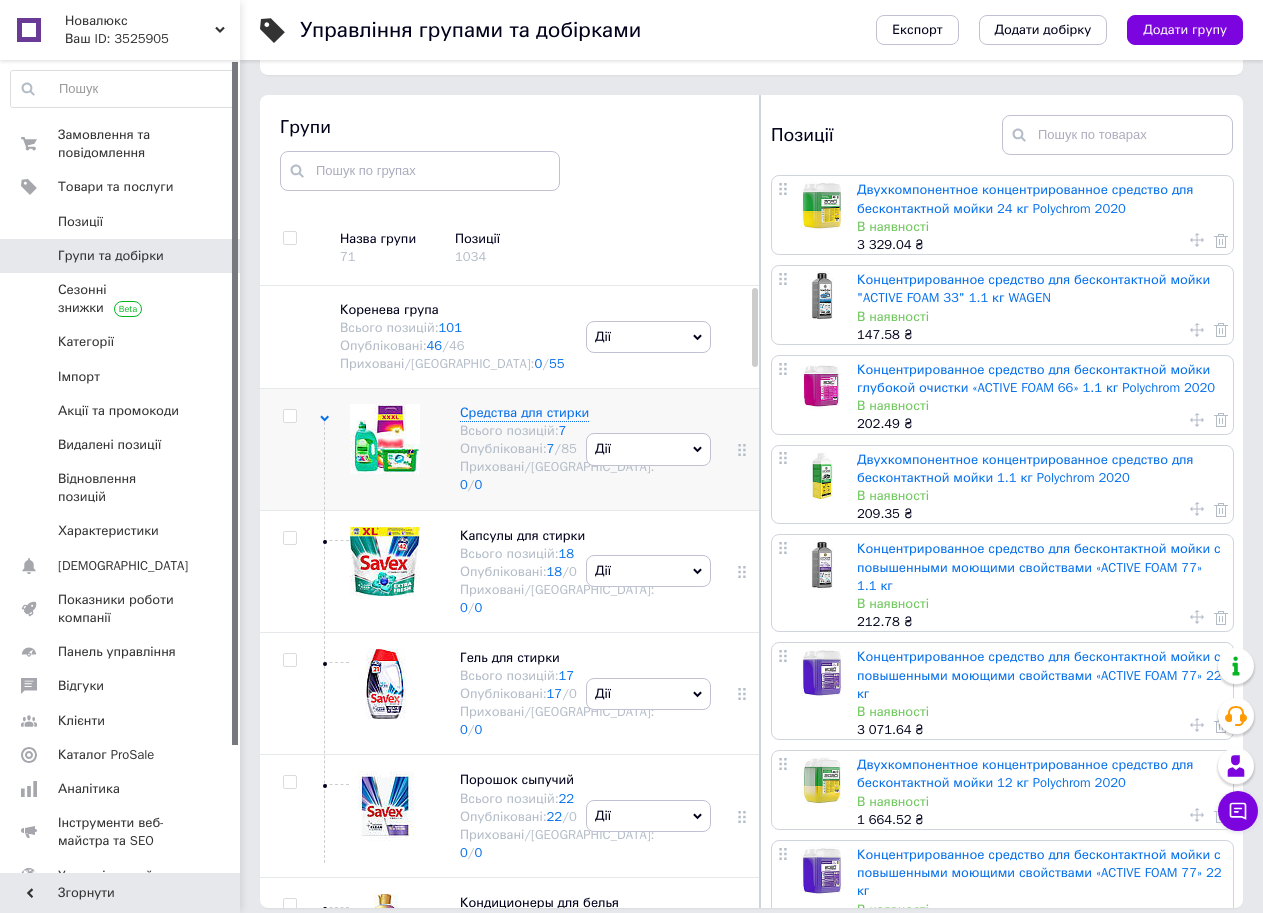 click on "Дії" at bounding box center (648, 449) 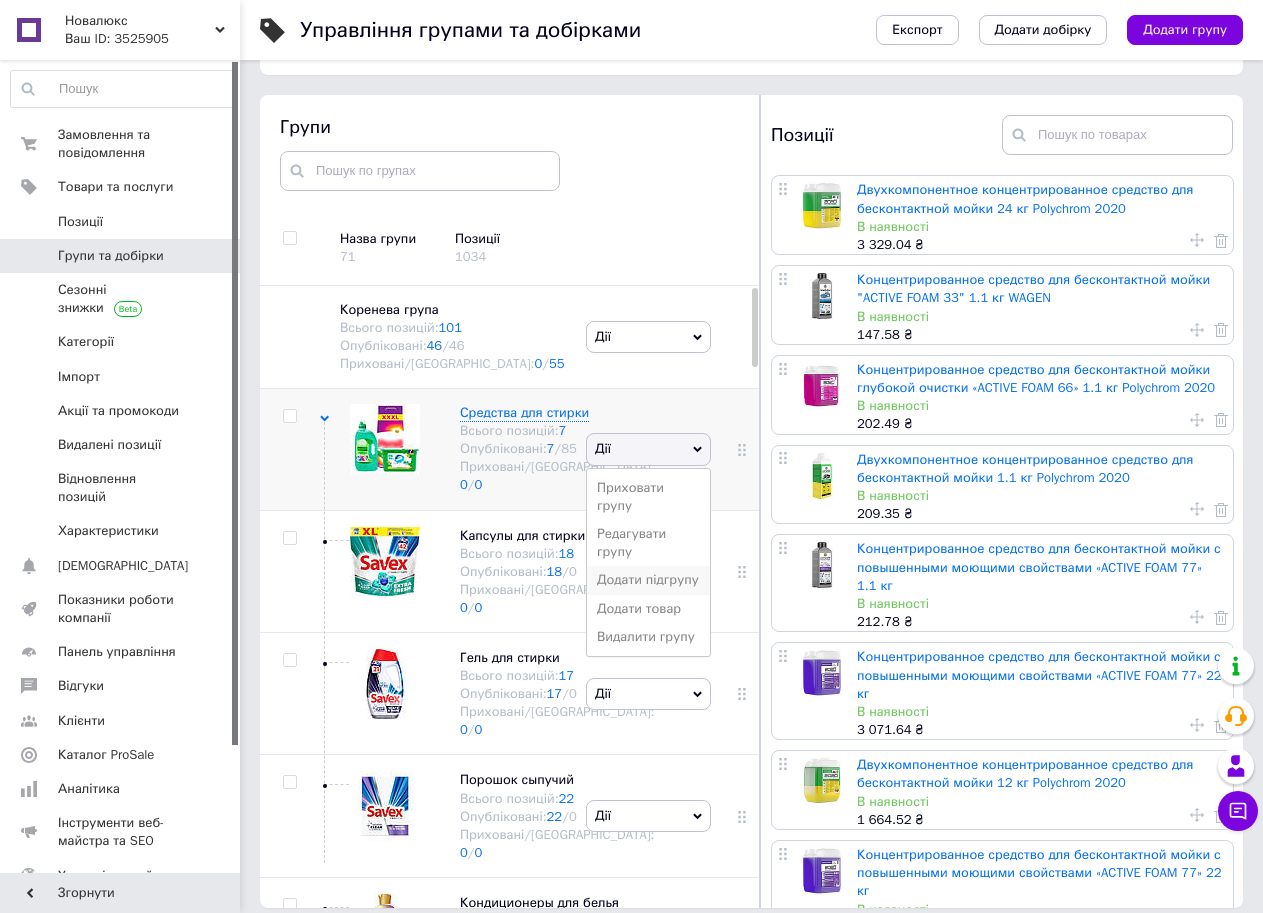 click on "Додати підгрупу" at bounding box center [648, 580] 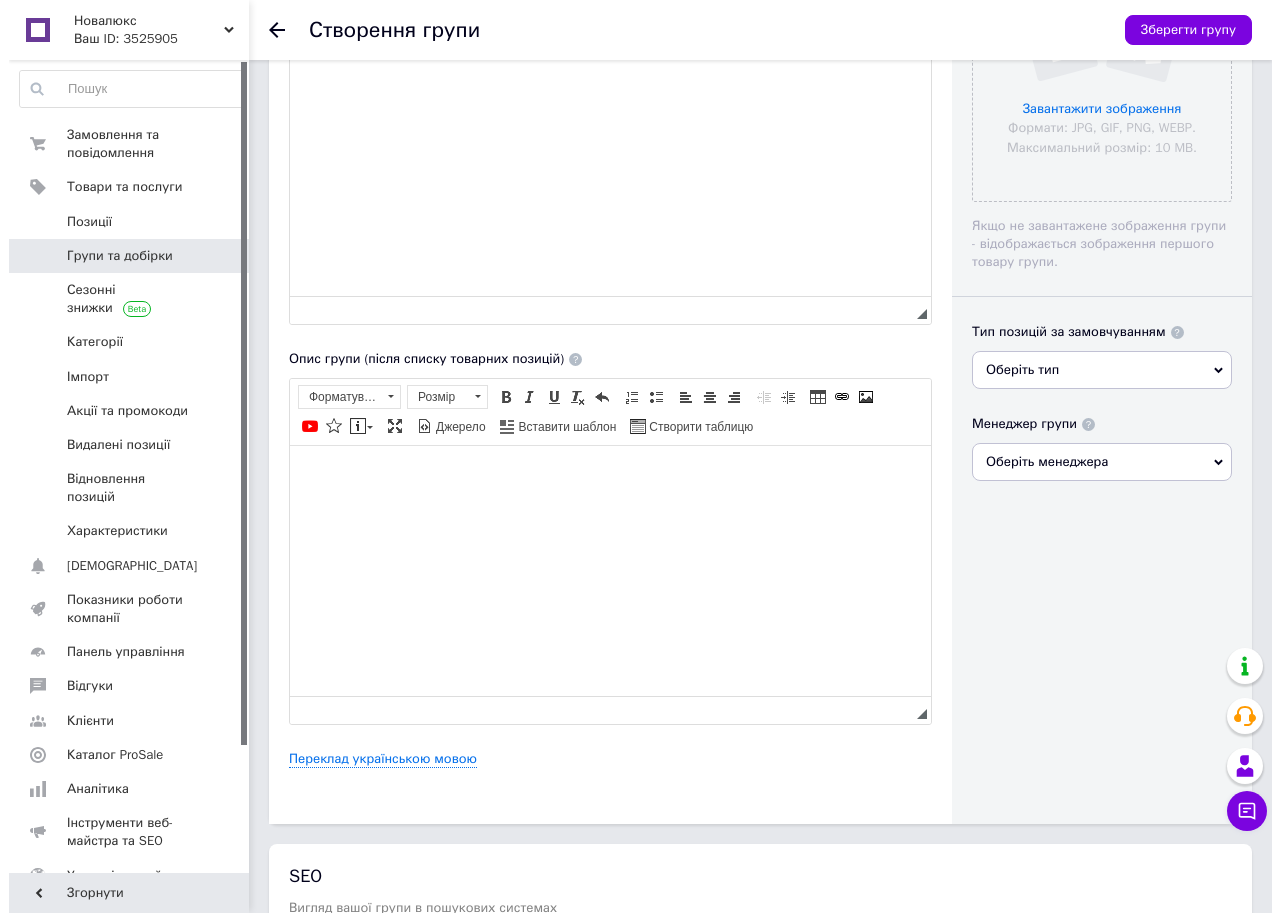 scroll, scrollTop: 411, scrollLeft: 0, axis: vertical 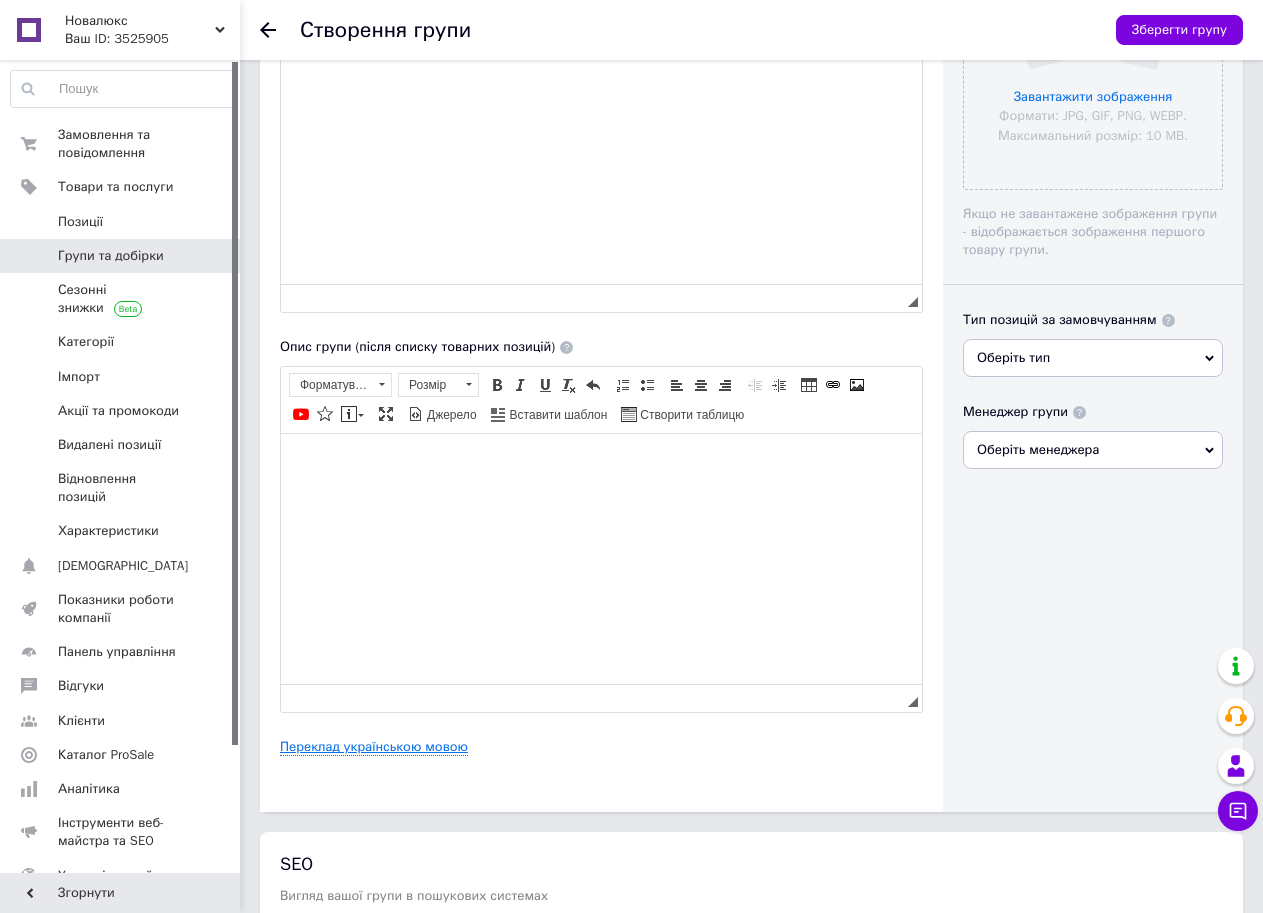 click on "Переклад українською мовою" at bounding box center (374, 747) 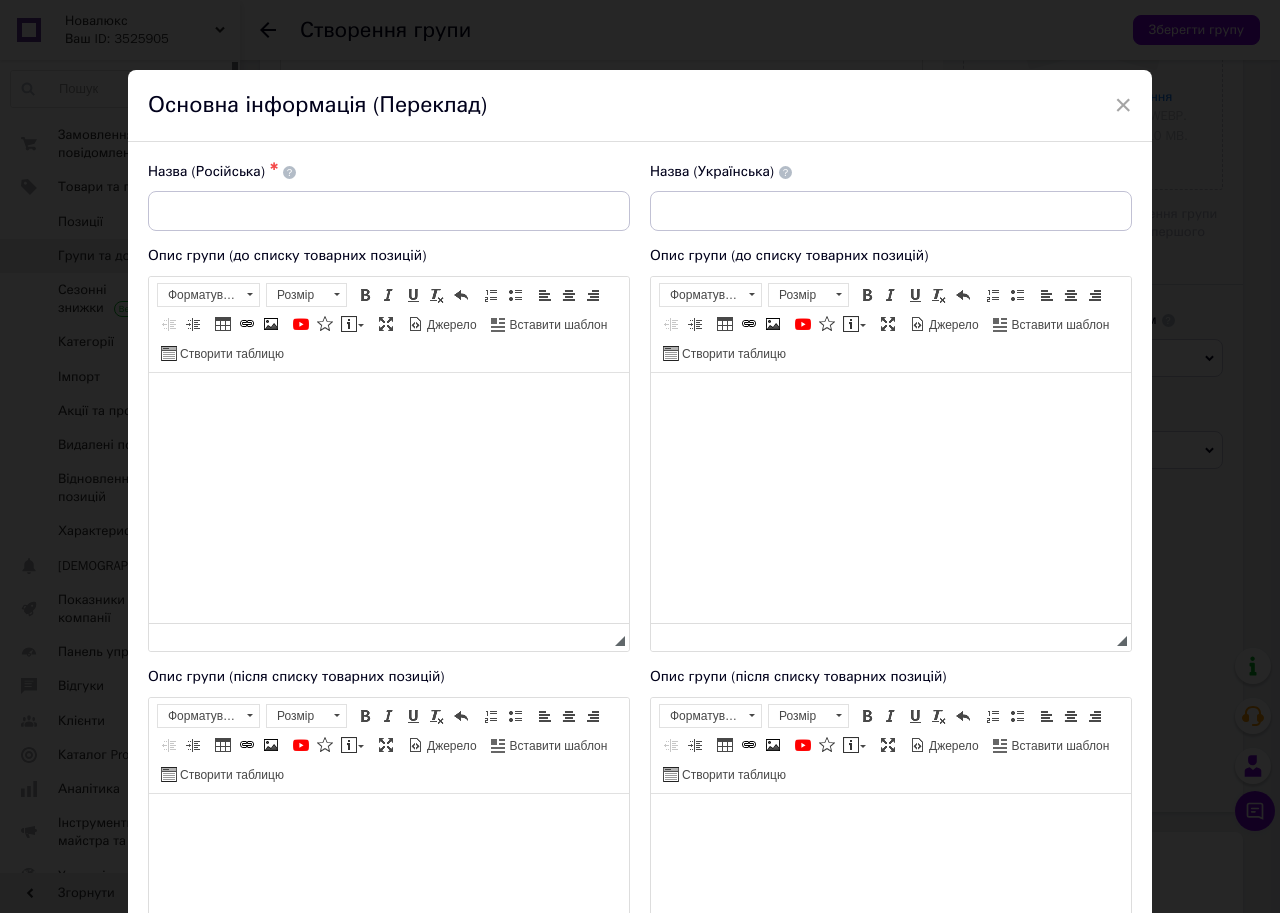 scroll, scrollTop: 0, scrollLeft: 0, axis: both 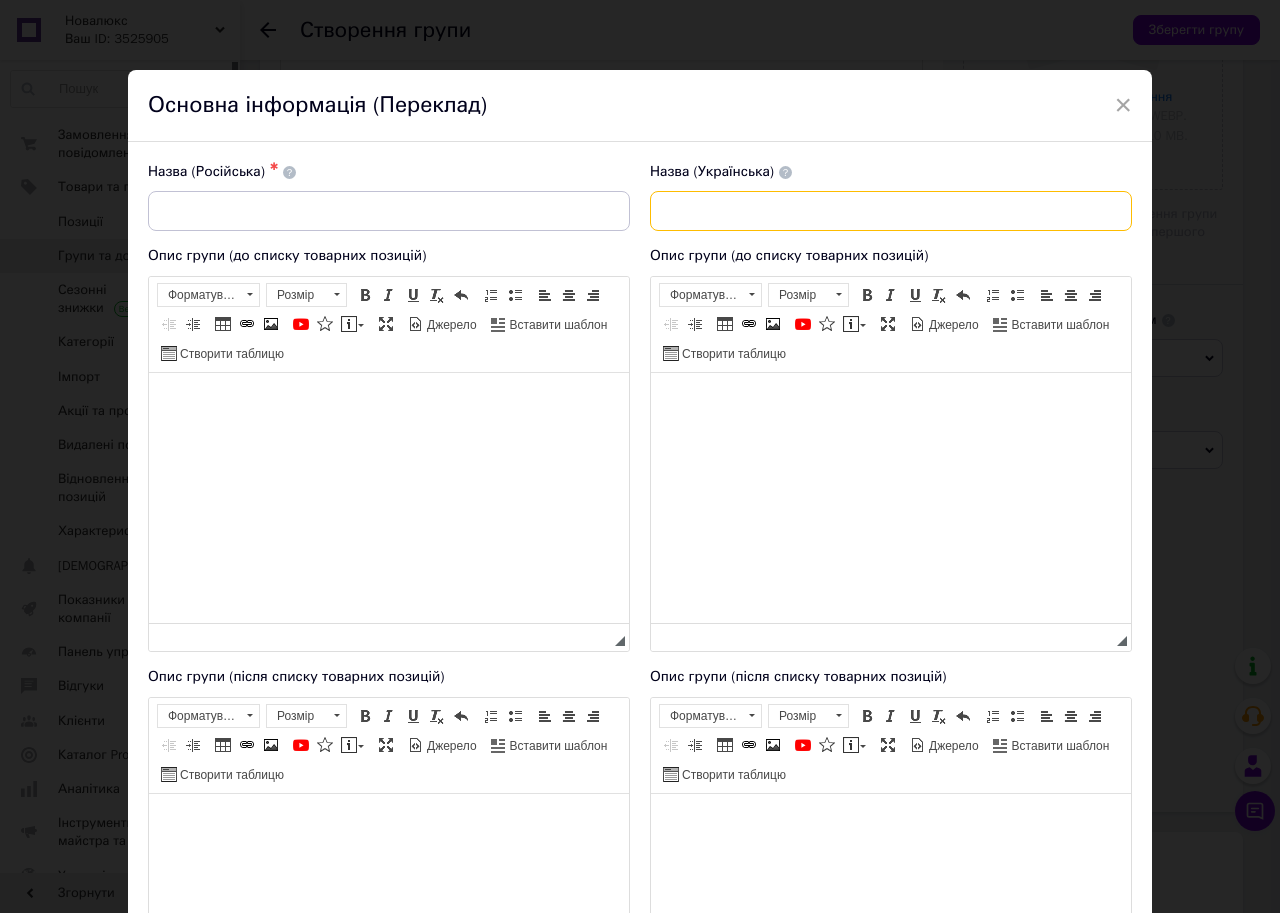 click at bounding box center [891, 211] 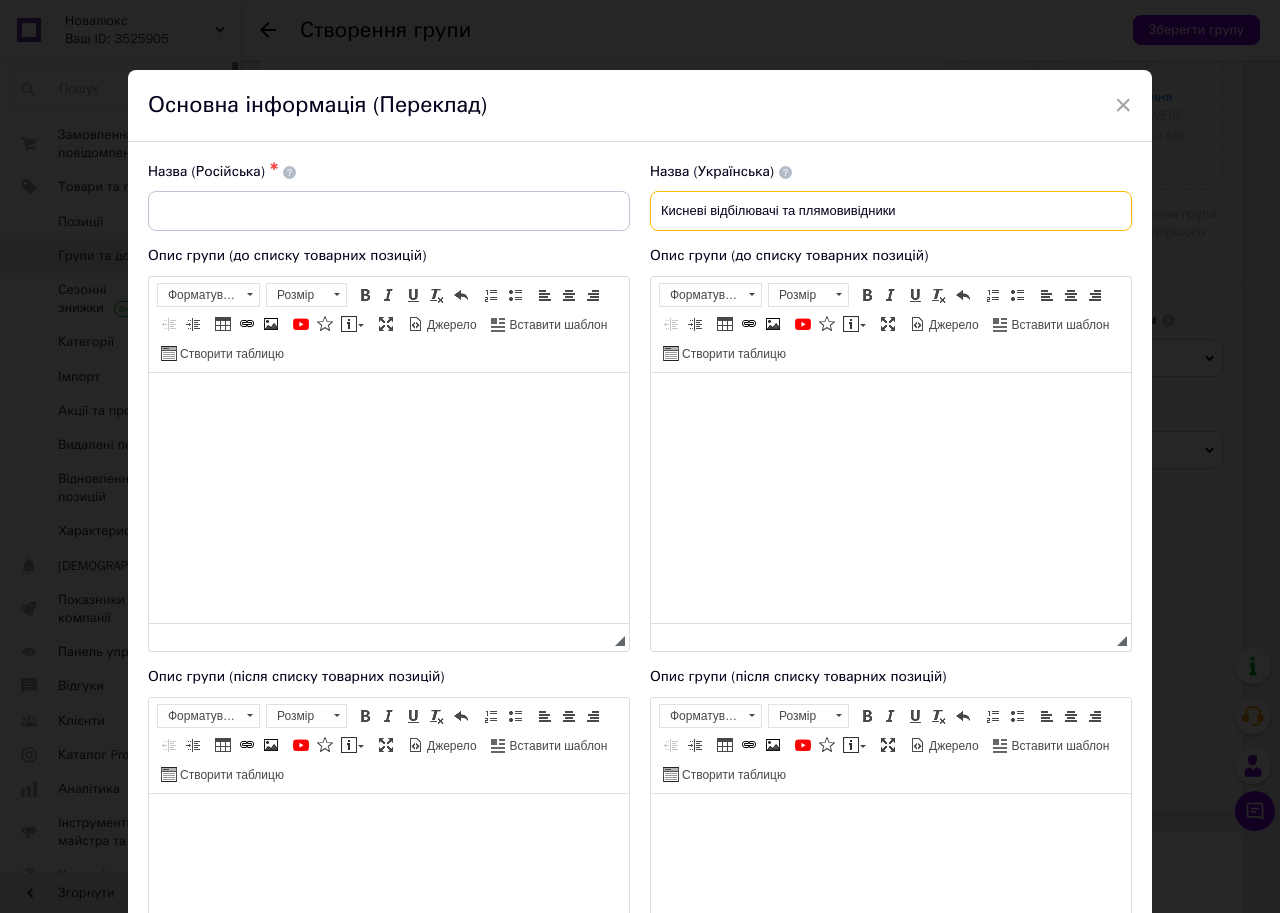 drag, startPoint x: 937, startPoint y: 208, endPoint x: 636, endPoint y: 217, distance: 301.13452 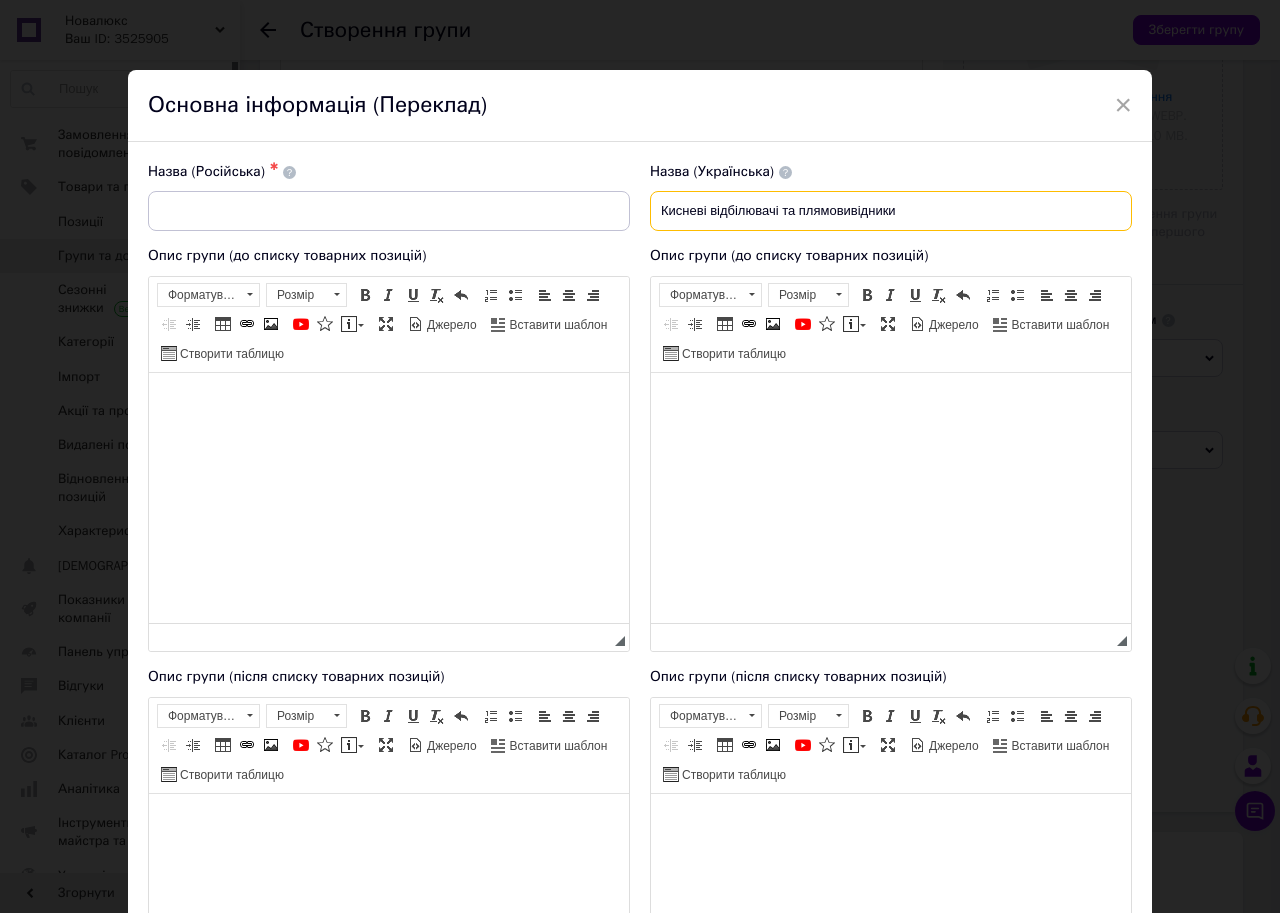 type on "Кисневі відбілювачі та плямовивідники" 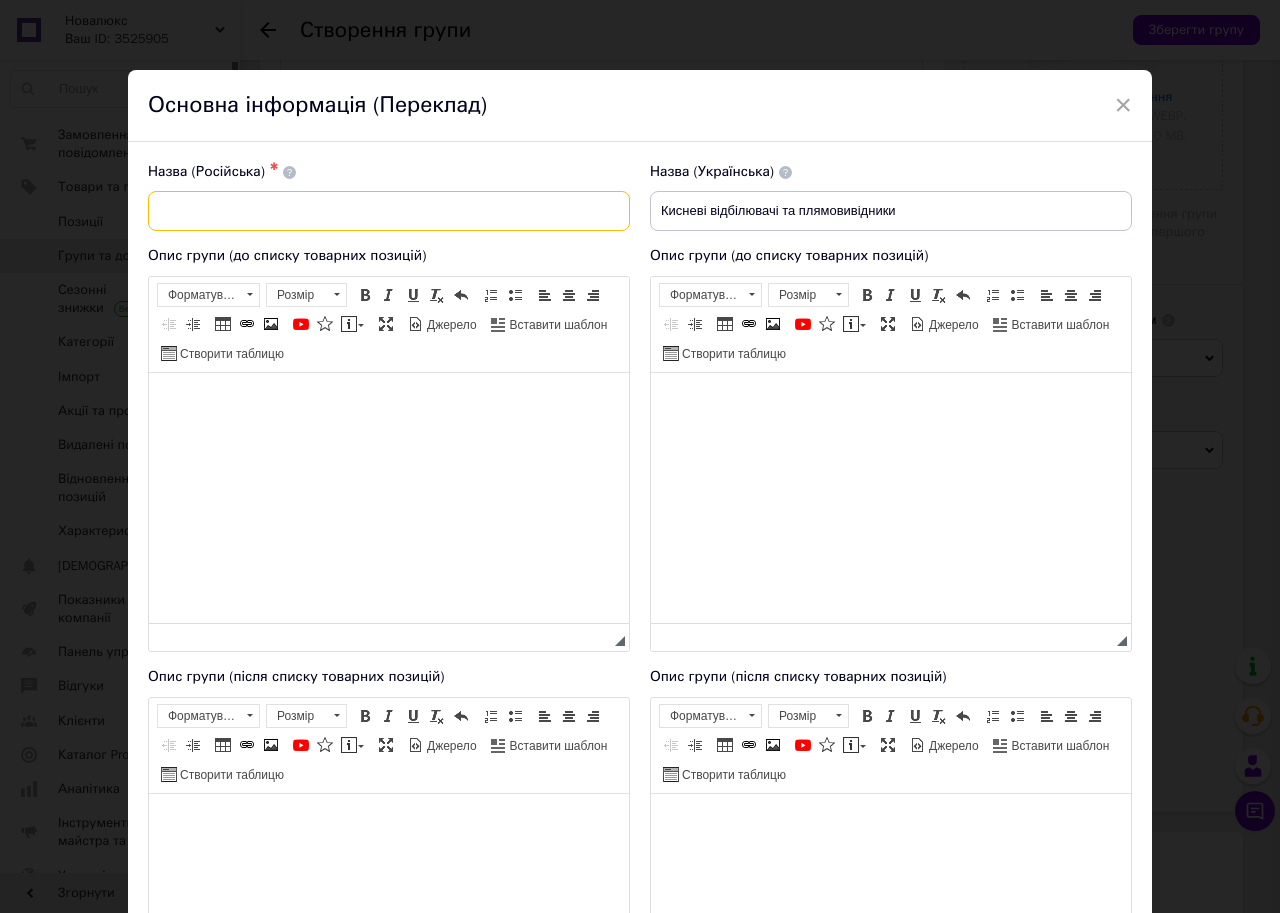 click at bounding box center [389, 211] 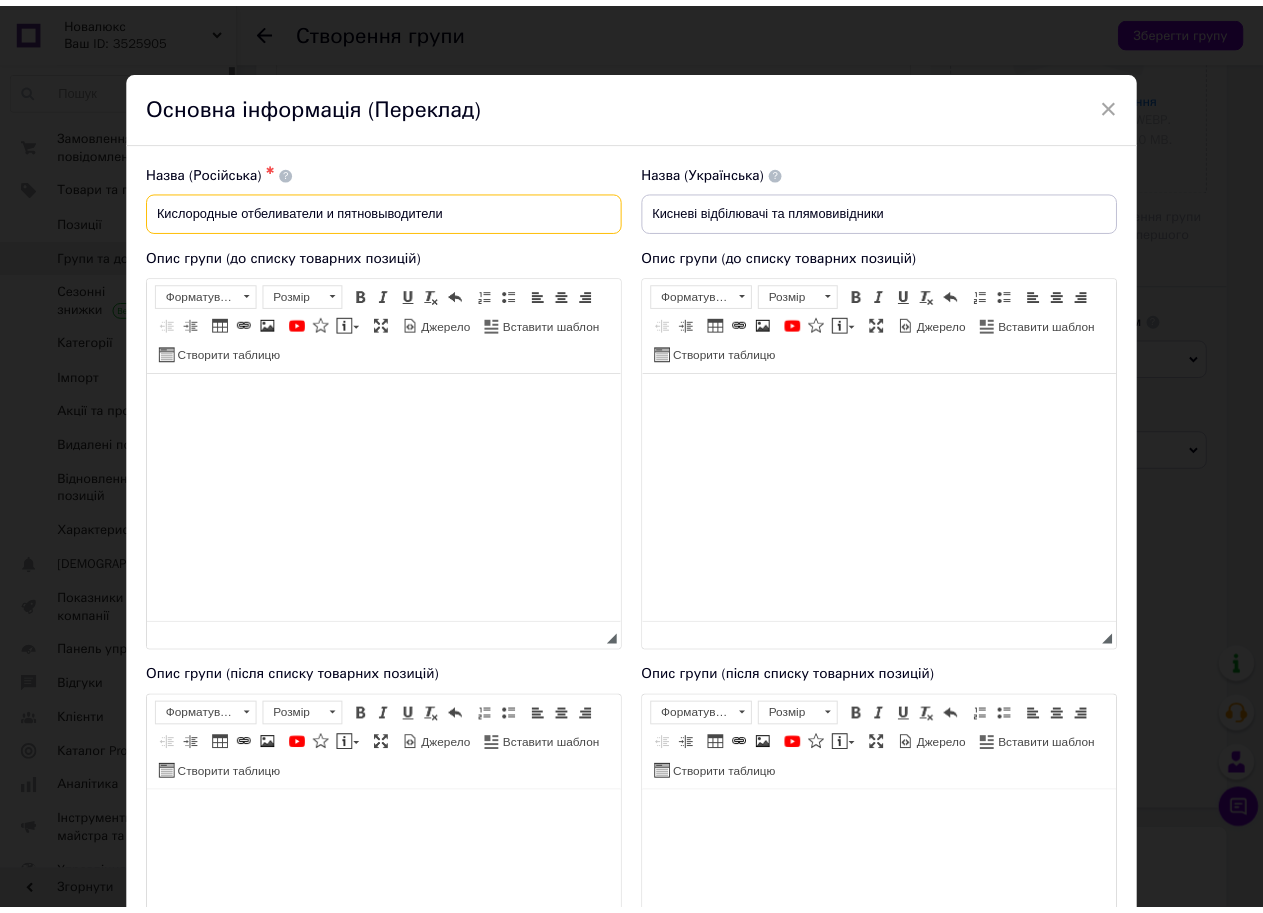 scroll, scrollTop: 322, scrollLeft: 0, axis: vertical 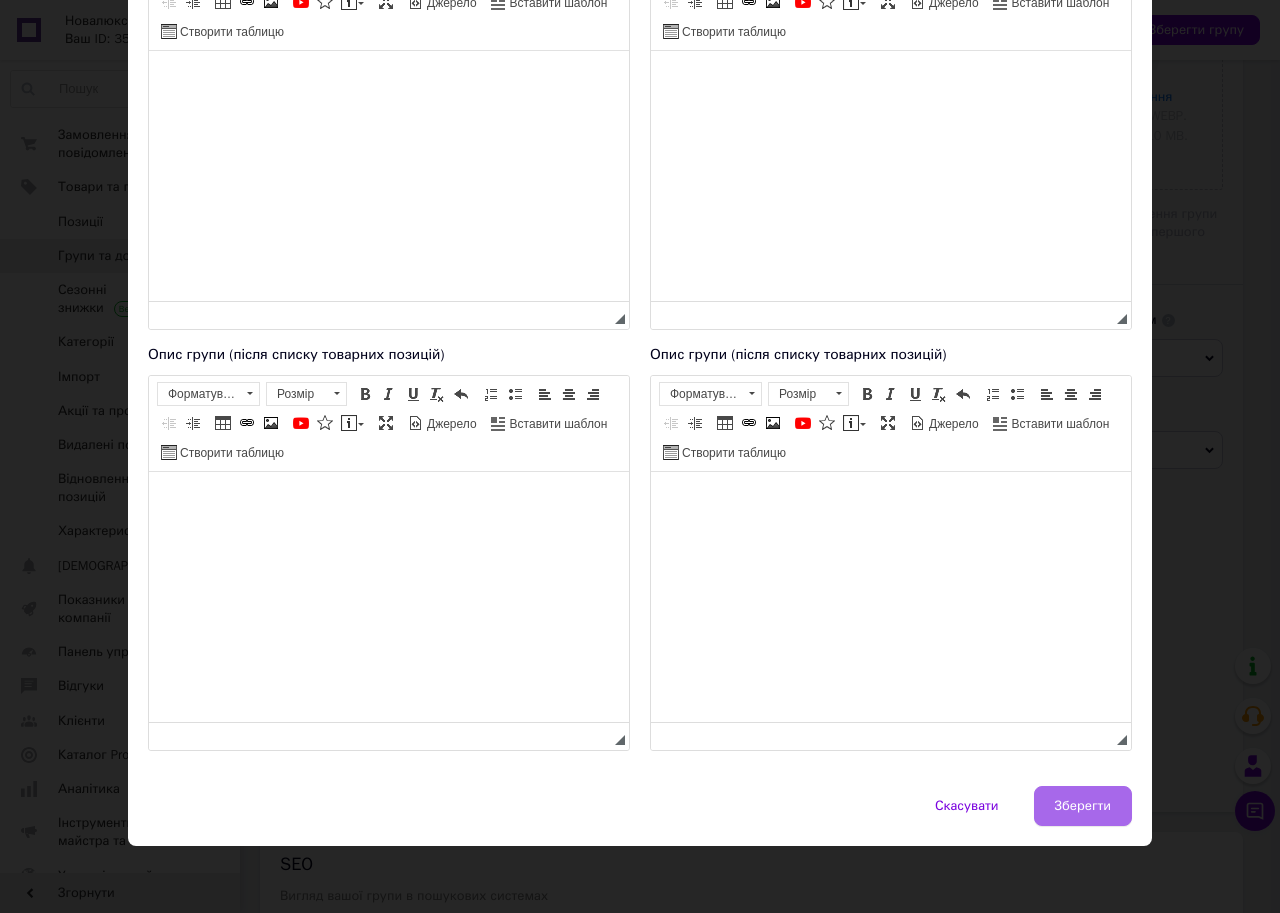 type on "Кислородные отбеливатели и пятновыводители" 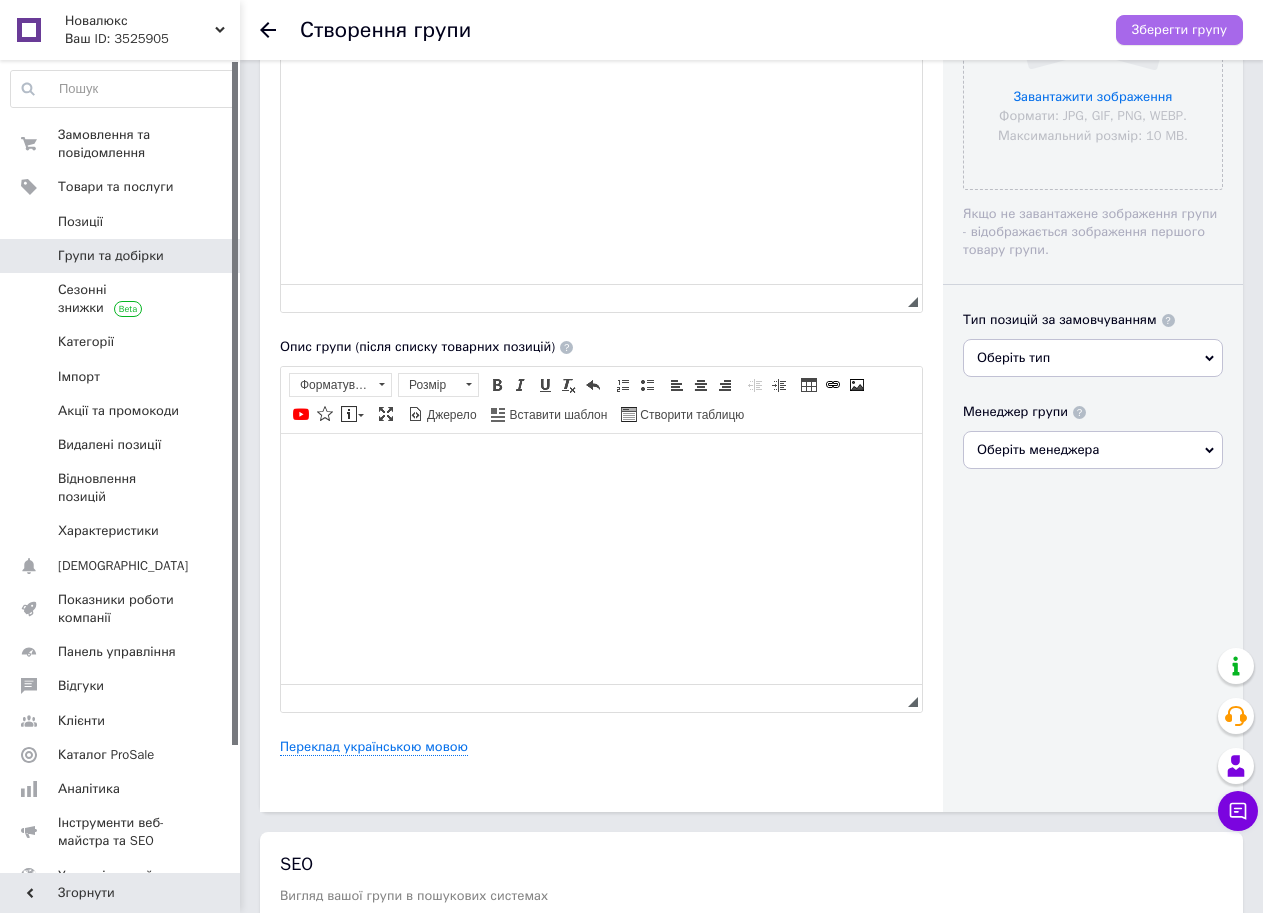 click on "Зберегти групу" at bounding box center [1179, 30] 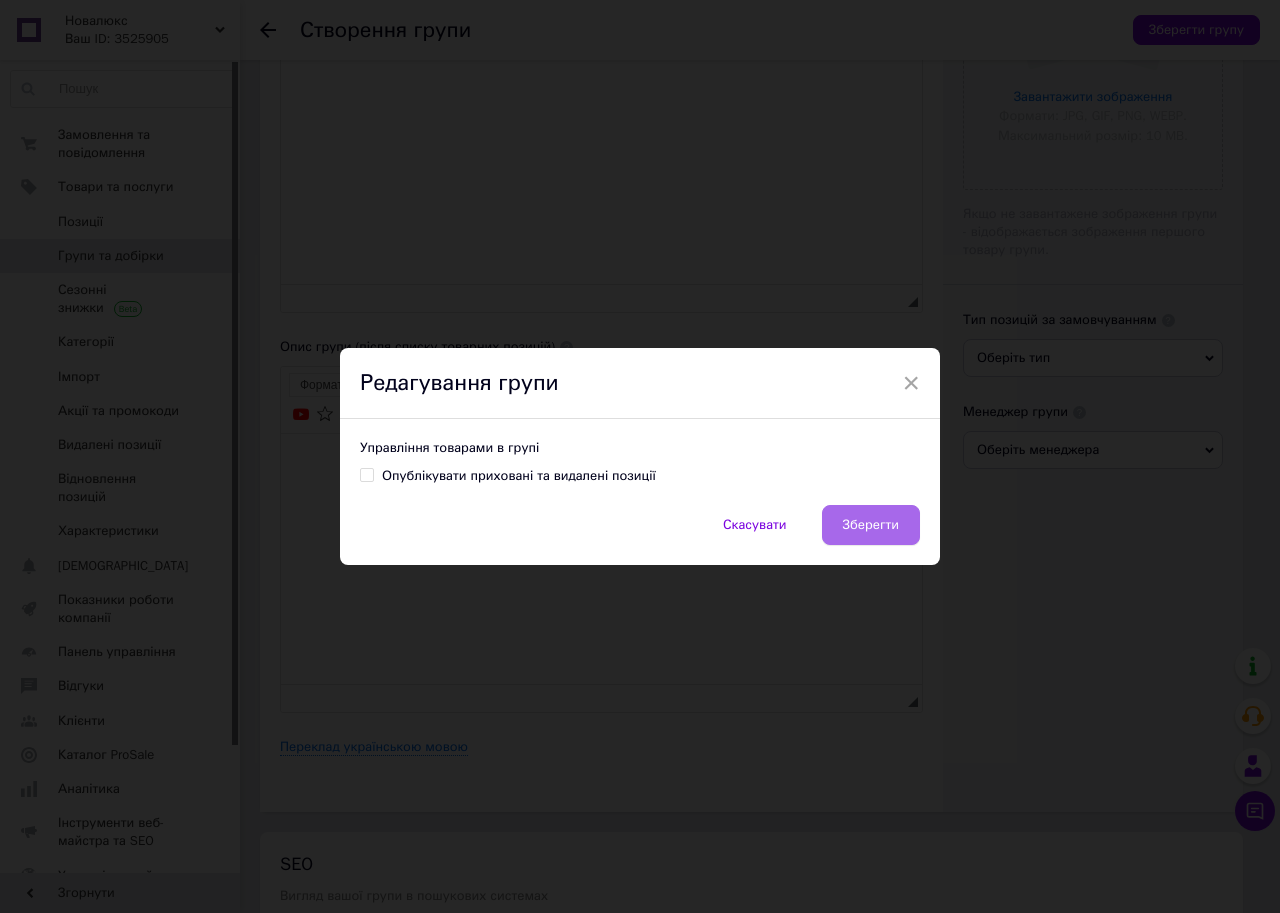 click on "Зберегти" at bounding box center (871, 525) 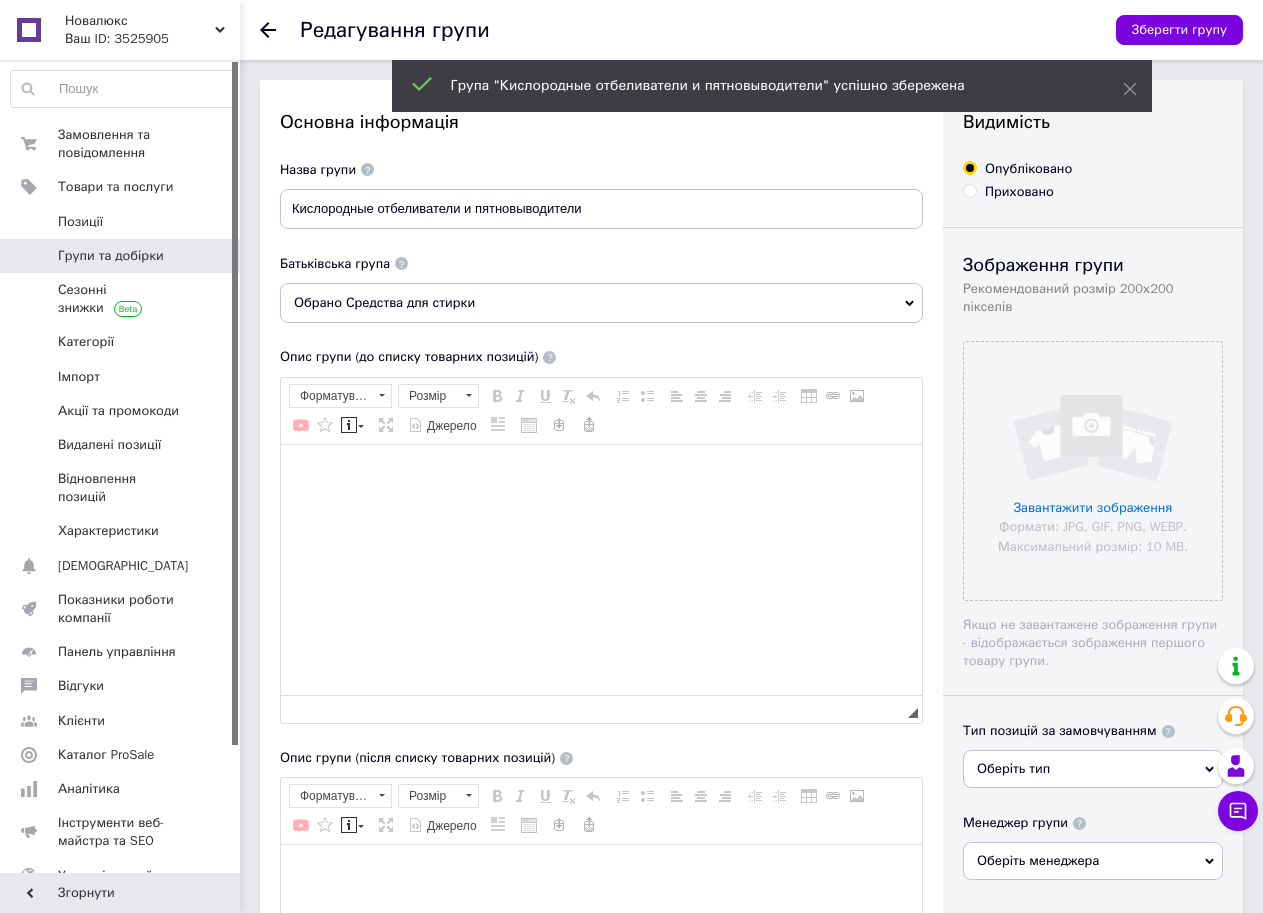 scroll, scrollTop: 0, scrollLeft: 0, axis: both 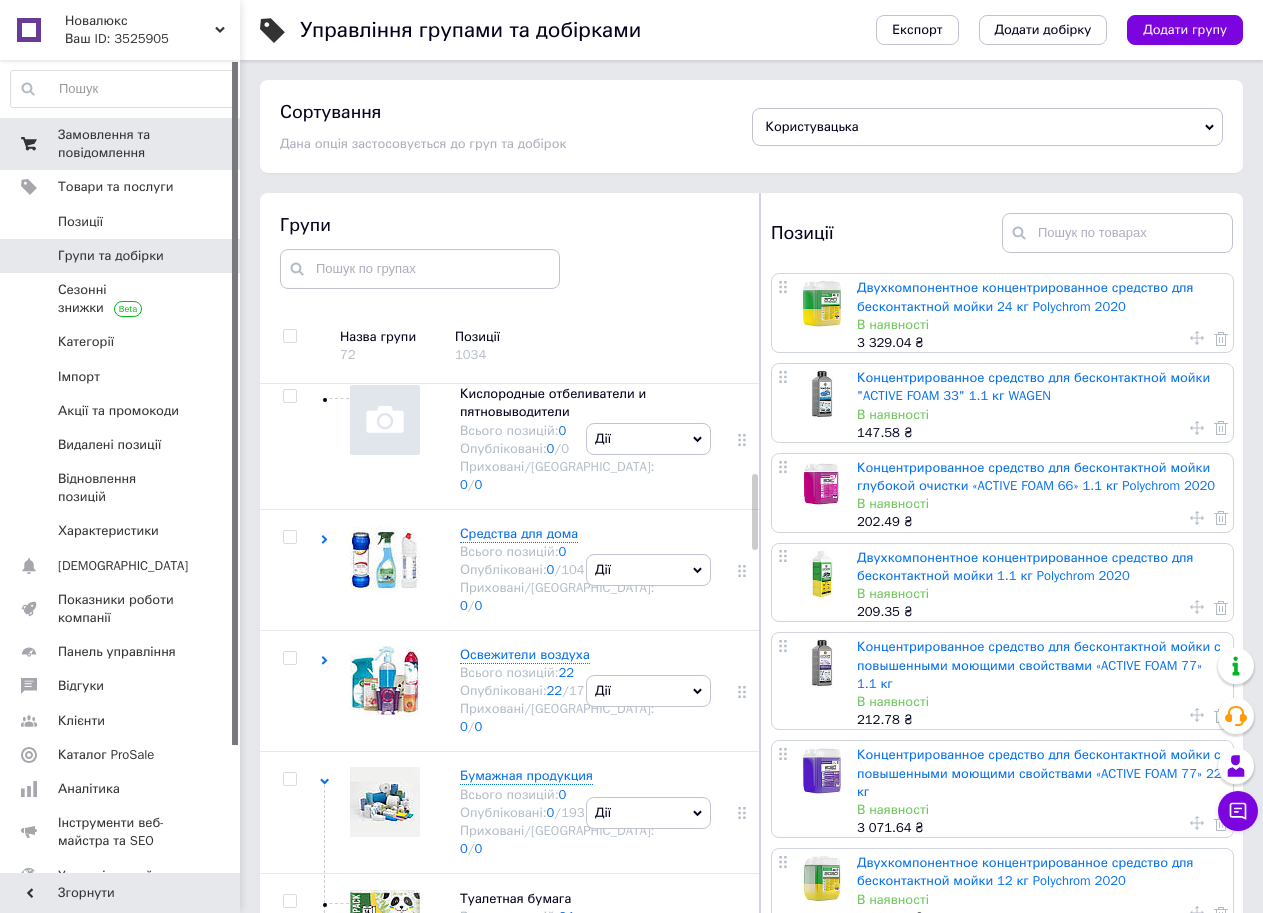 click on "Замовлення та повідомлення" at bounding box center (121, 144) 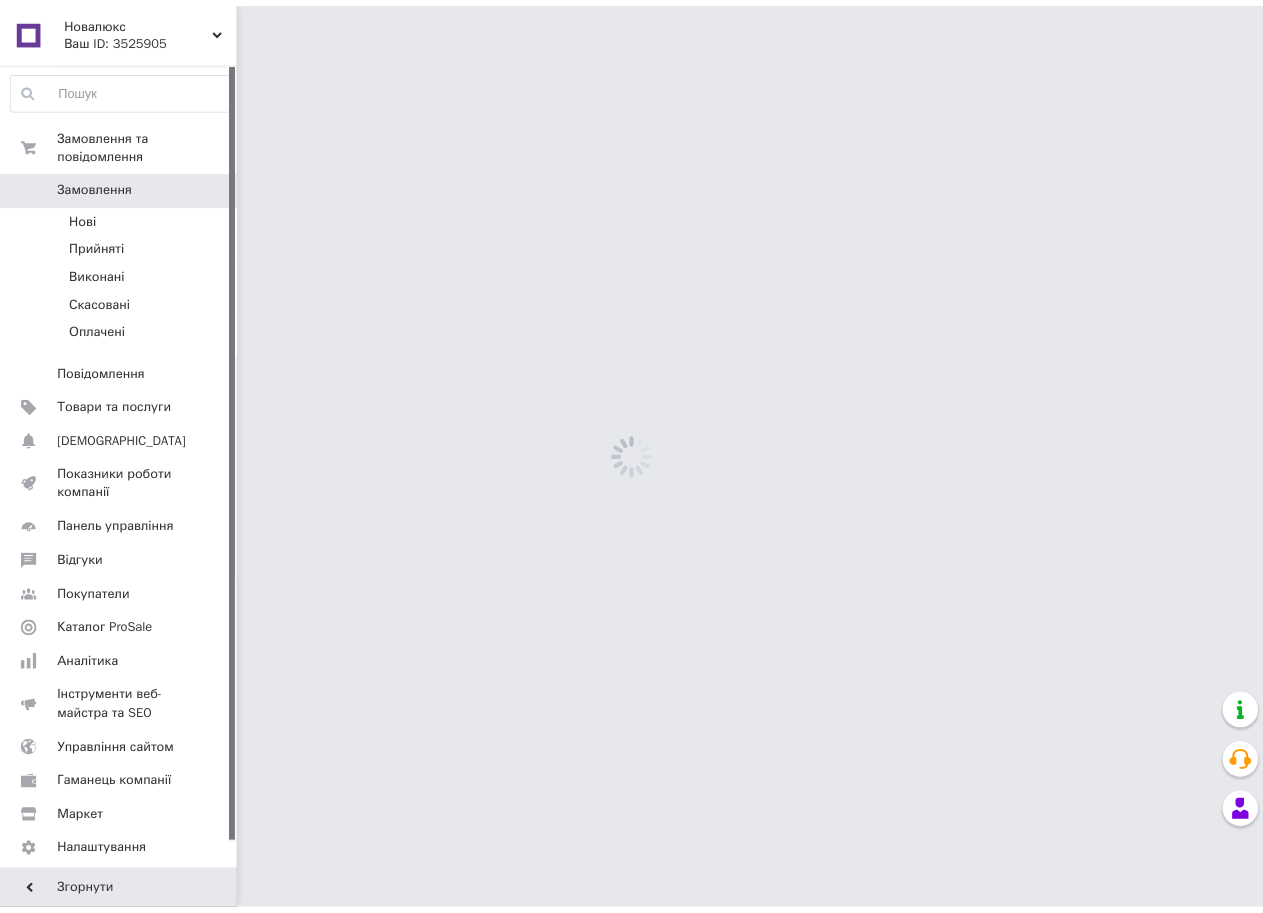 scroll, scrollTop: 0, scrollLeft: 0, axis: both 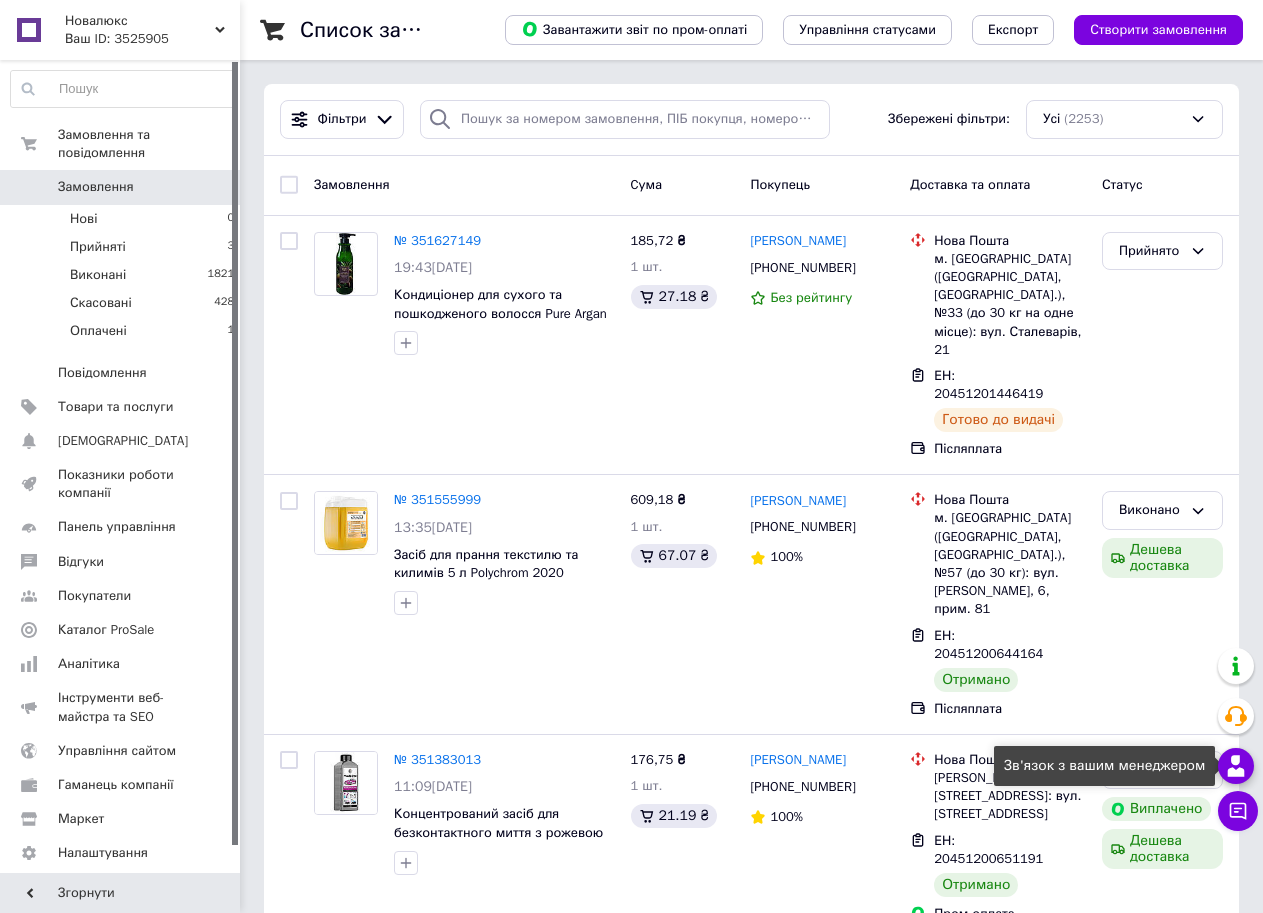 click 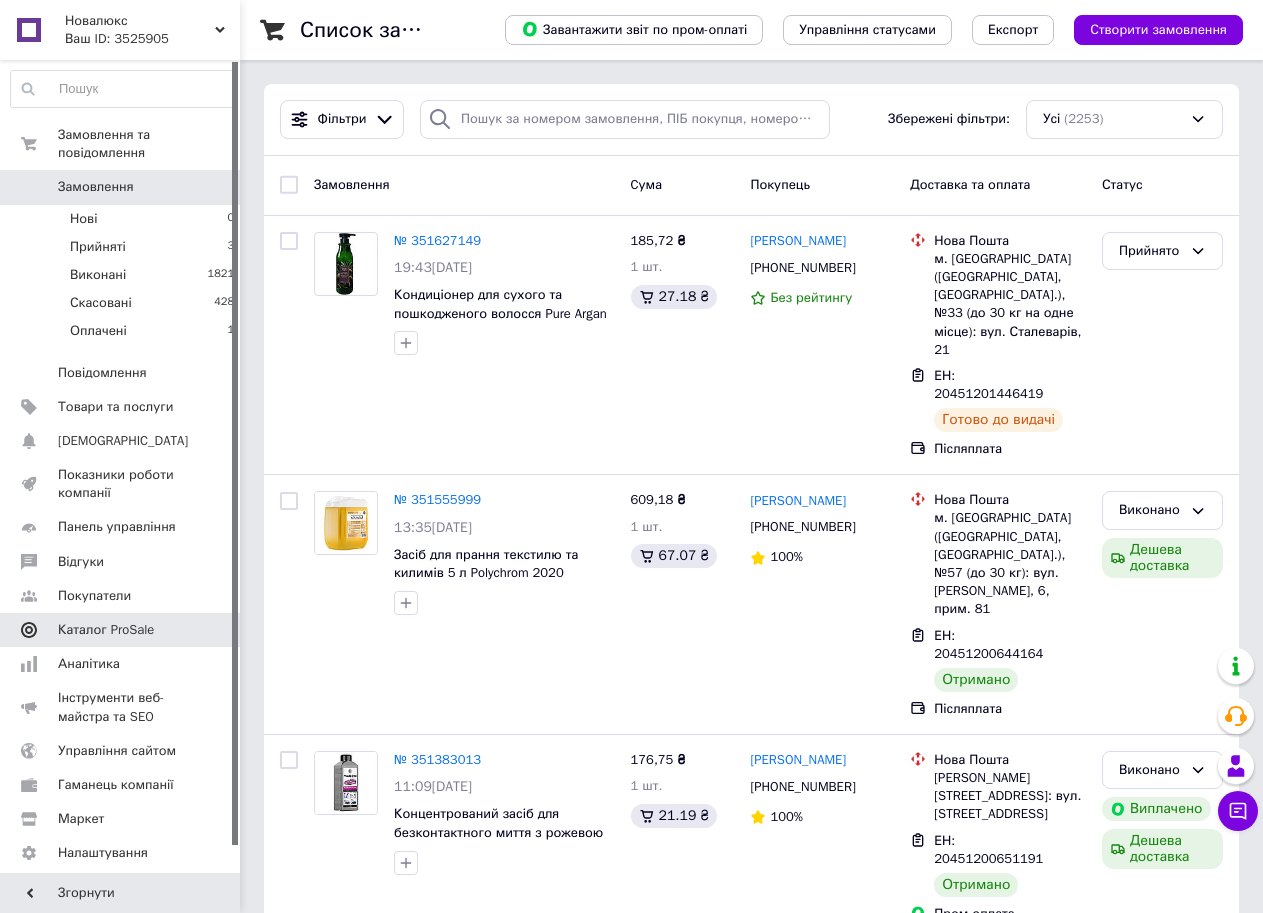 click on "Каталог ProSale" at bounding box center (106, 630) 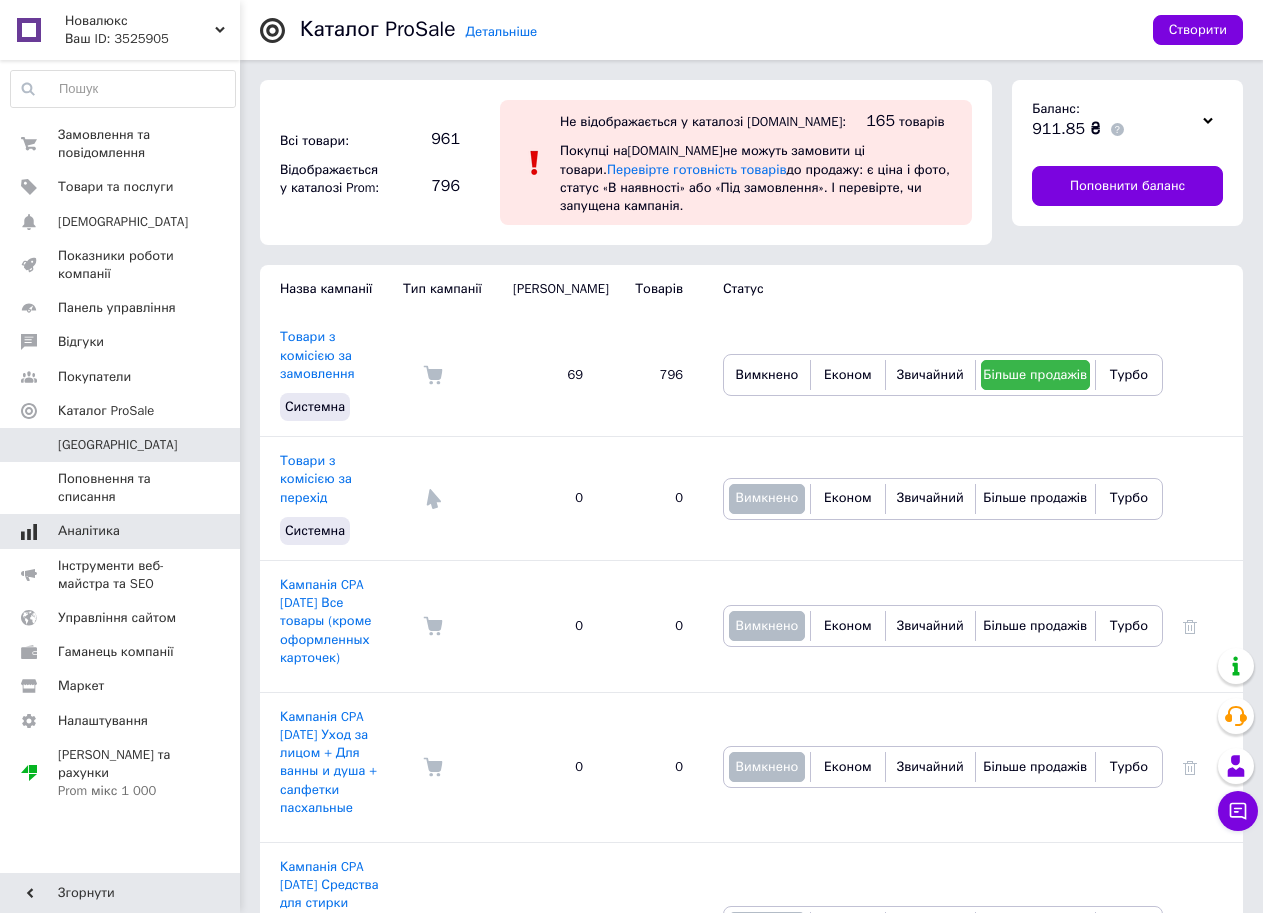 click on "Аналітика" at bounding box center [89, 531] 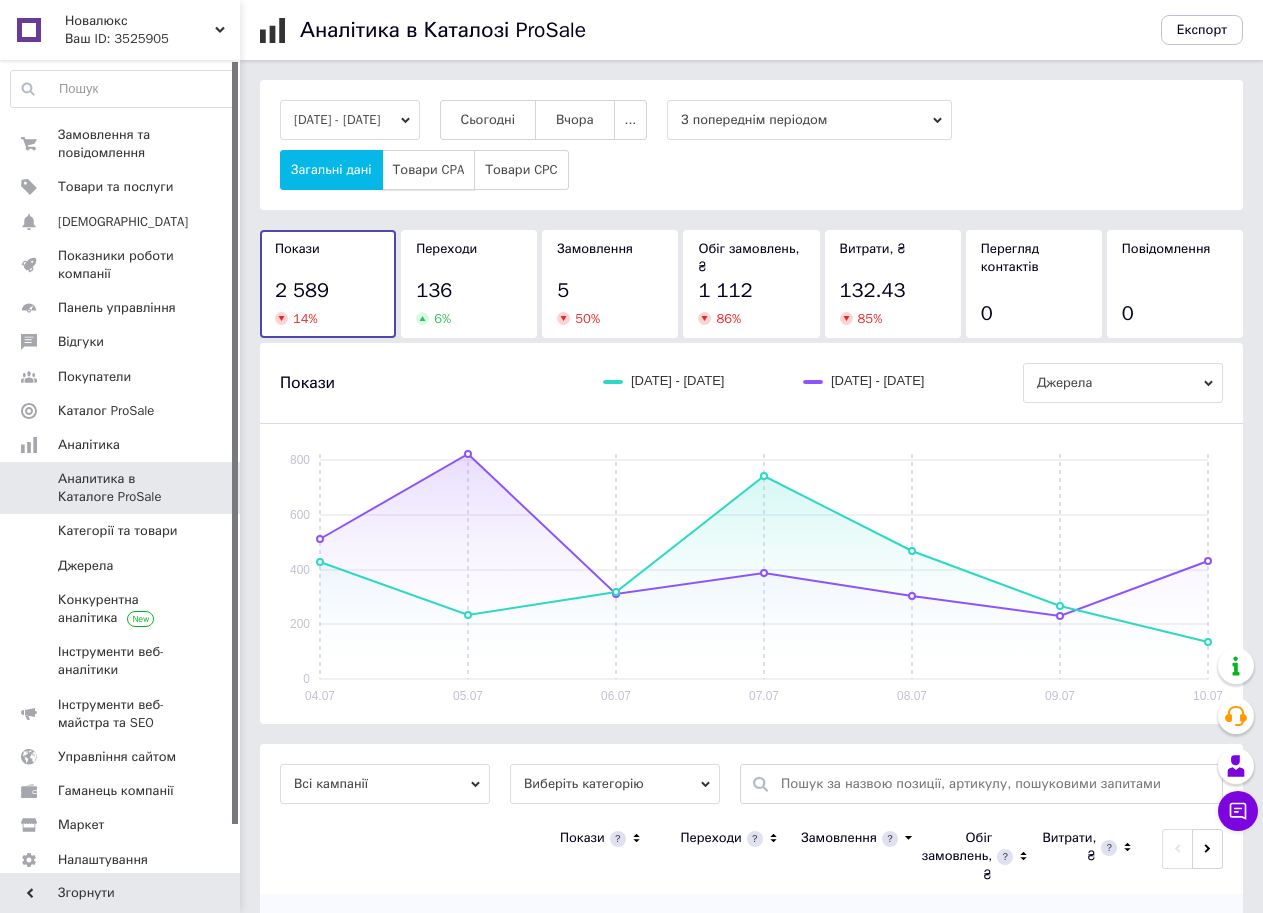click on "Товари CPA" at bounding box center (429, 170) 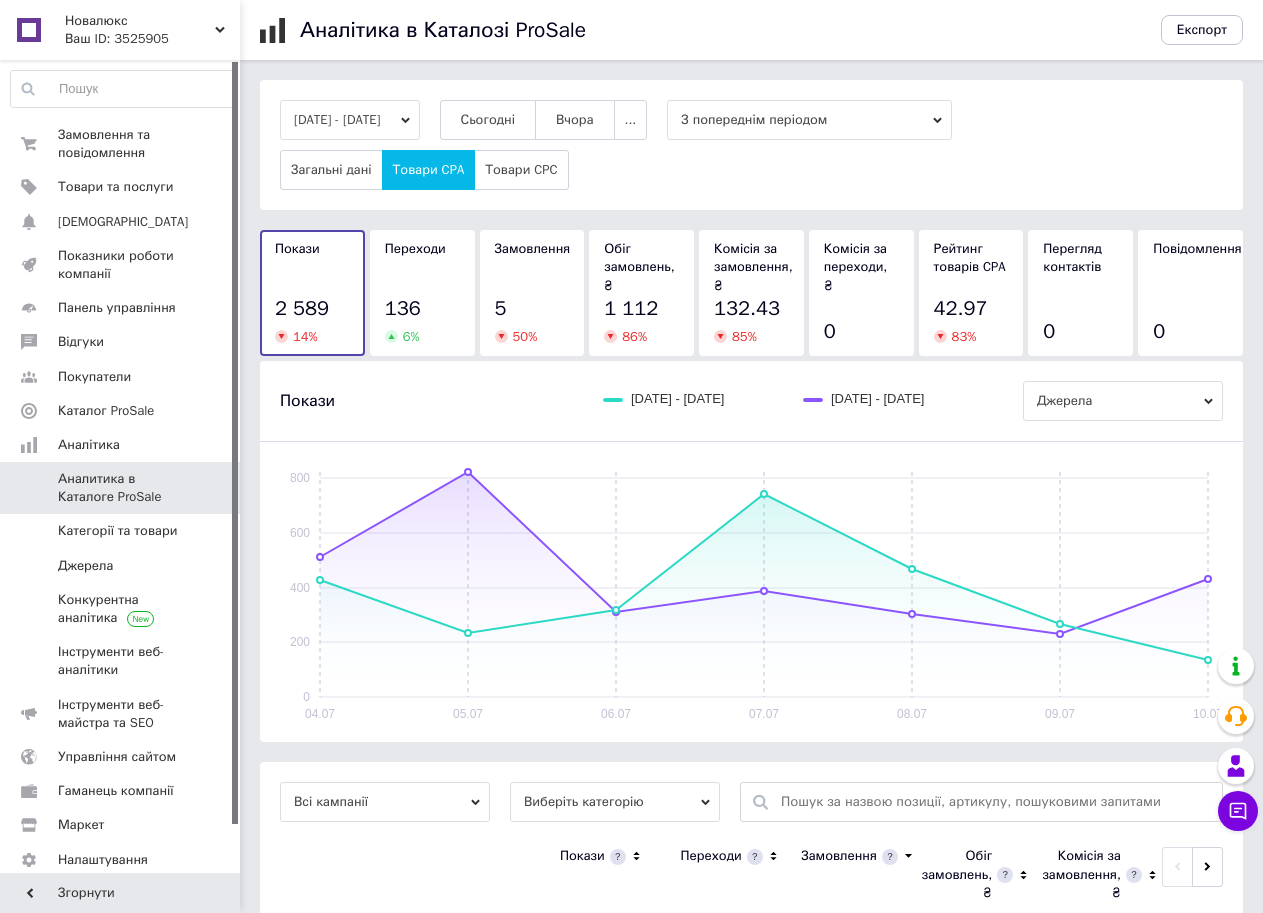 click on "Переходи 136 6 %" at bounding box center (422, 293) 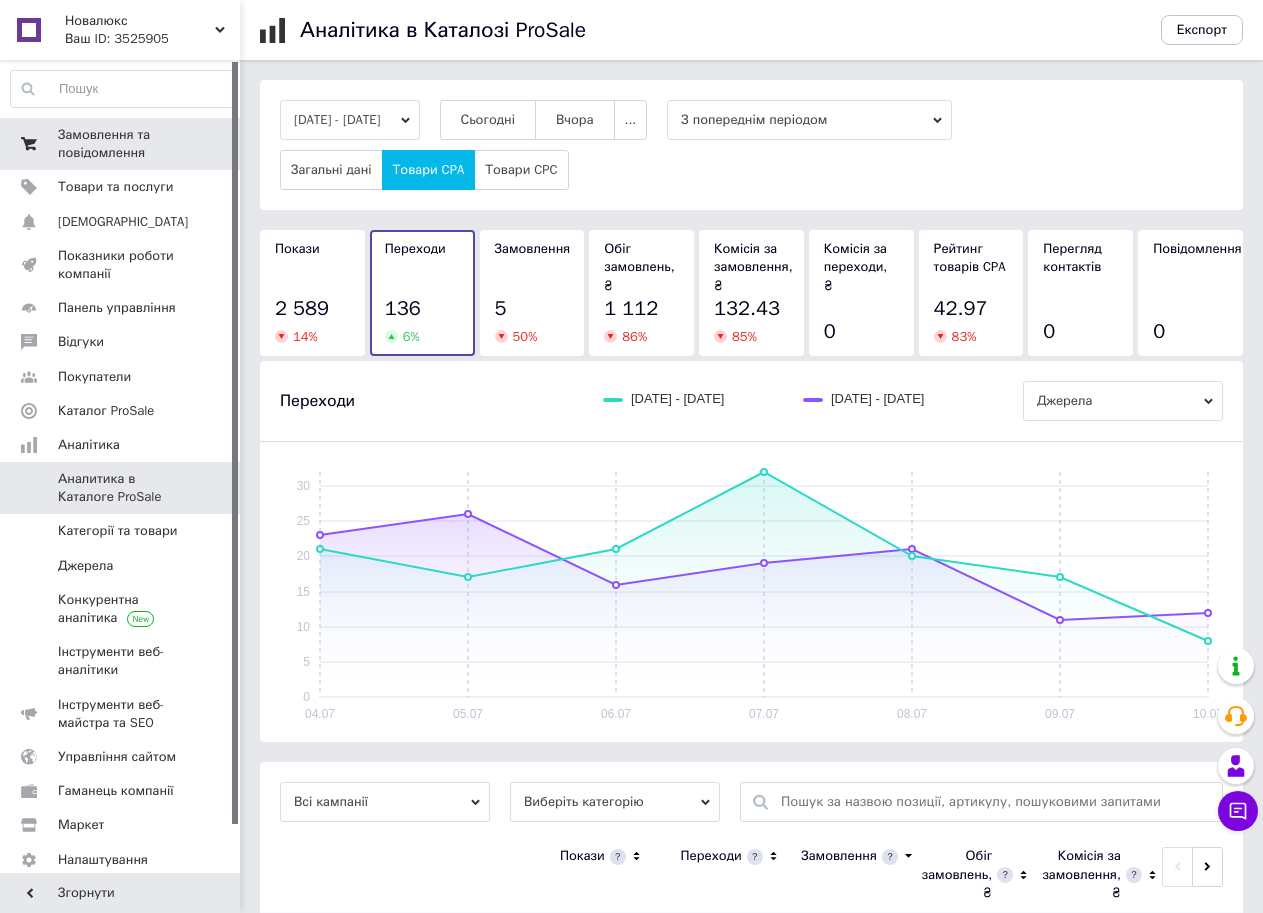 click on "Замовлення та повідомлення" at bounding box center [121, 144] 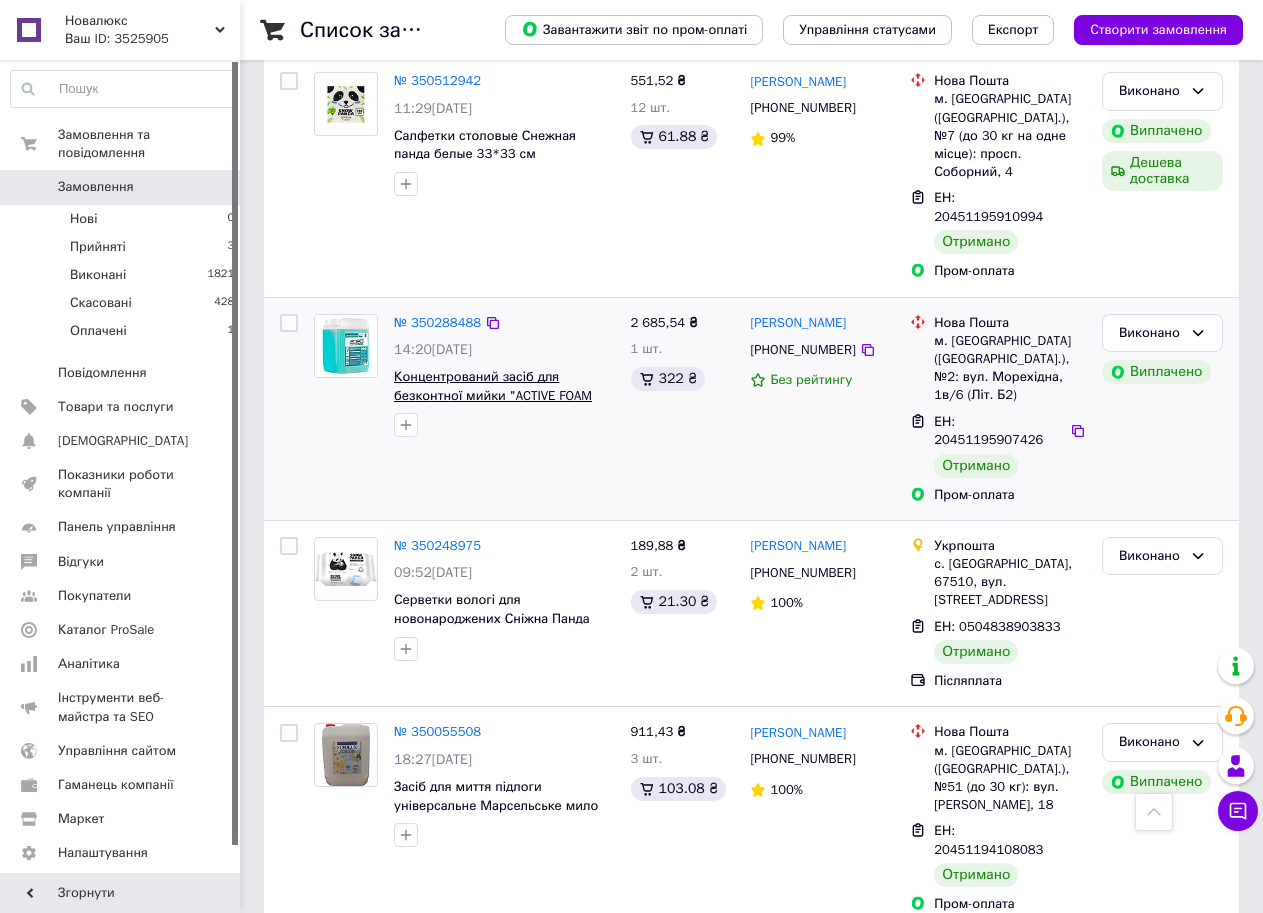 scroll, scrollTop: 3322, scrollLeft: 0, axis: vertical 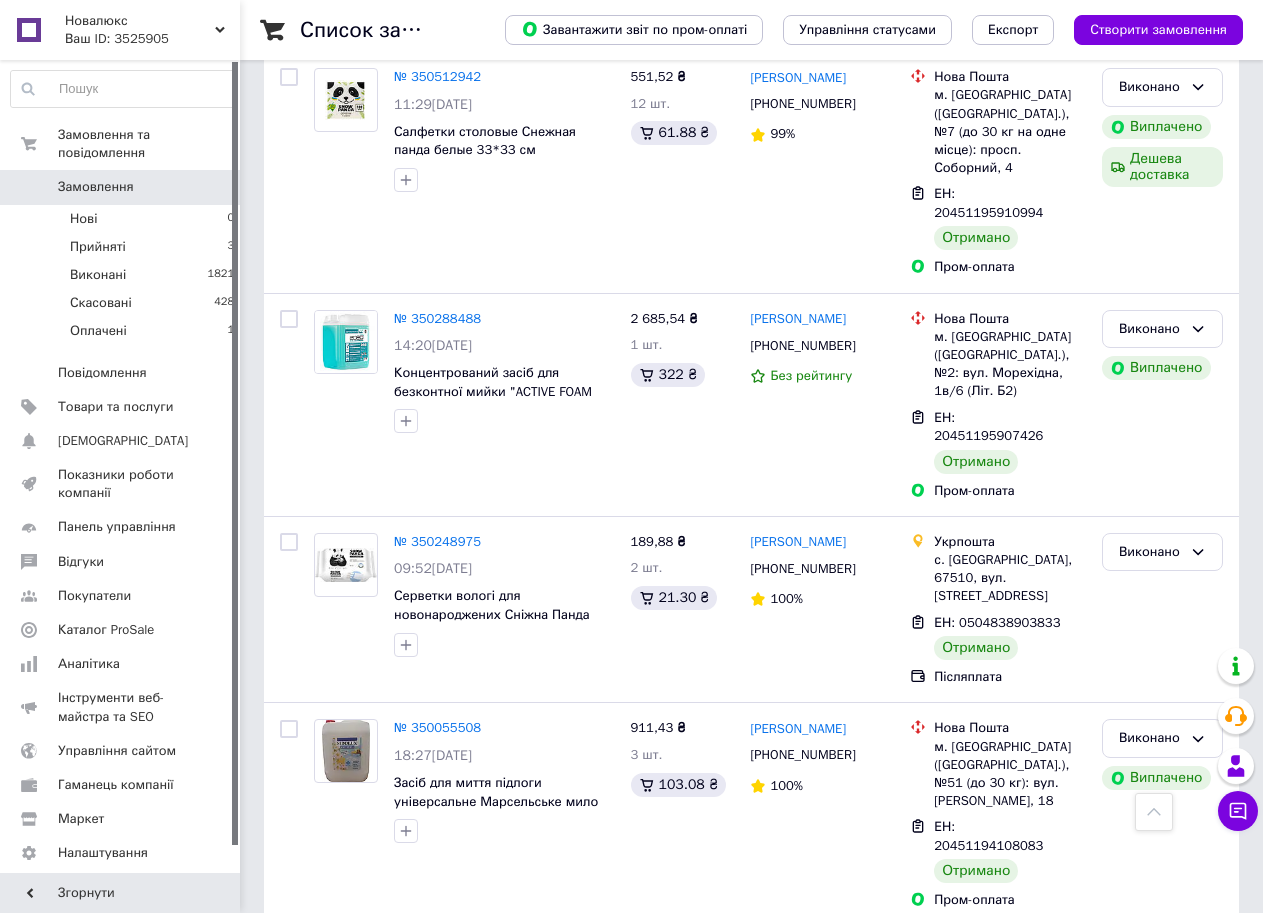 click on "2" at bounding box center (327, 1307) 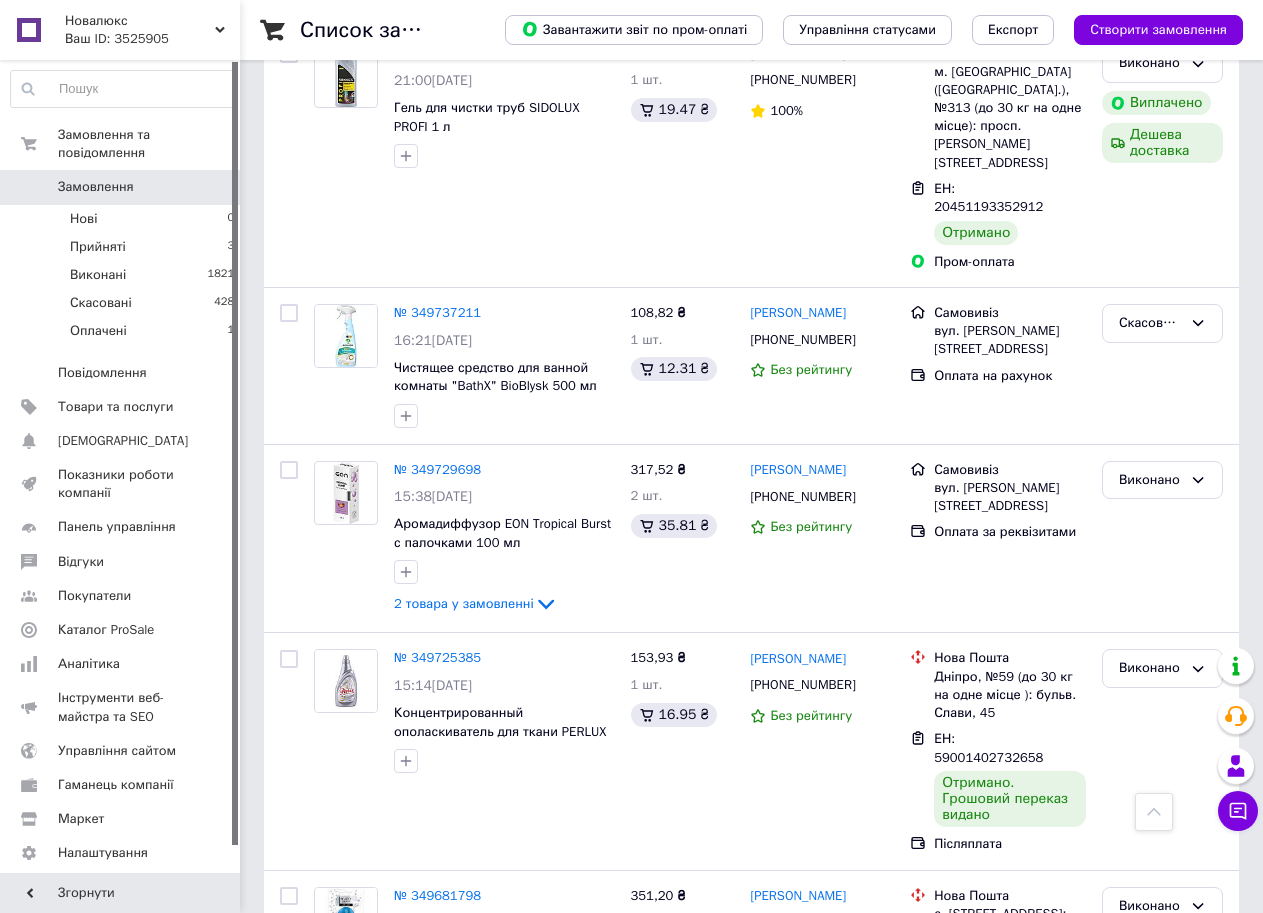 scroll, scrollTop: 548, scrollLeft: 0, axis: vertical 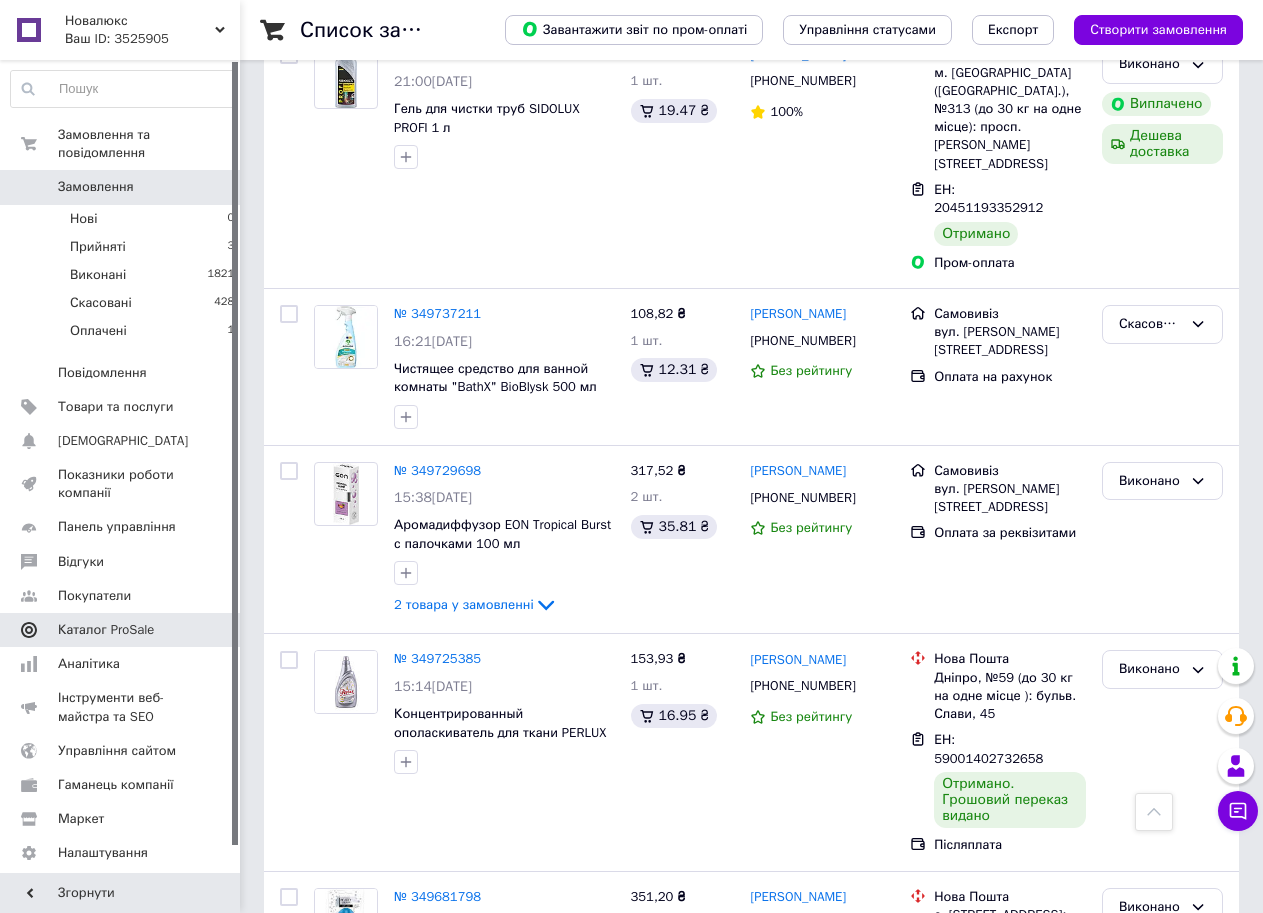 click on "Каталог ProSale" at bounding box center [123, 630] 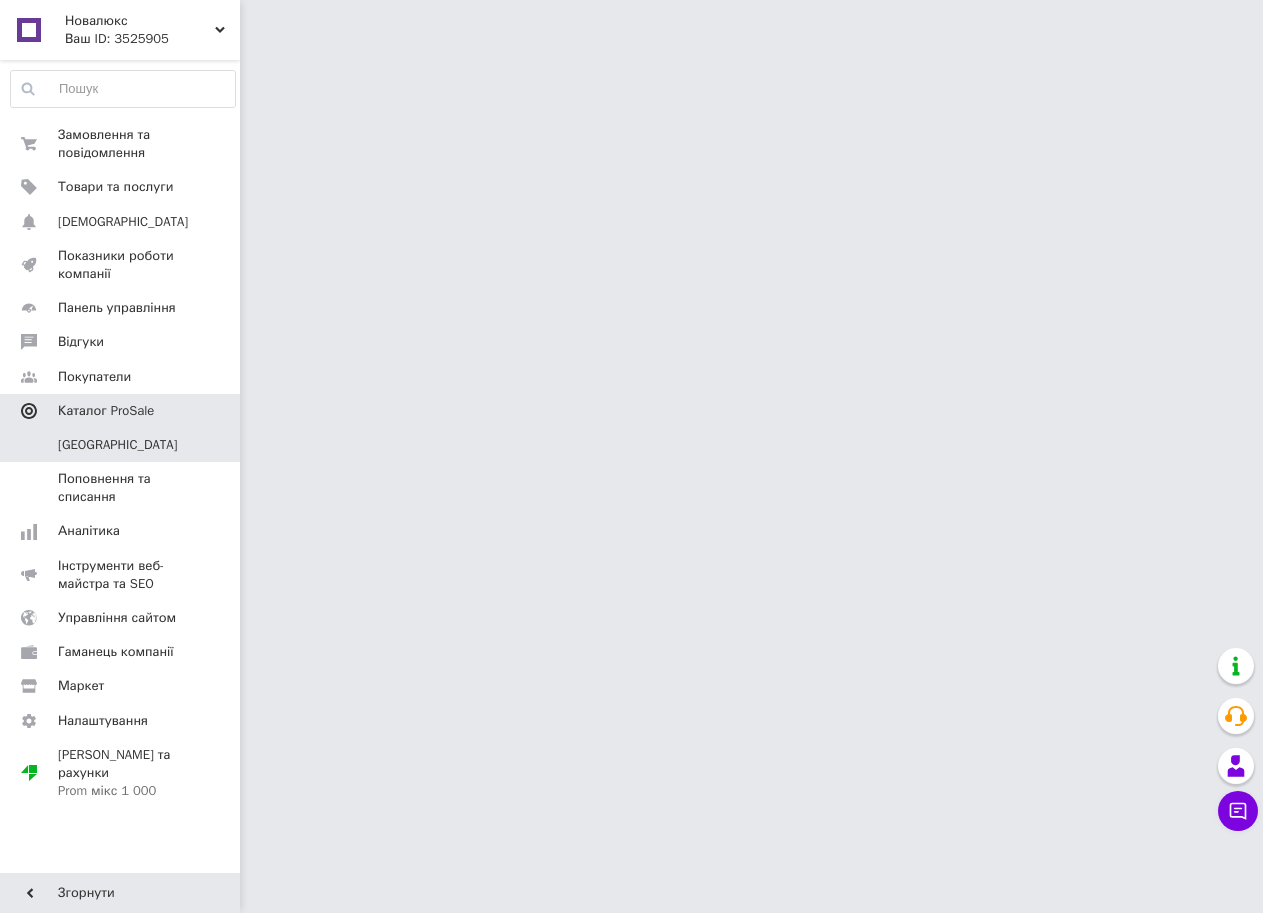 scroll, scrollTop: 0, scrollLeft: 0, axis: both 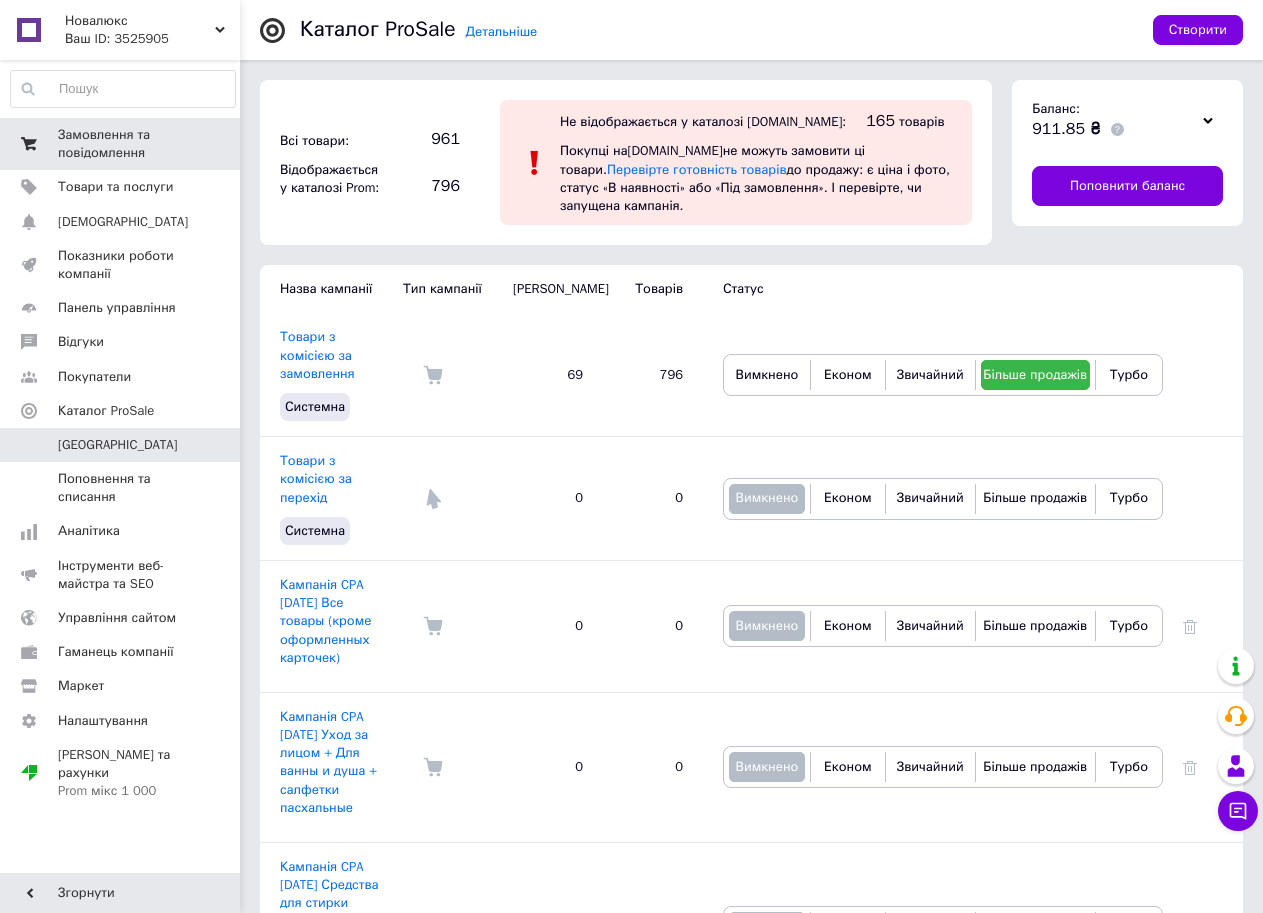 click on "Замовлення та повідомлення" at bounding box center [121, 144] 